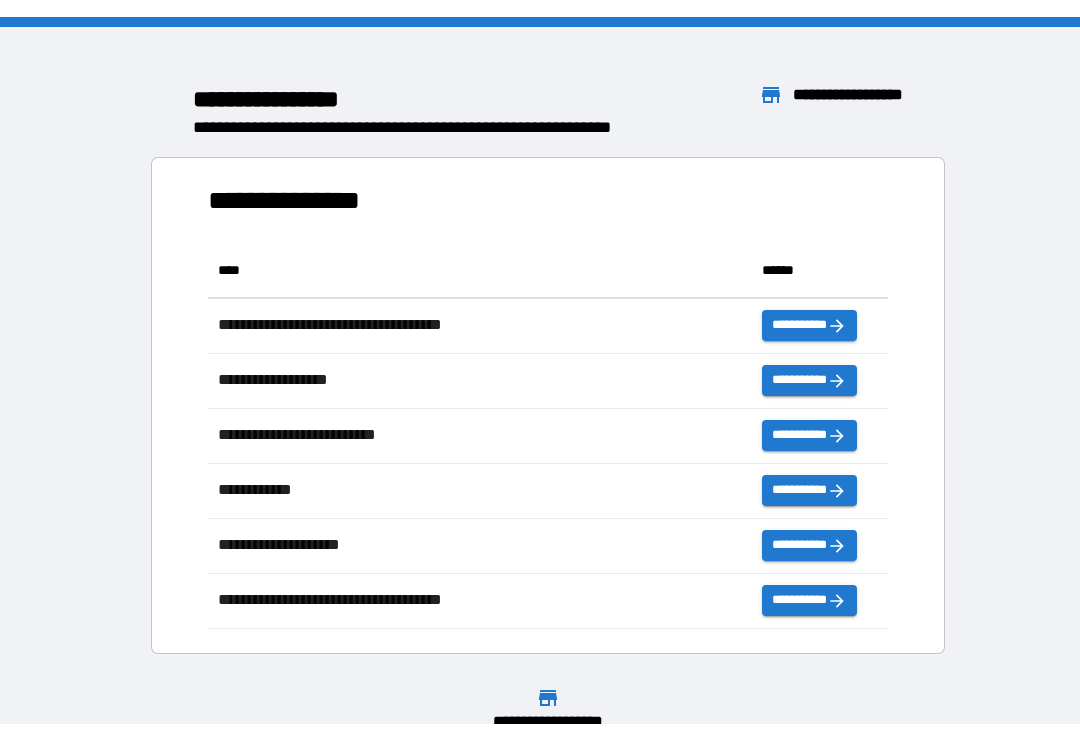 scroll, scrollTop: 0, scrollLeft: 0, axis: both 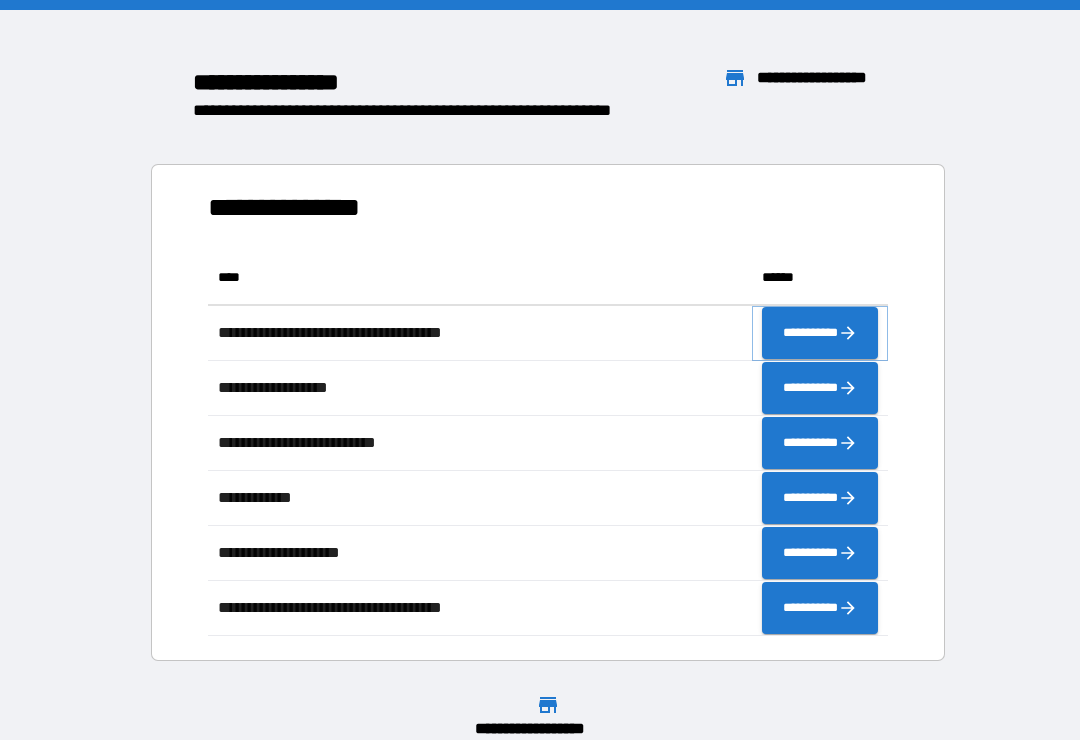 click 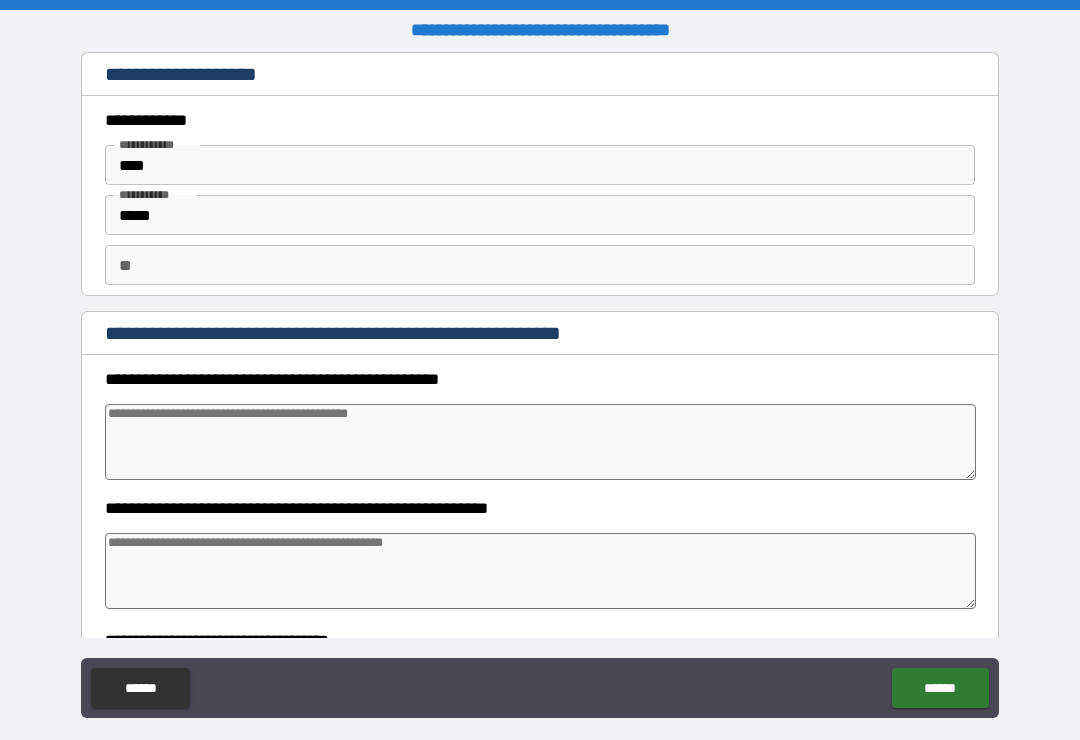 type on "*" 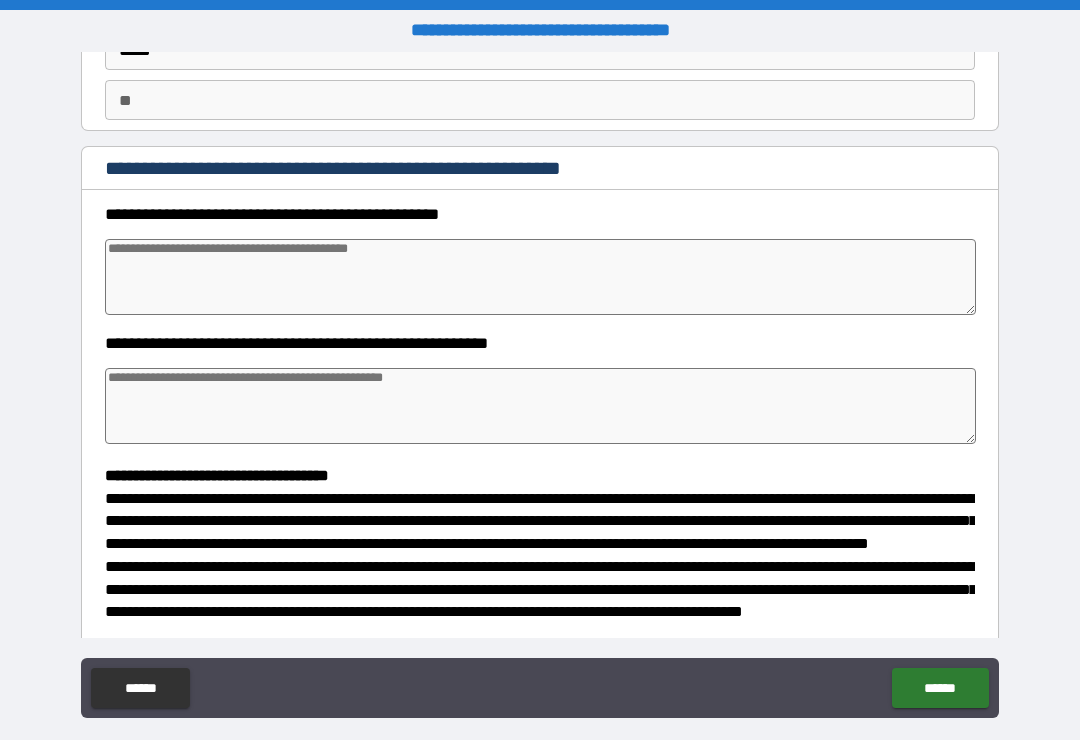 scroll, scrollTop: 164, scrollLeft: 0, axis: vertical 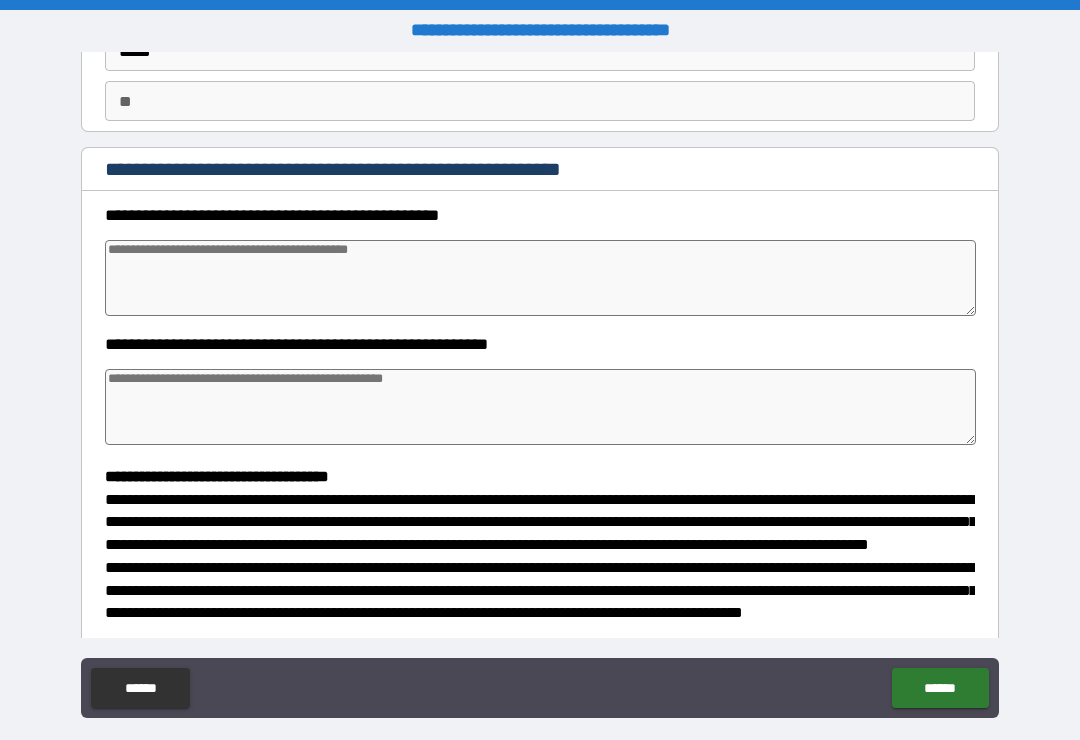 click at bounding box center [540, 278] 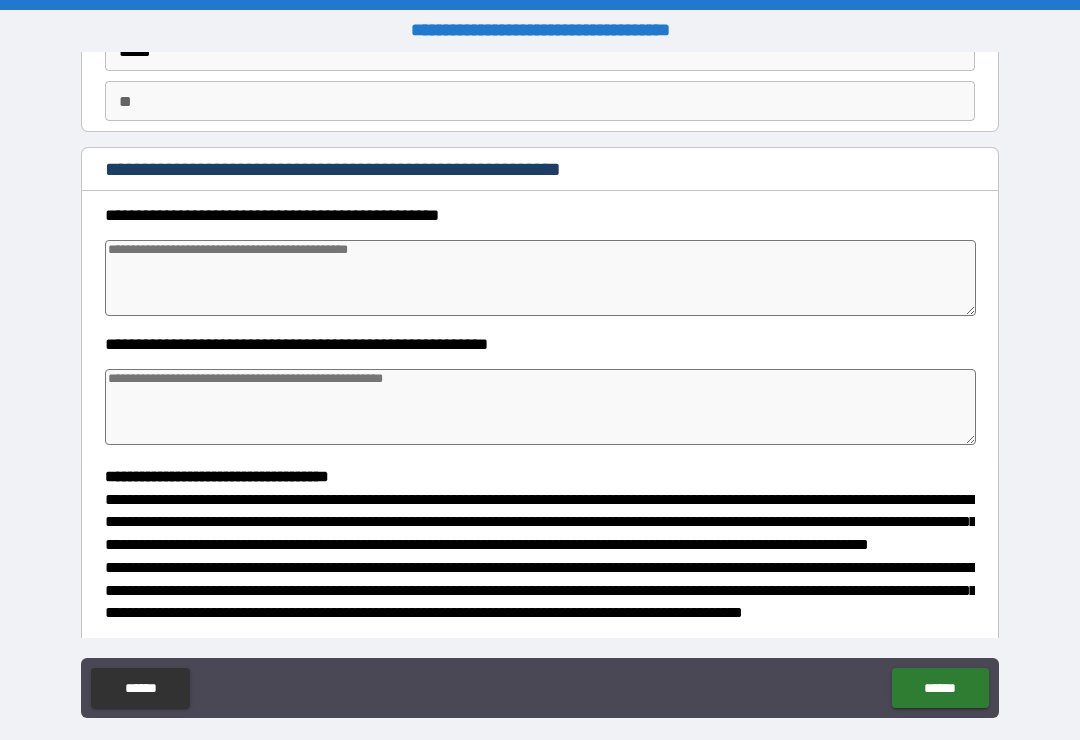 type on "*" 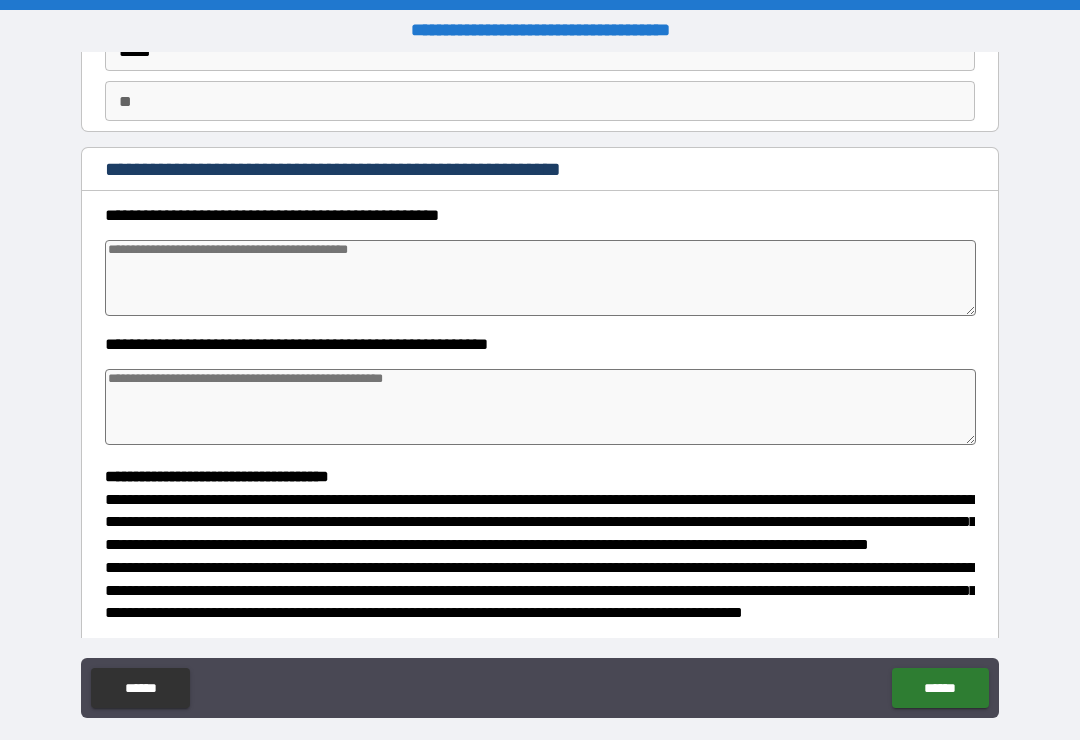type on "*" 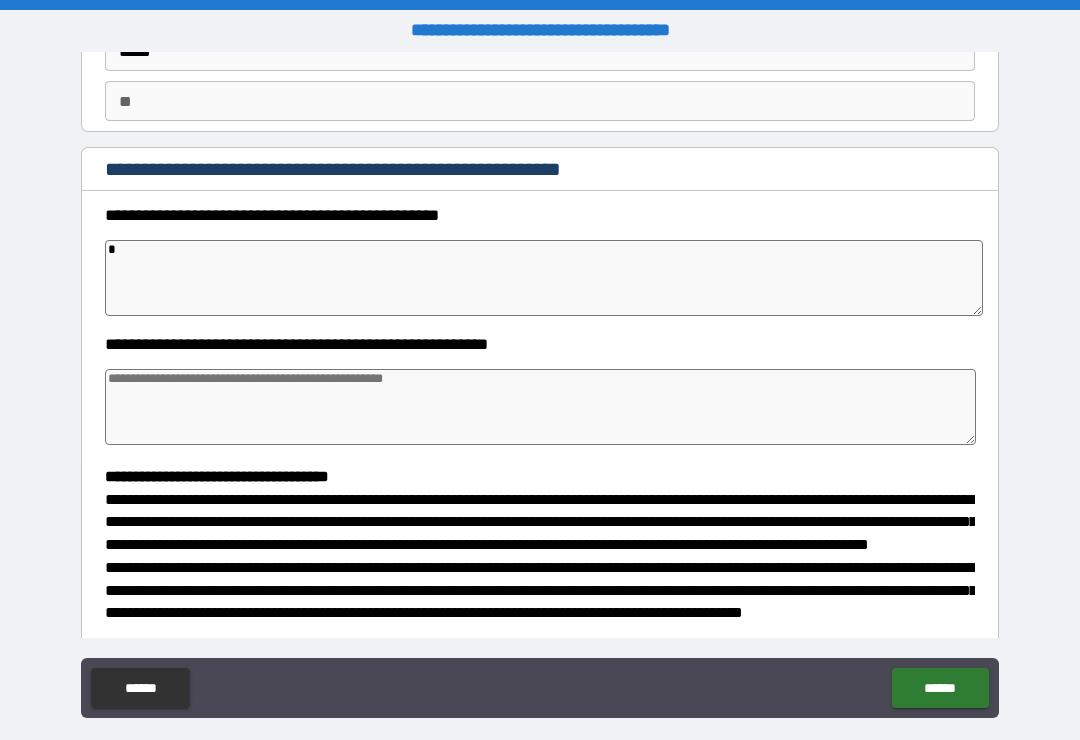 type on "*" 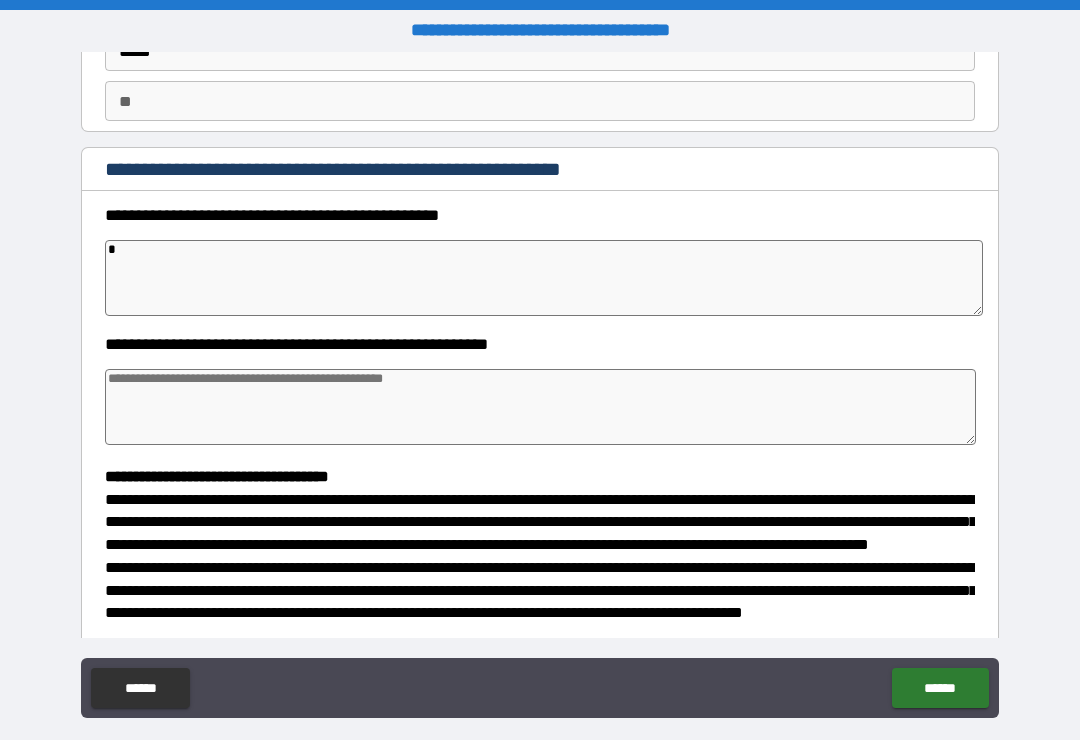 type on "*" 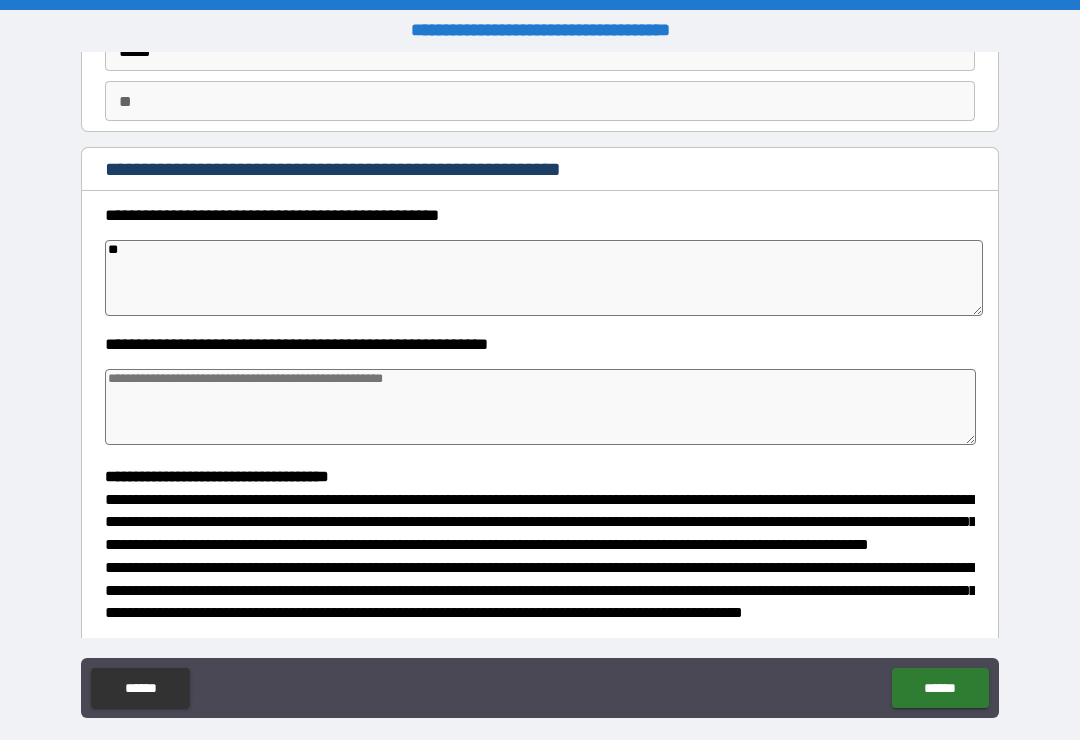 type on "*" 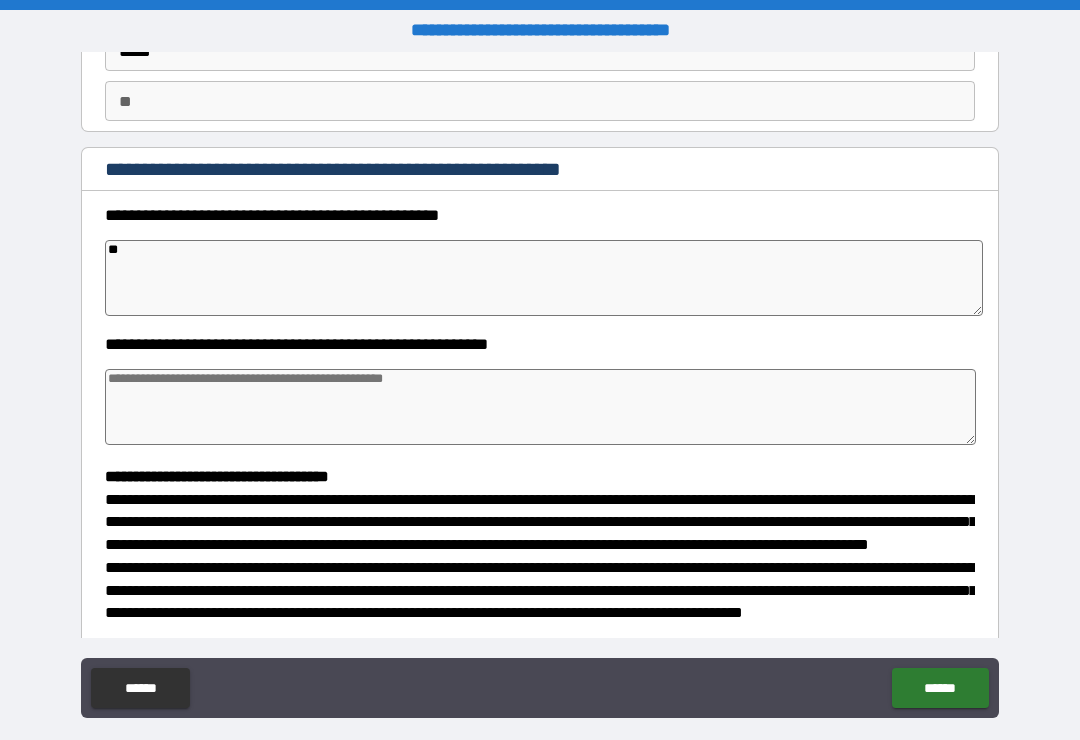 type on "*" 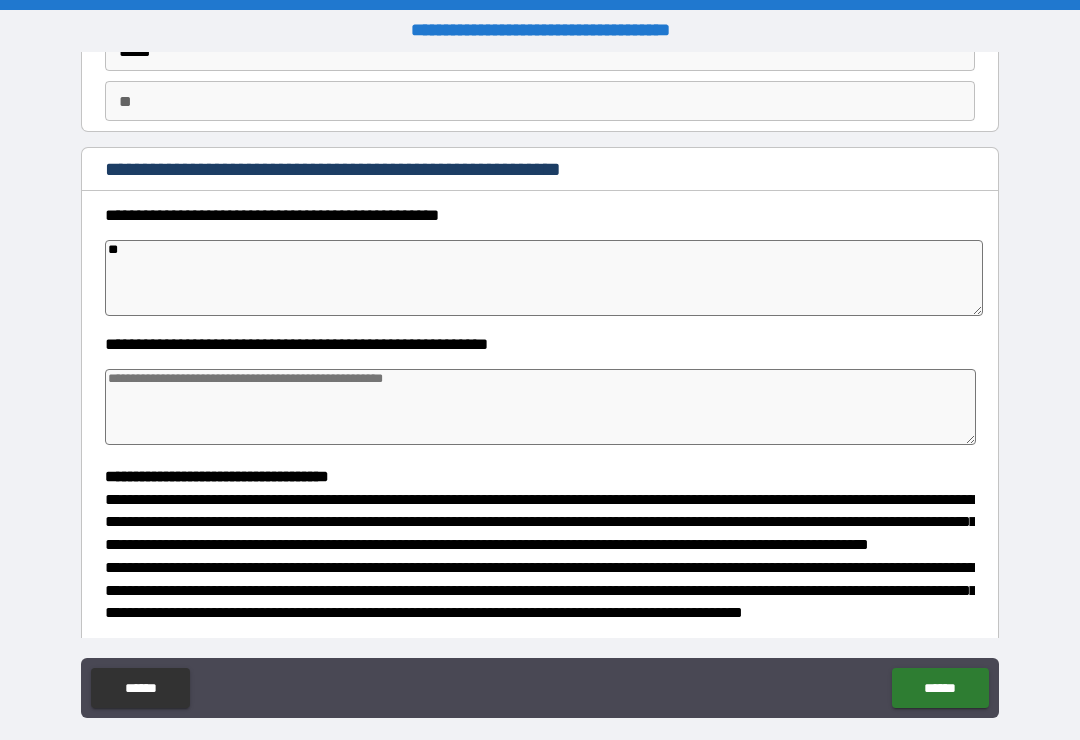 type on "***" 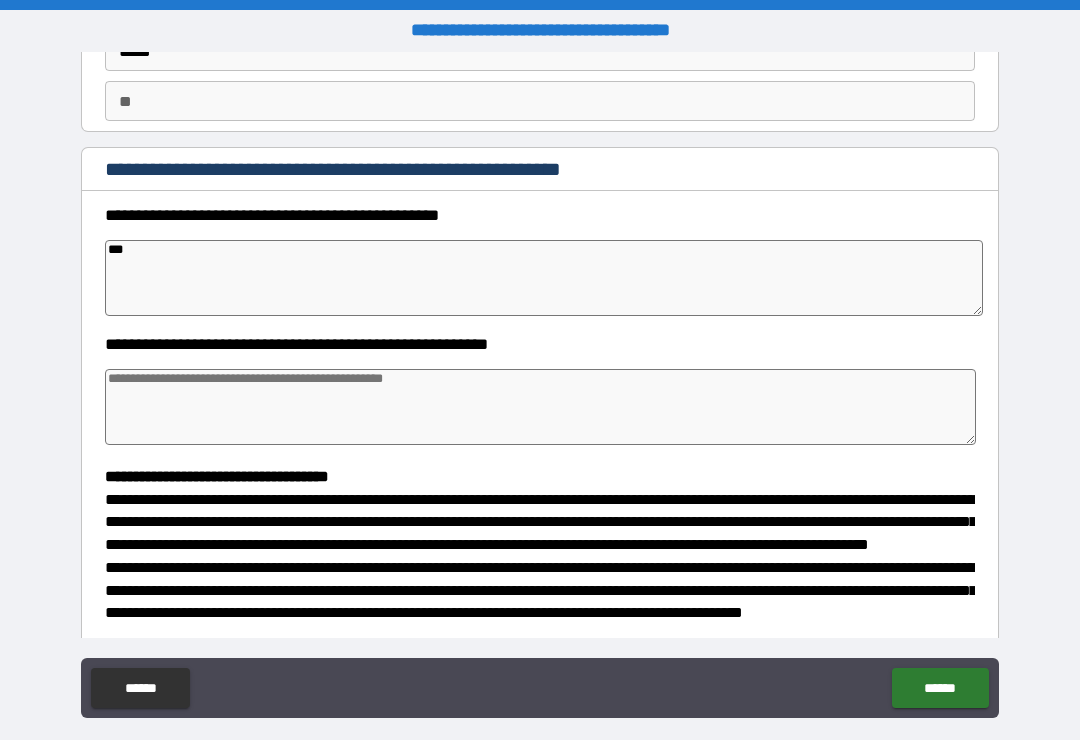 type on "*" 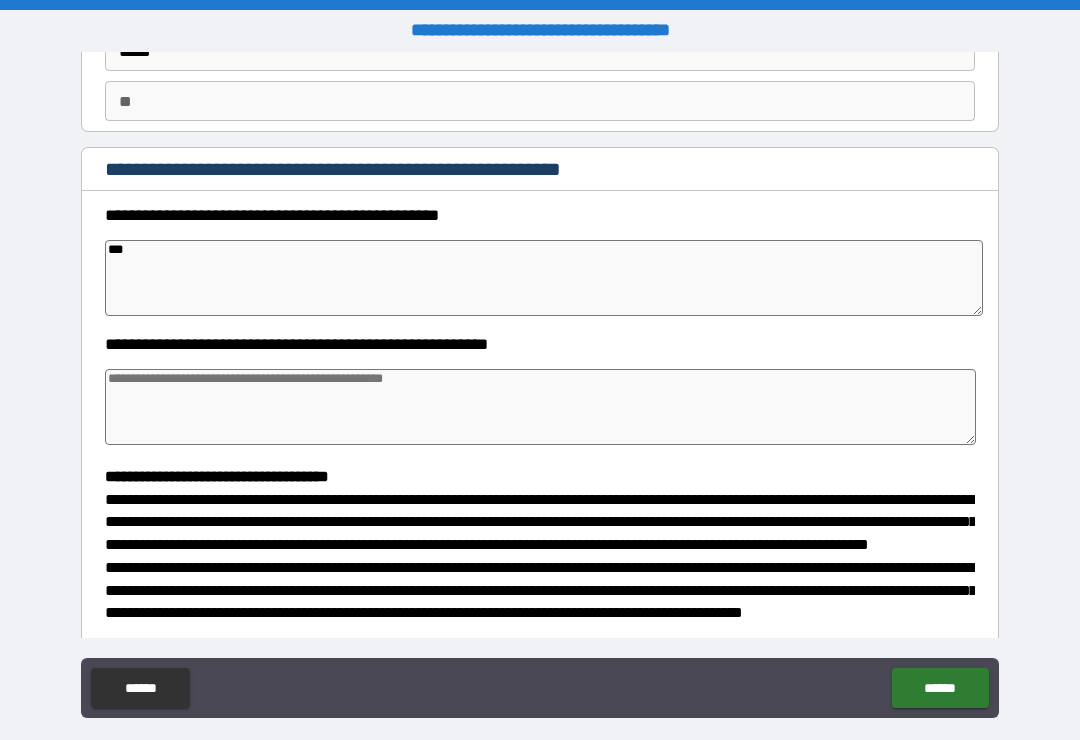 type on "*" 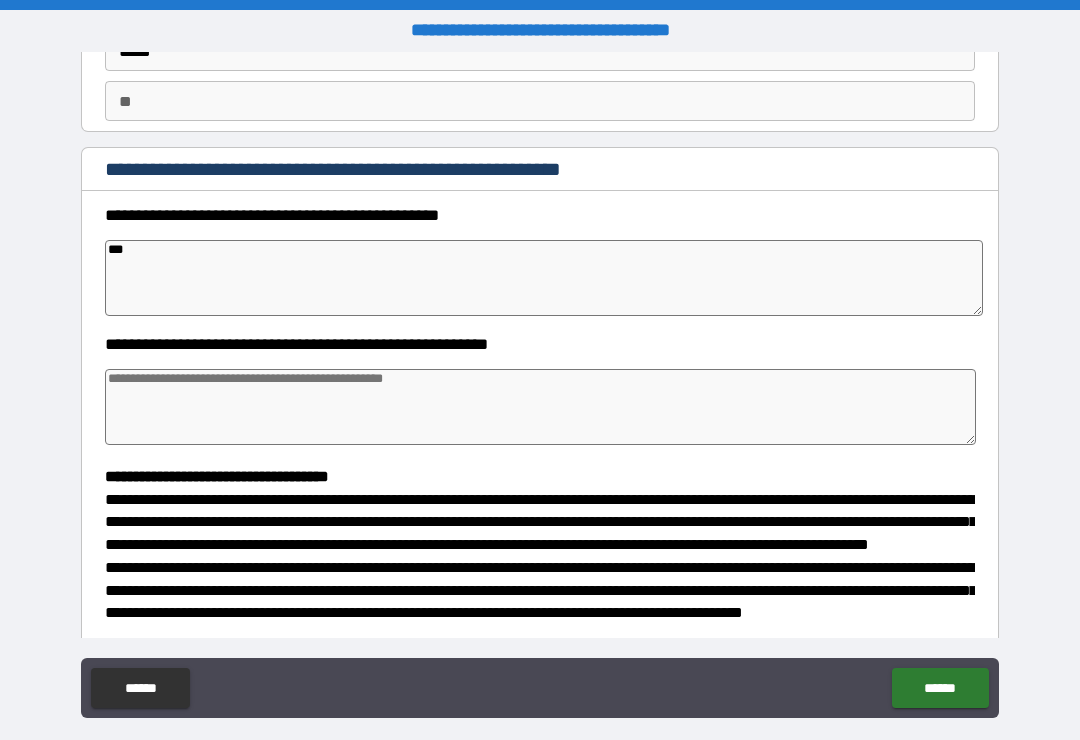 type on "*" 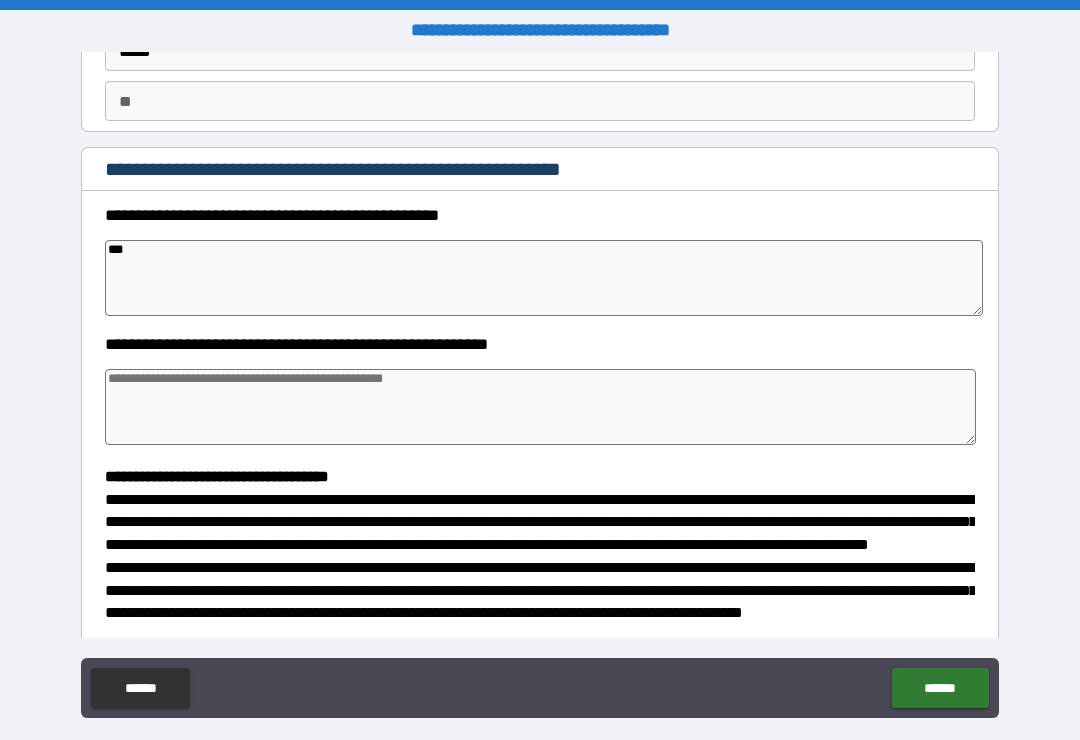 type on "****" 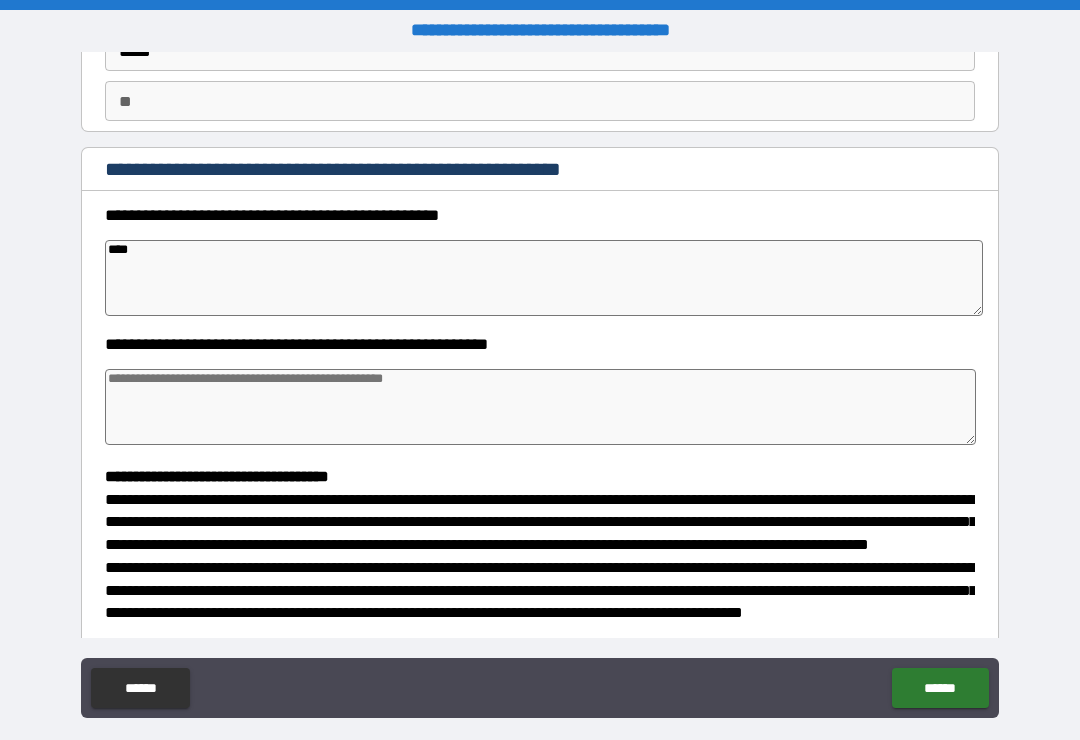 type on "*" 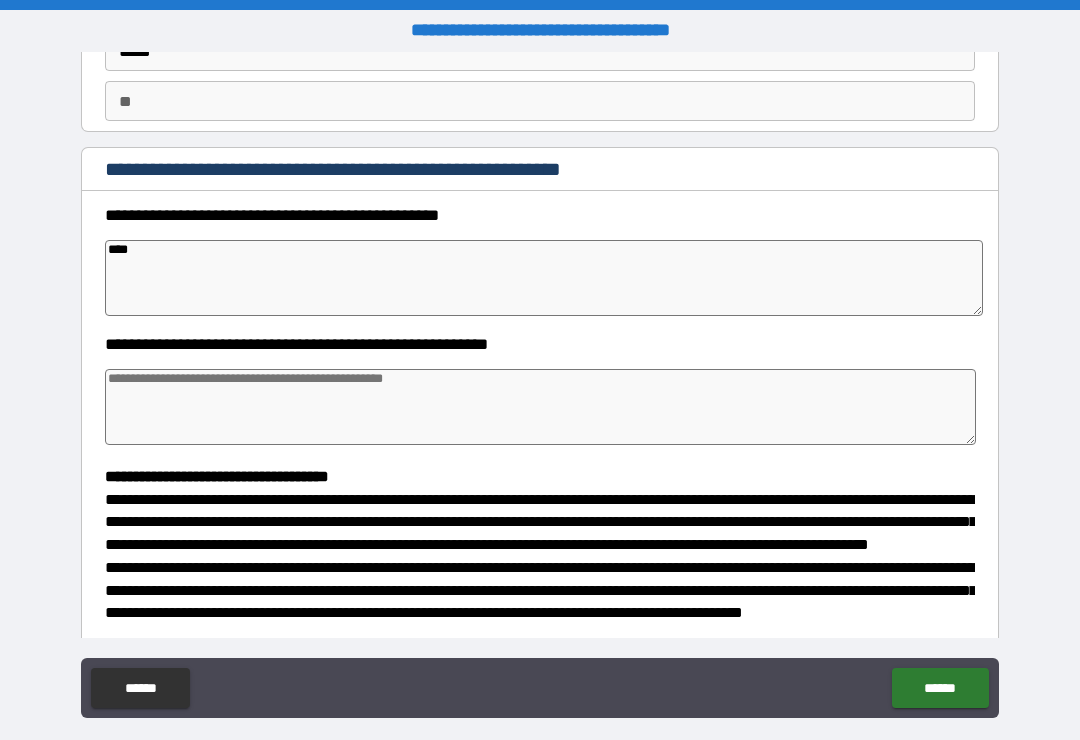 type on "*" 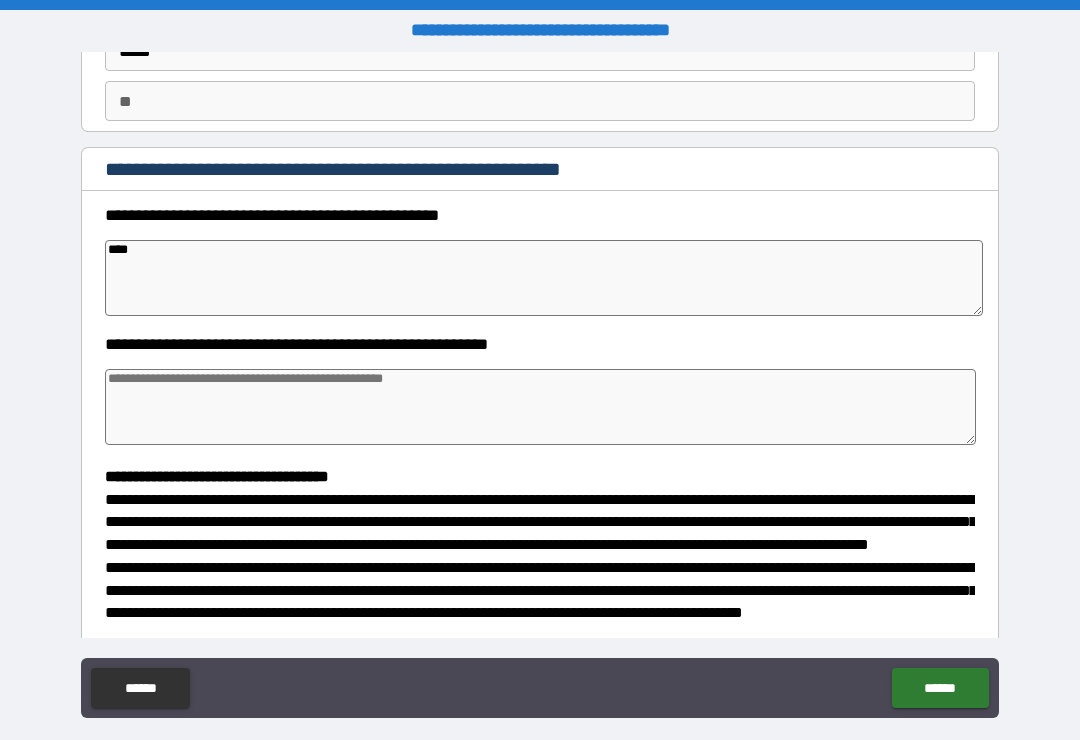 type on "*" 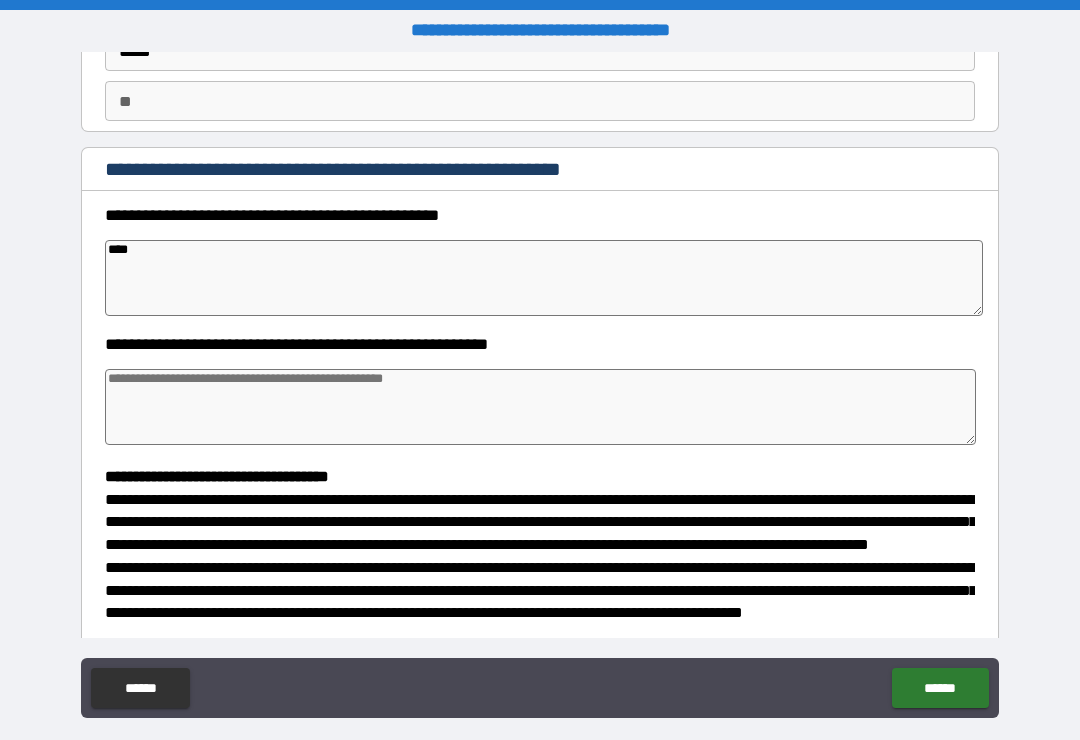 type on "*****" 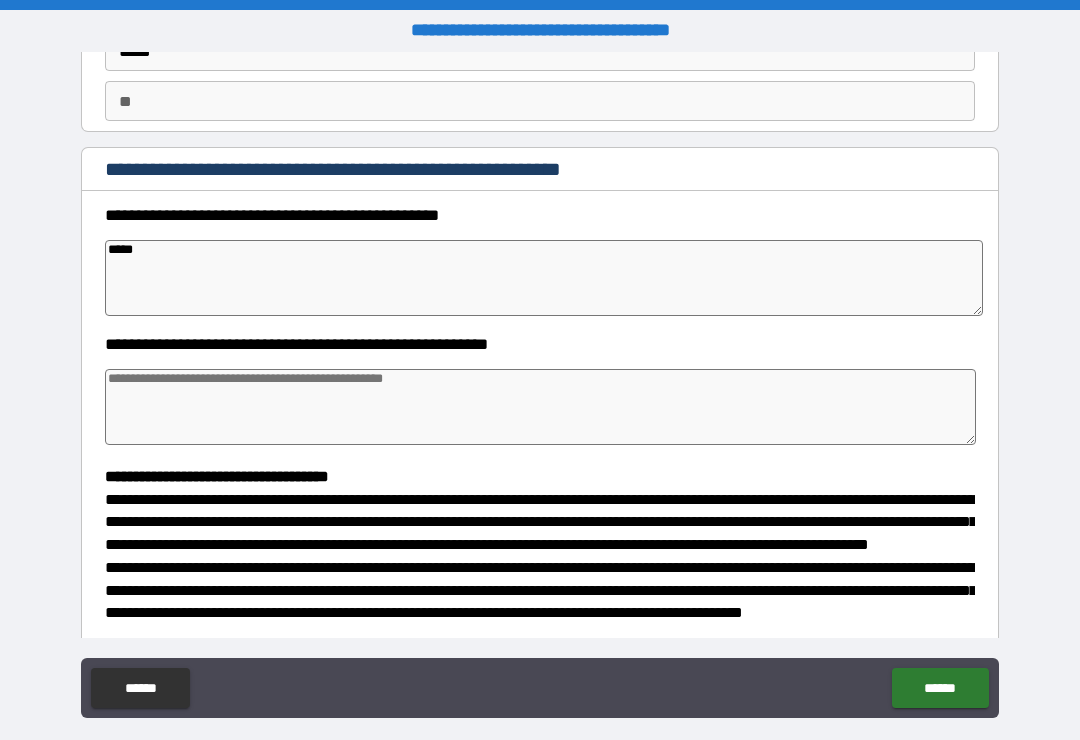 type on "*" 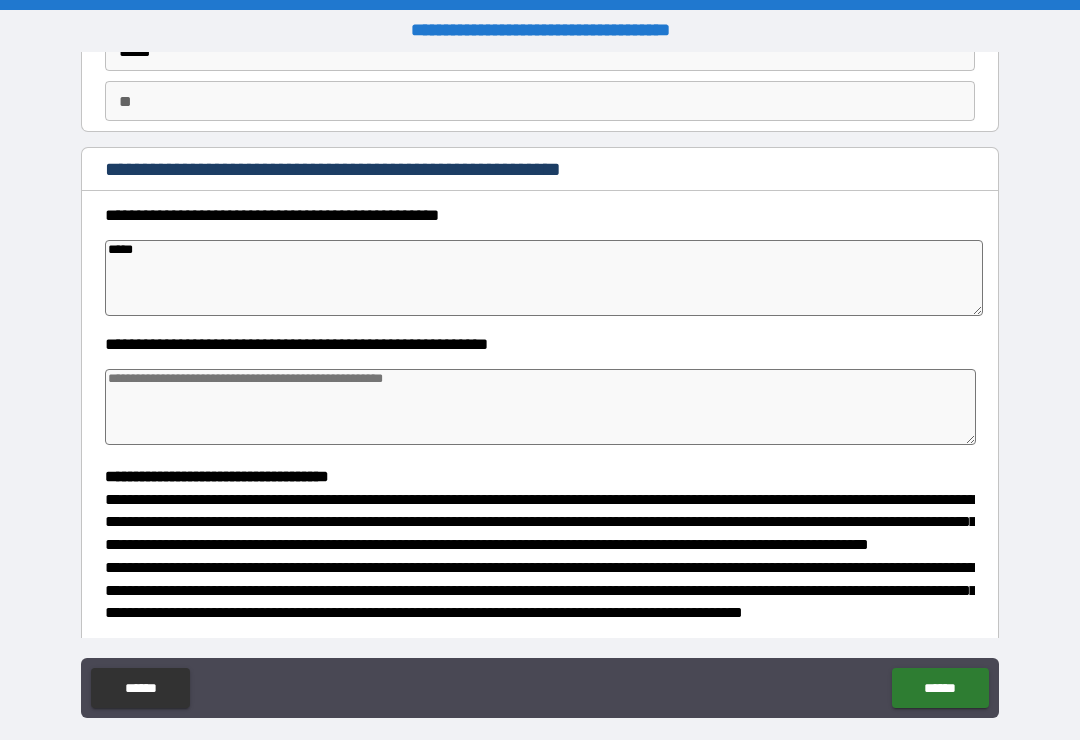 type on "*" 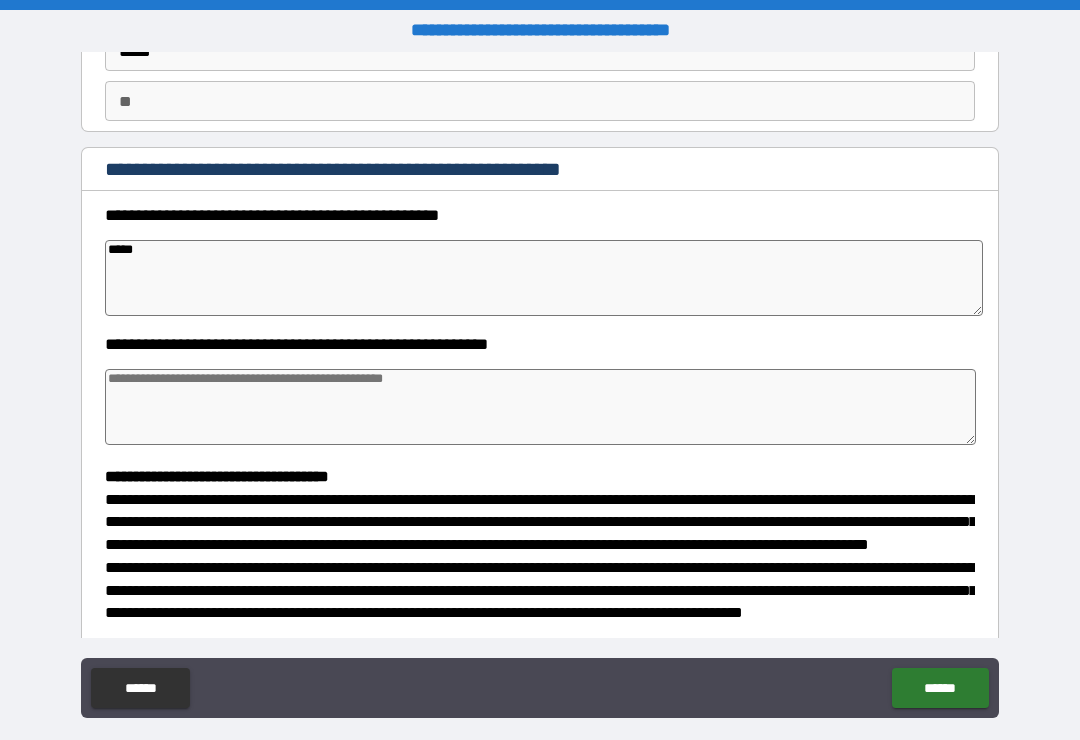type on "*" 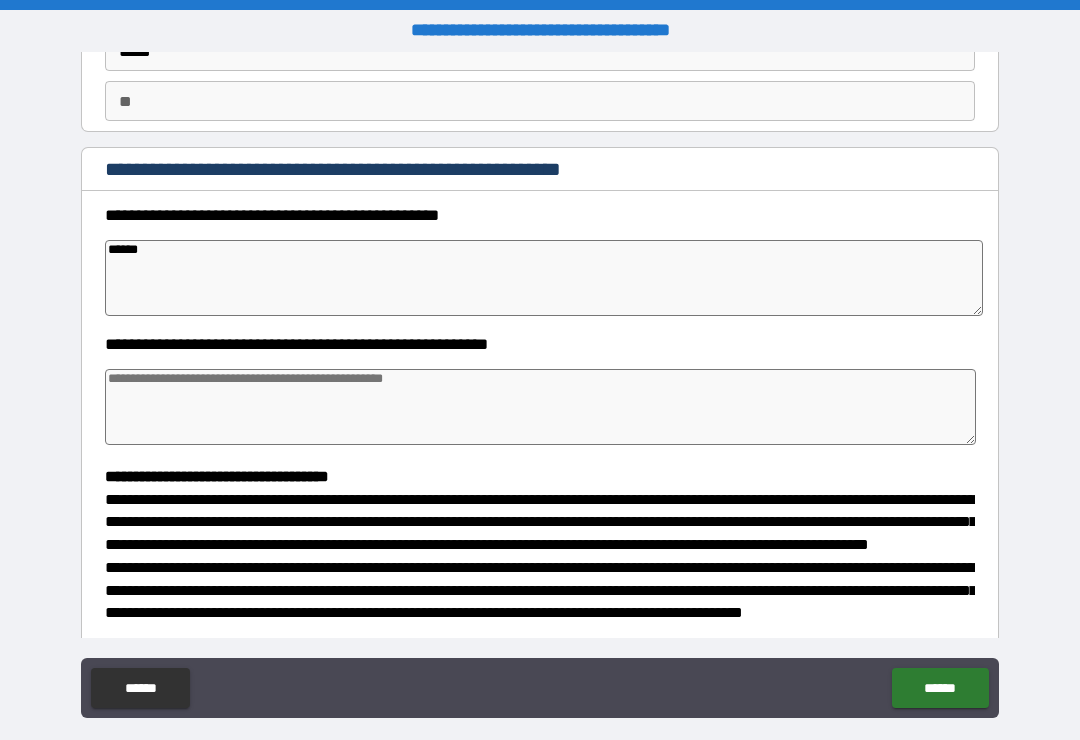 type on "*" 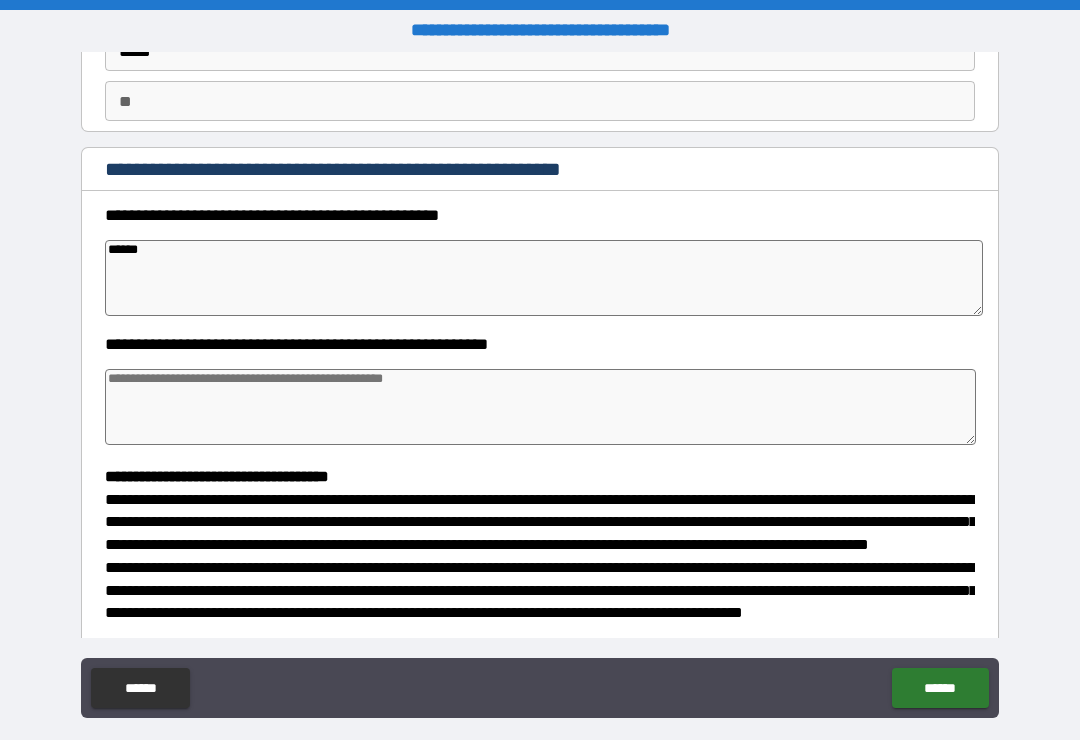 type on "*" 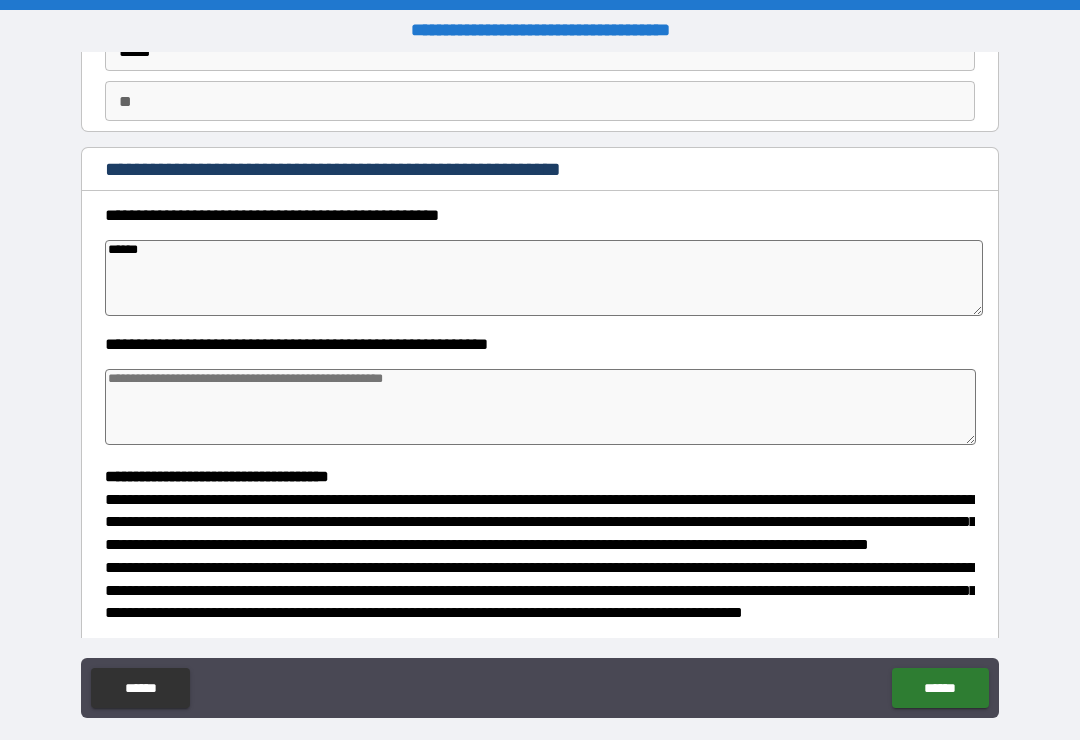 type on "*" 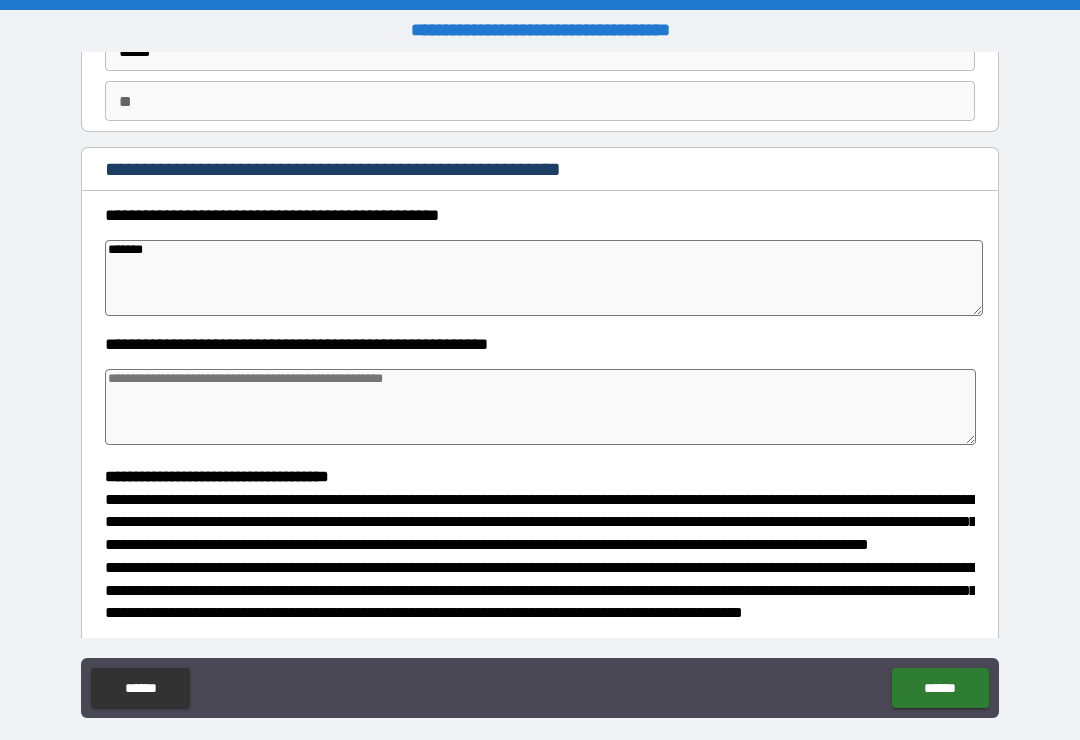 type on "*" 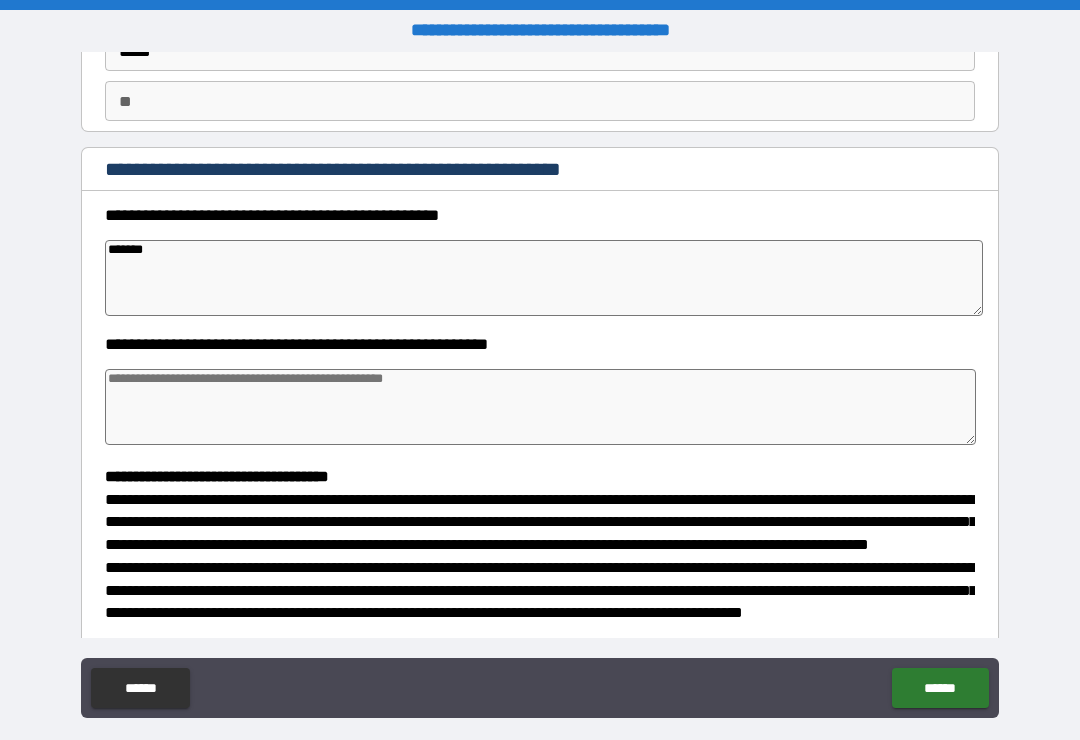type on "*" 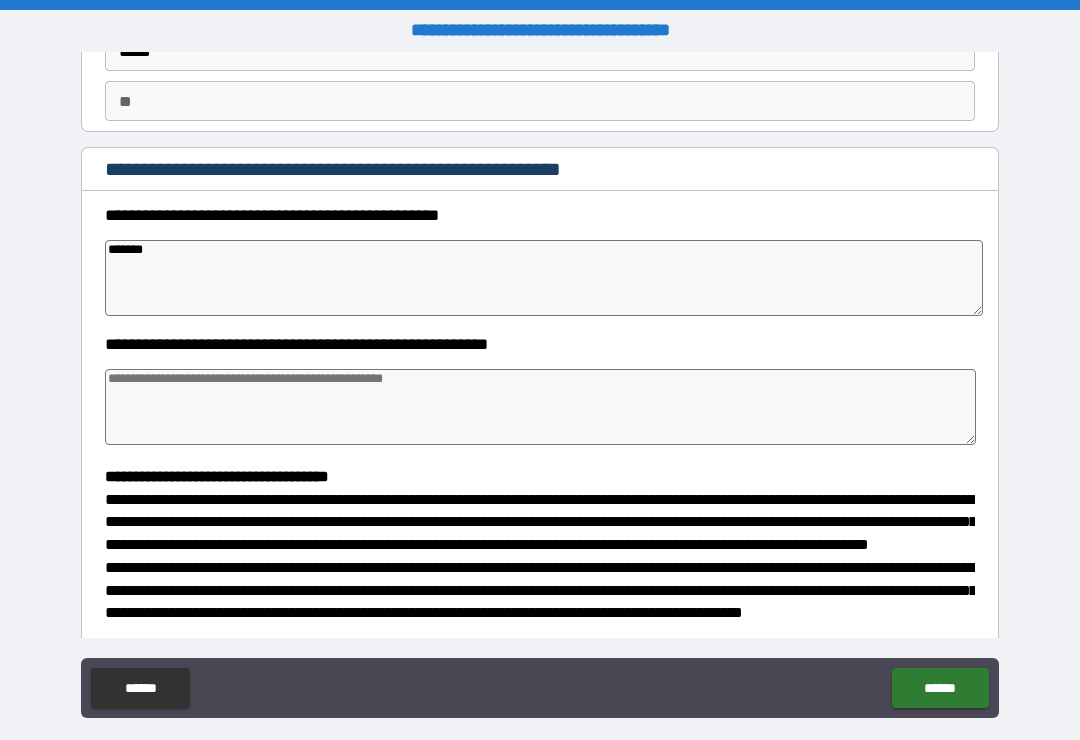 type on "*" 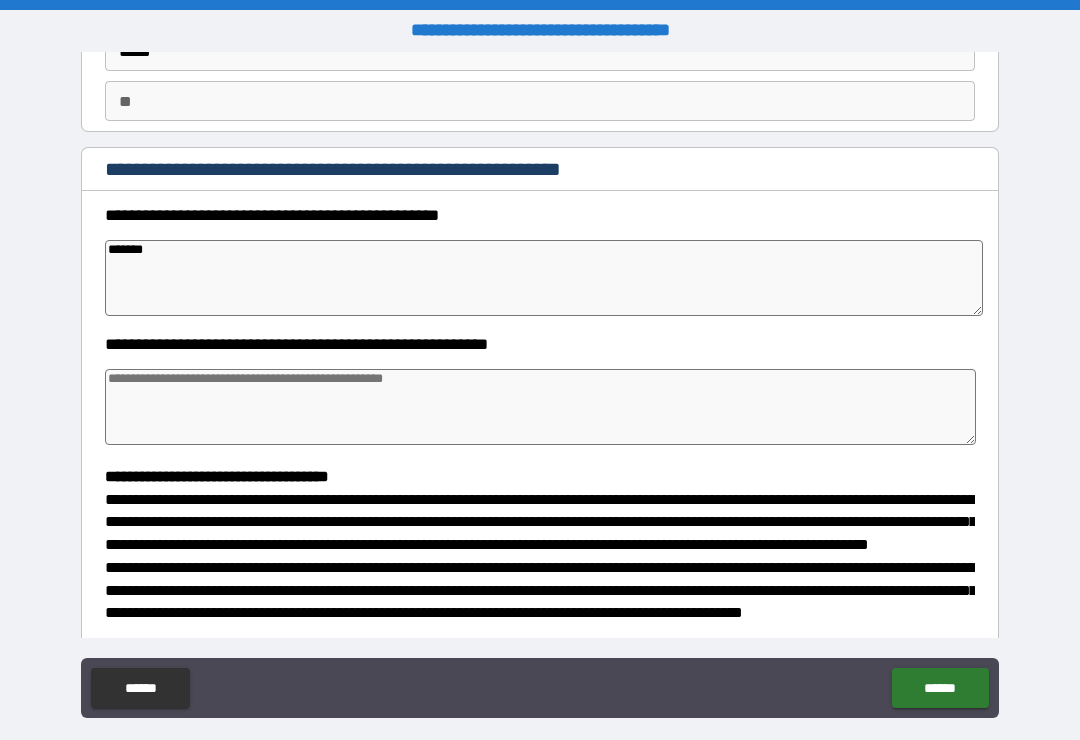 type on "*******" 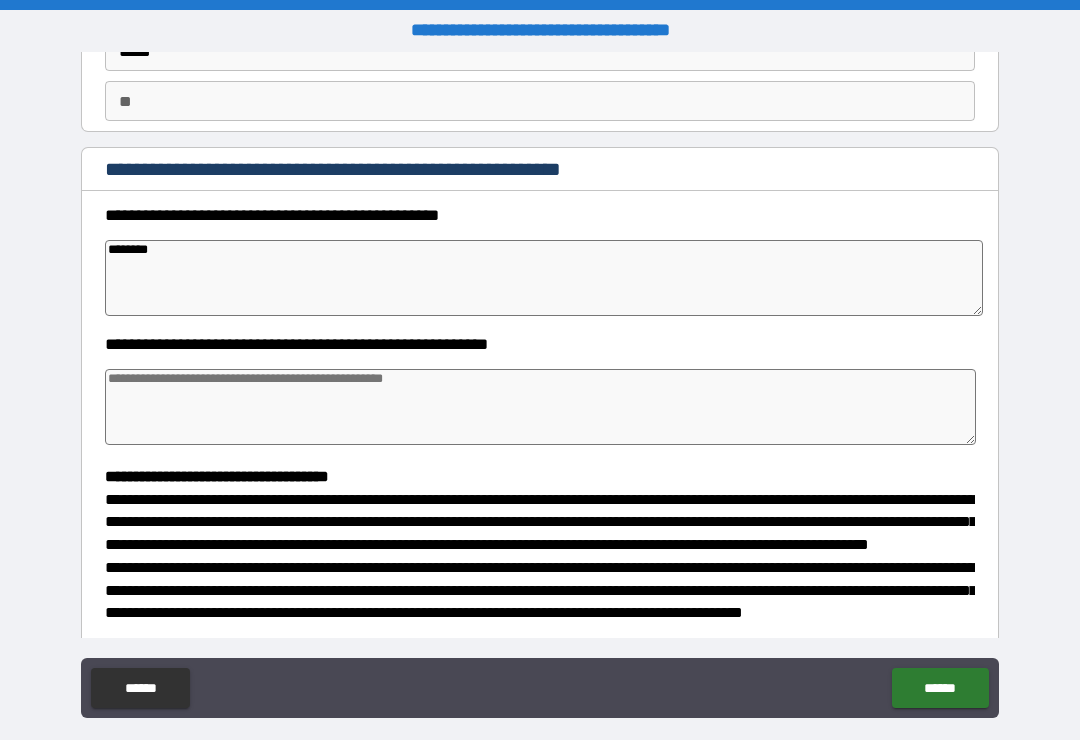 type on "*" 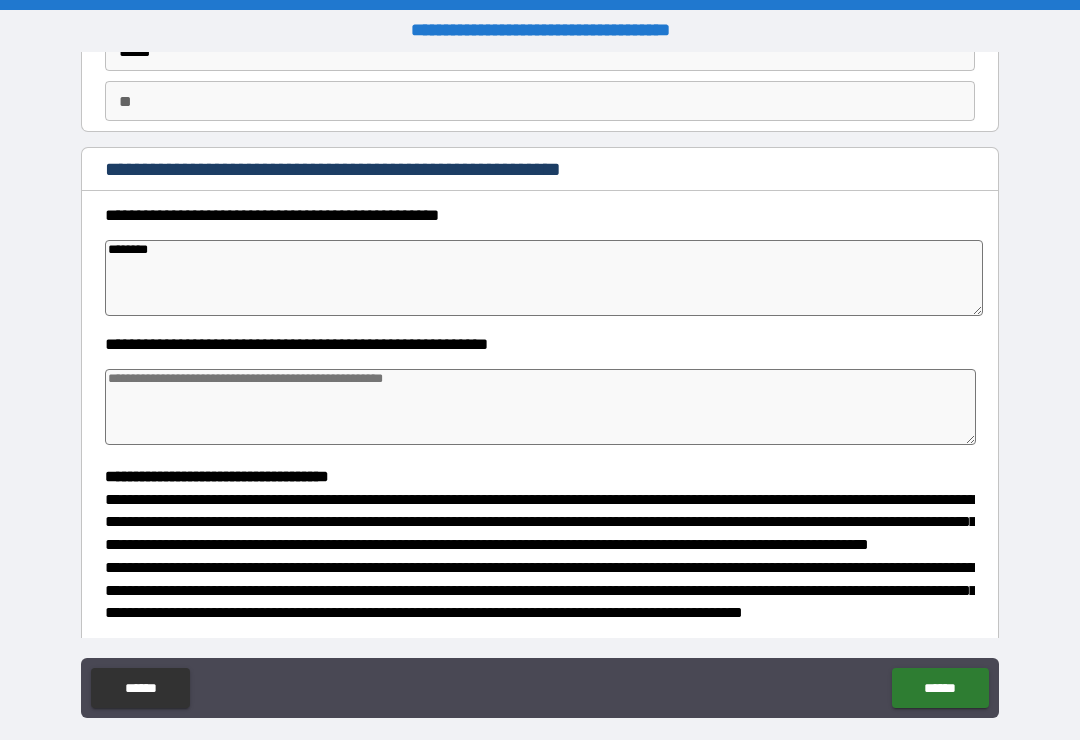type on "*" 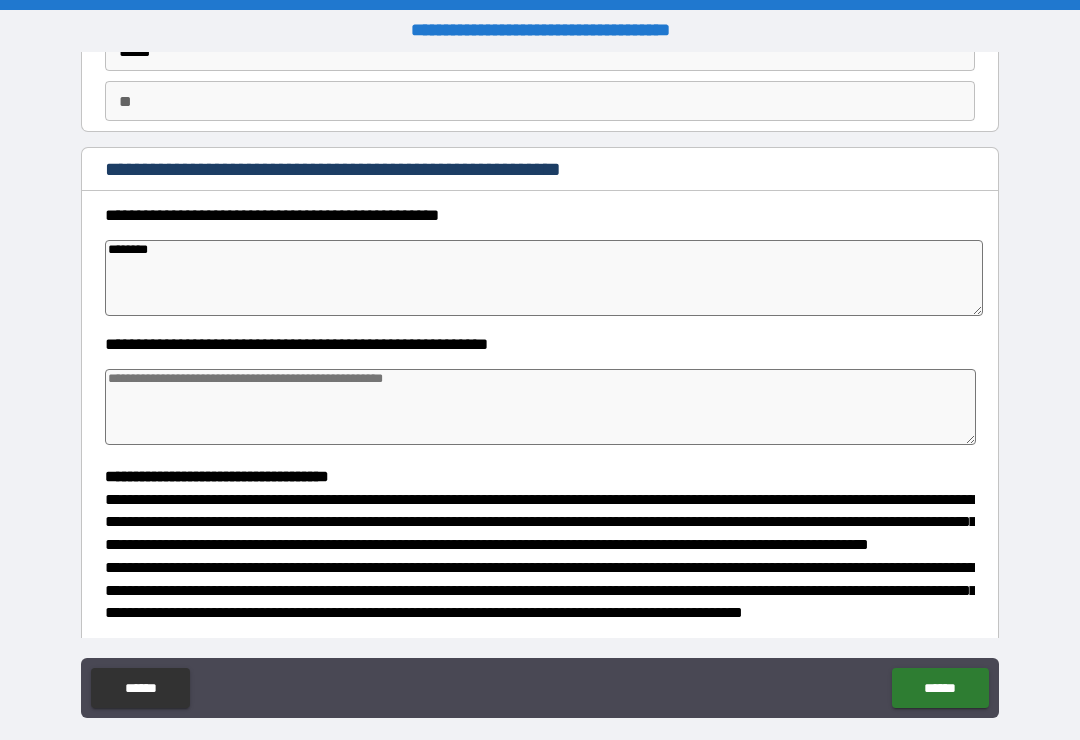 type on "*" 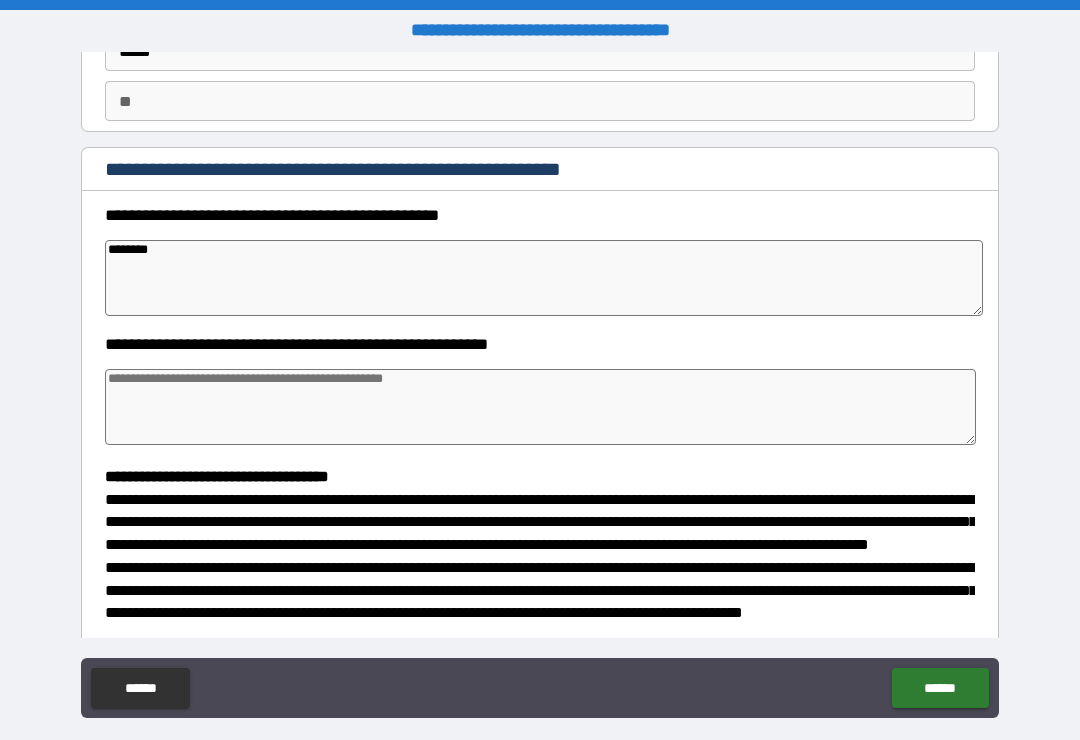type on "*********" 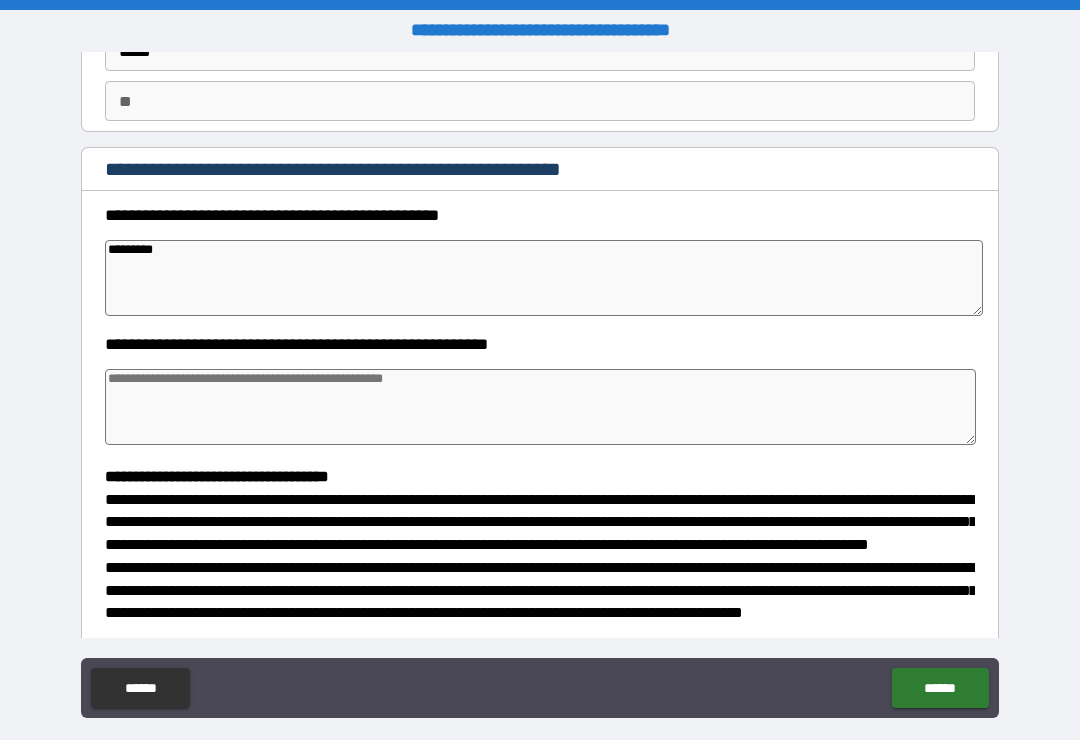type on "*" 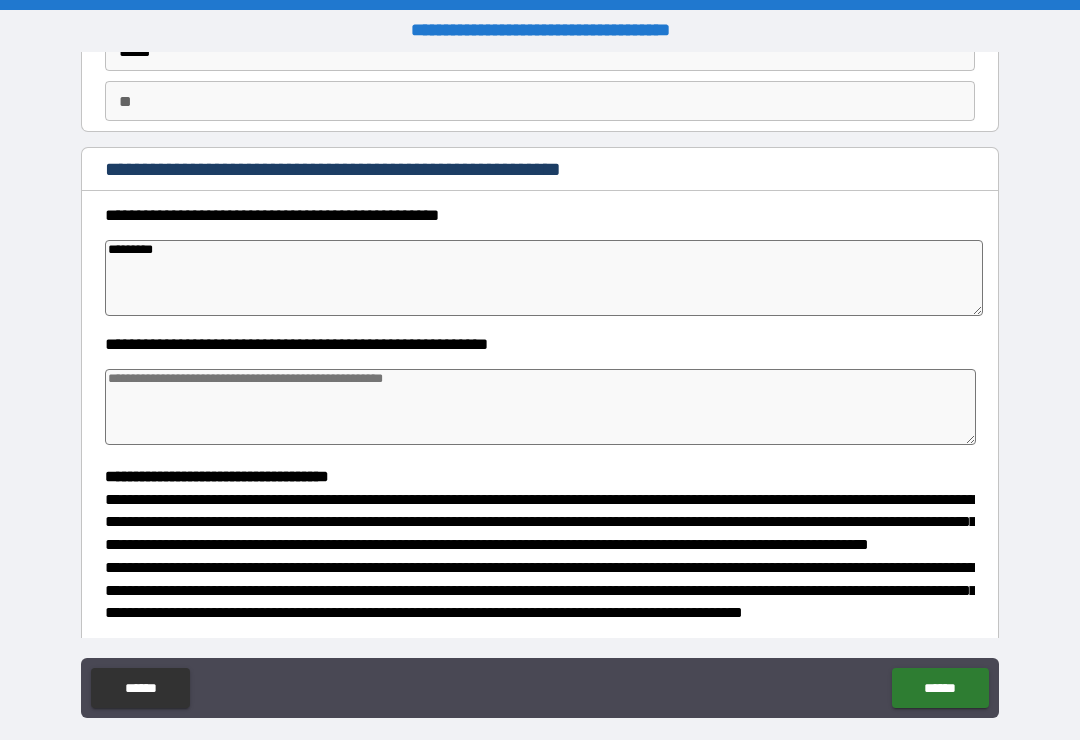 type on "*" 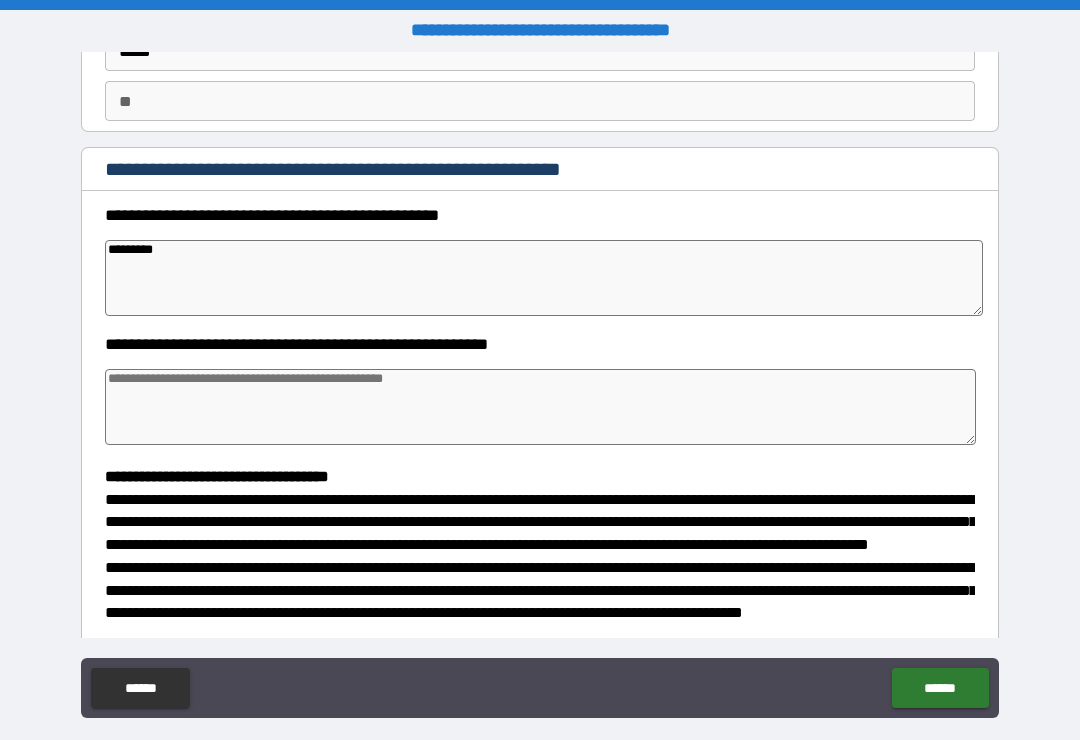type on "*" 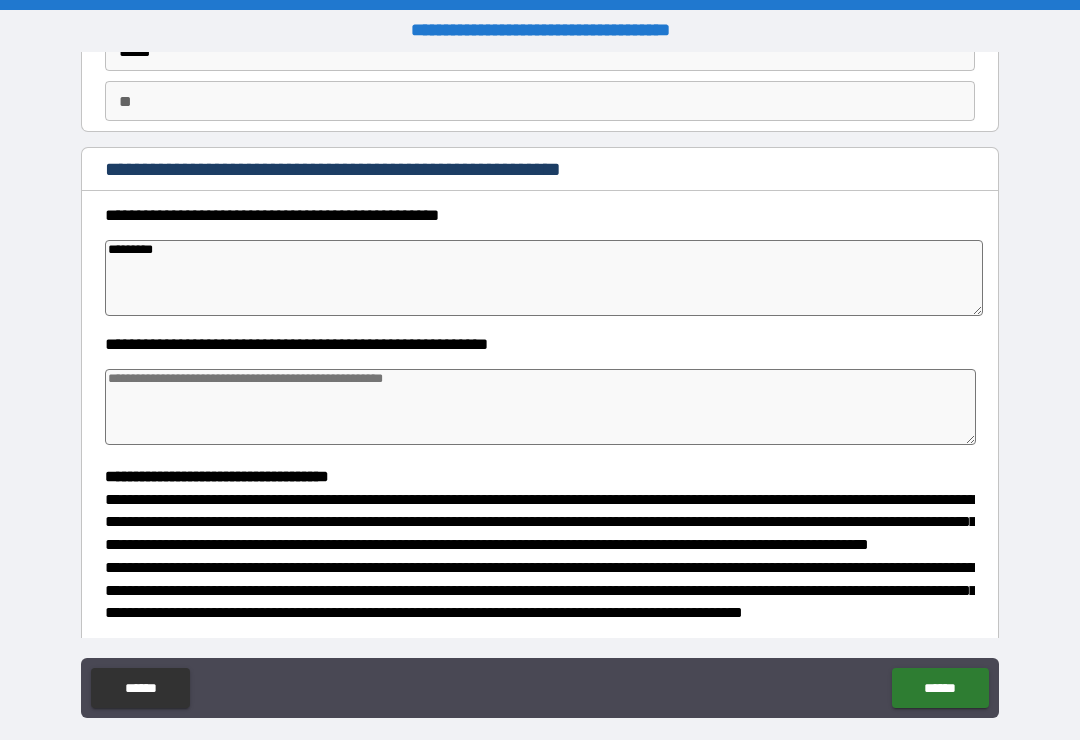 type on "*******" 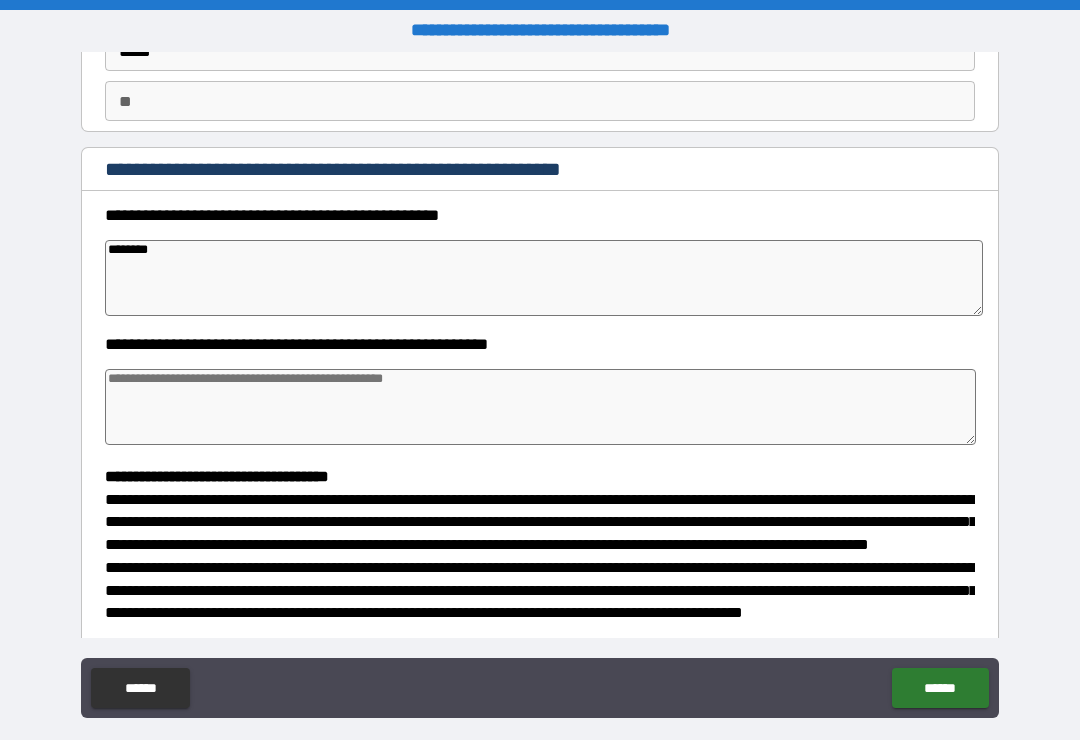 type on "*" 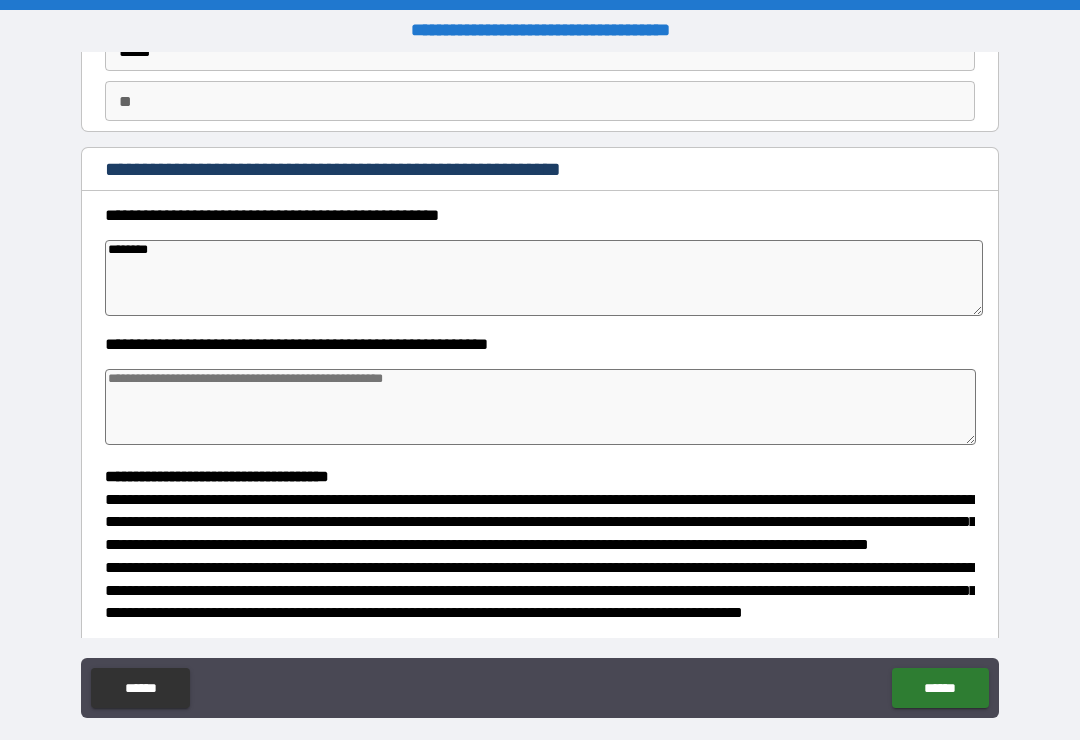 type on "*" 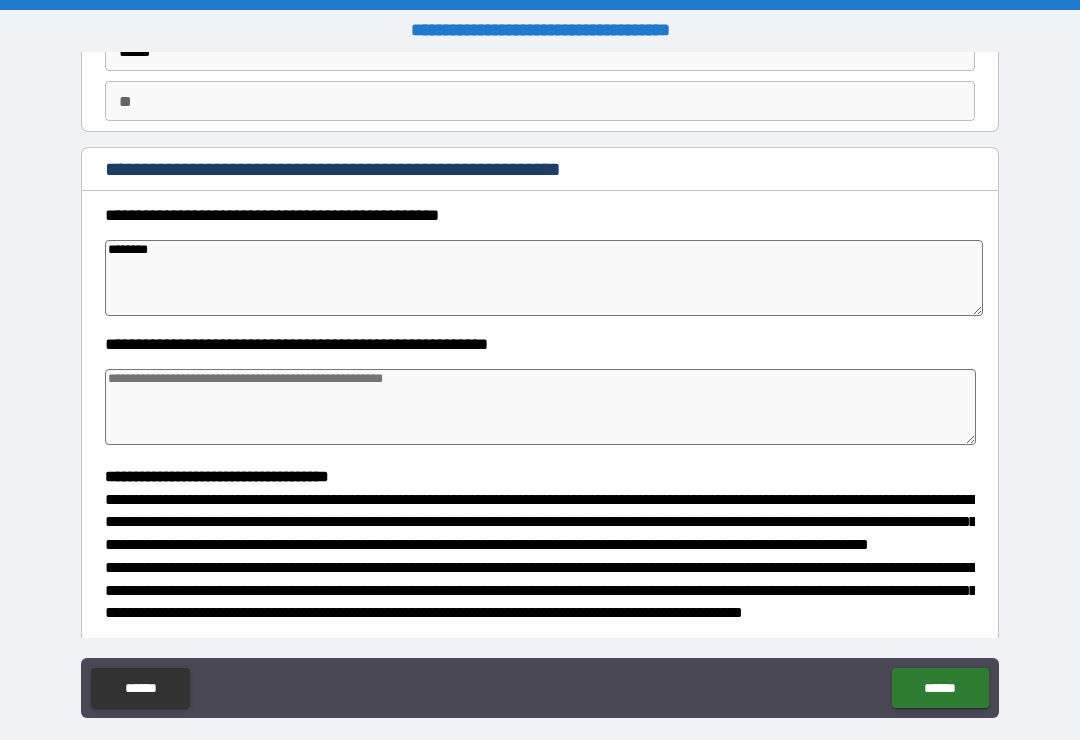 type on "*" 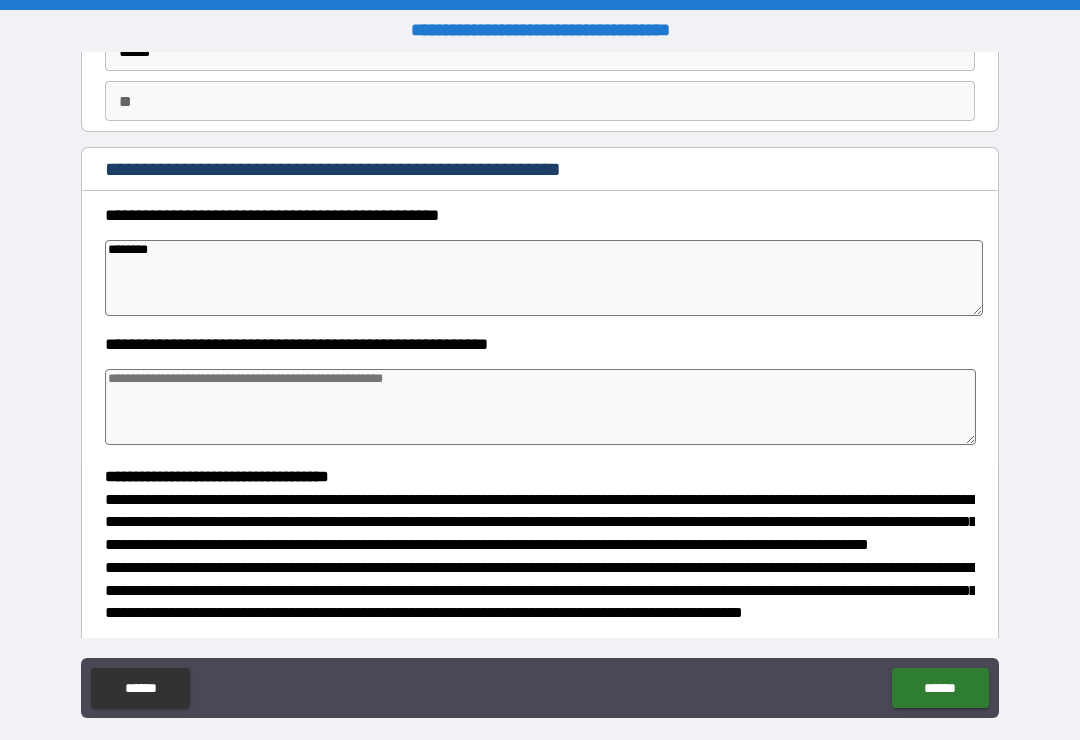 type on "*********" 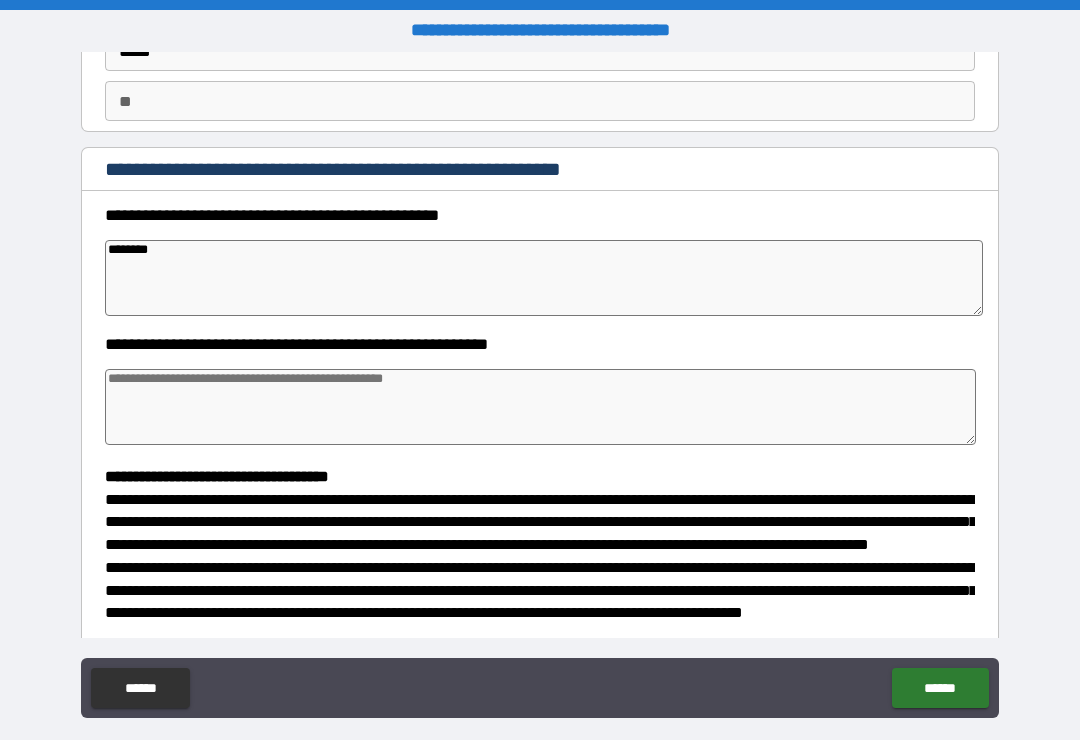 type on "*" 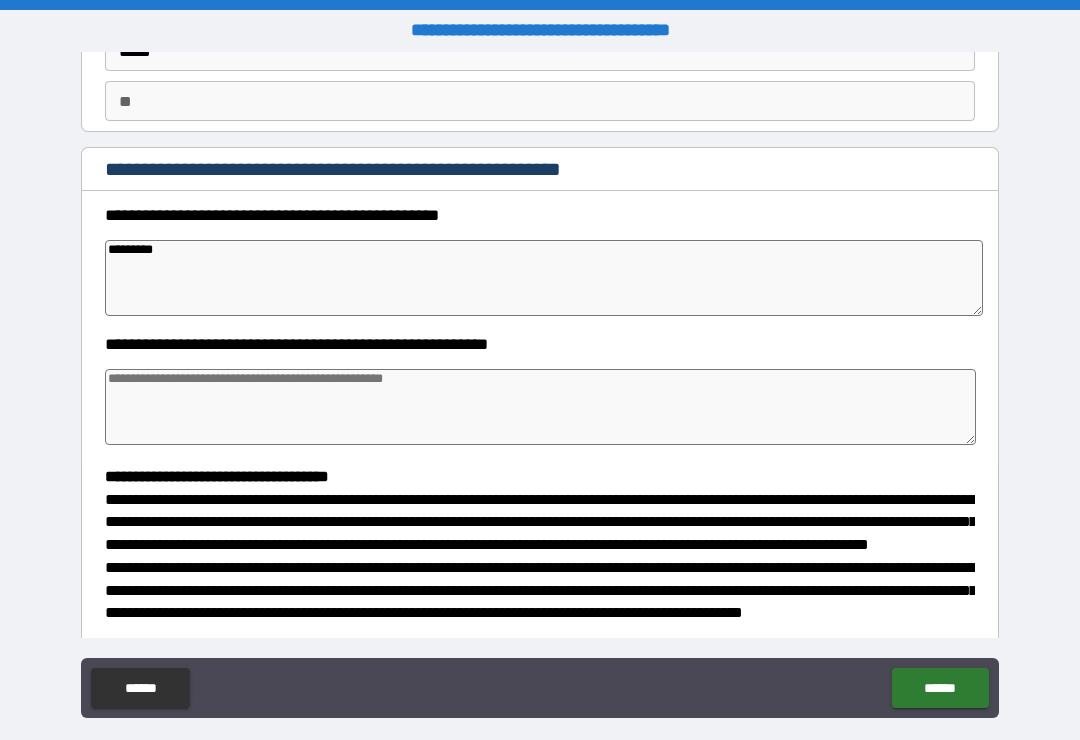 type on "*" 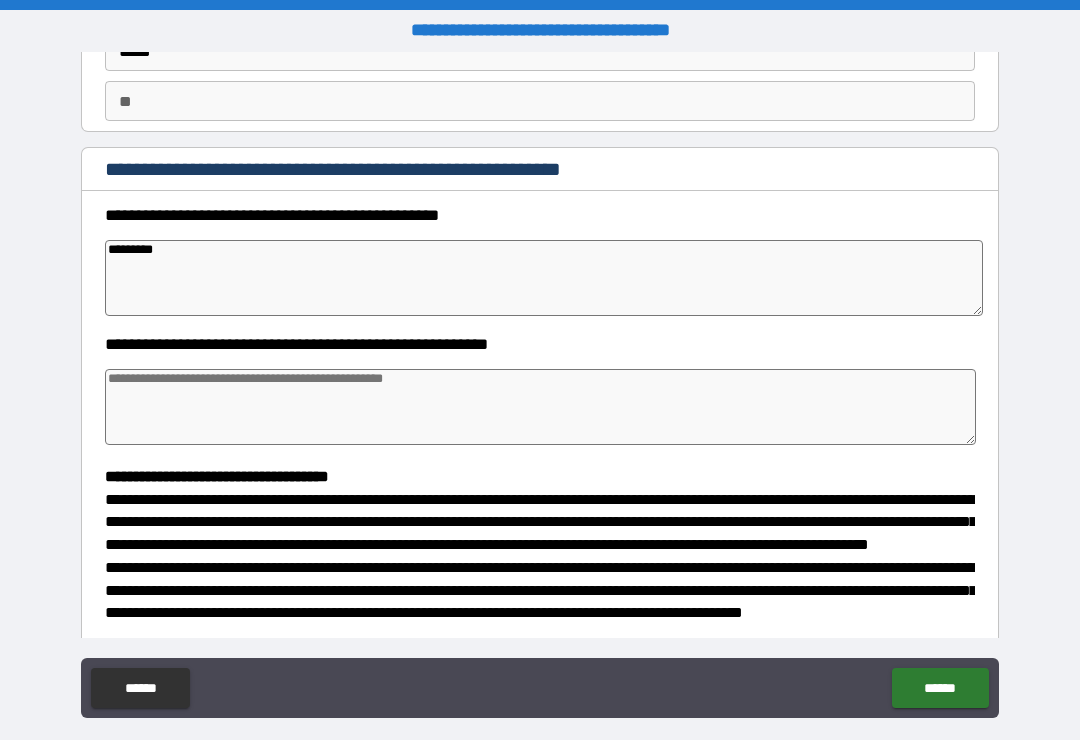 type on "**********" 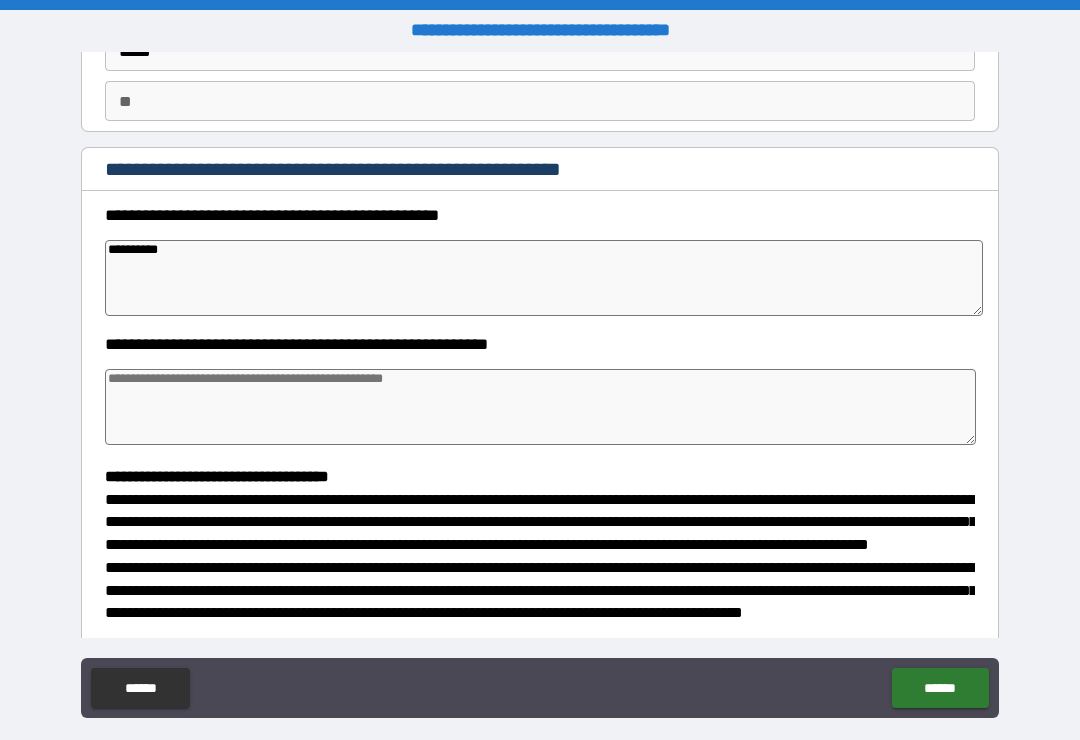 type on "*" 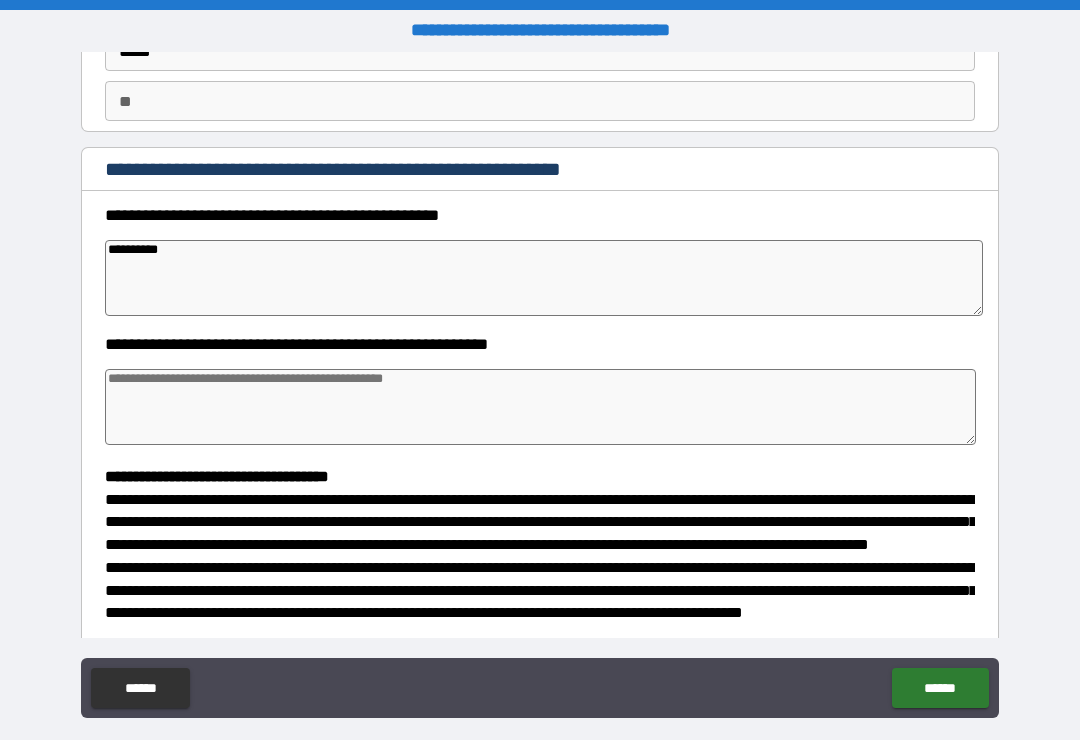 type on "**********" 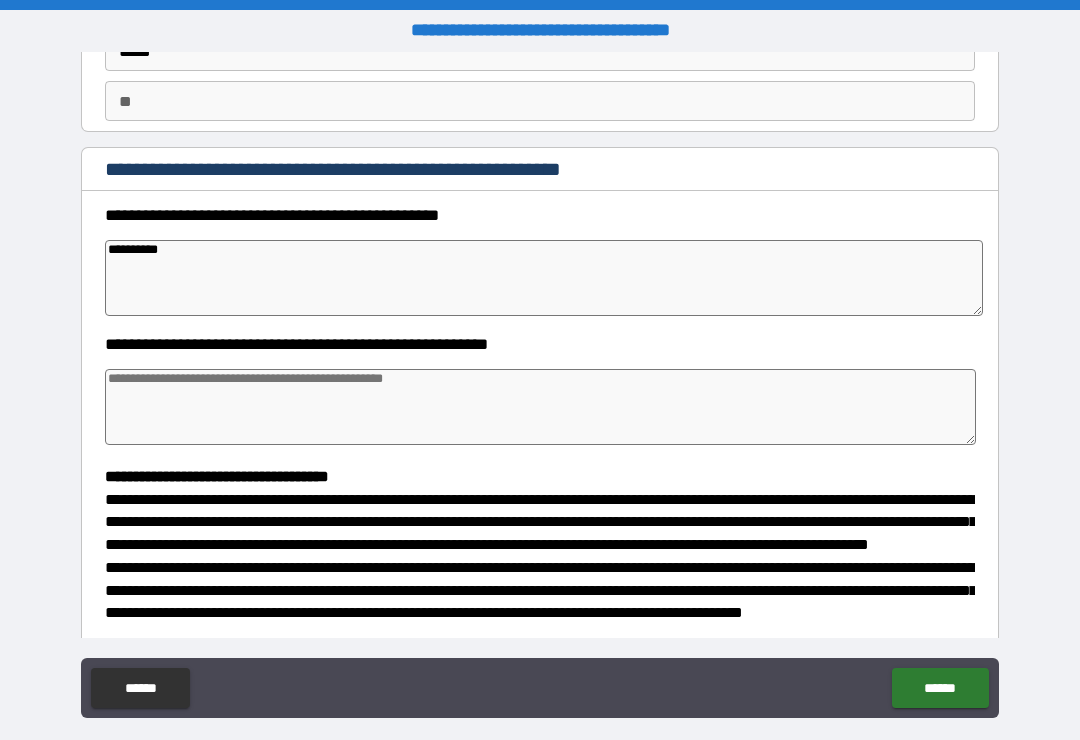 type on "*" 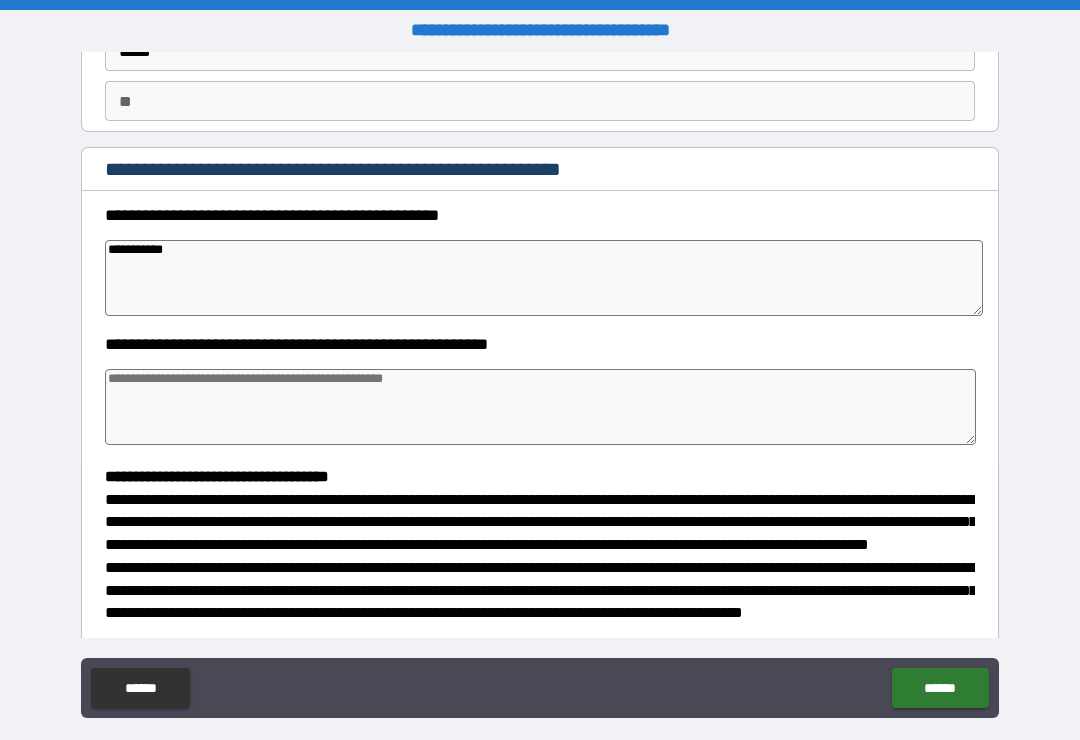type on "**********" 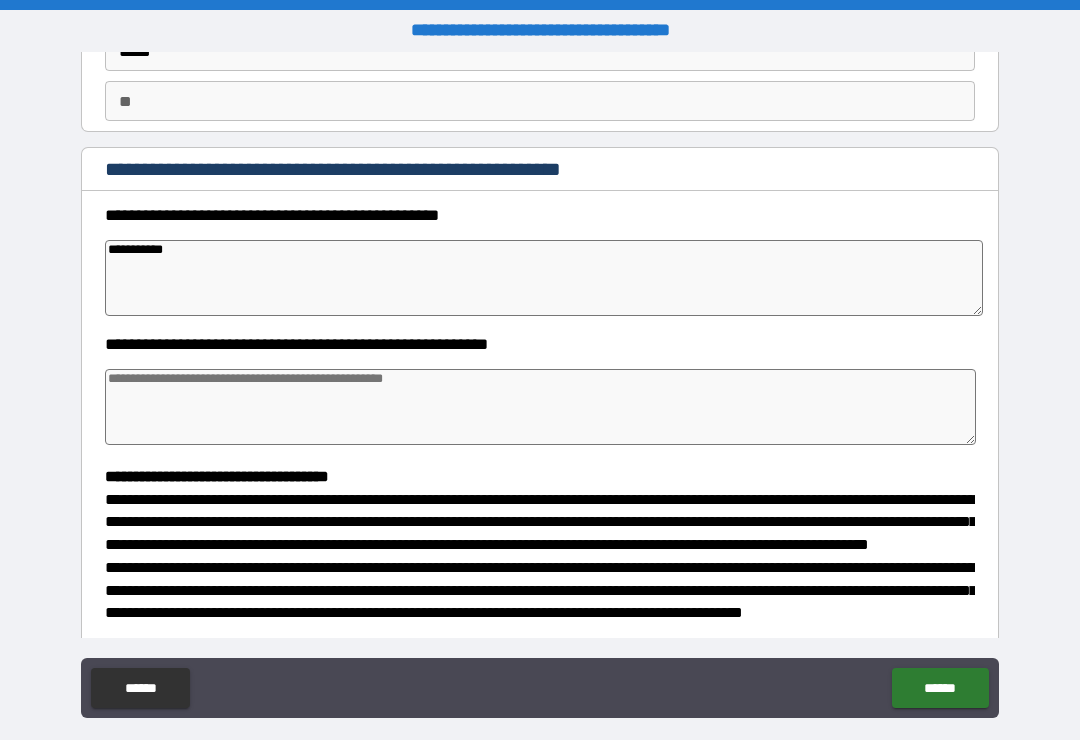 type on "*" 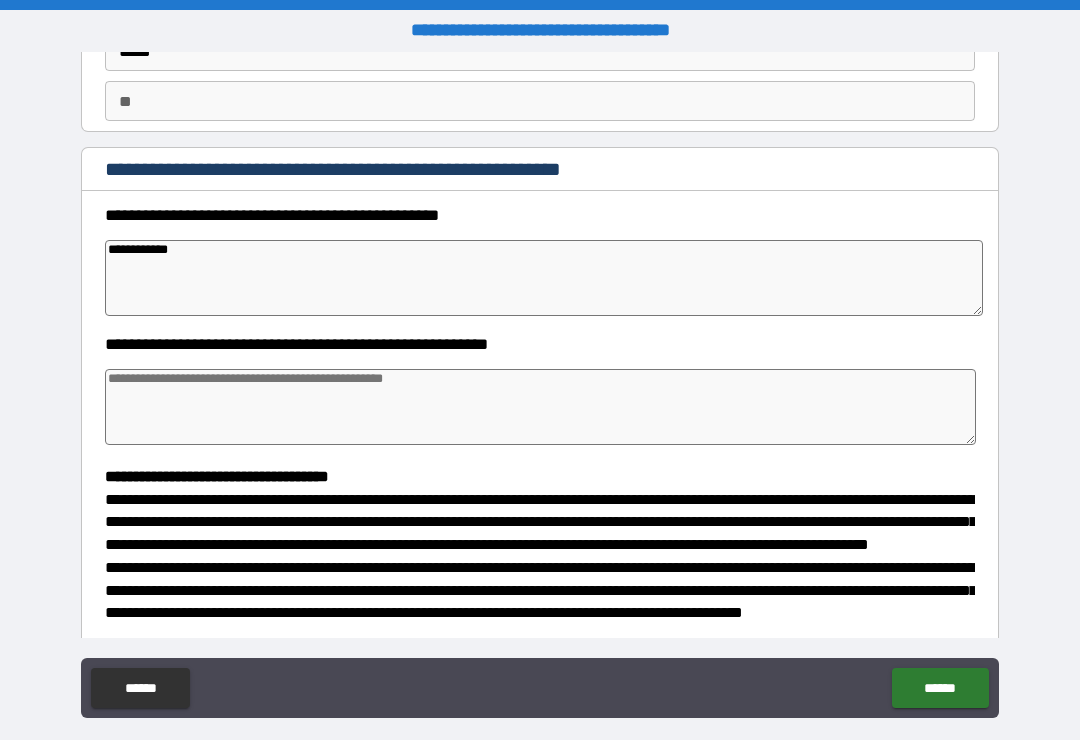 type on "*" 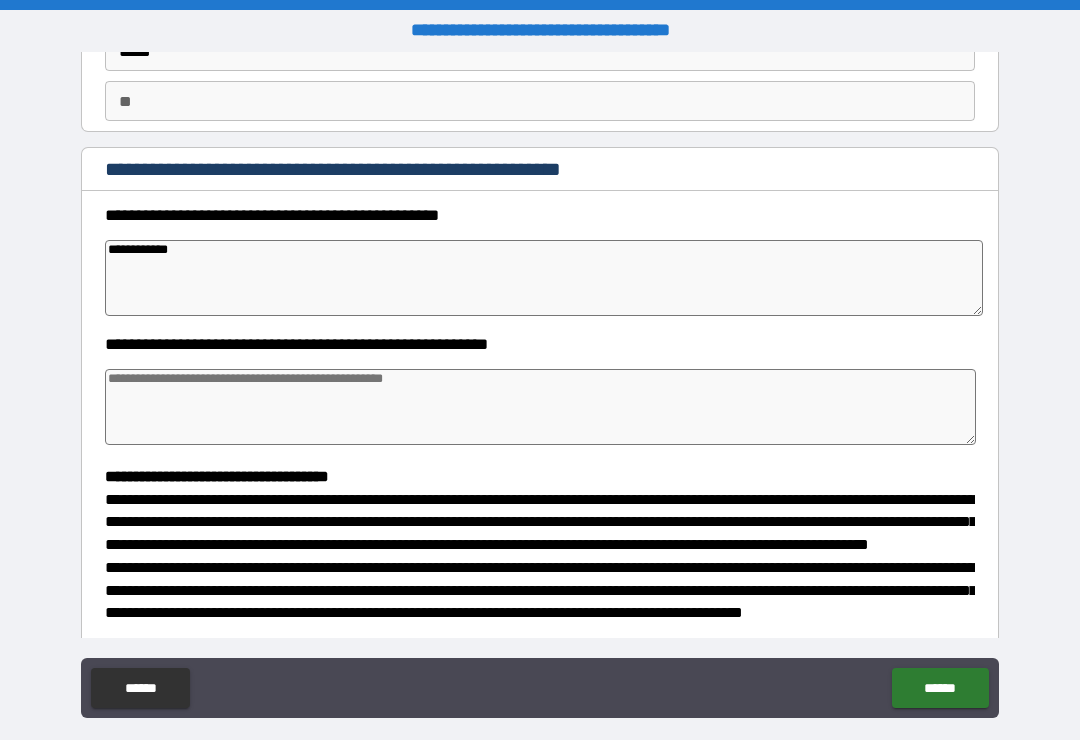 type on "*" 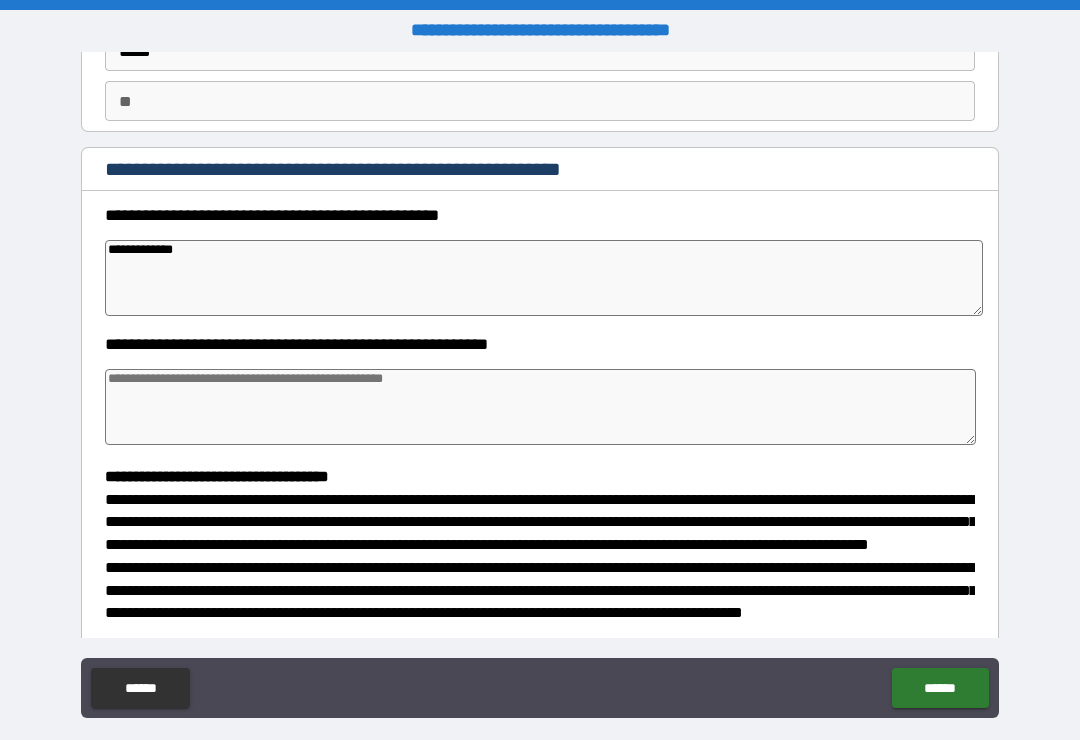 type on "*" 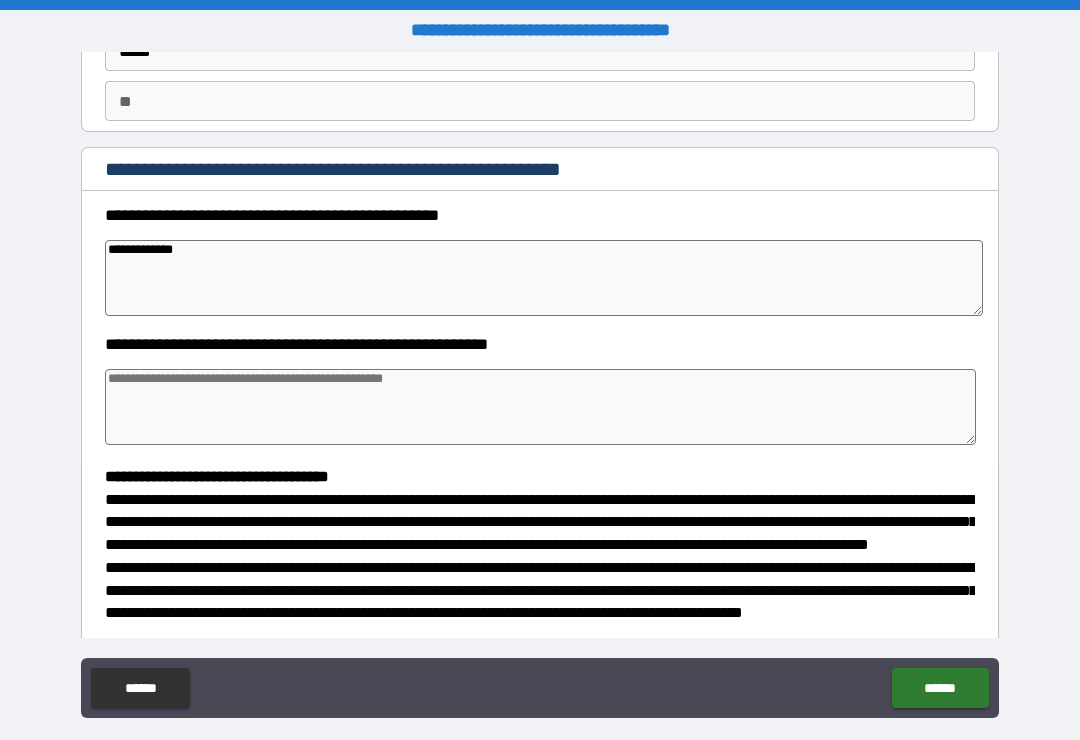 type on "*" 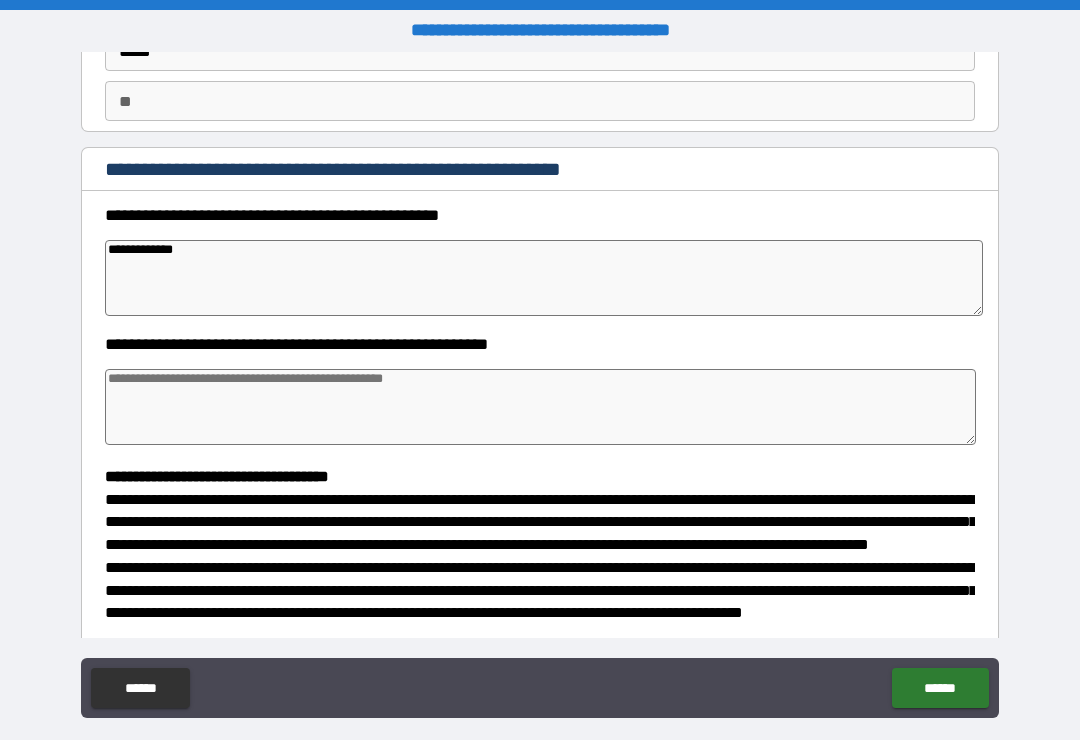 type on "*" 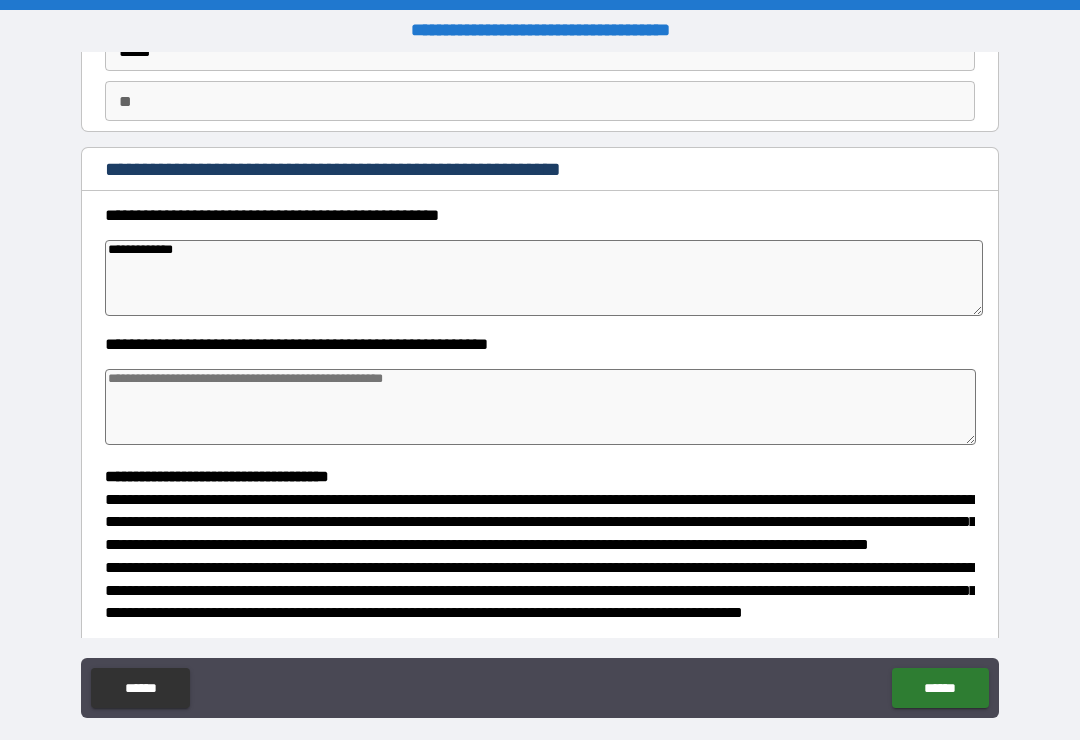 type on "**********" 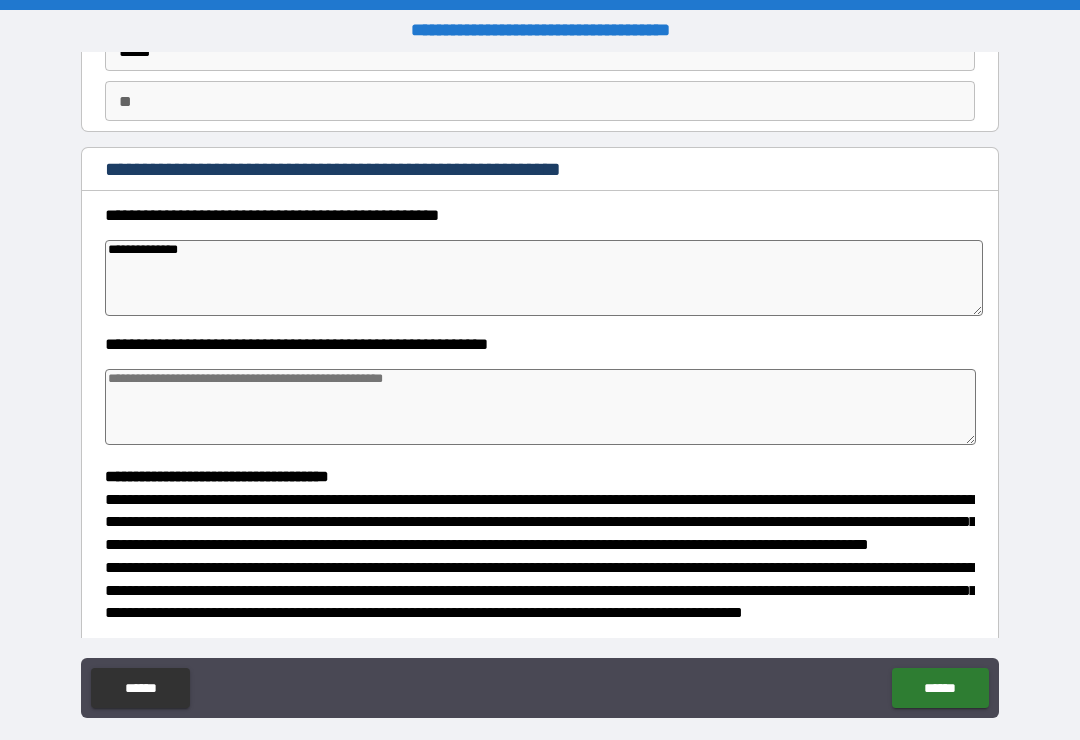 type on "*" 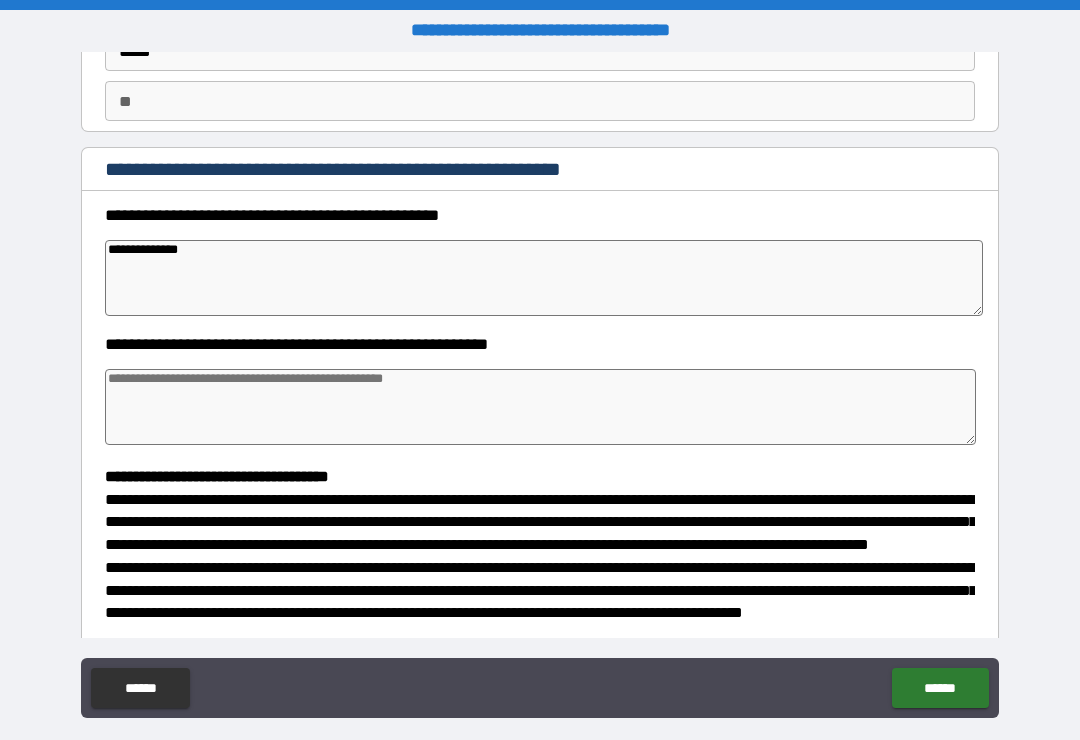 type on "*" 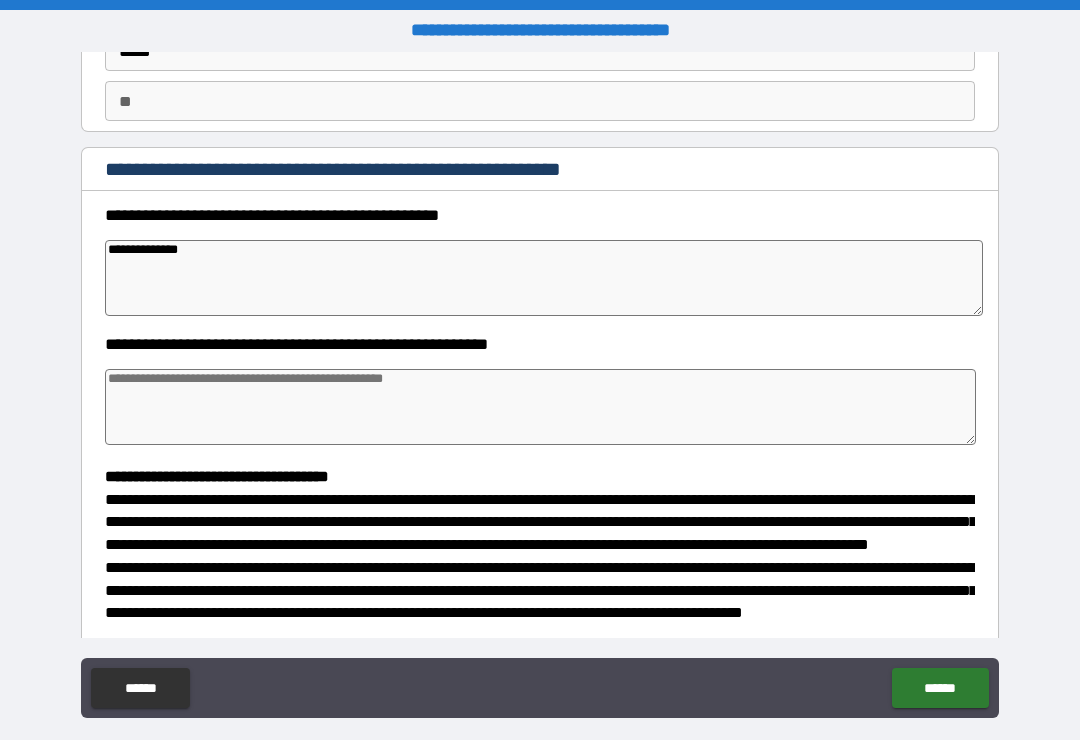 type on "*" 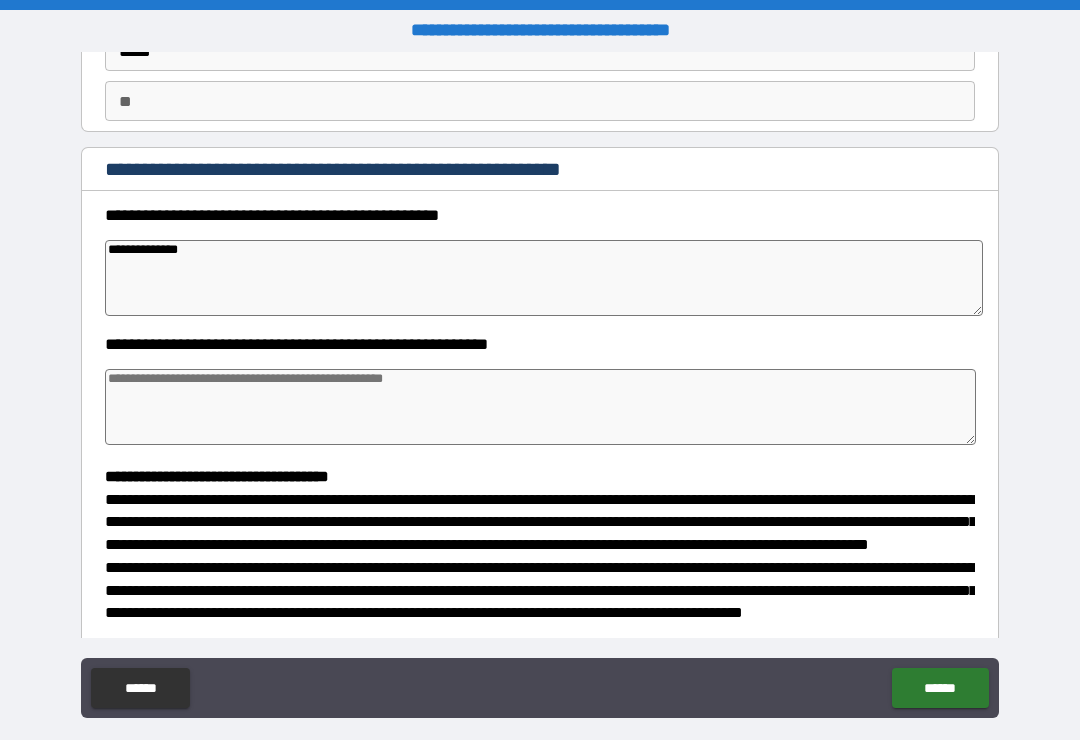 type on "**********" 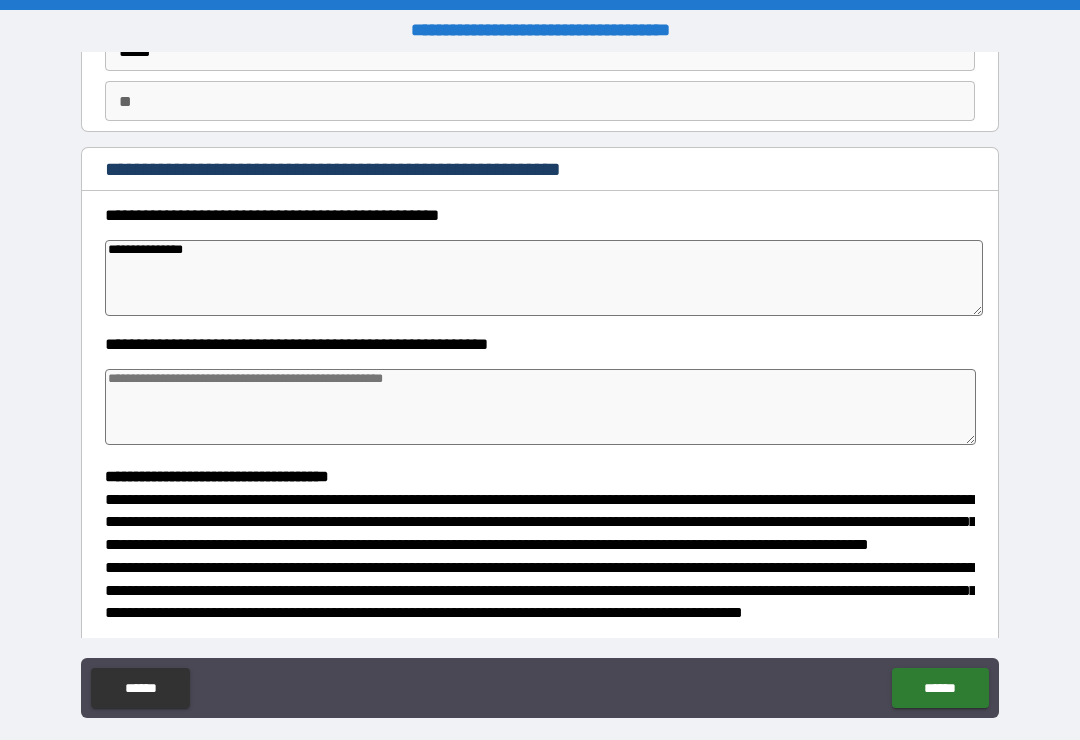 type on "*" 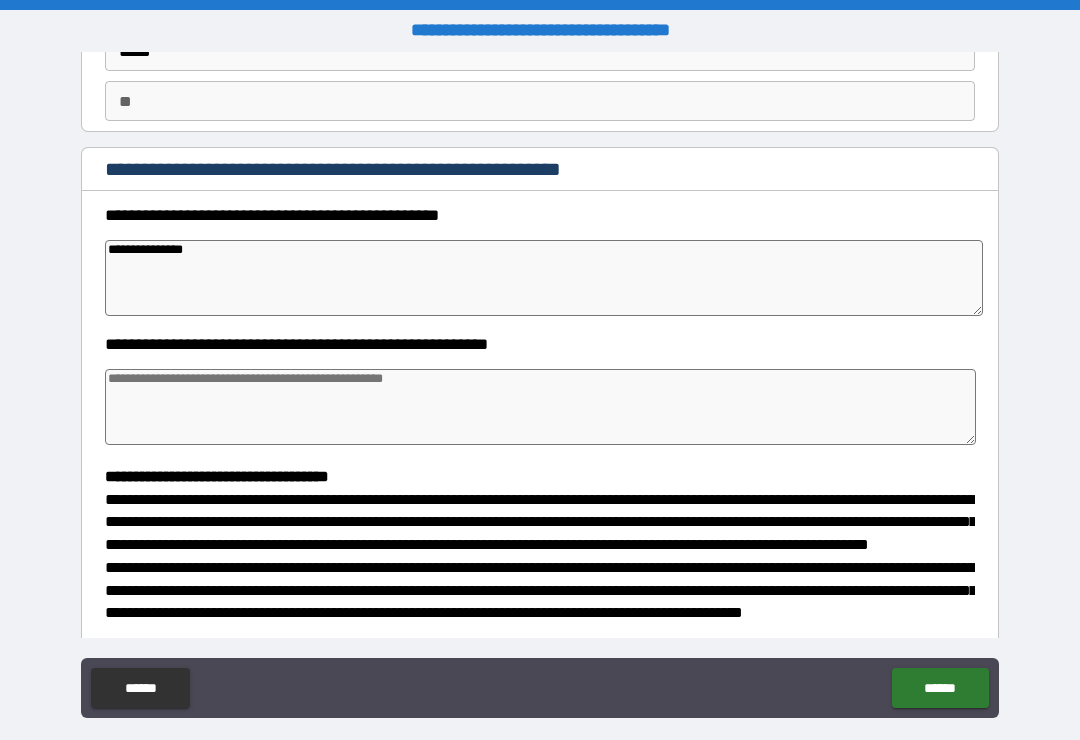 type on "*" 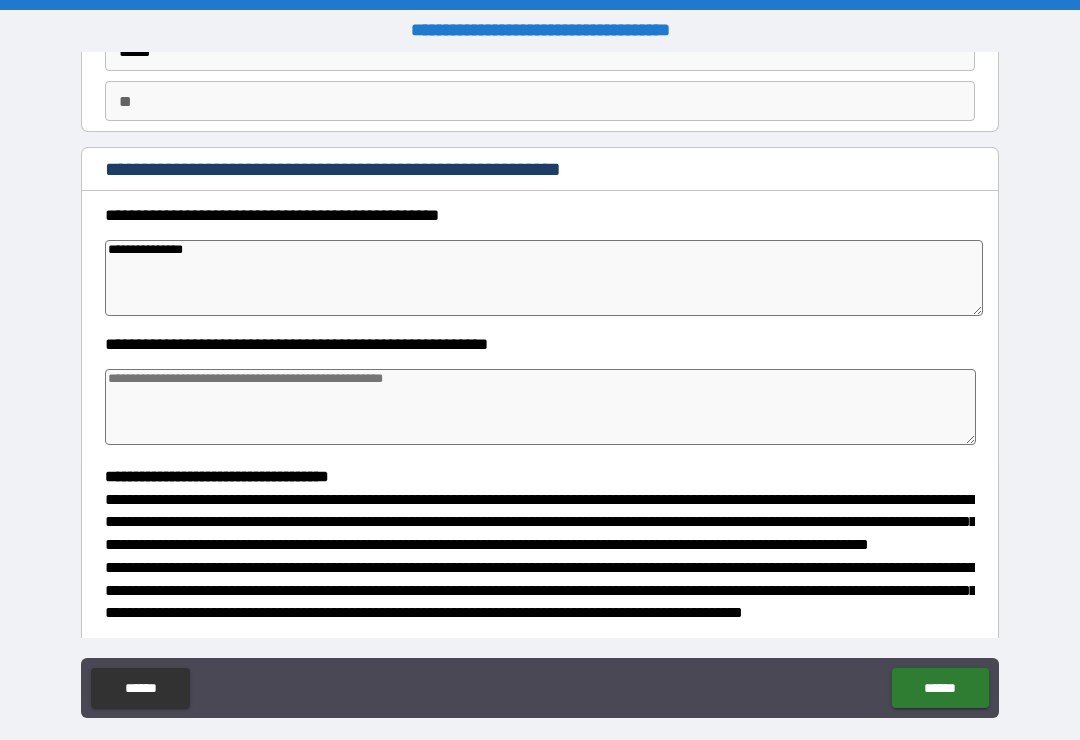 type on "*" 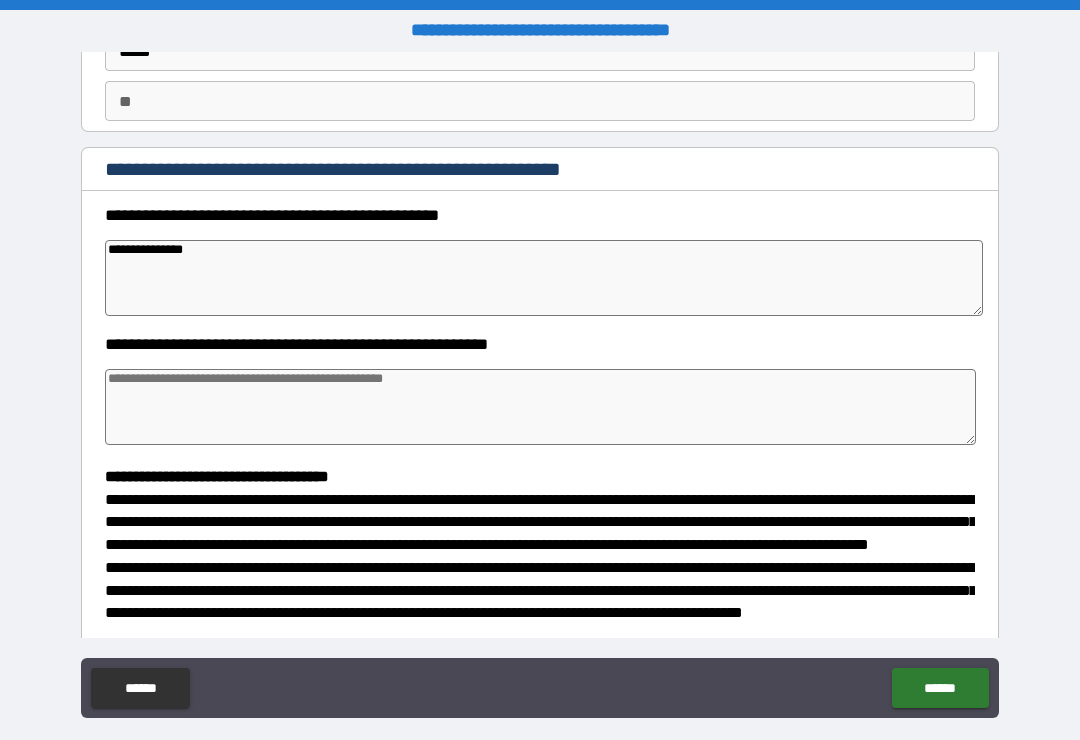 type on "**********" 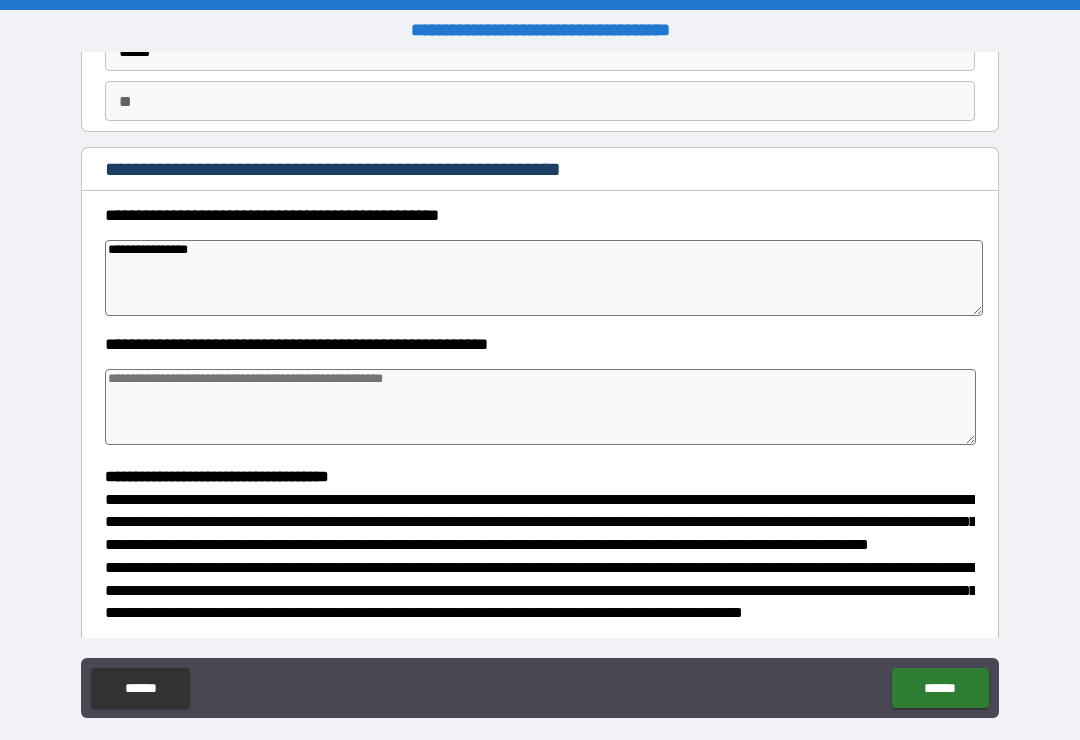 type on "*" 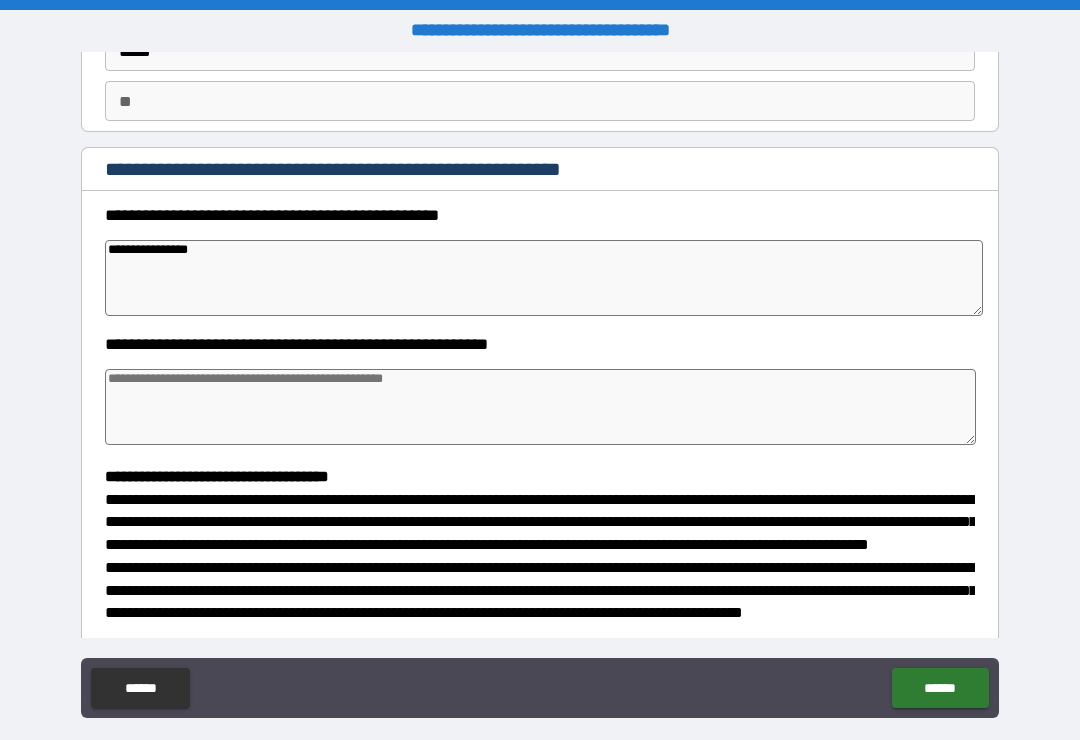 type on "*" 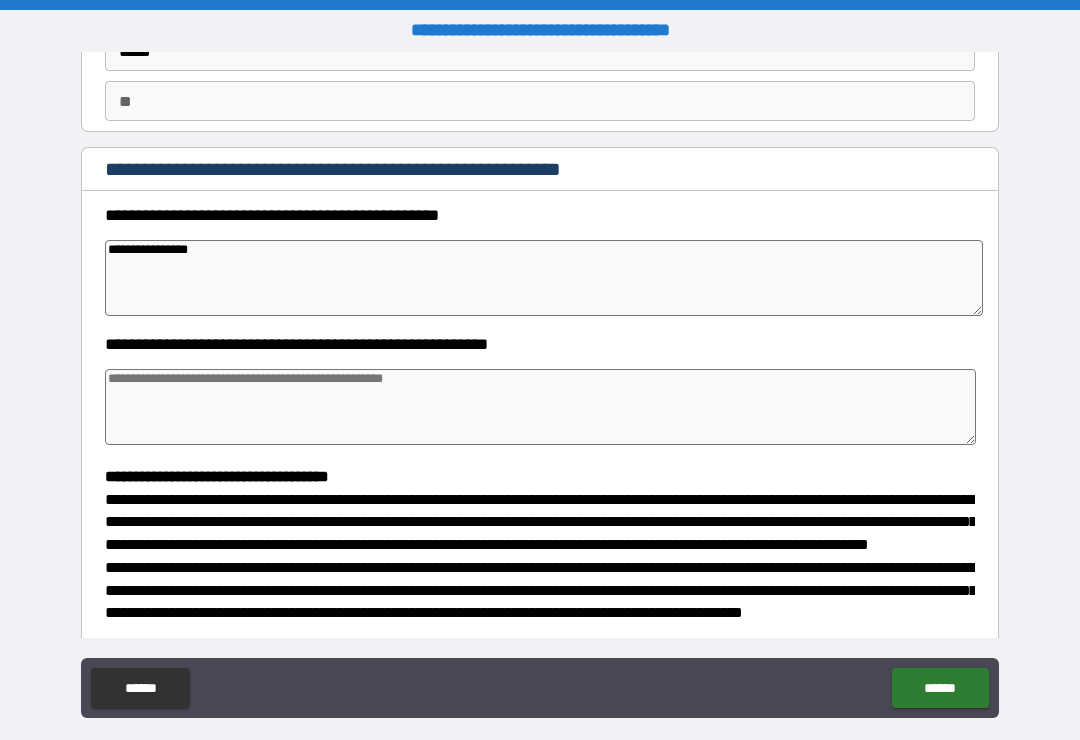 type on "*" 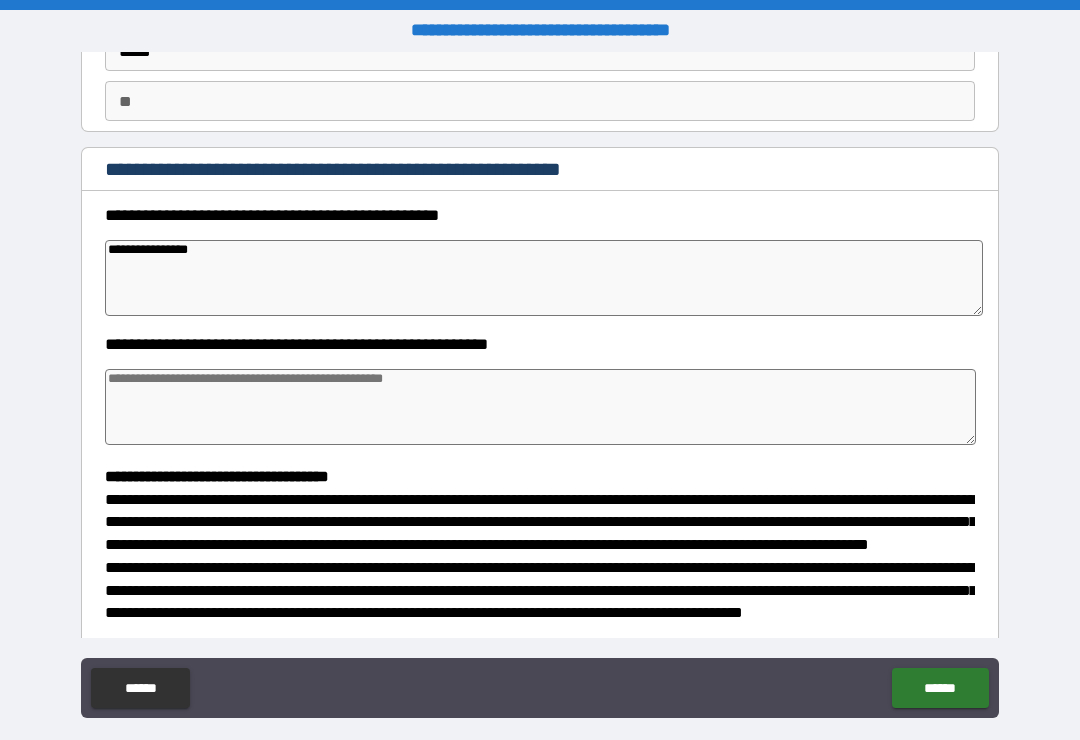 type on "**********" 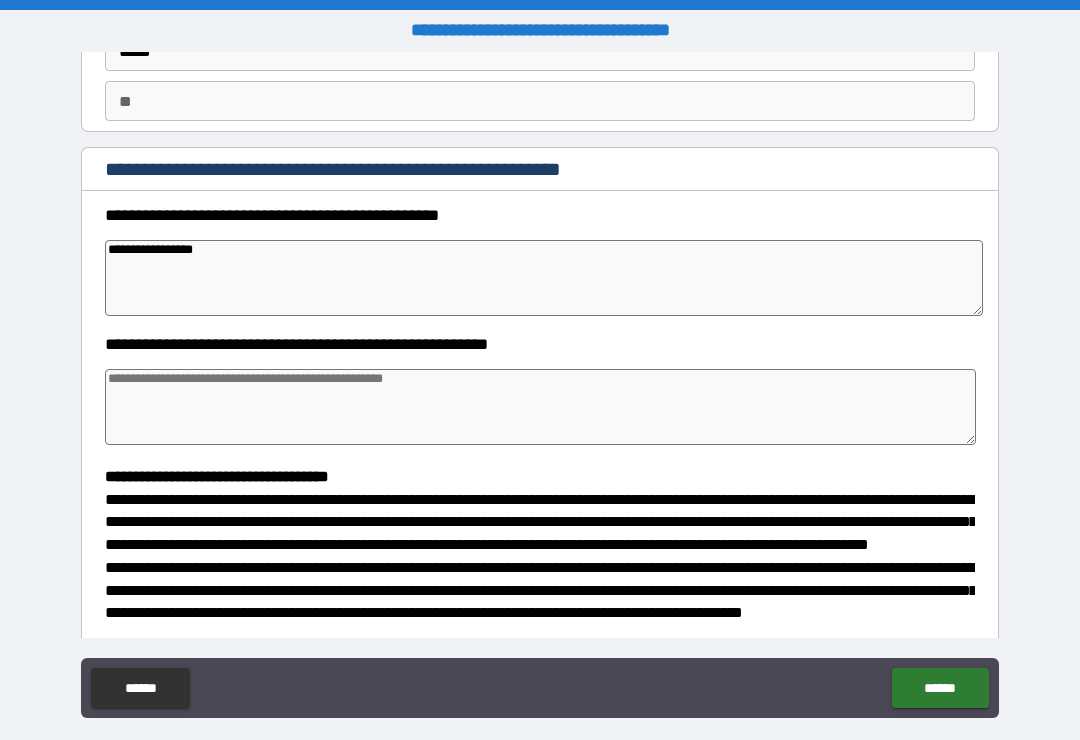 type on "*" 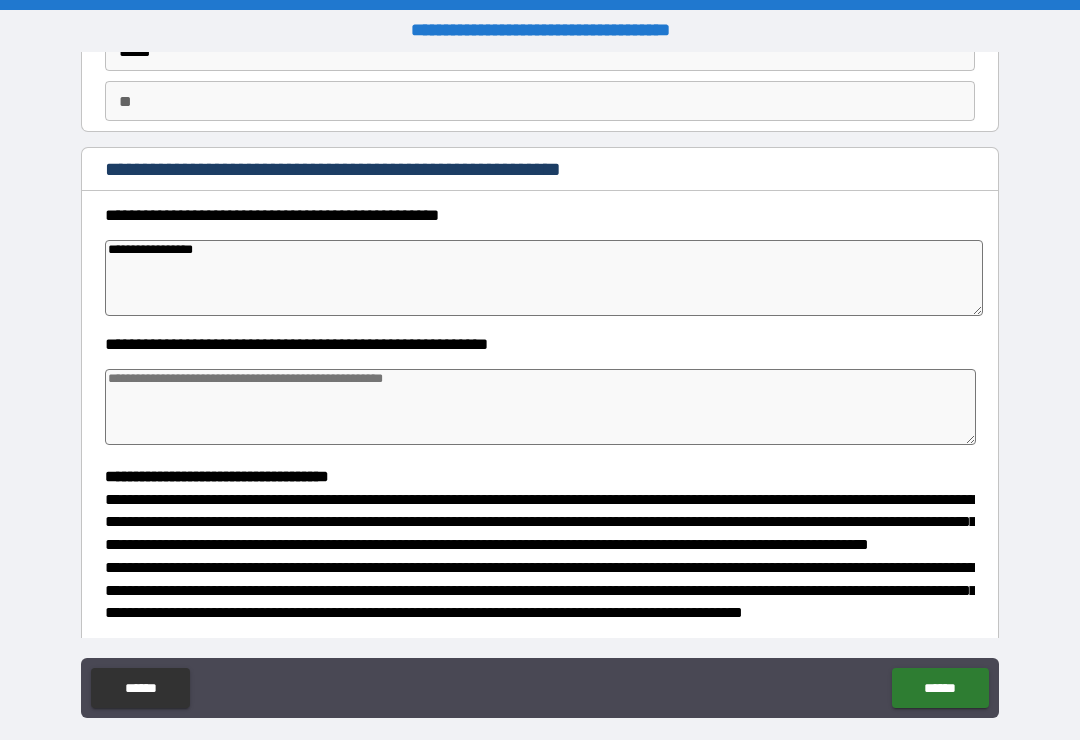 type on "*" 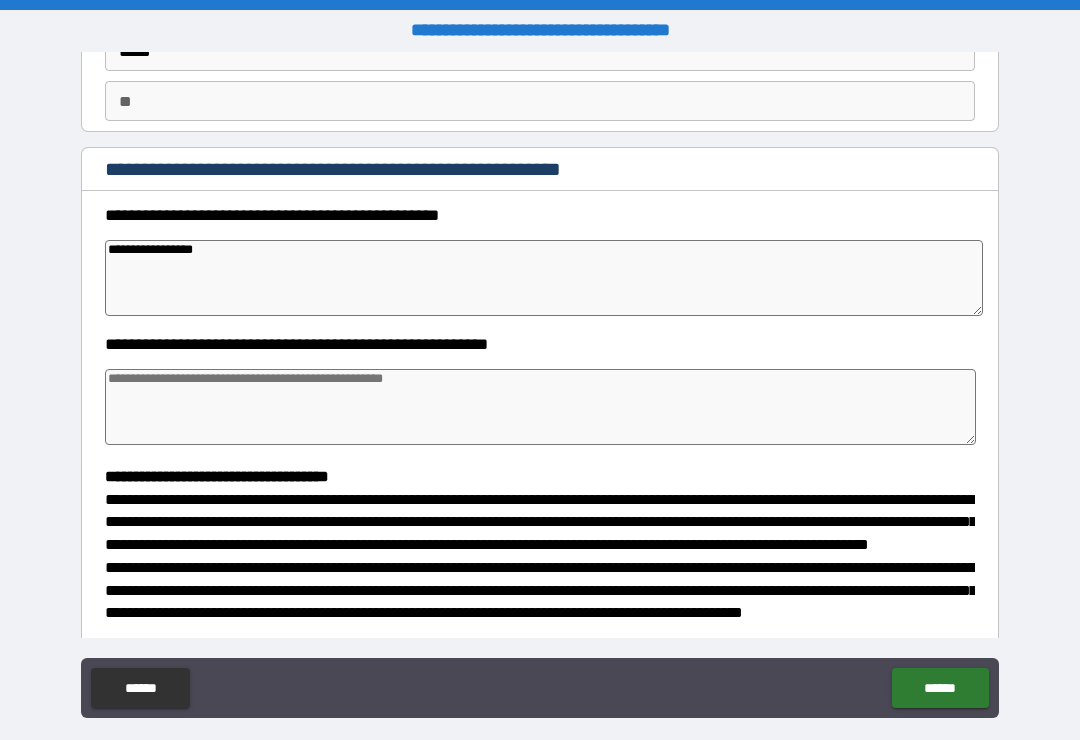 type on "*" 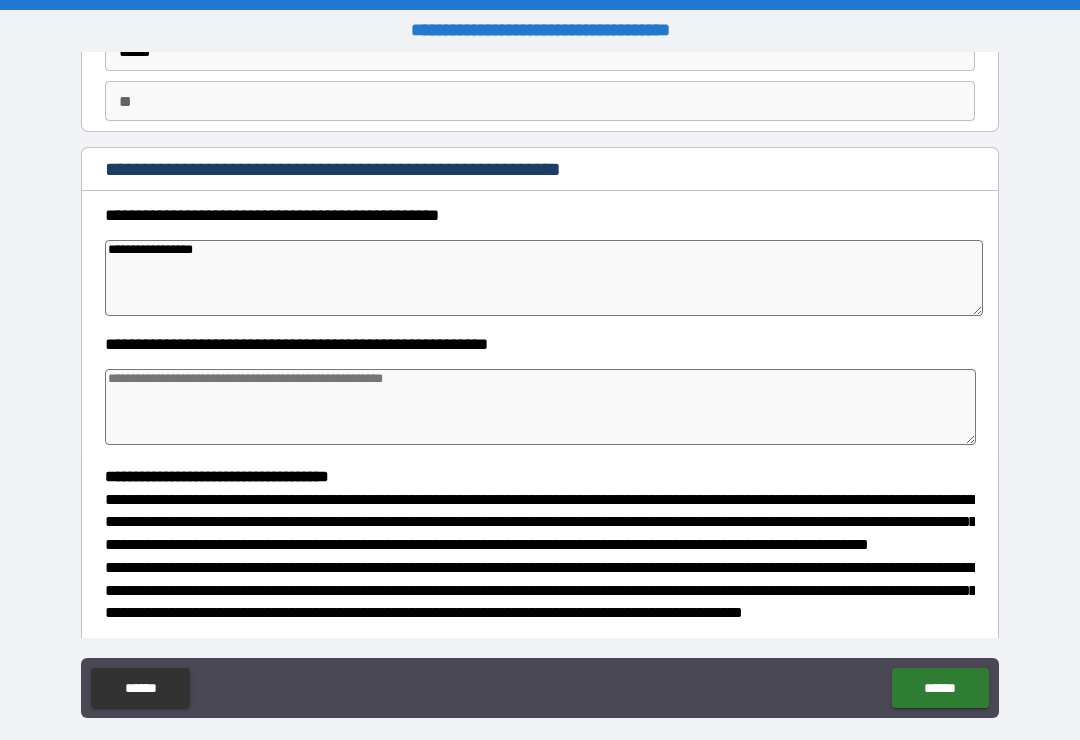 type on "**********" 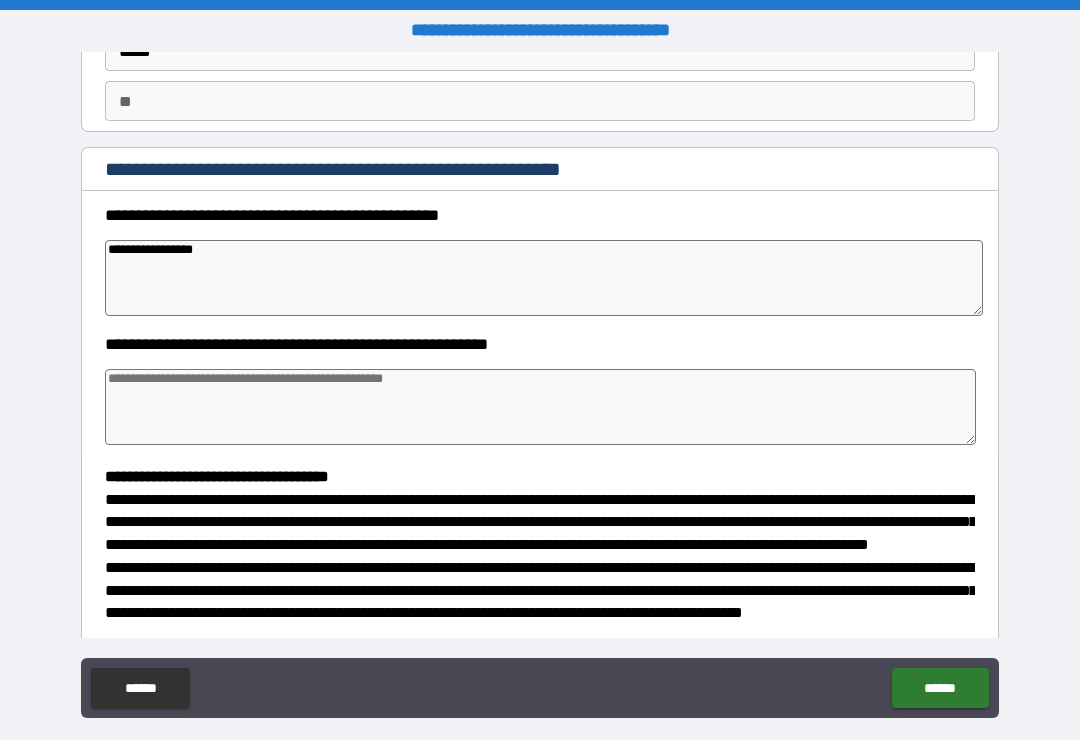 type on "*" 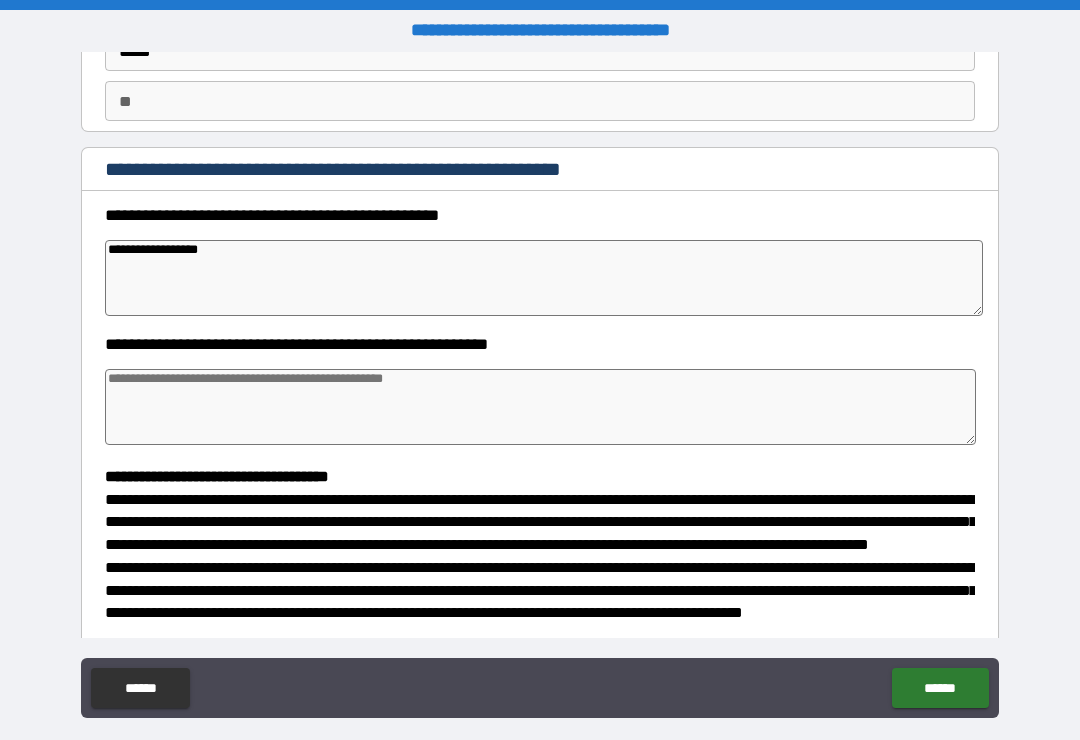 type on "*" 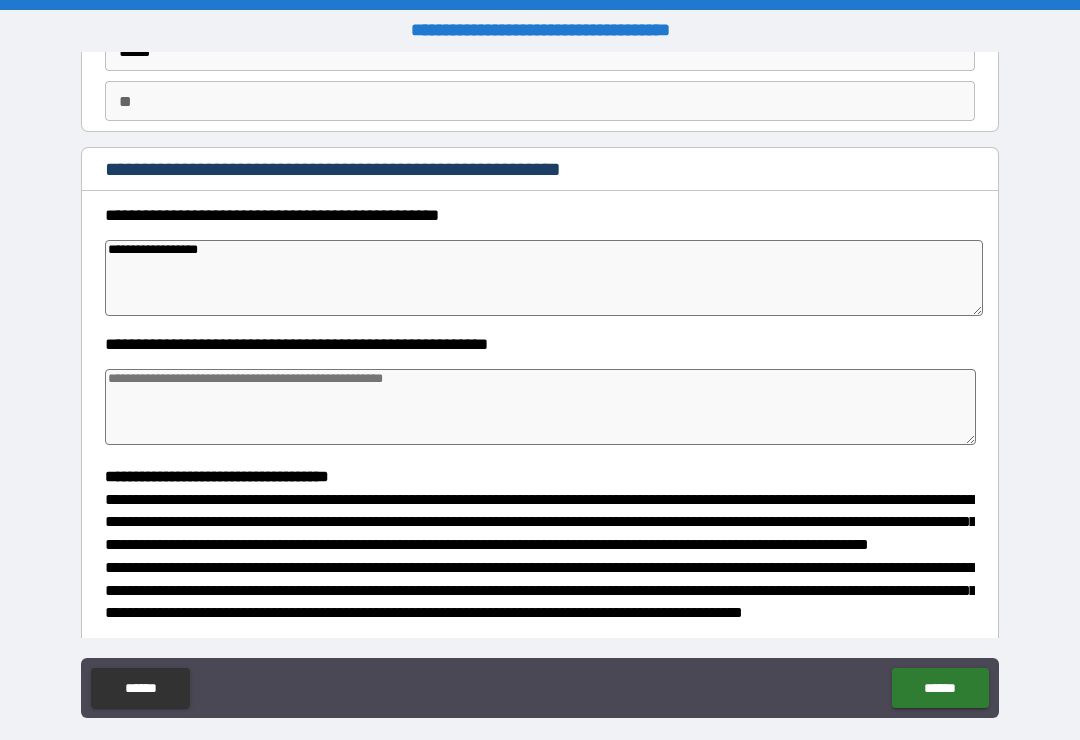 type on "*" 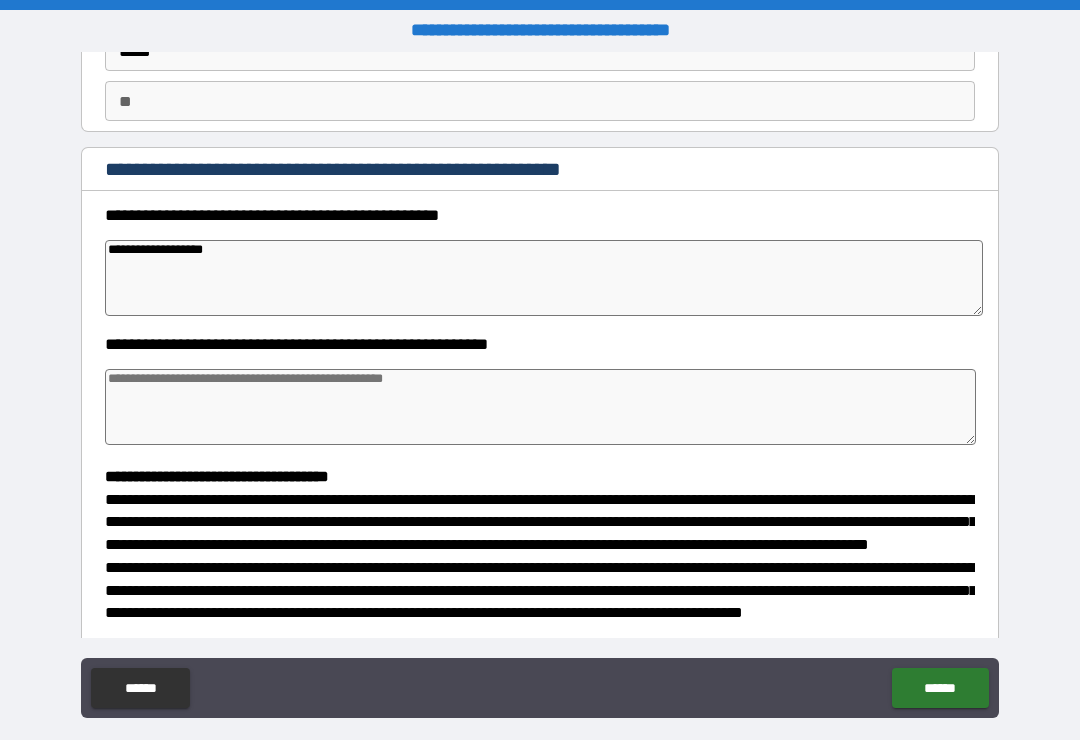 type on "*" 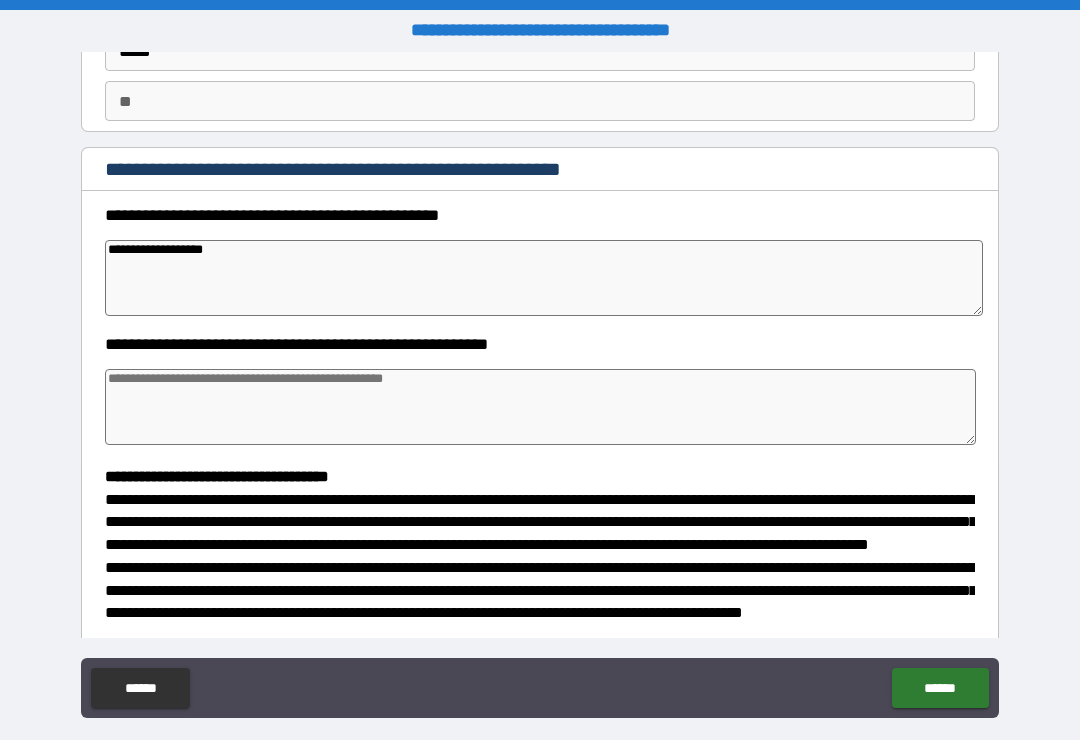 type on "*" 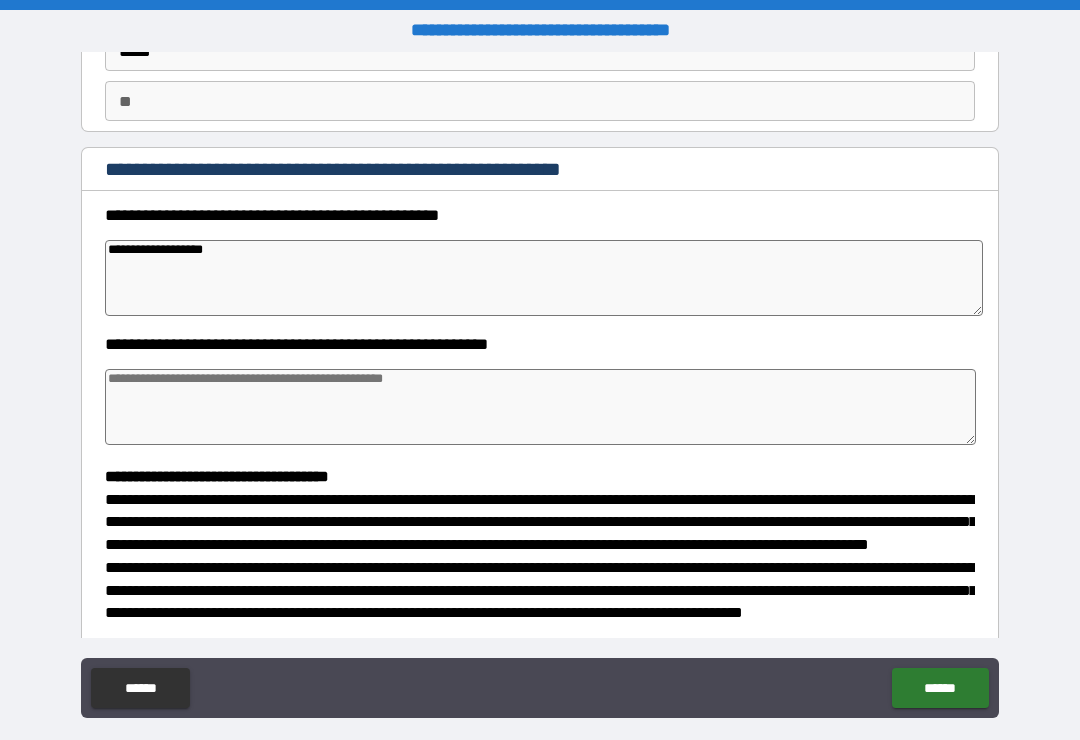 type on "*" 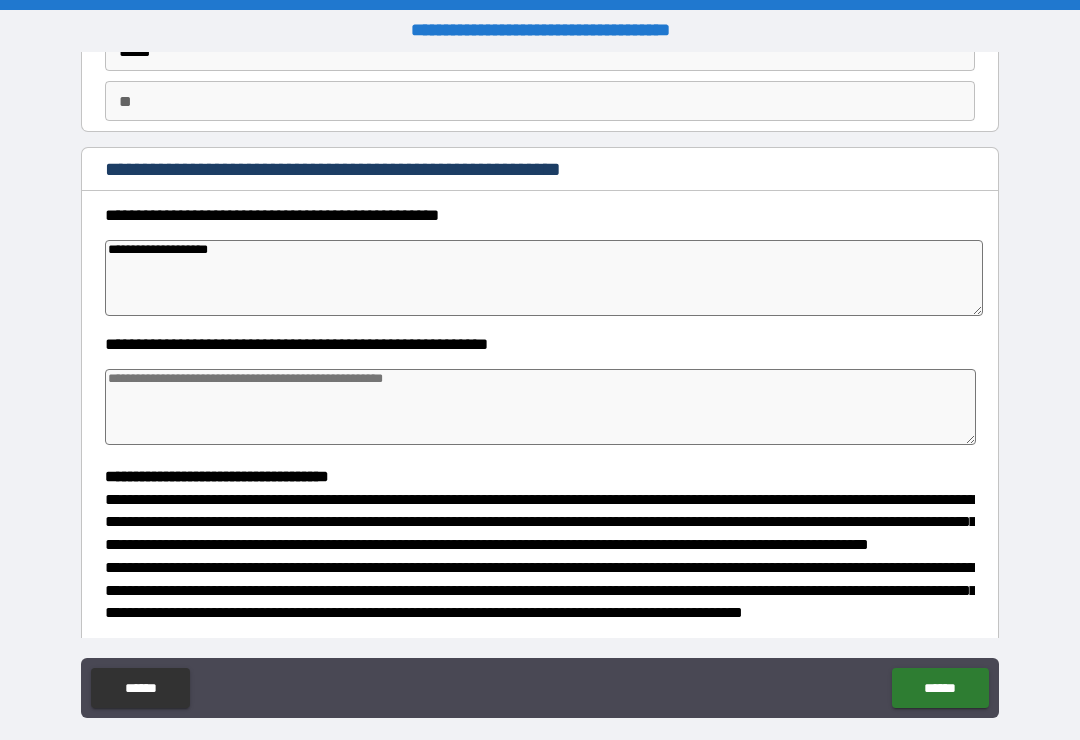 type on "*" 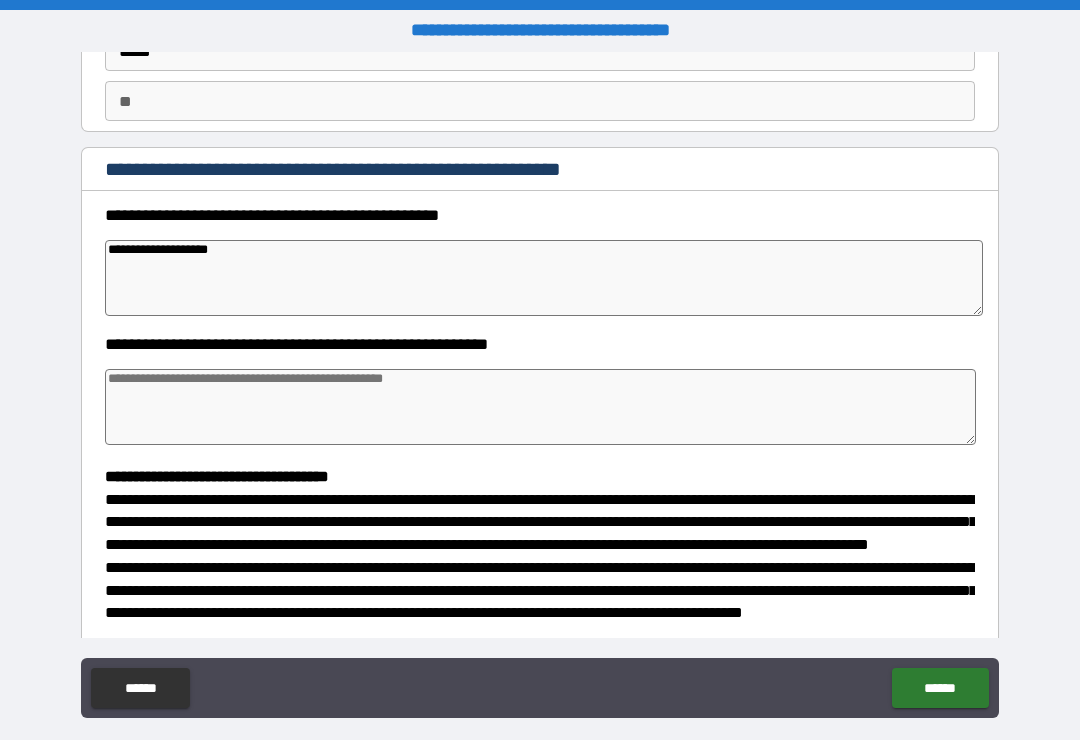 type on "*" 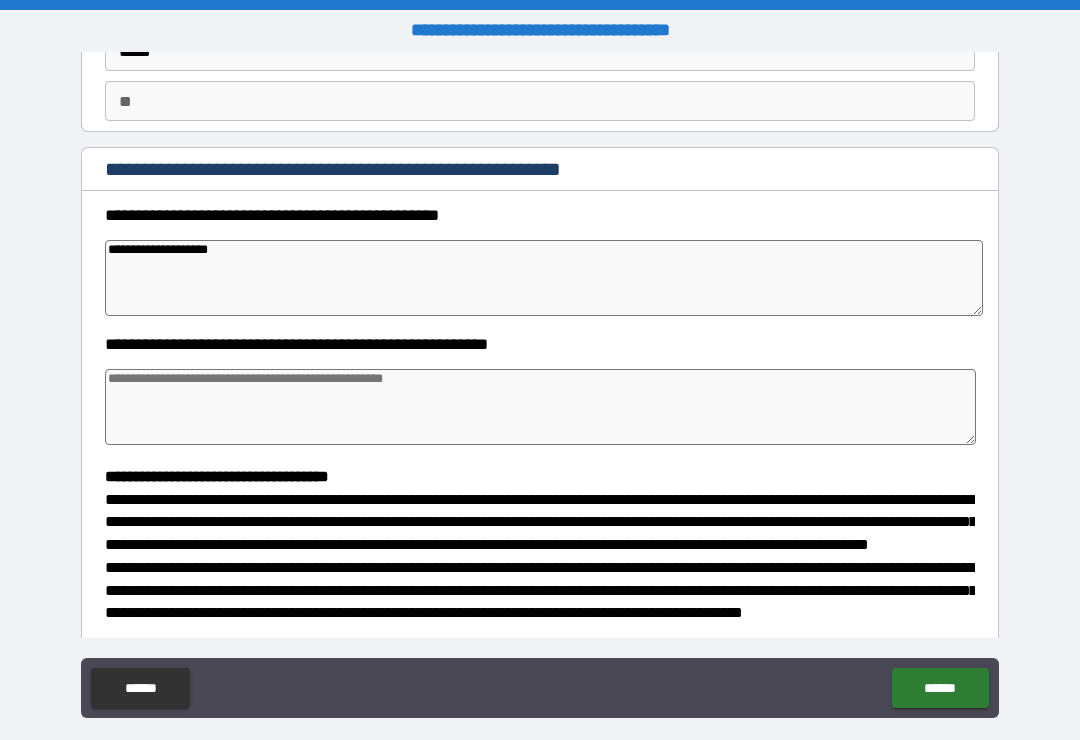 type on "*" 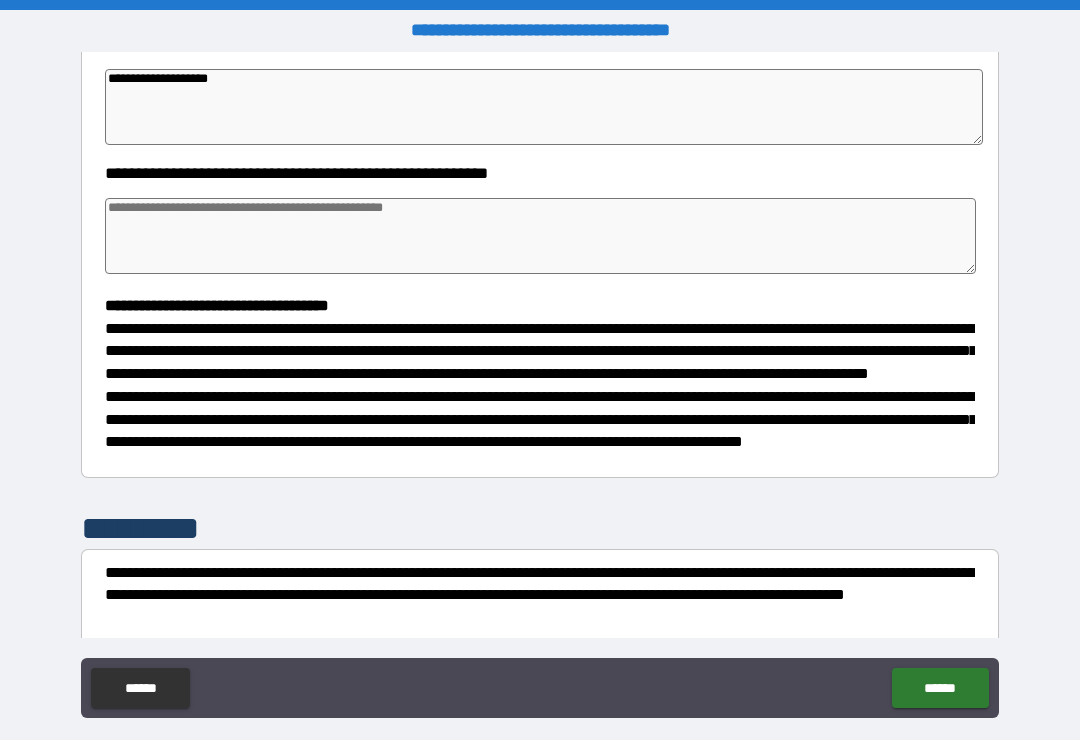 scroll, scrollTop: 343, scrollLeft: 0, axis: vertical 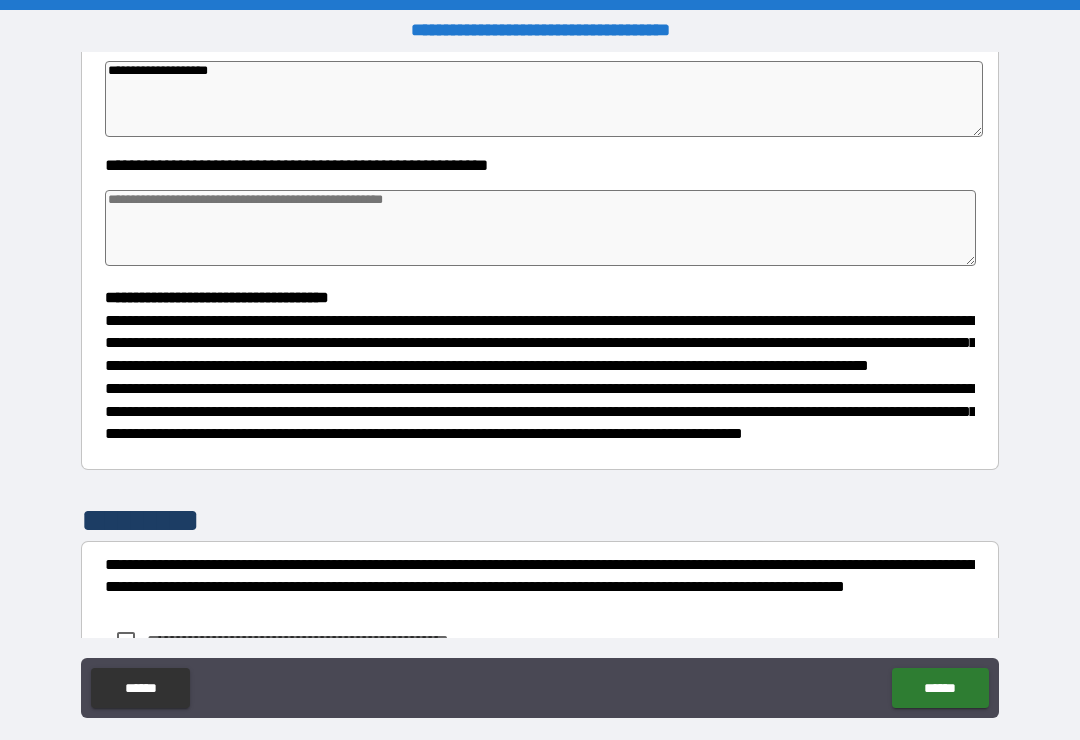 type on "**********" 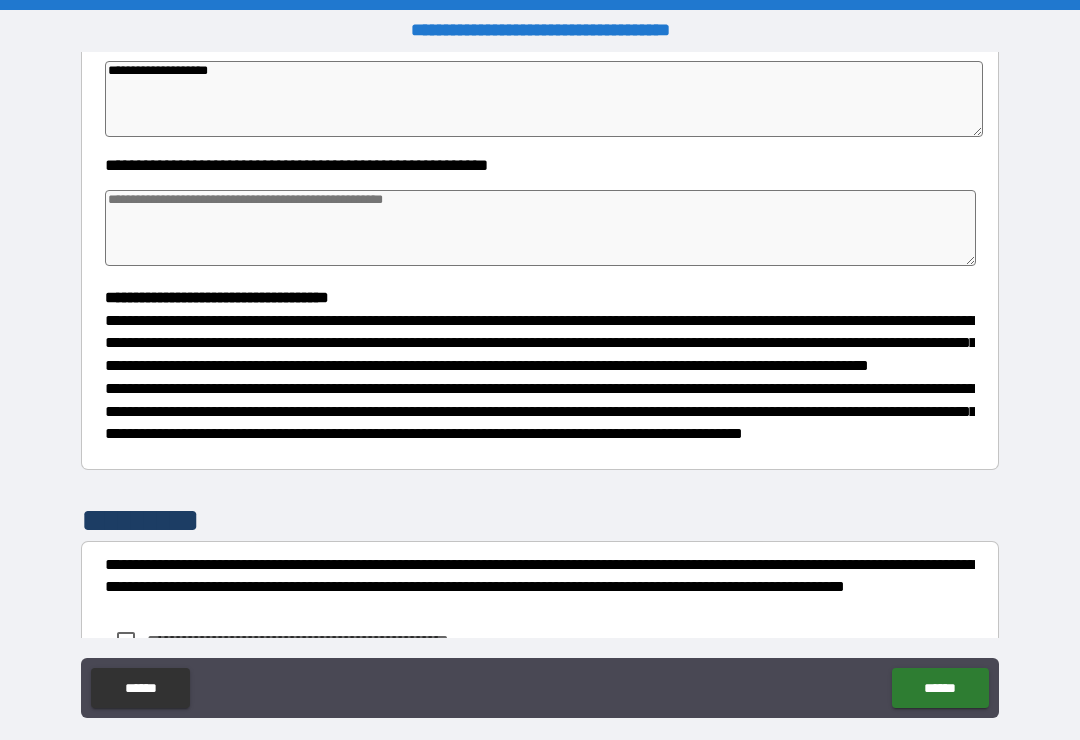 type on "*" 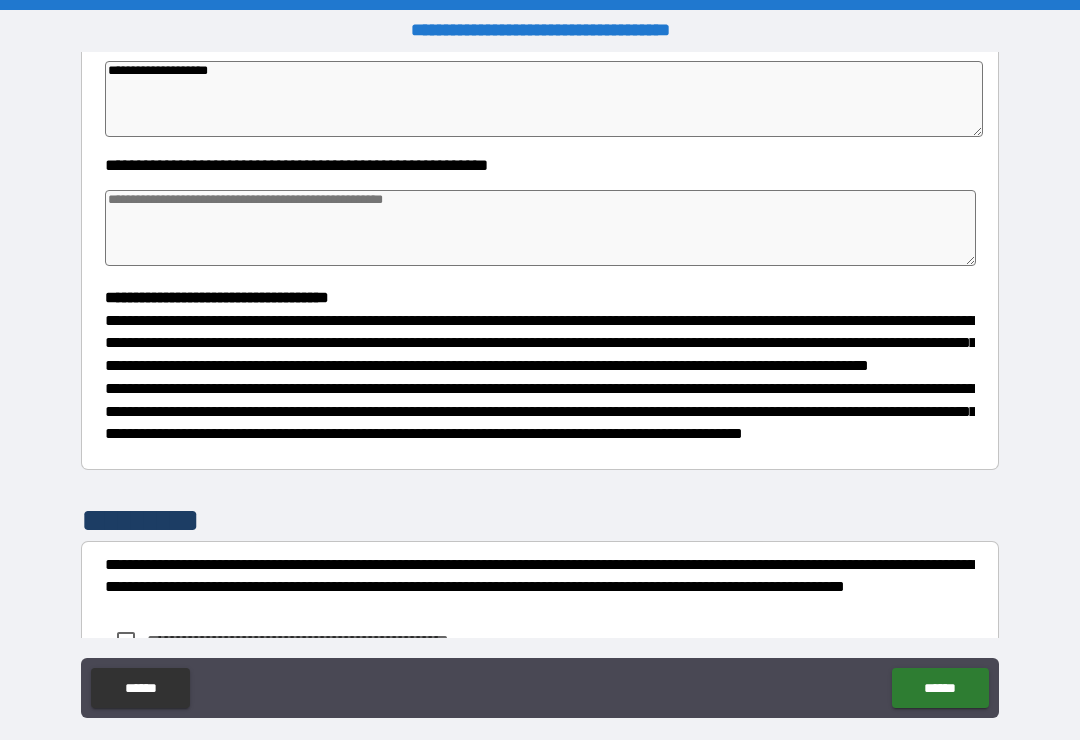 type on "*" 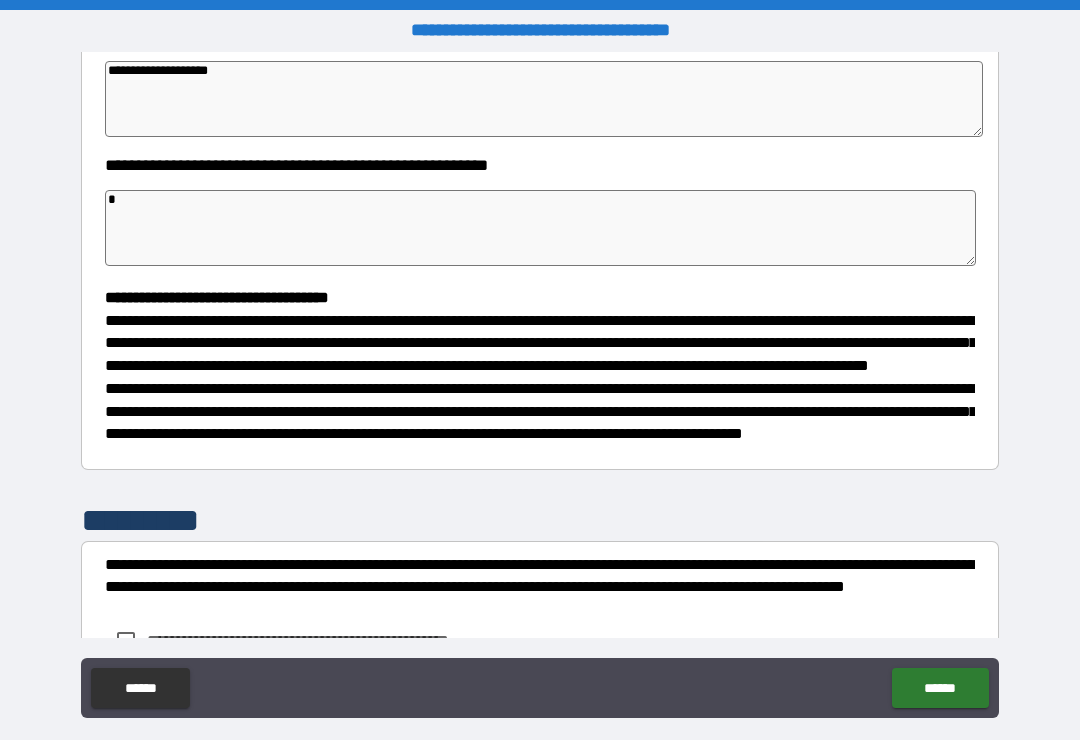 type on "*" 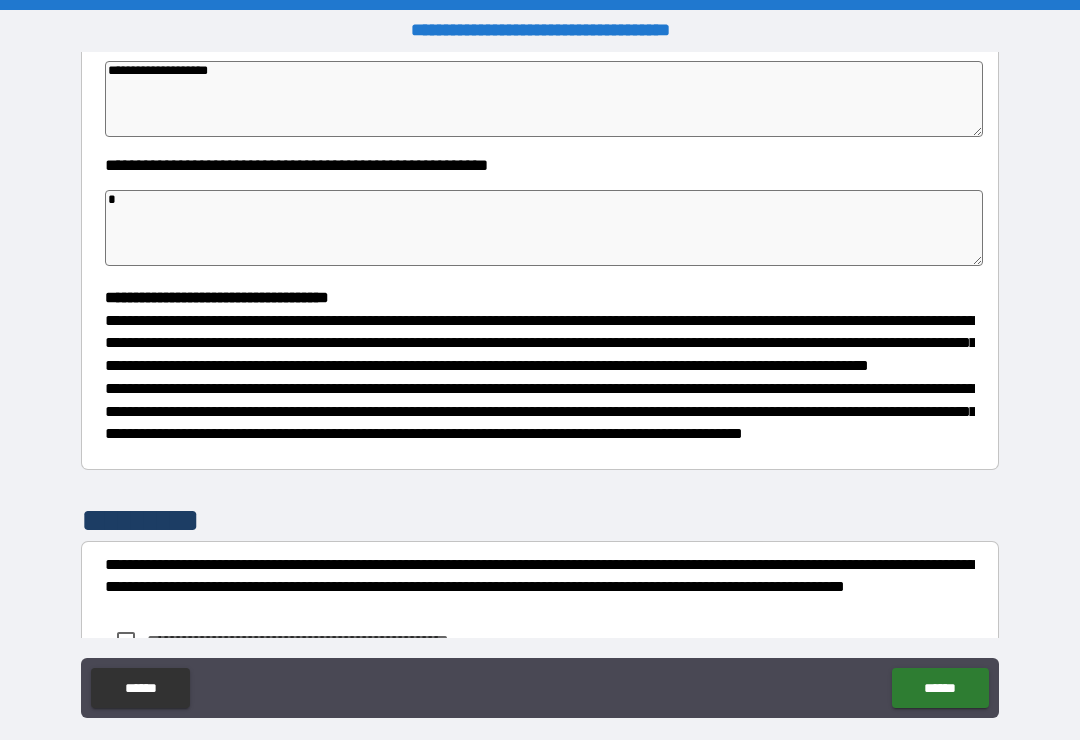 type on "**" 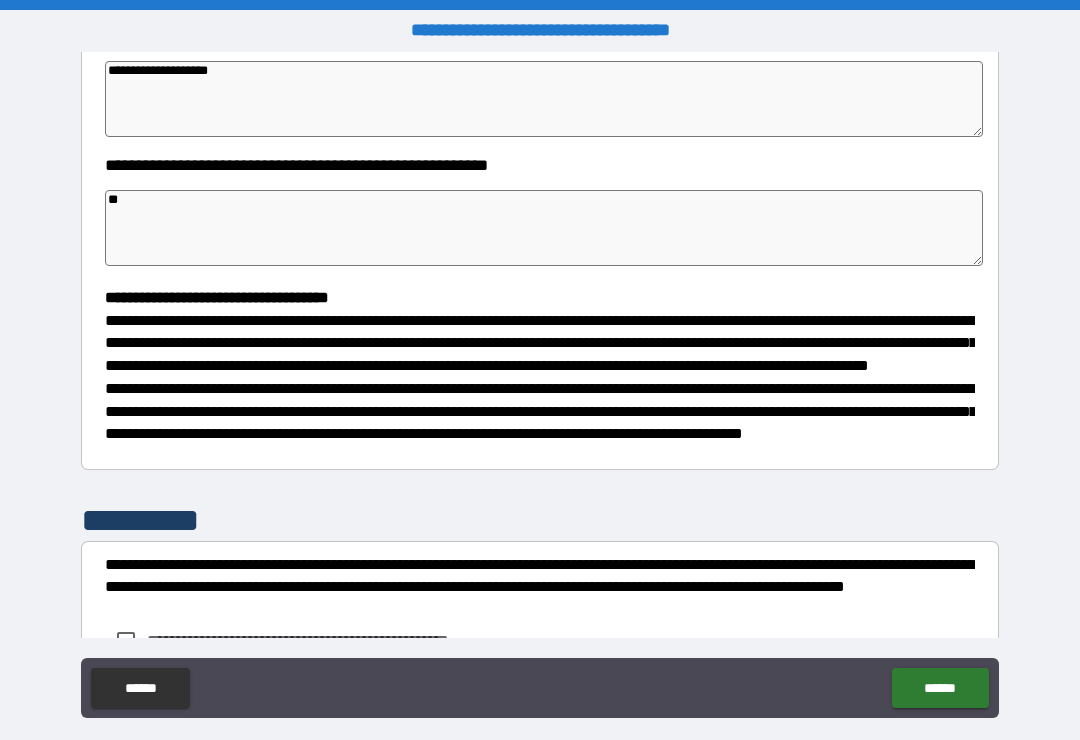 type on "*" 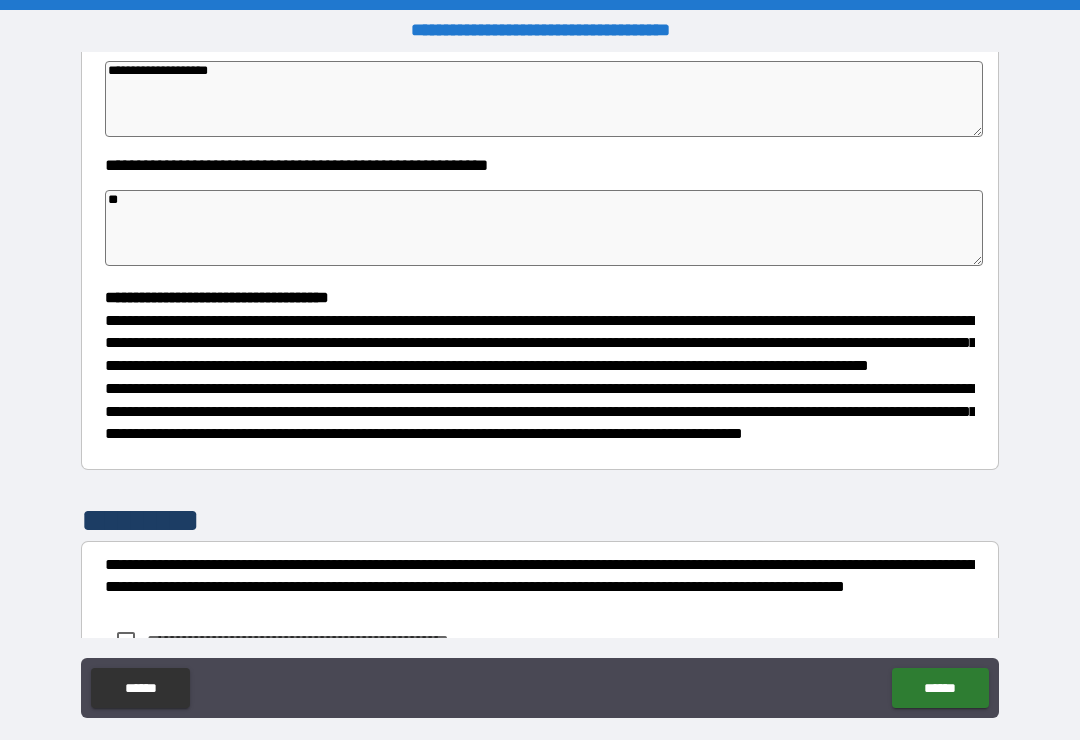 type on "*" 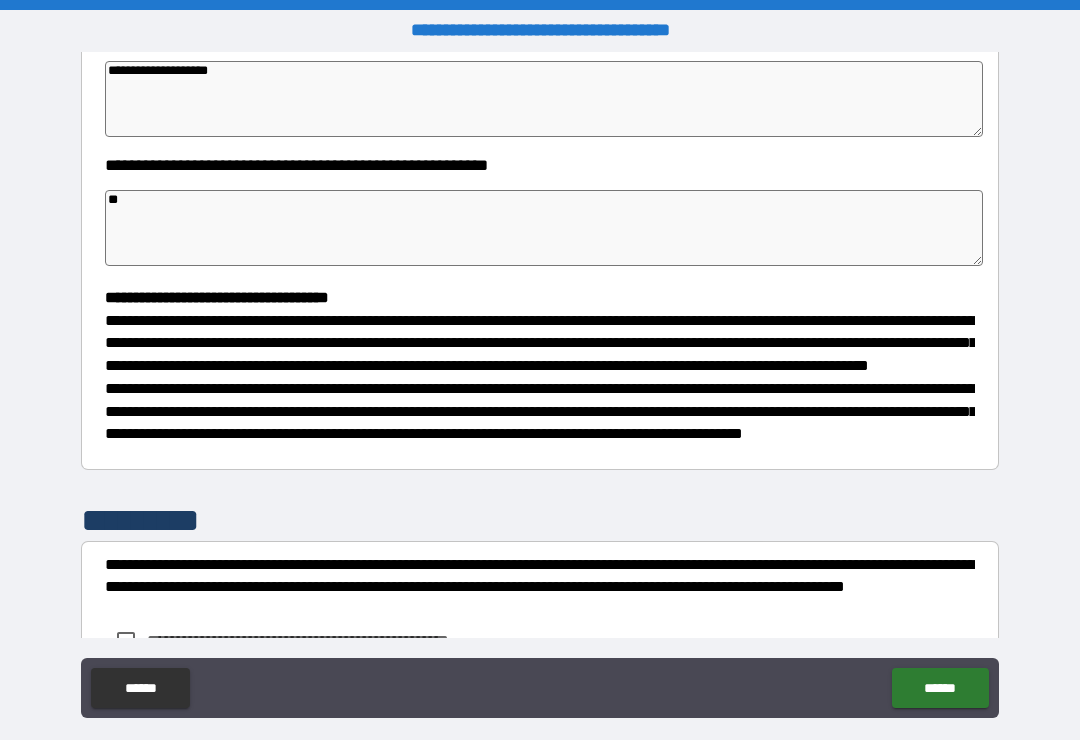 type on "*" 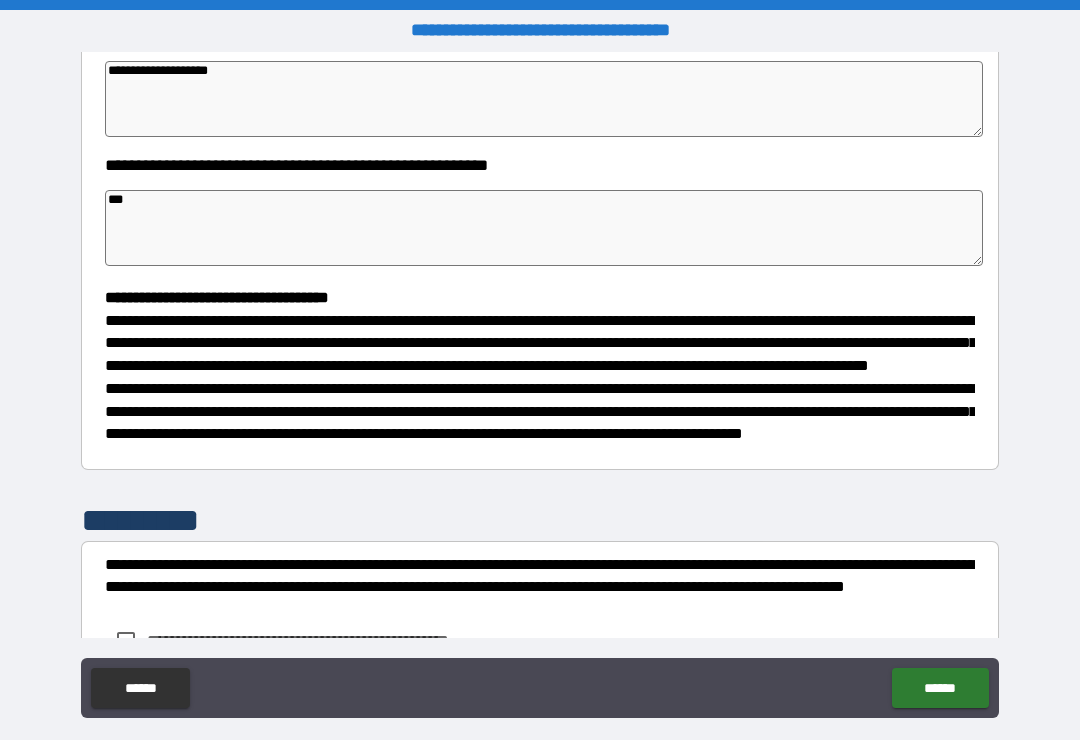 type on "*" 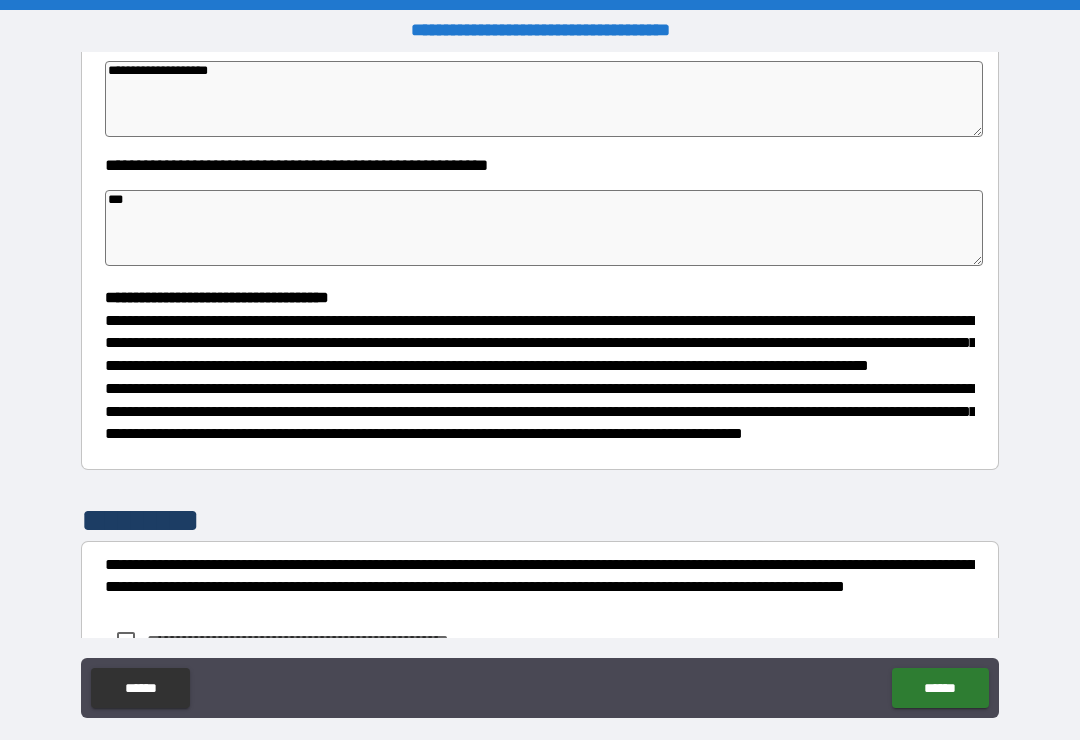 type on "**" 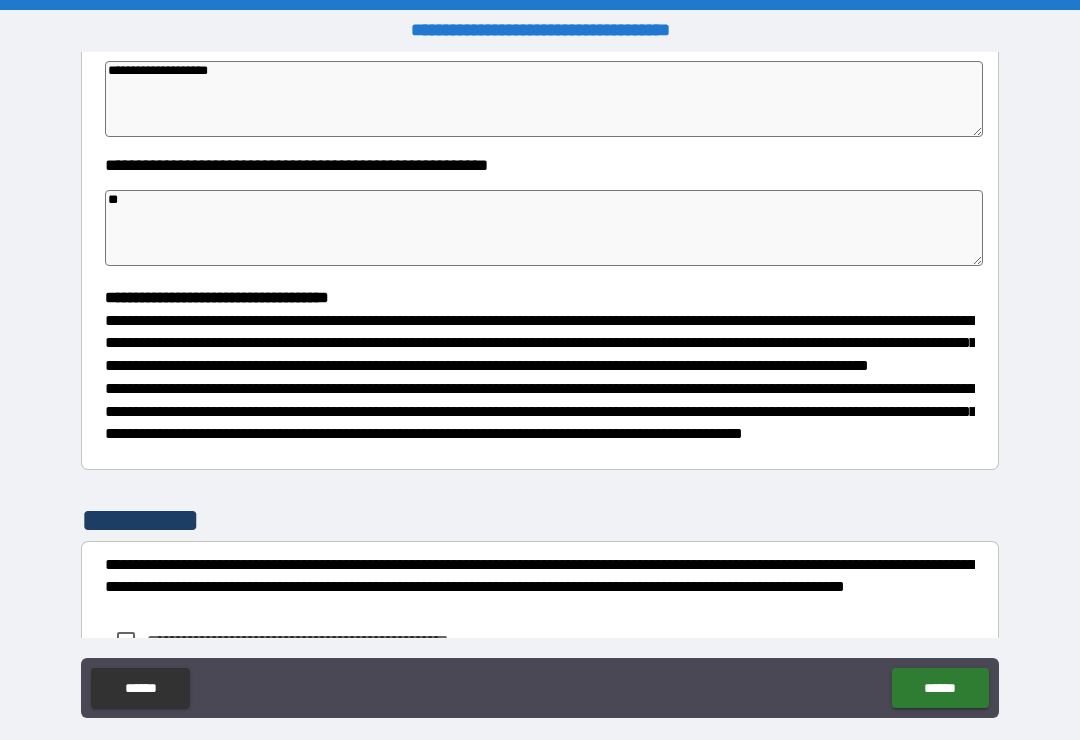 type on "*" 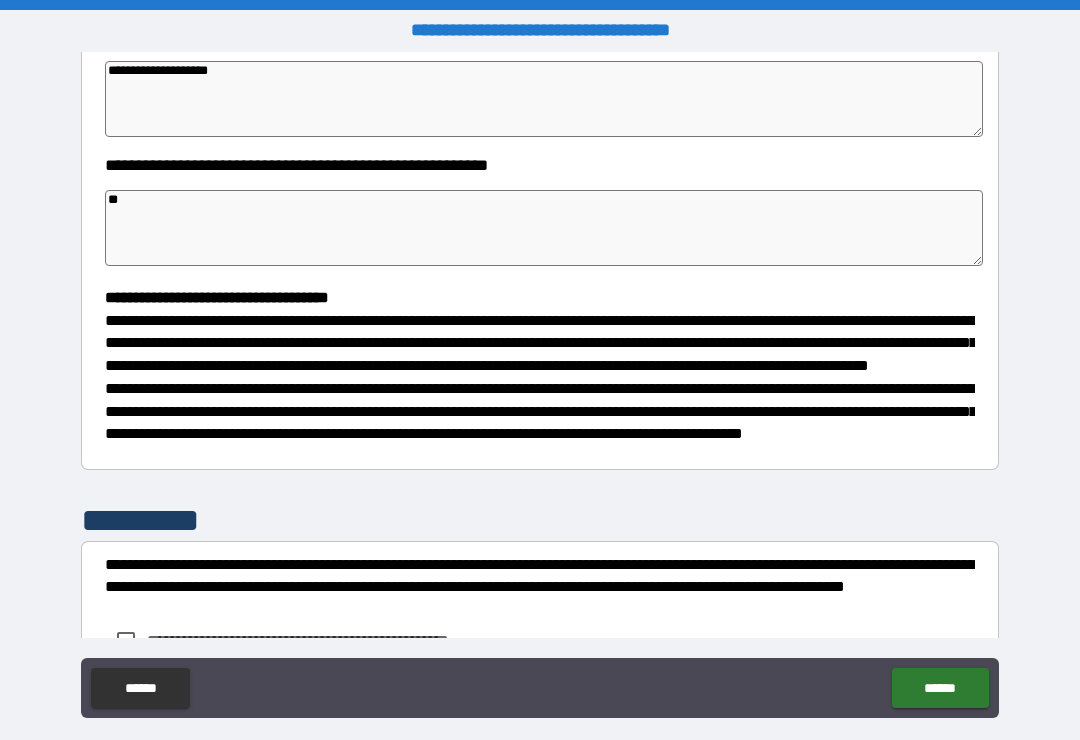 type on "*" 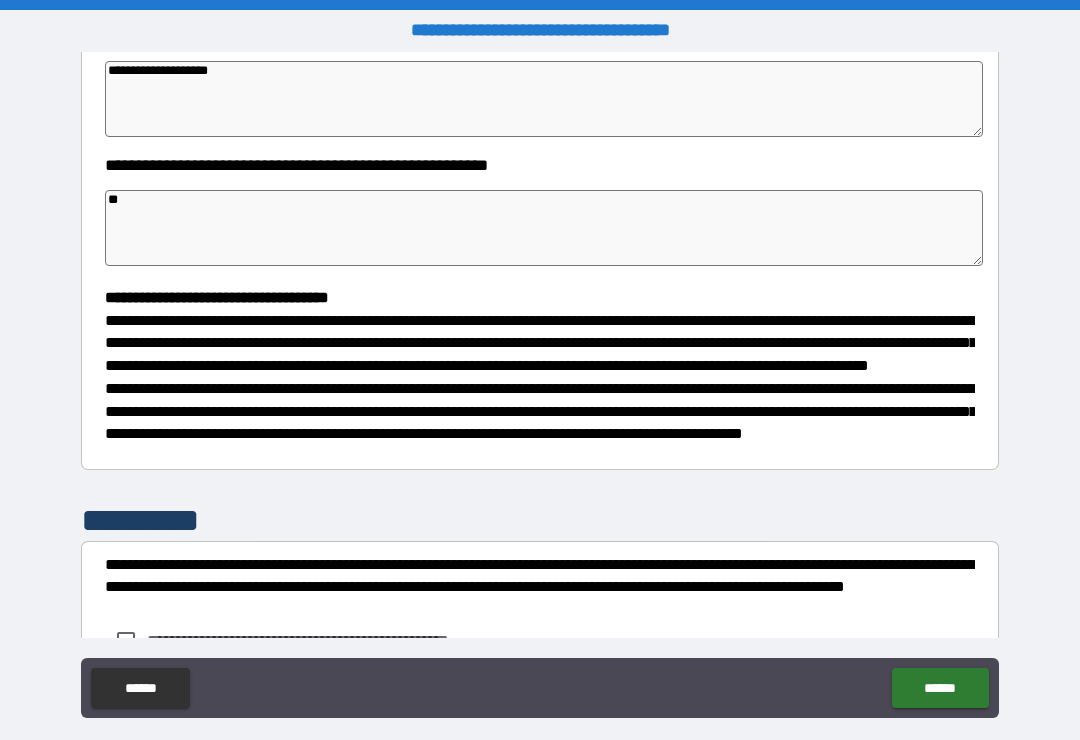 type on "*" 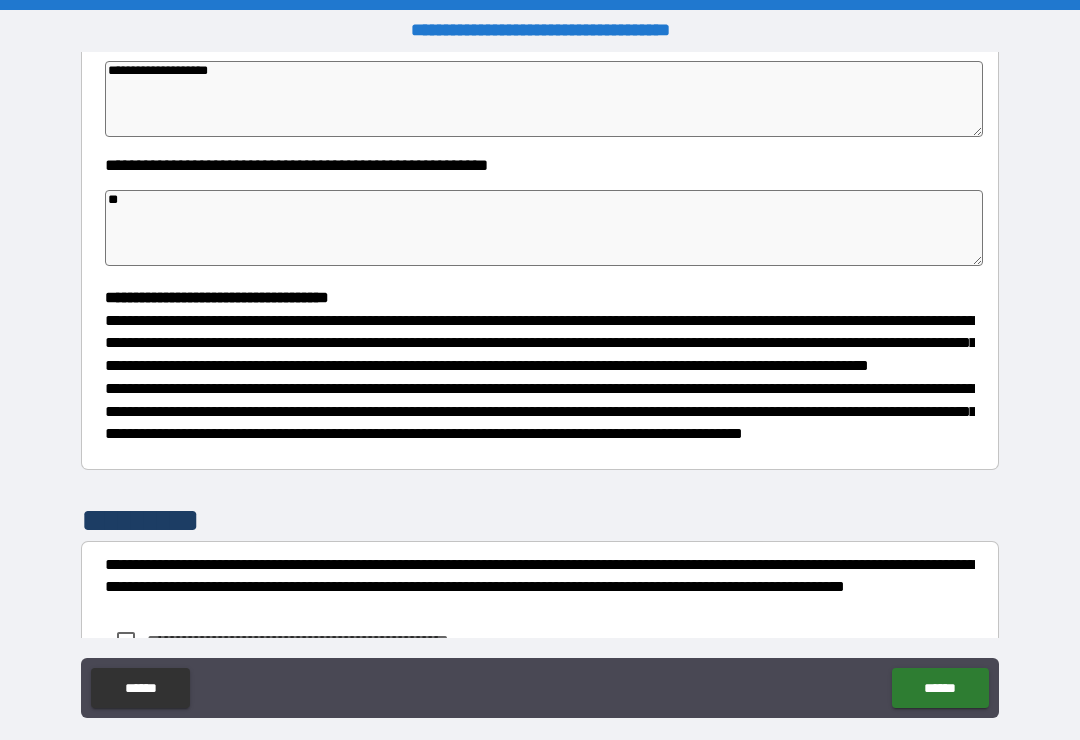 type on "***" 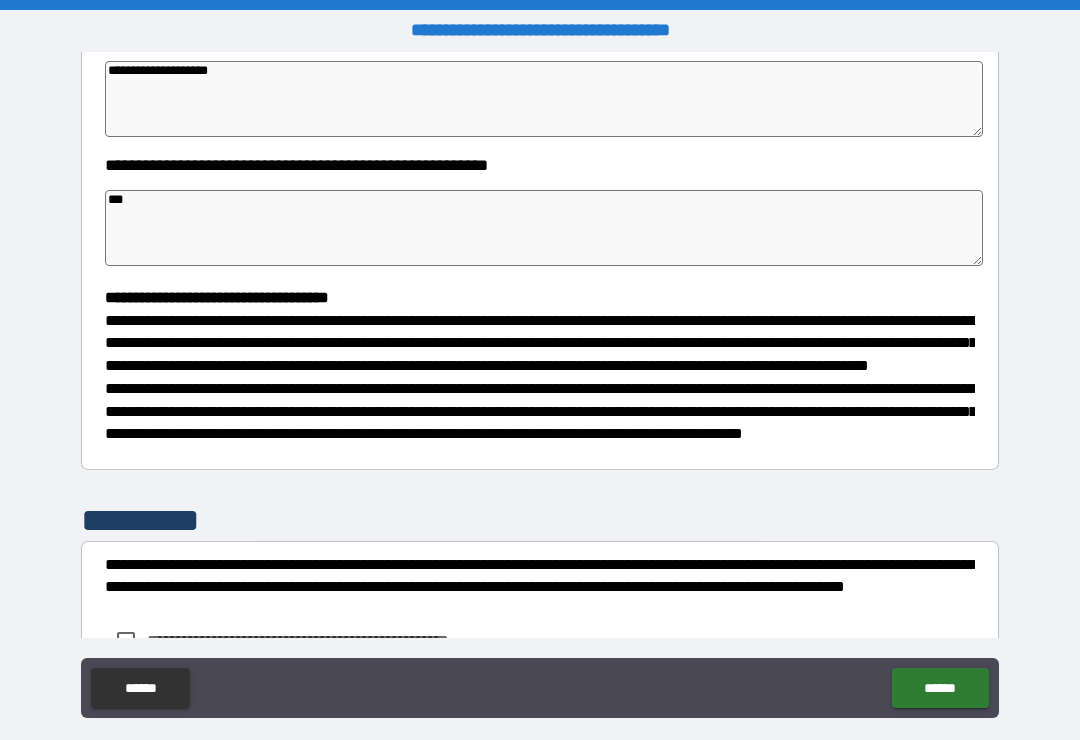 type on "*" 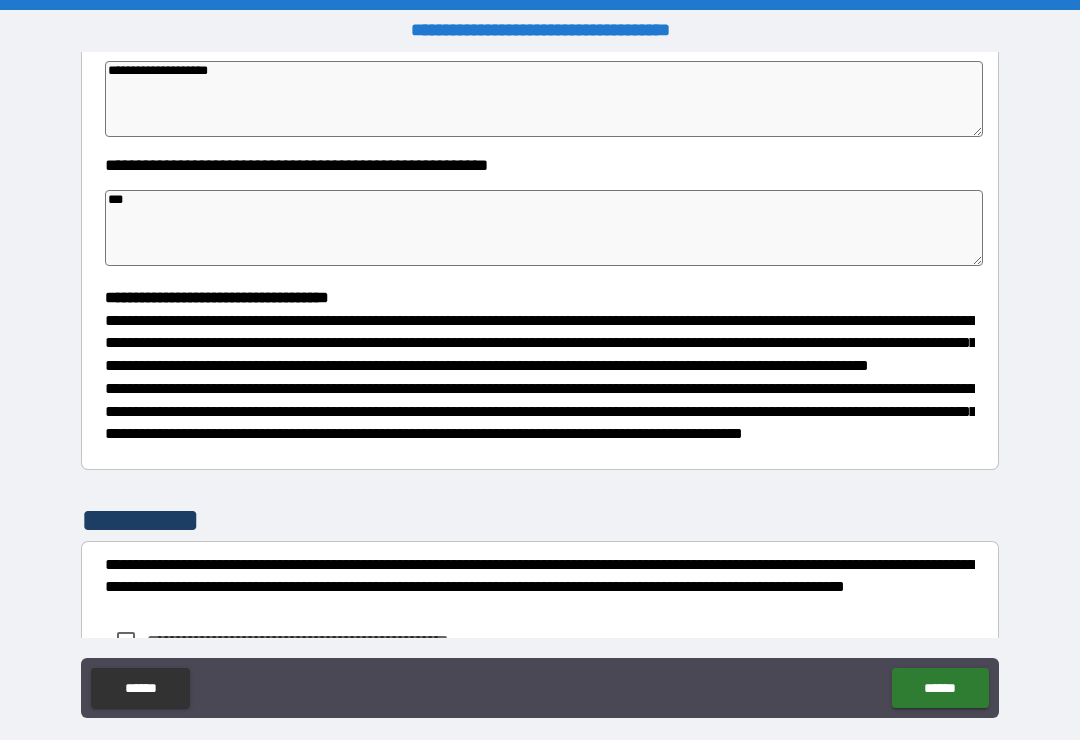 type on "*" 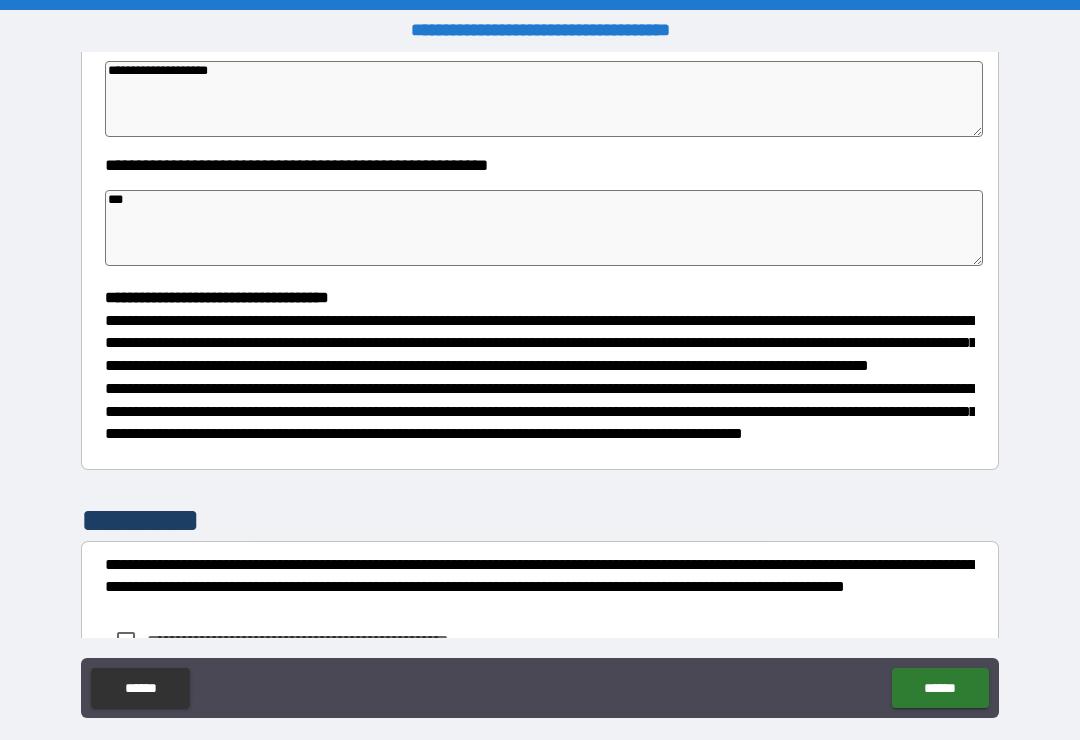 type on "*" 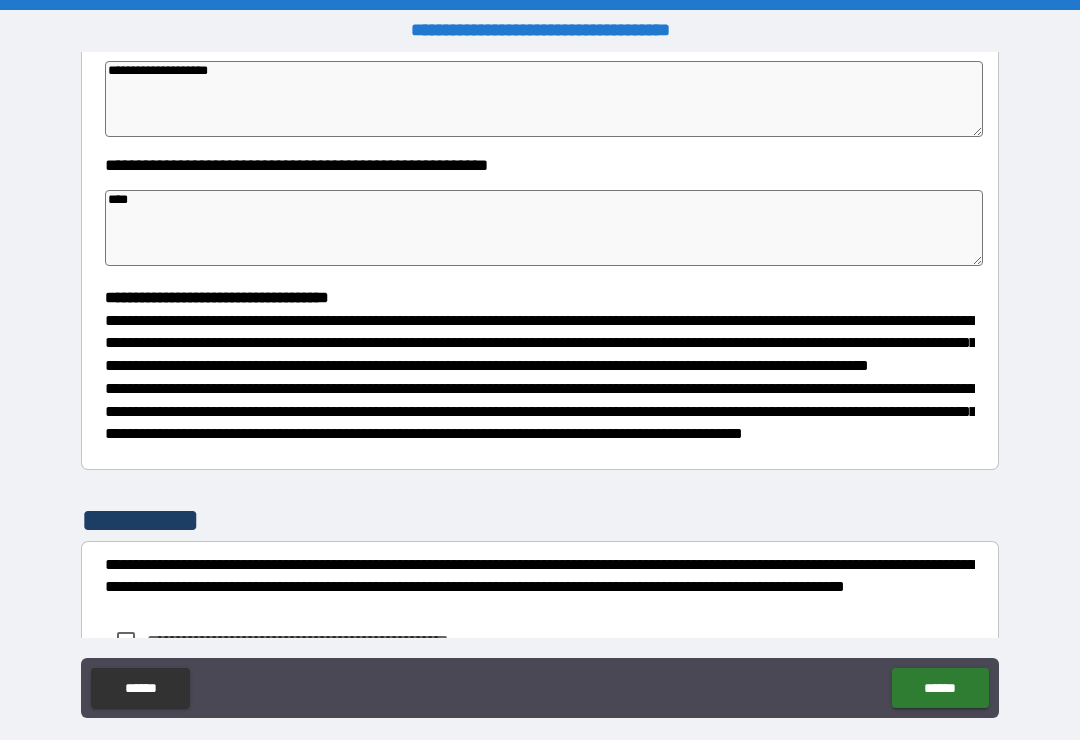 type on "*" 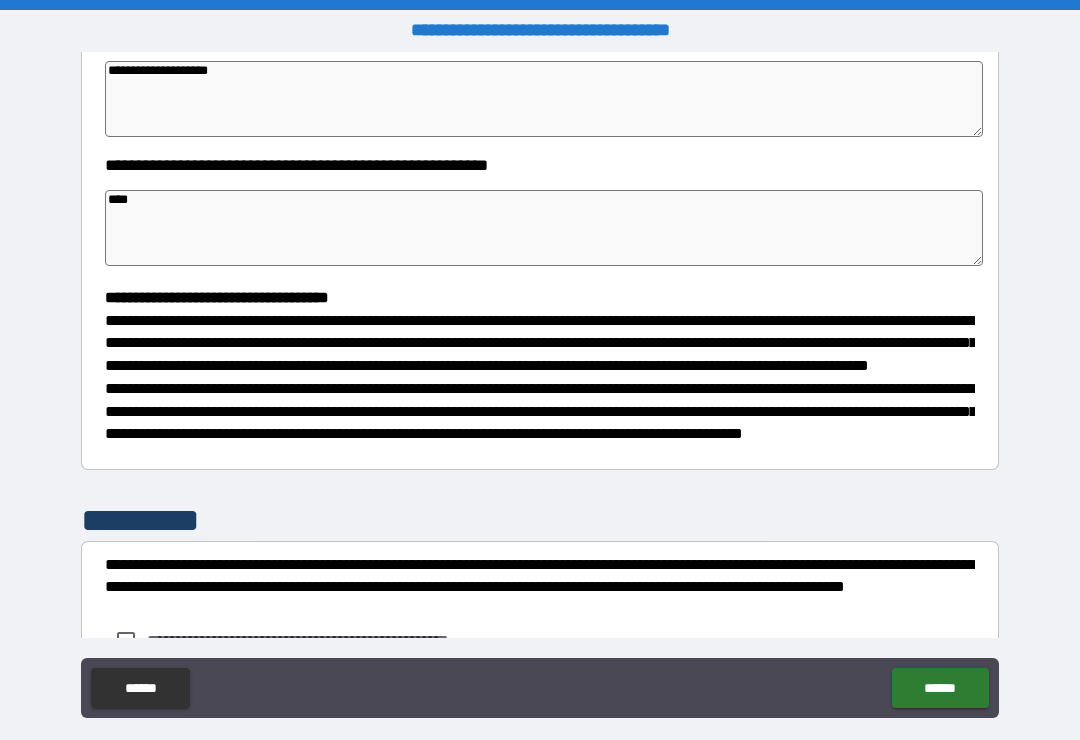 type on "*" 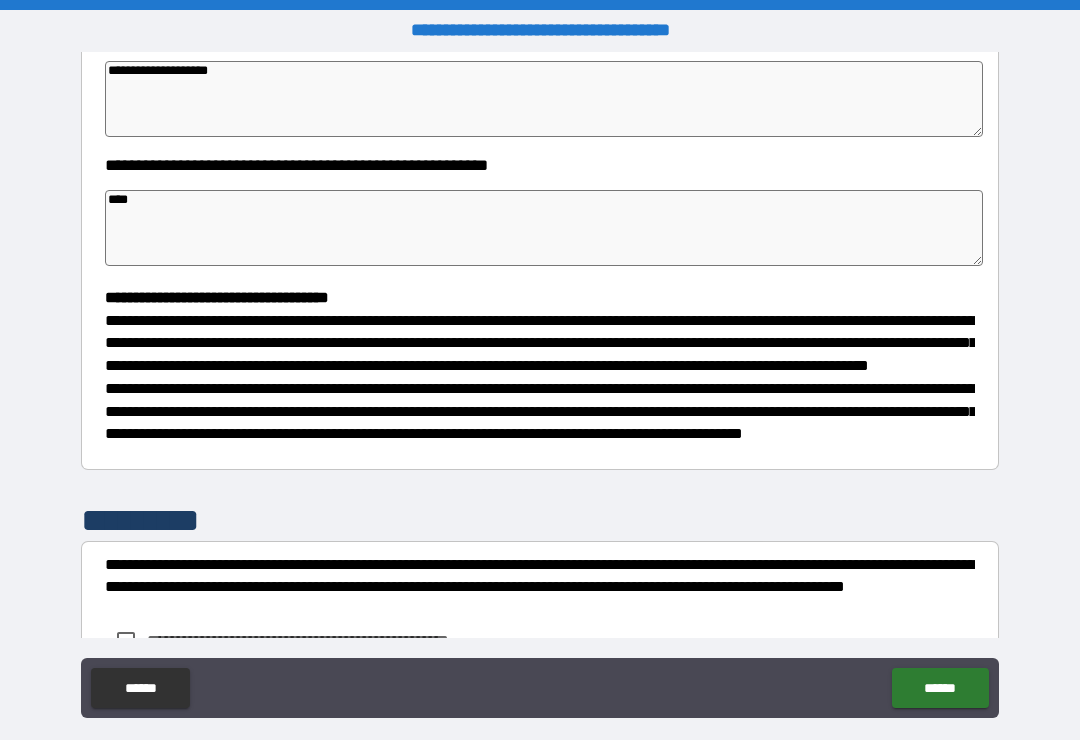 type on "*" 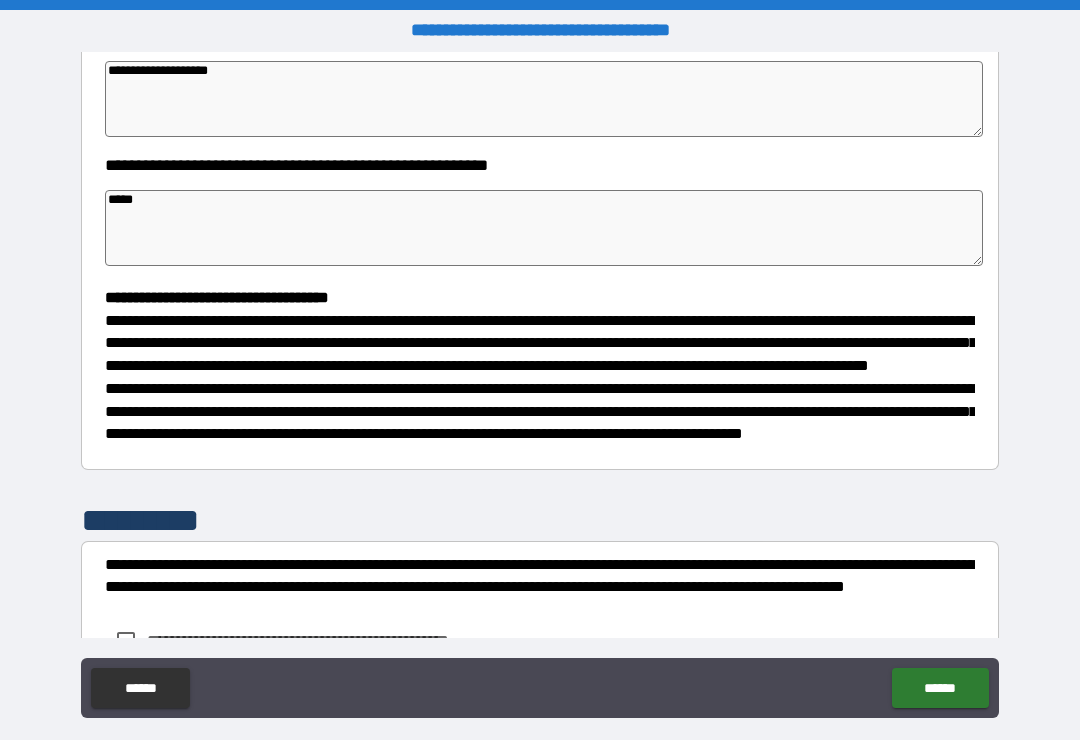 type on "*" 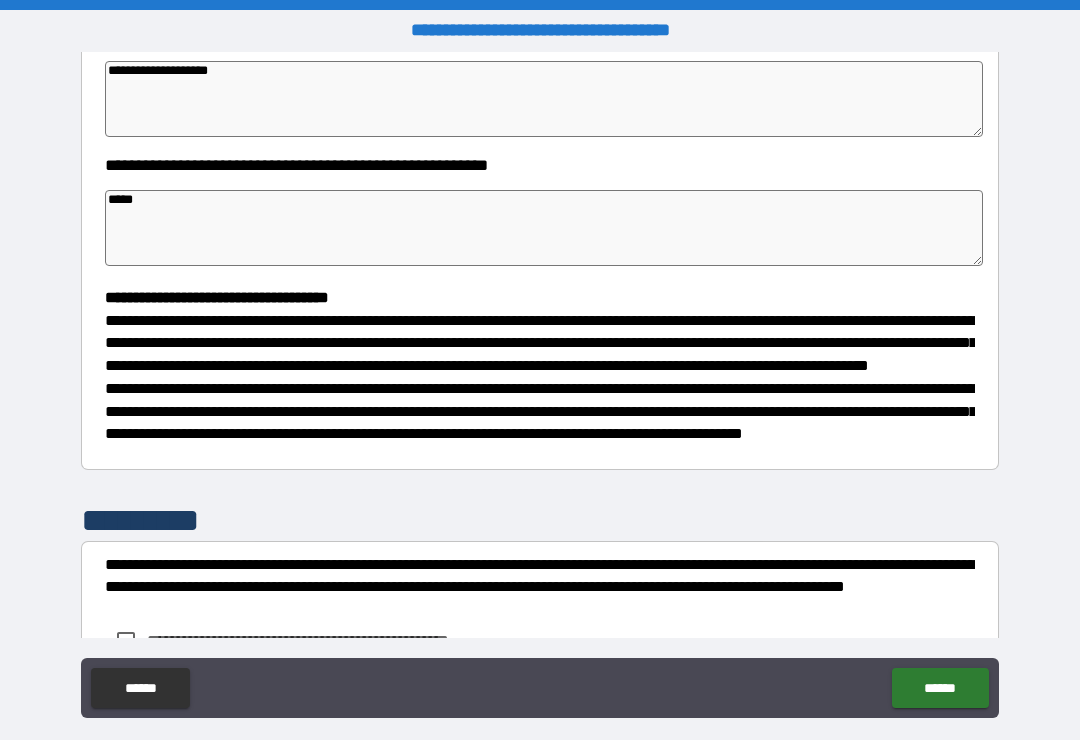type on "*" 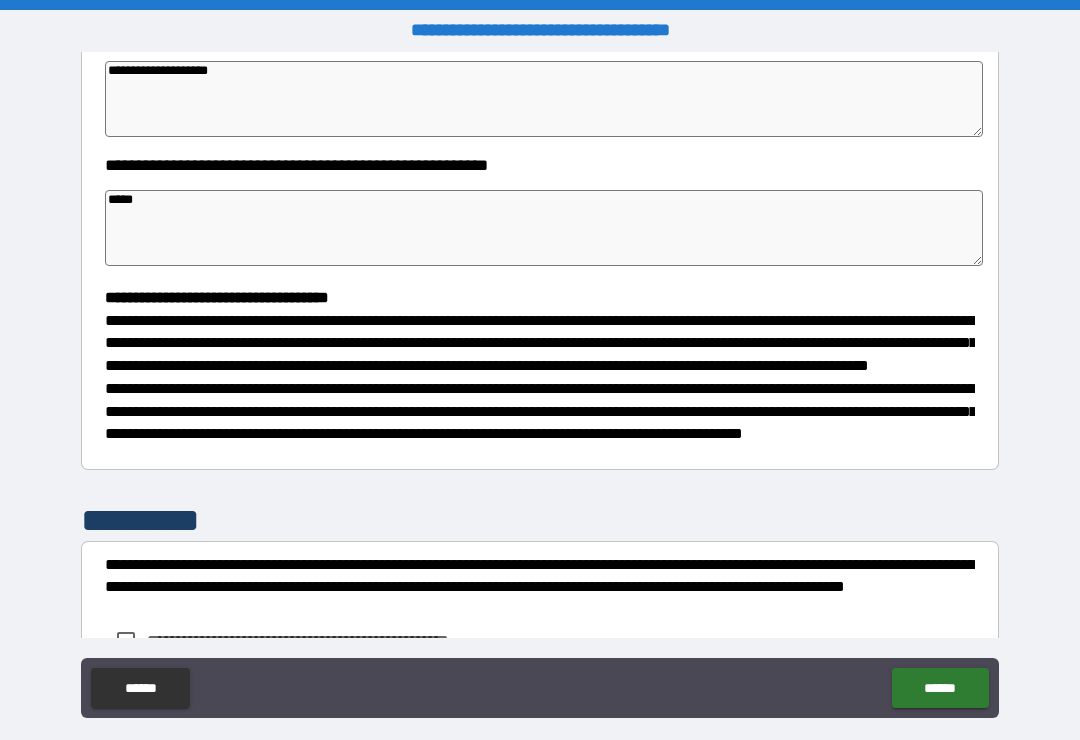 type on "*" 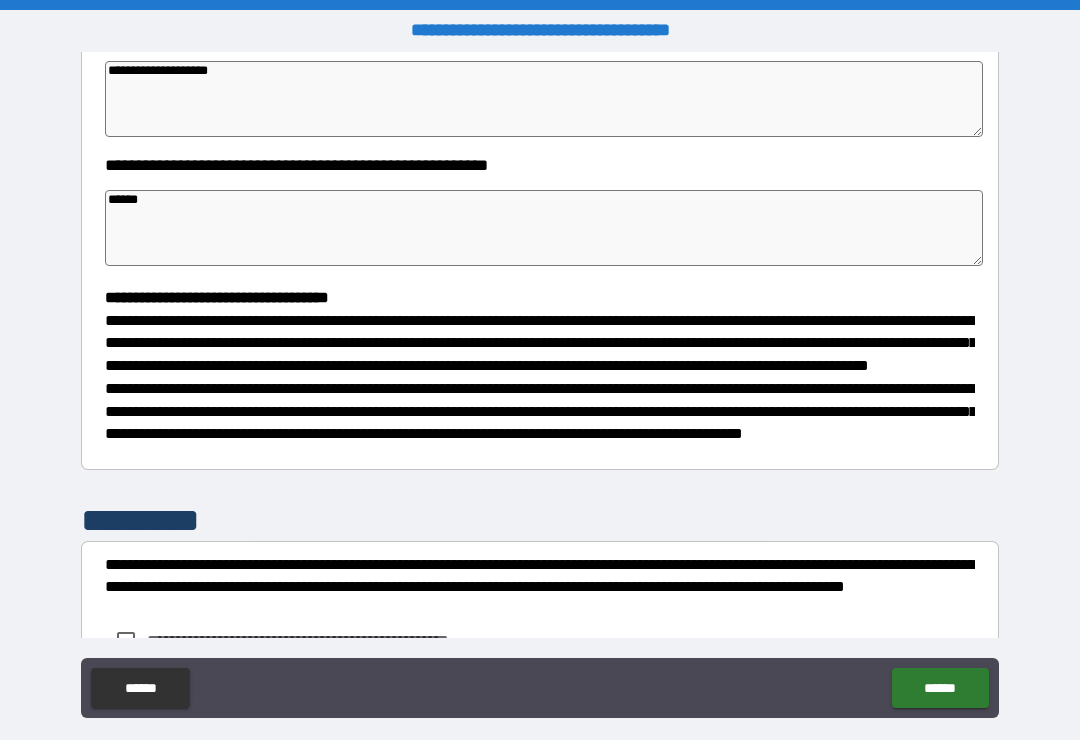 type on "*" 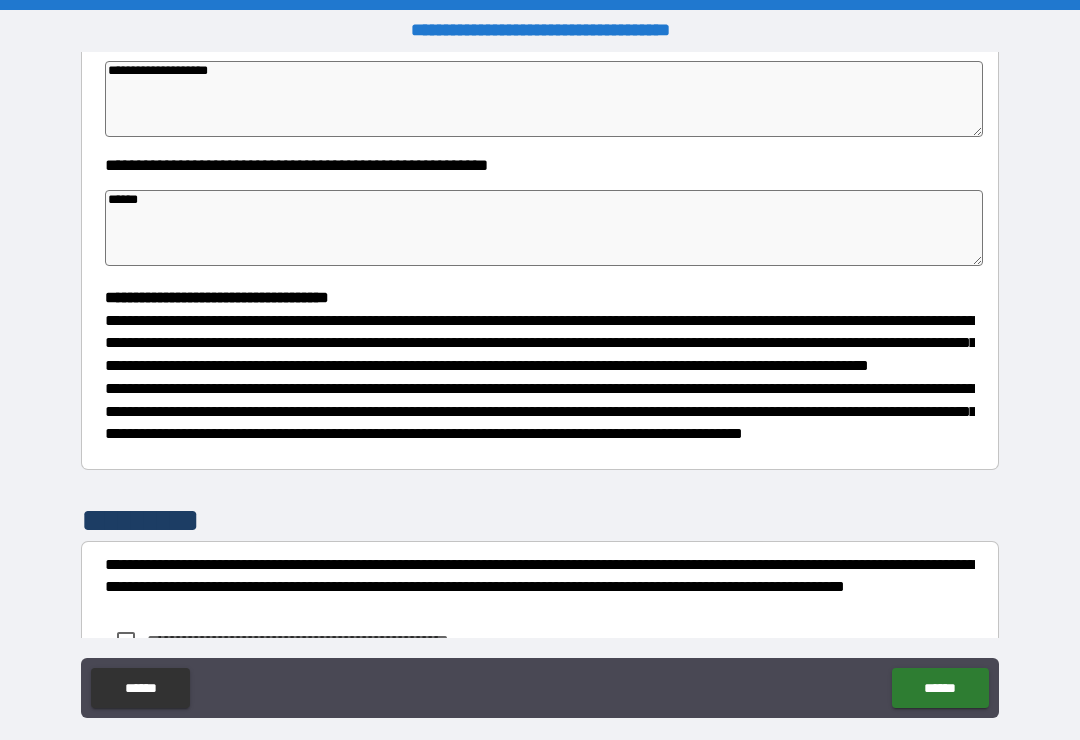 type on "*" 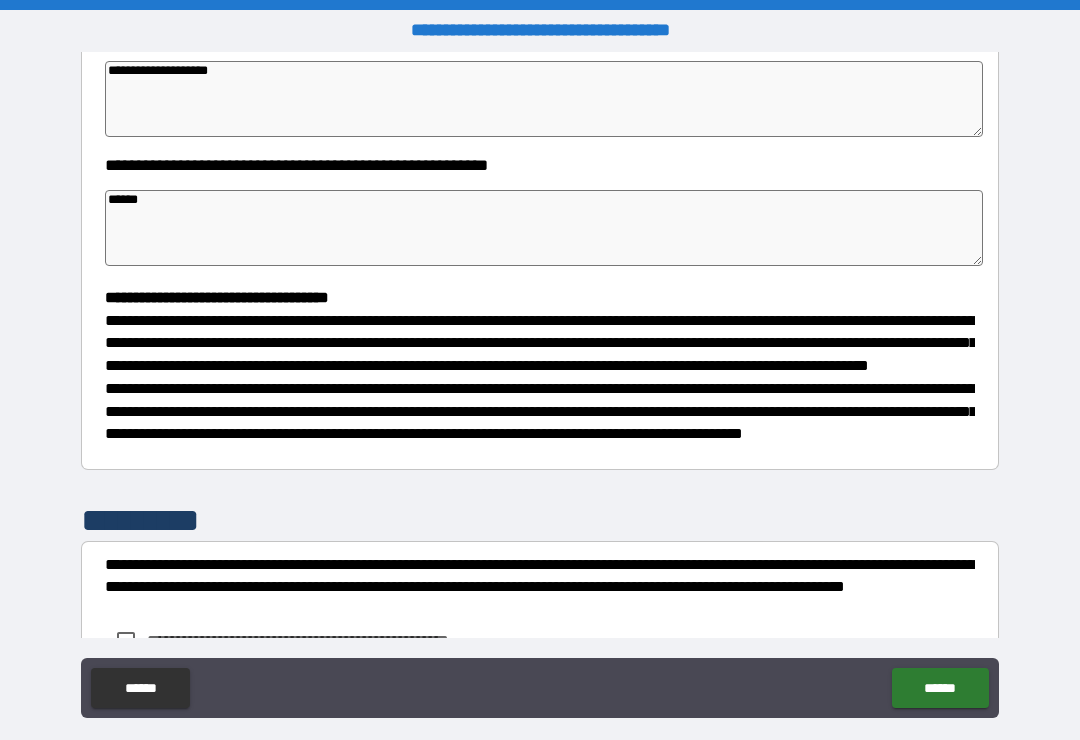 type on "*******" 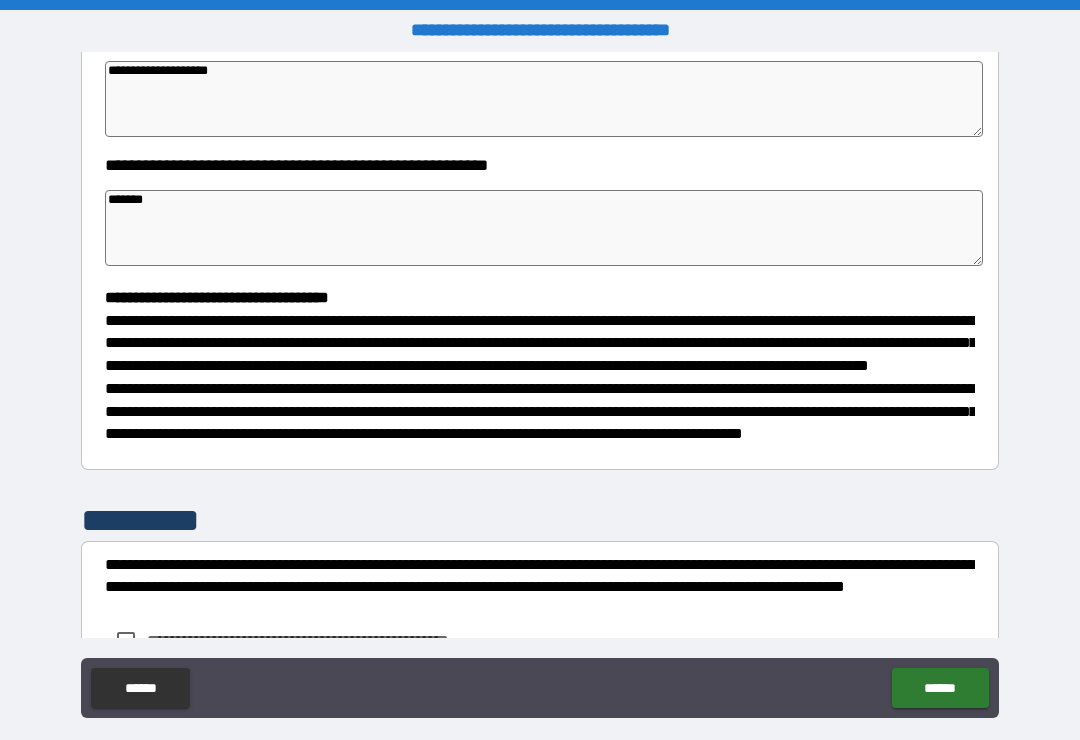 type on "*" 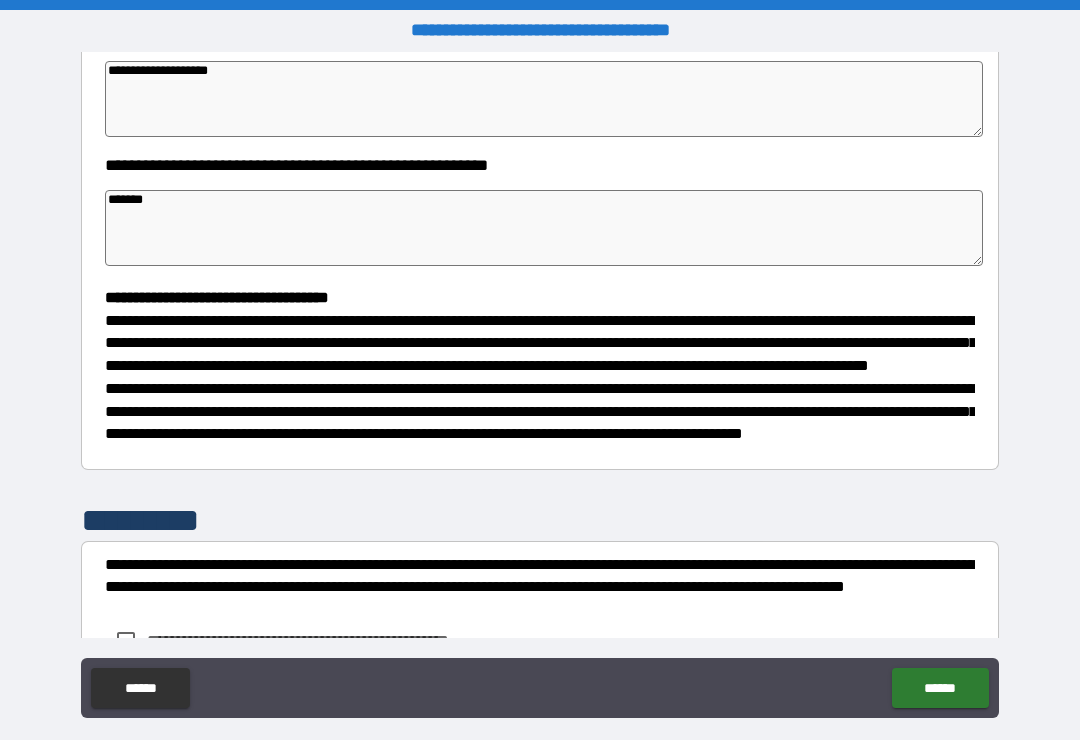 type on "*******" 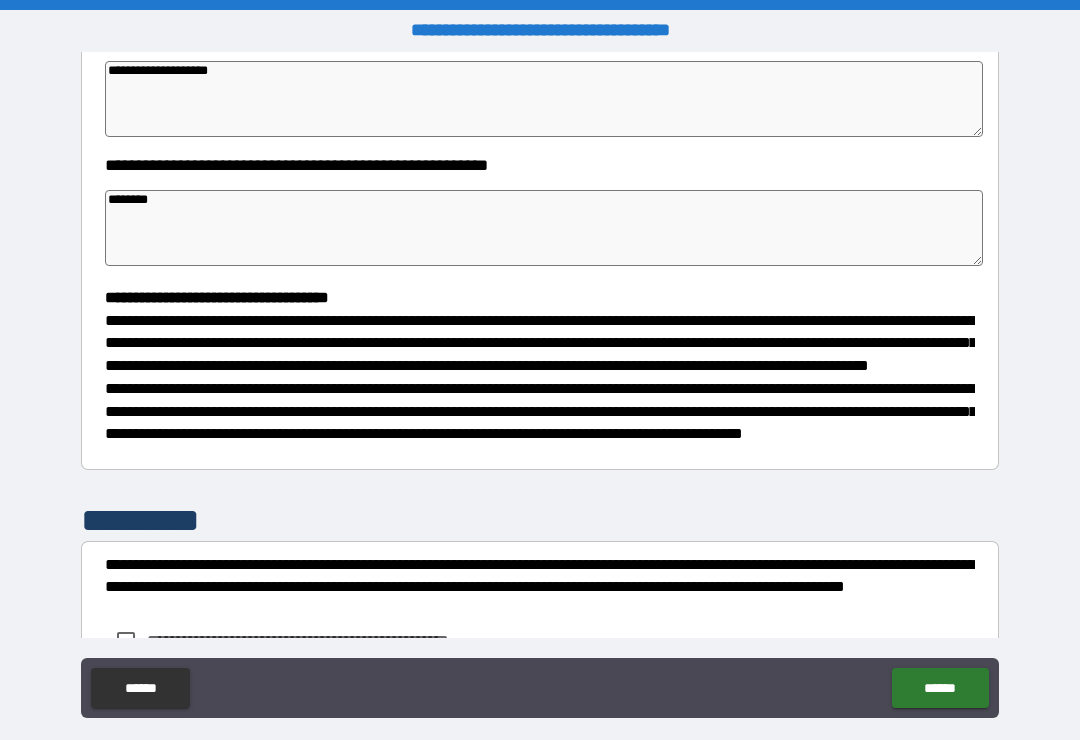 type on "*" 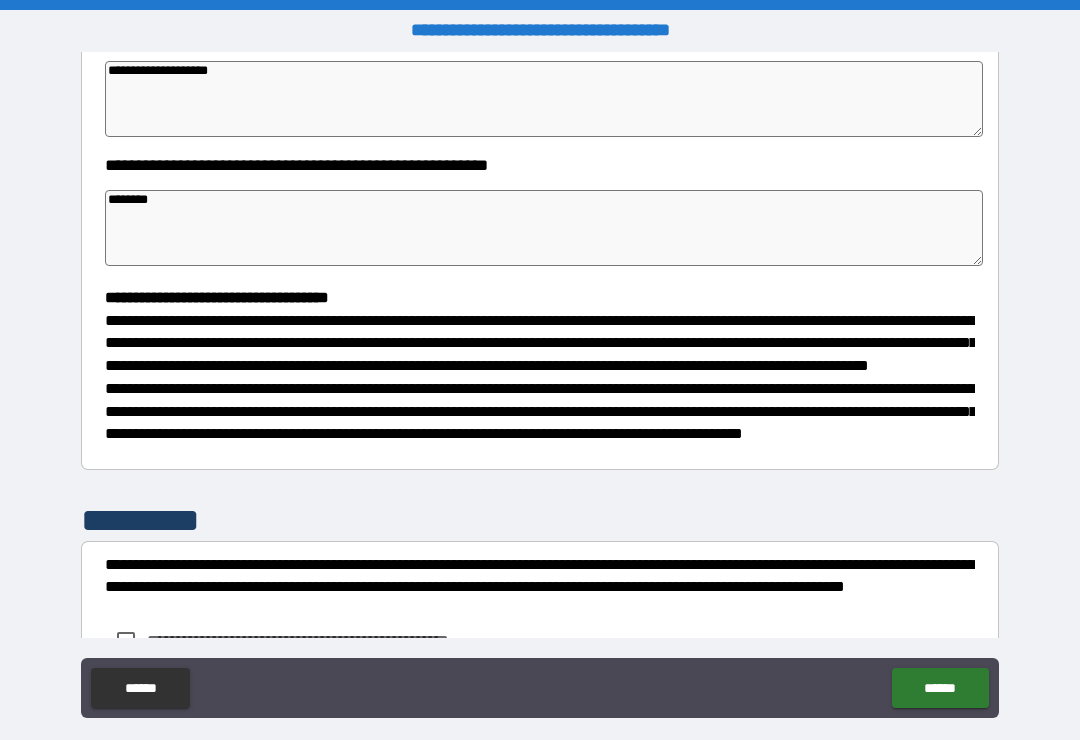 type on "*" 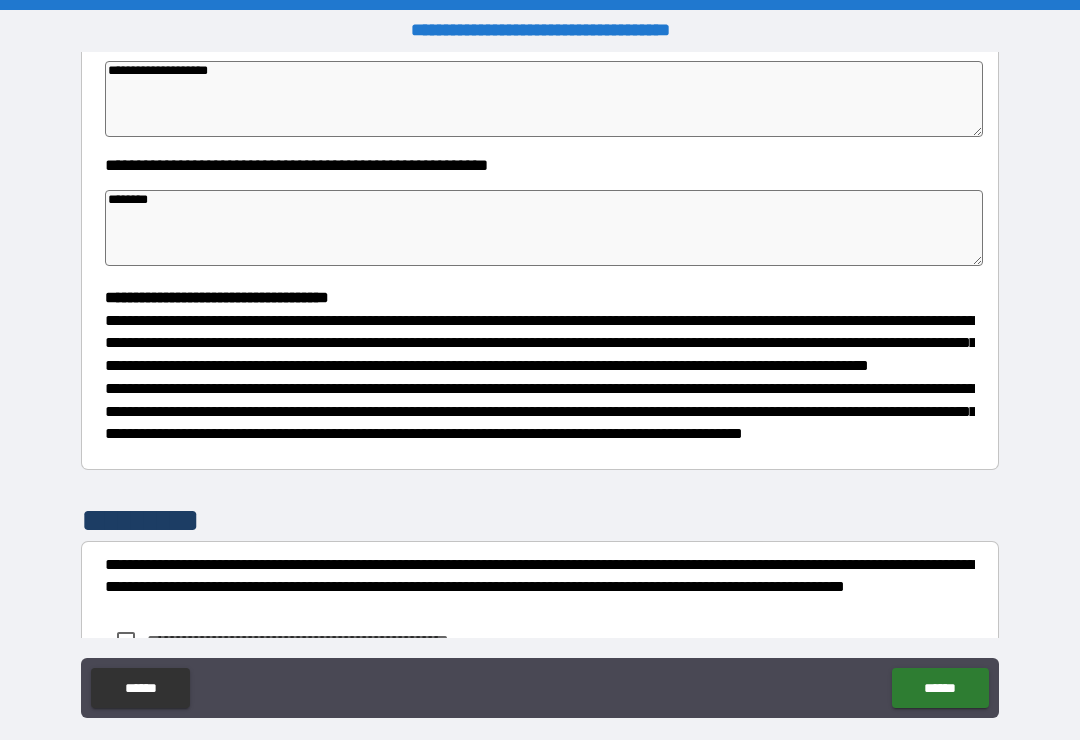 type on "*" 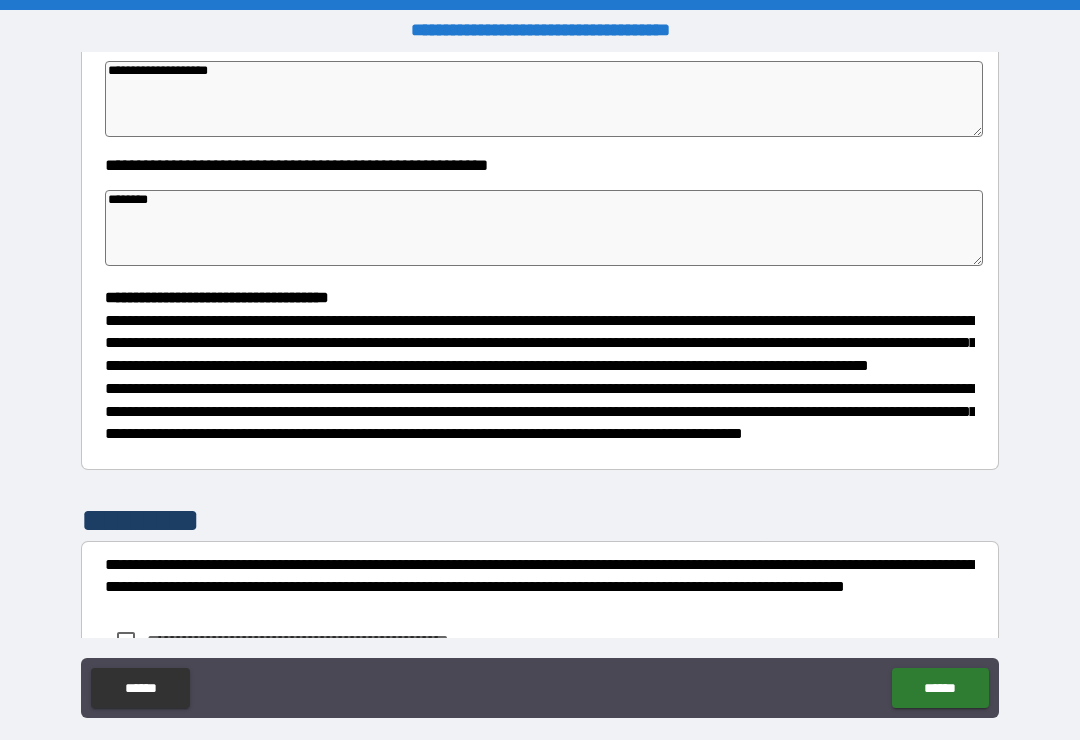 type on "*********" 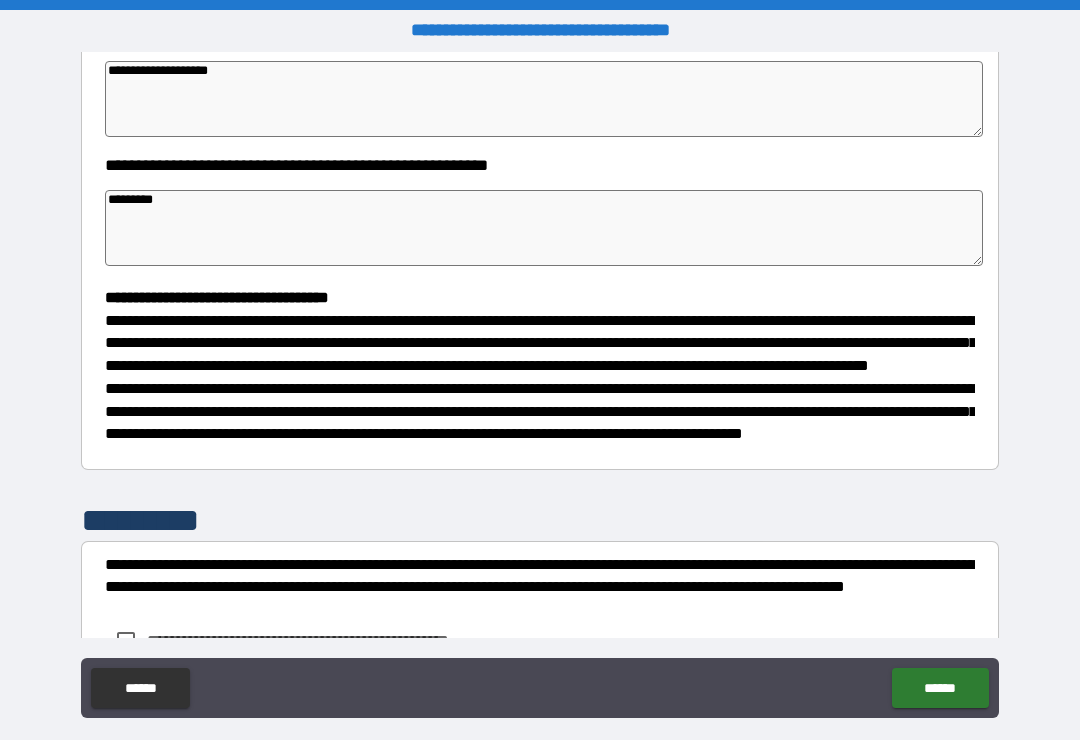 type on "*" 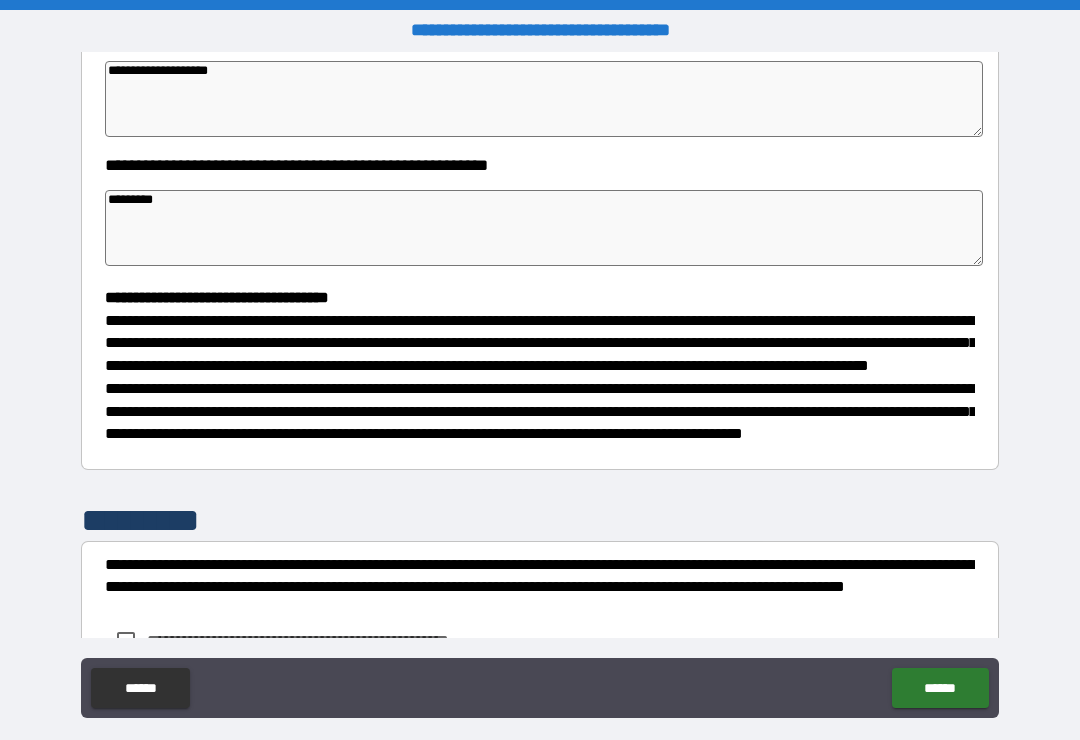 type on "*" 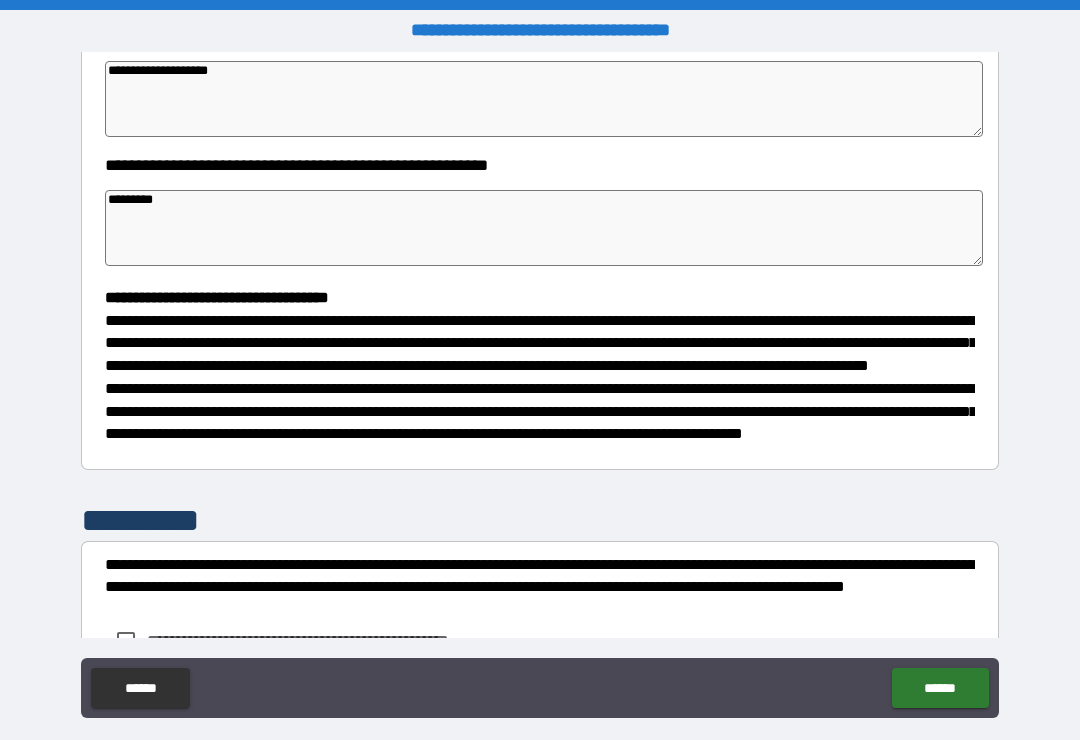 type on "*" 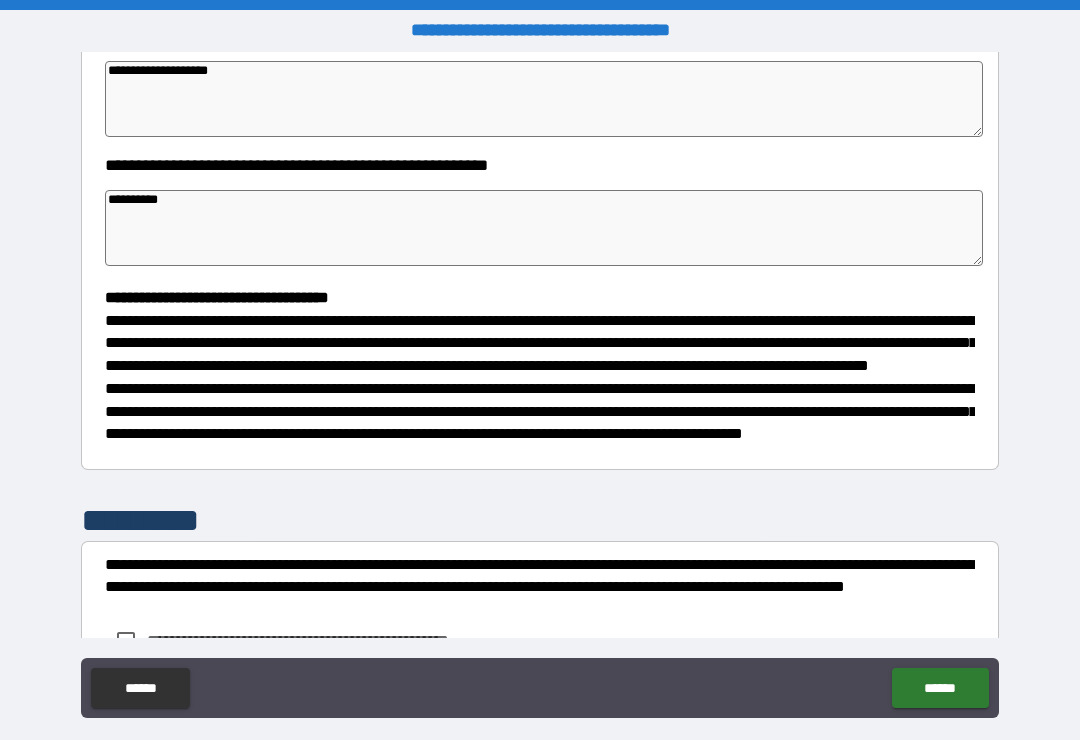 type on "*" 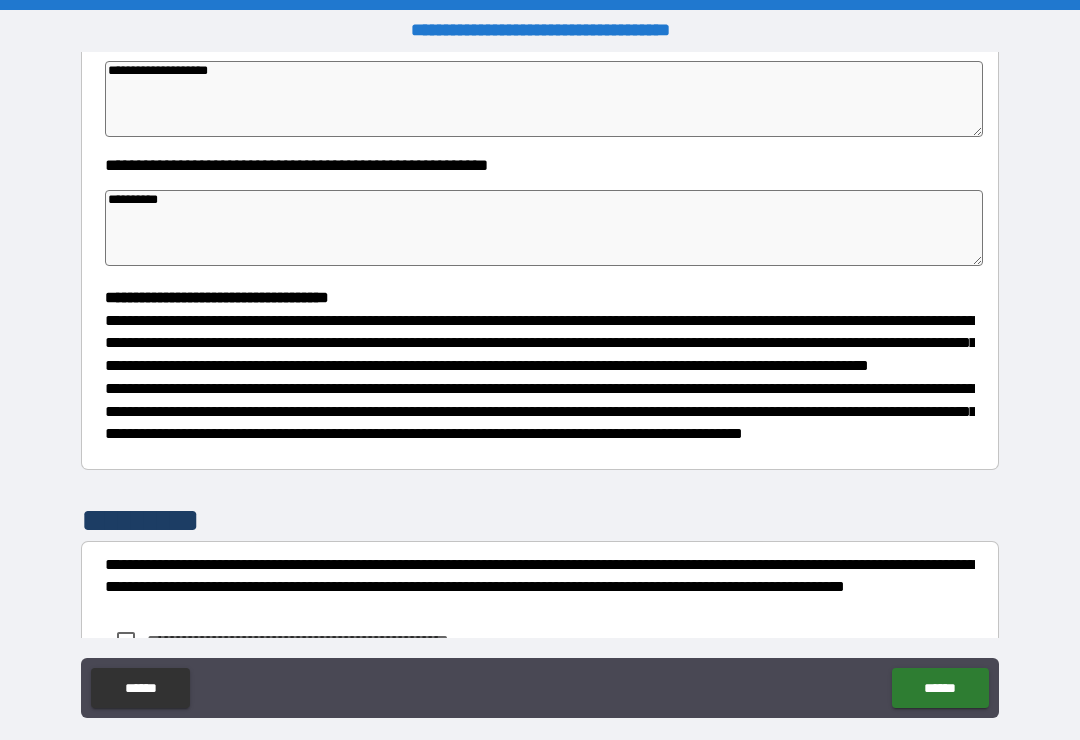 type on "*" 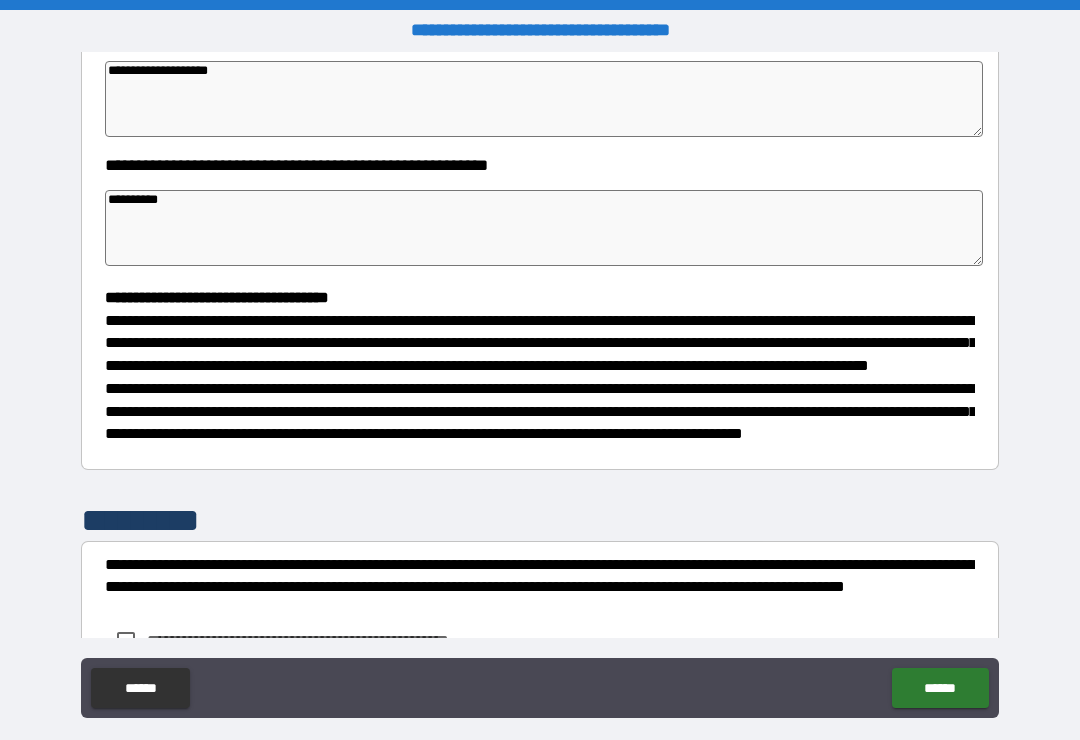 type on "**********" 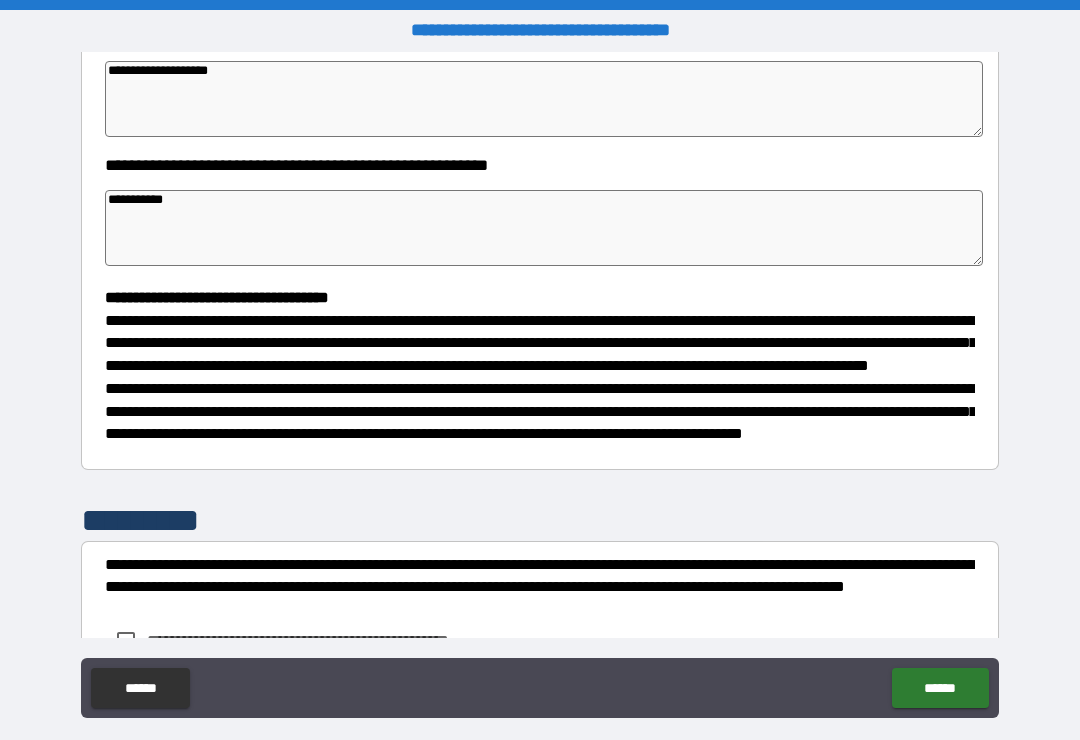 type on "*" 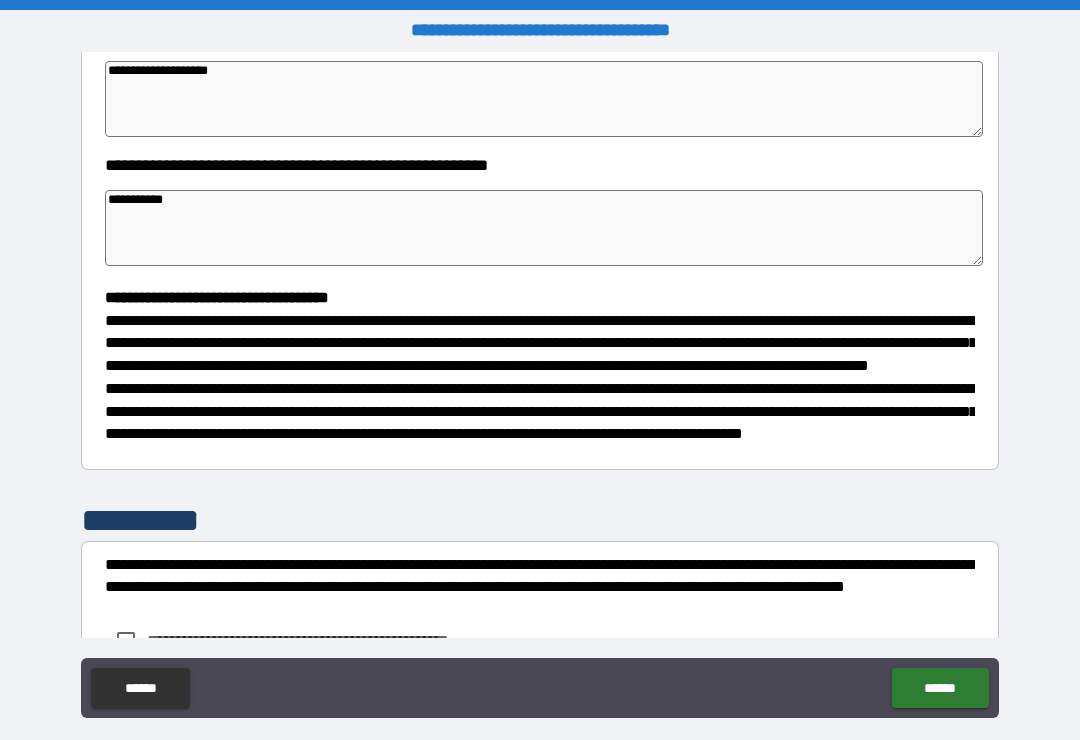 type on "**********" 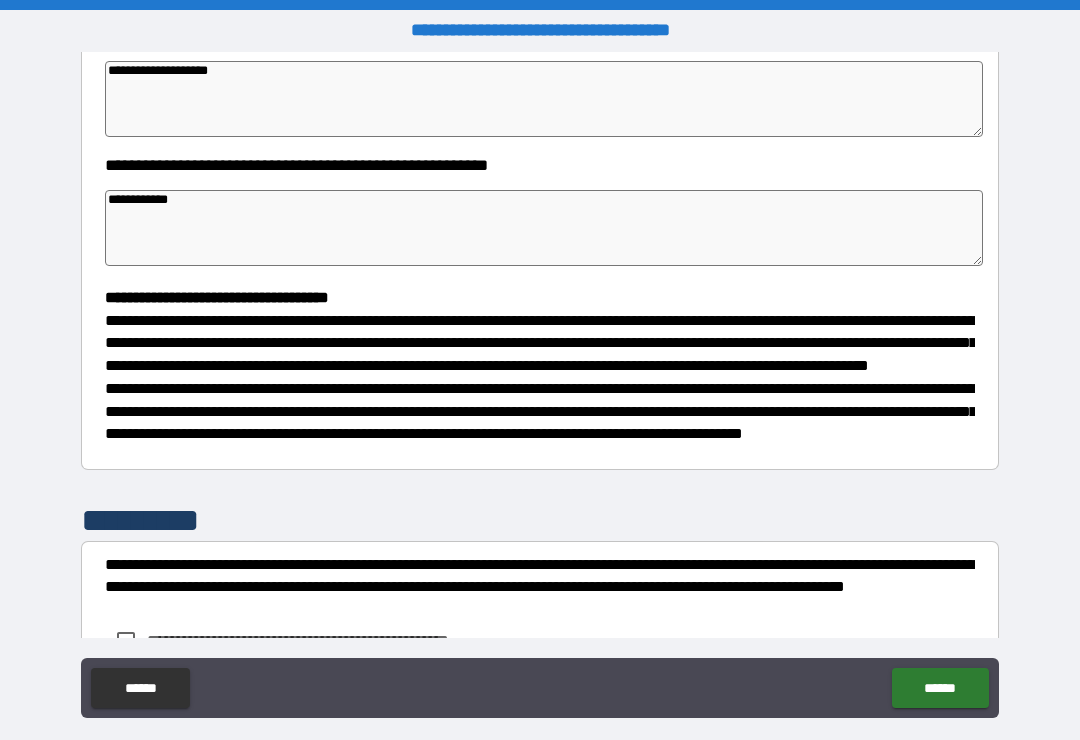 type on "*" 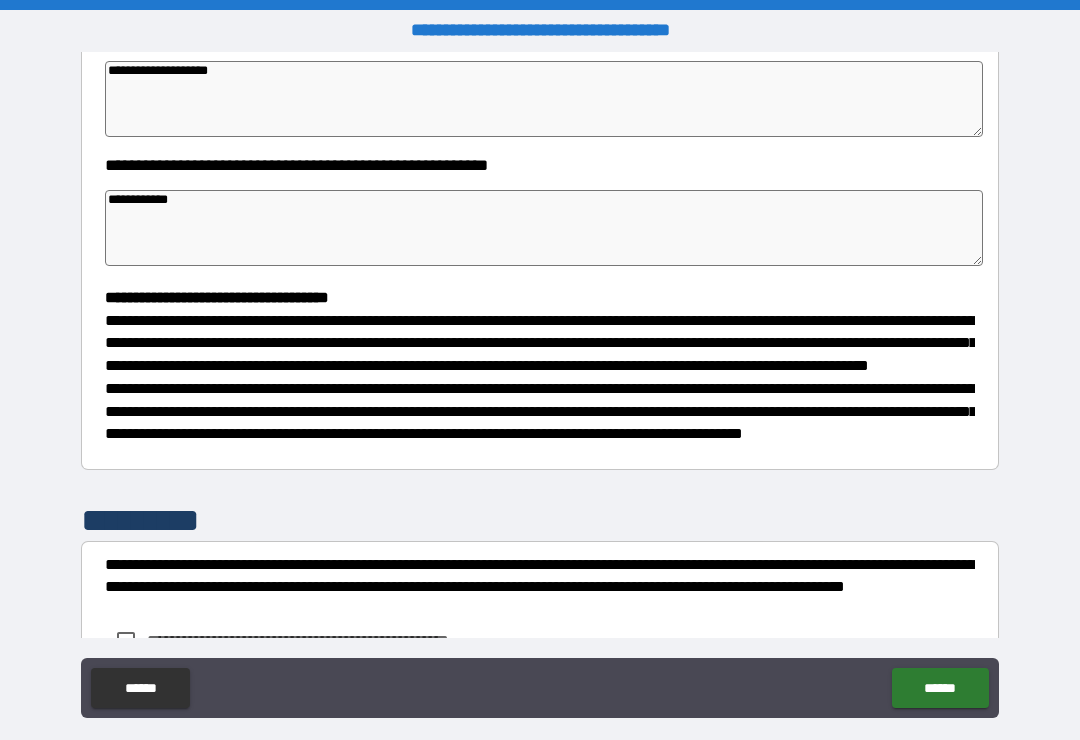 type on "*" 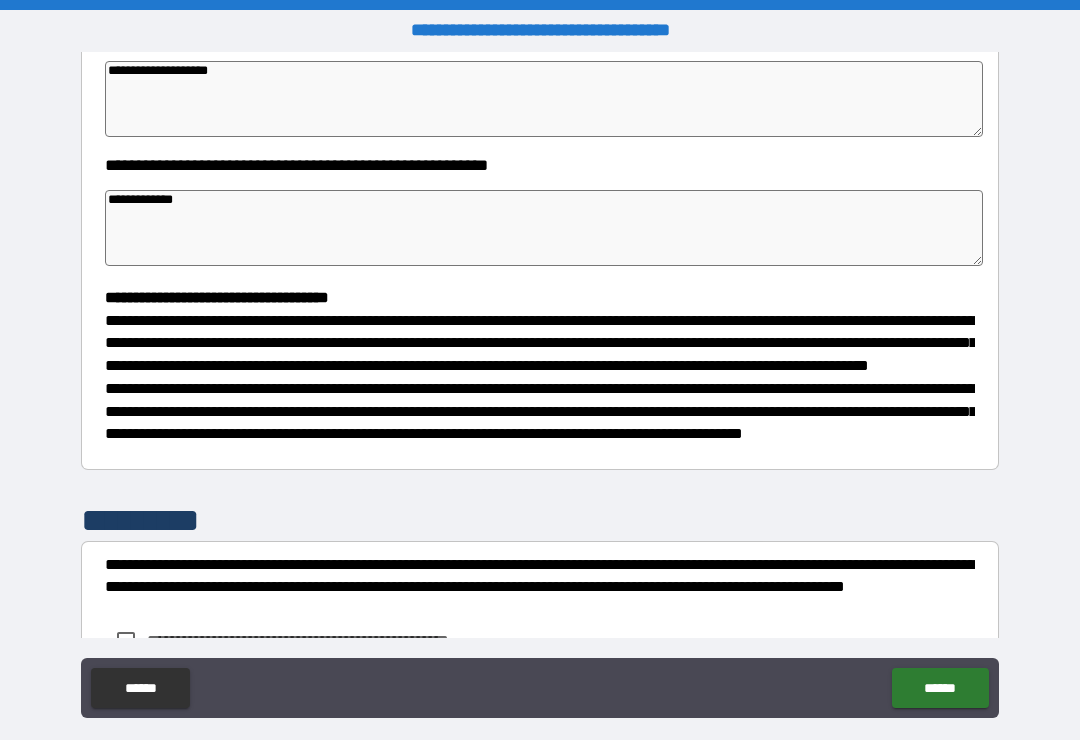 type on "*" 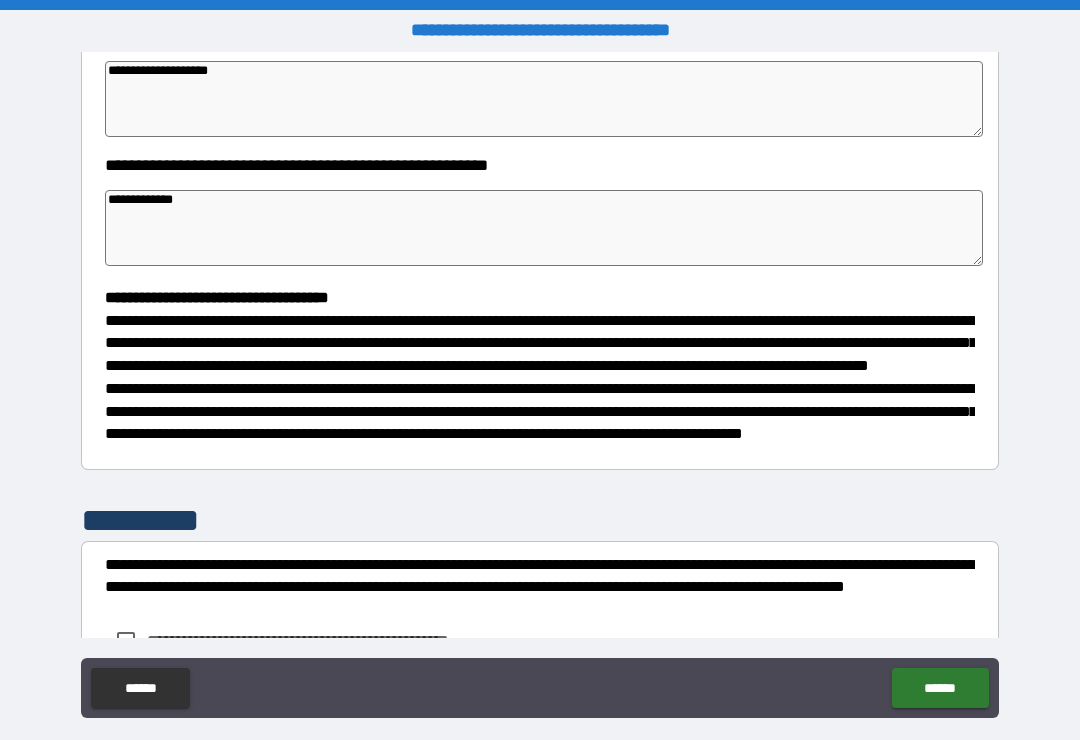 type on "*" 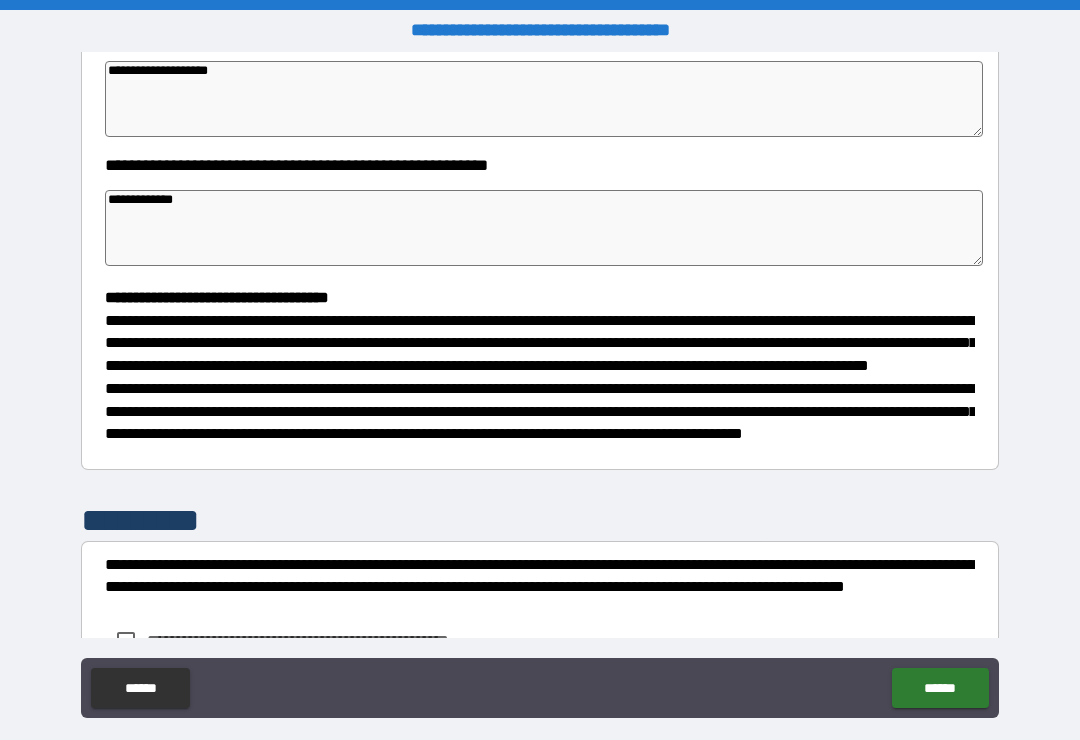 type on "*" 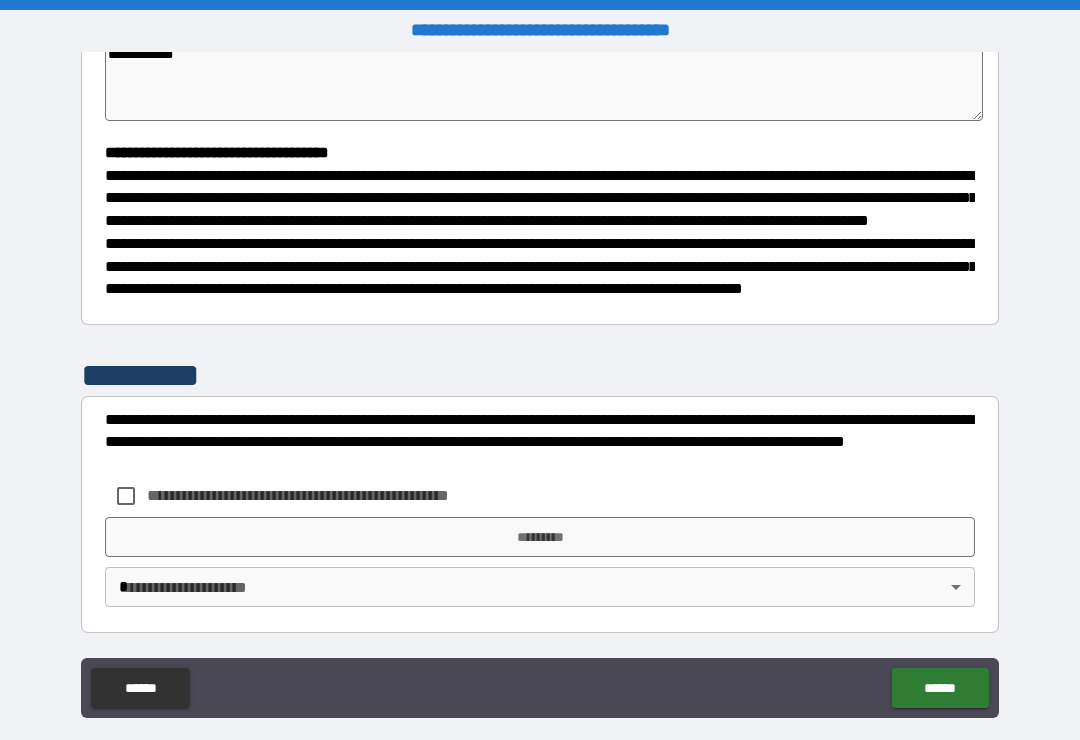 scroll, scrollTop: 526, scrollLeft: 0, axis: vertical 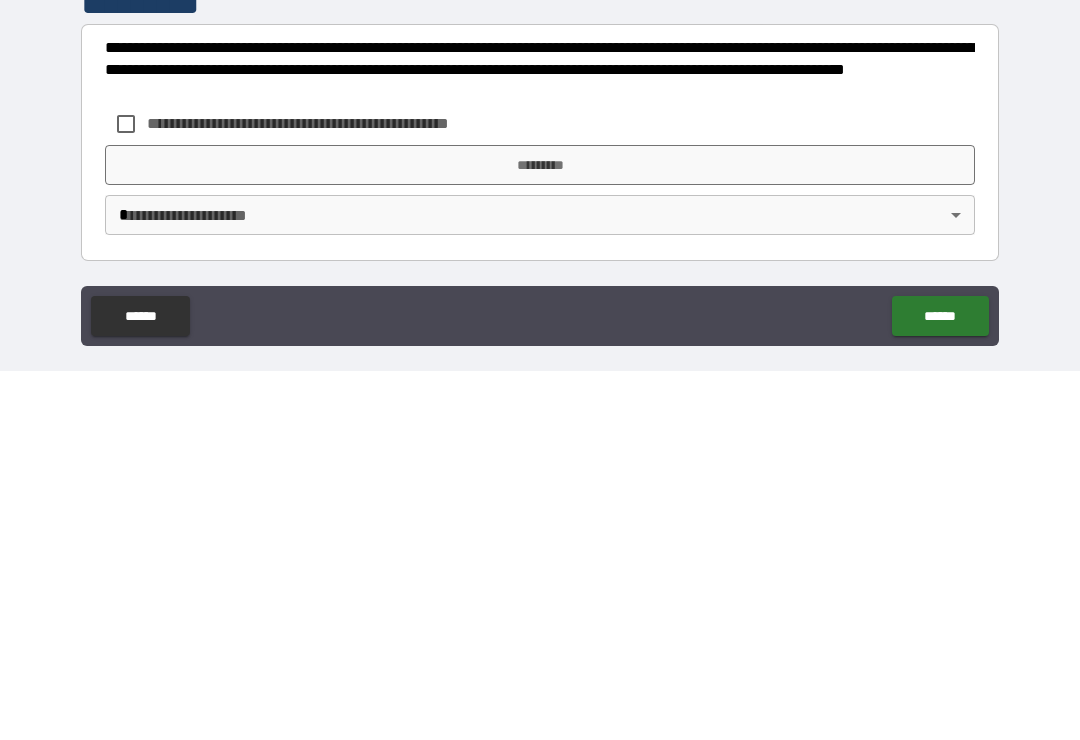 type on "**********" 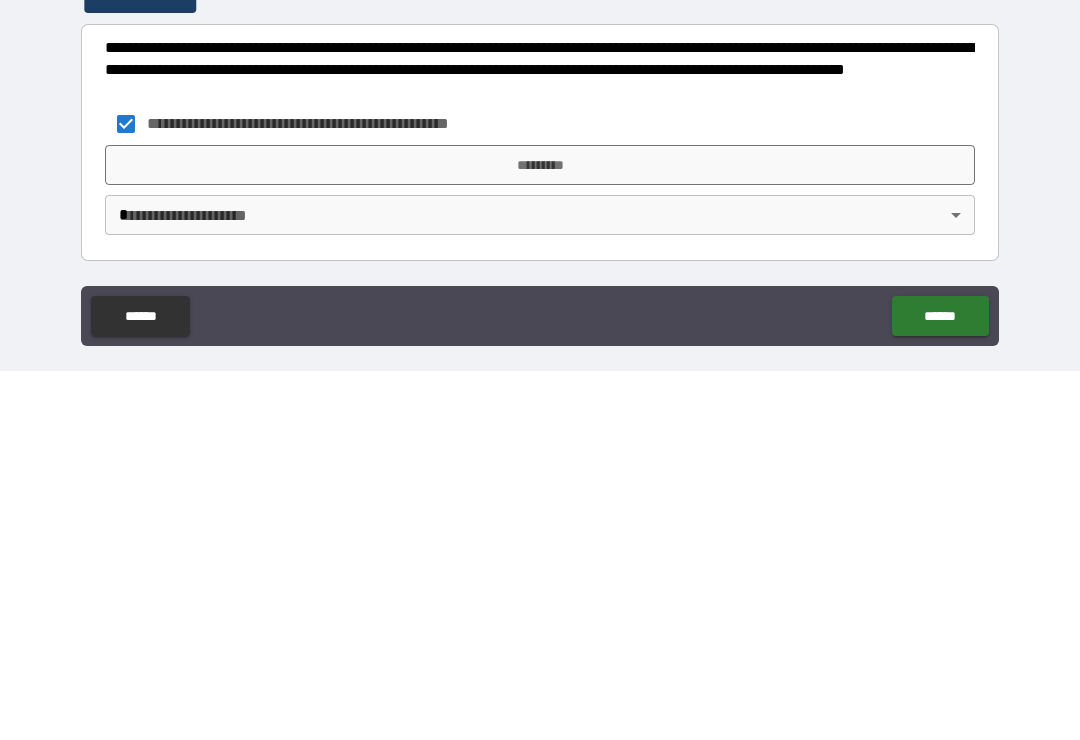 type on "*" 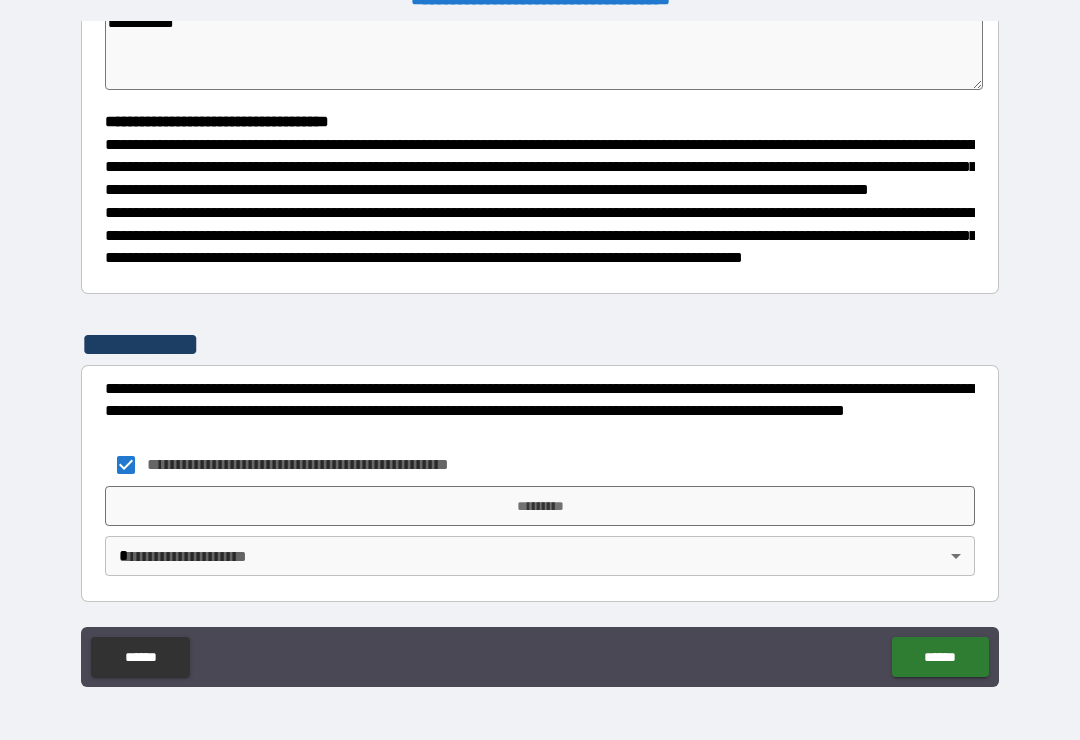 type on "*" 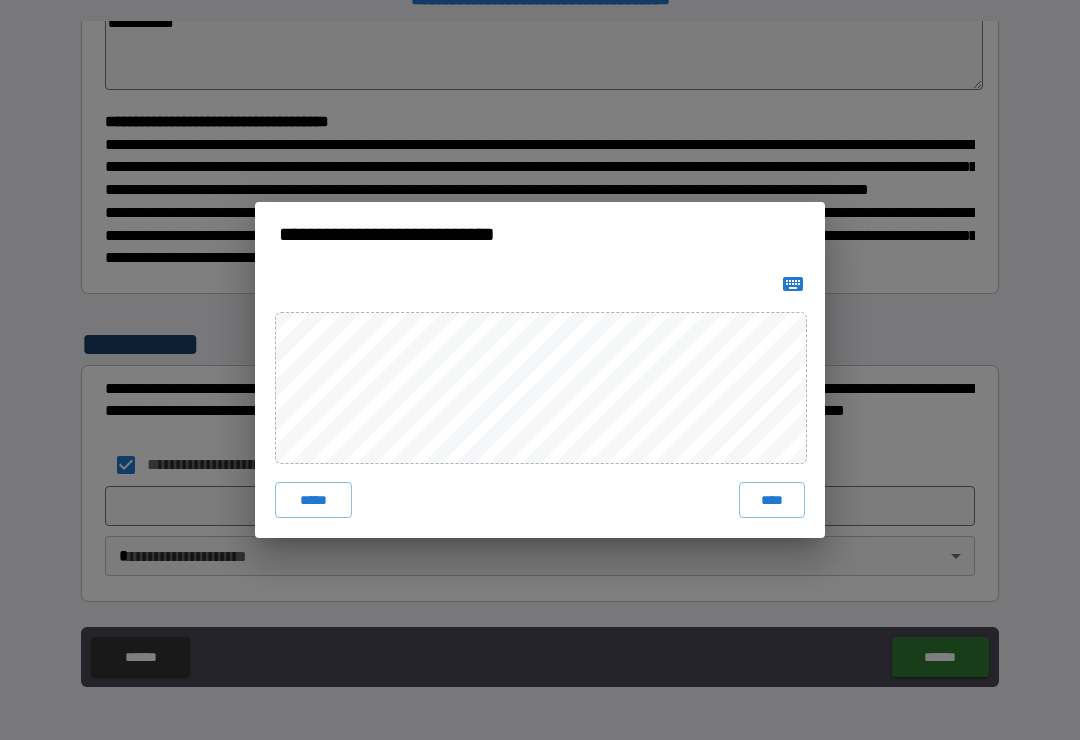 click on "****" at bounding box center [772, 500] 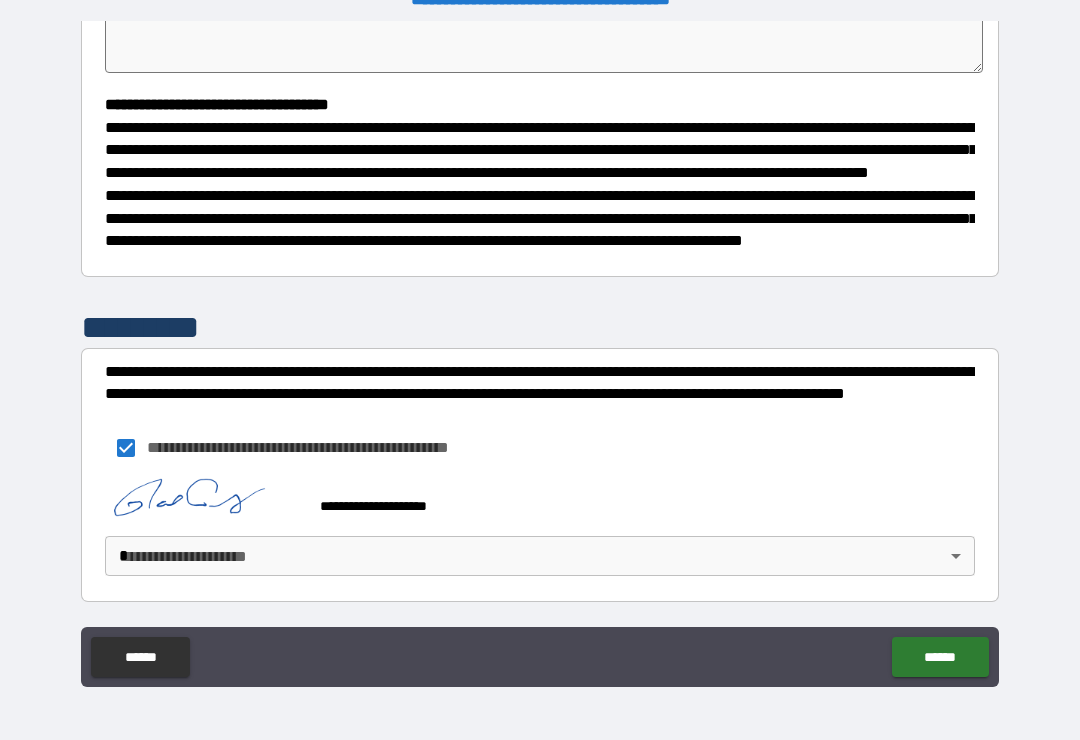 type on "*" 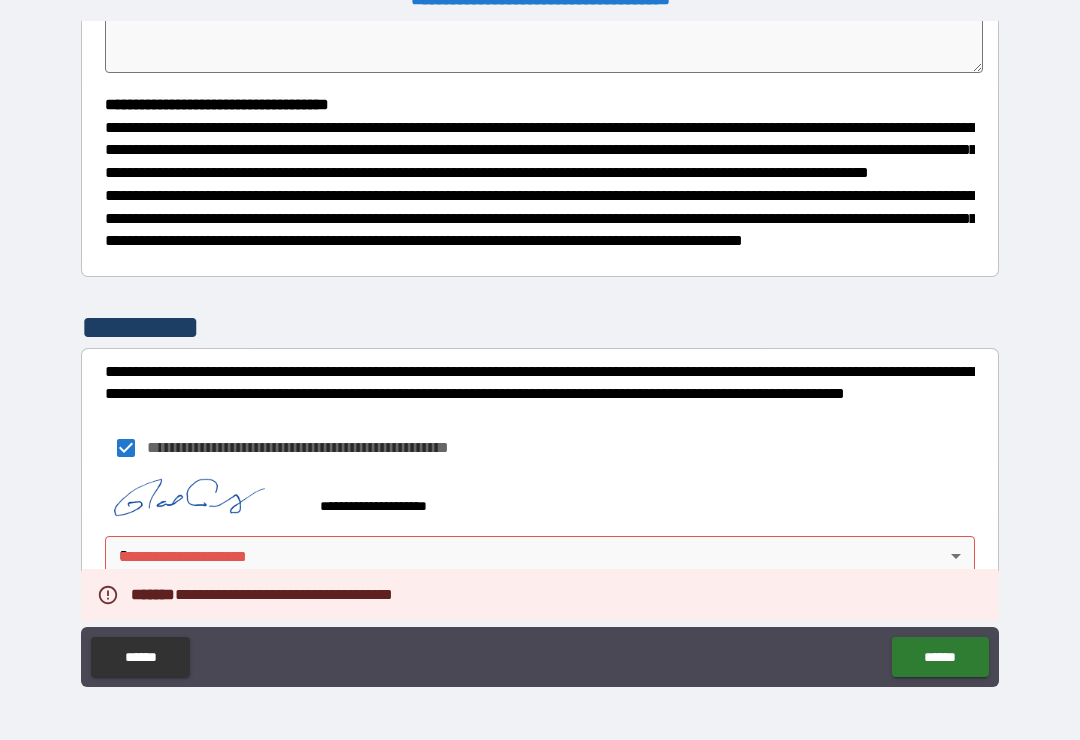 type on "*" 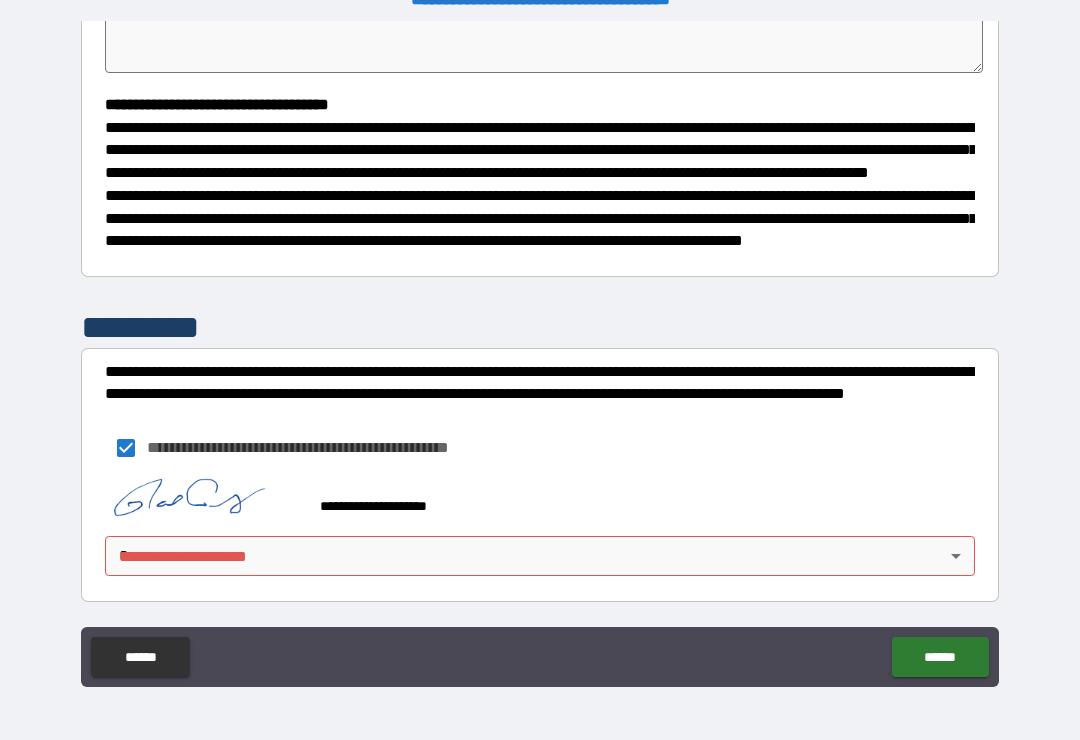 scroll, scrollTop: 543, scrollLeft: 0, axis: vertical 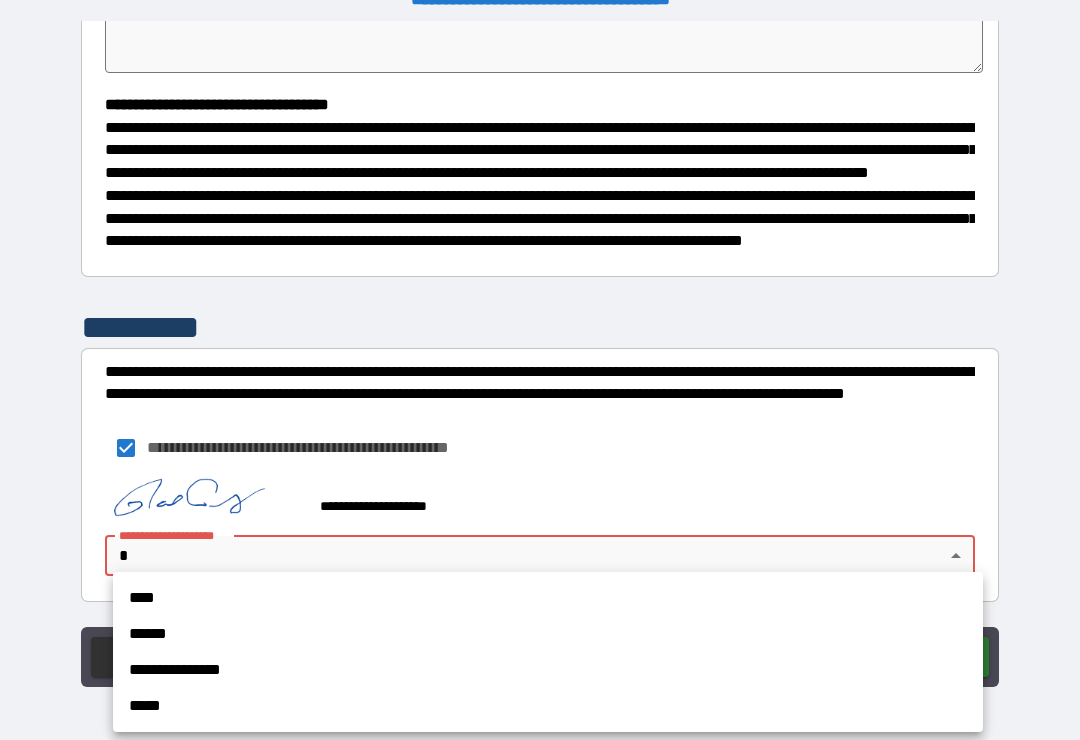 click on "****" at bounding box center (548, 598) 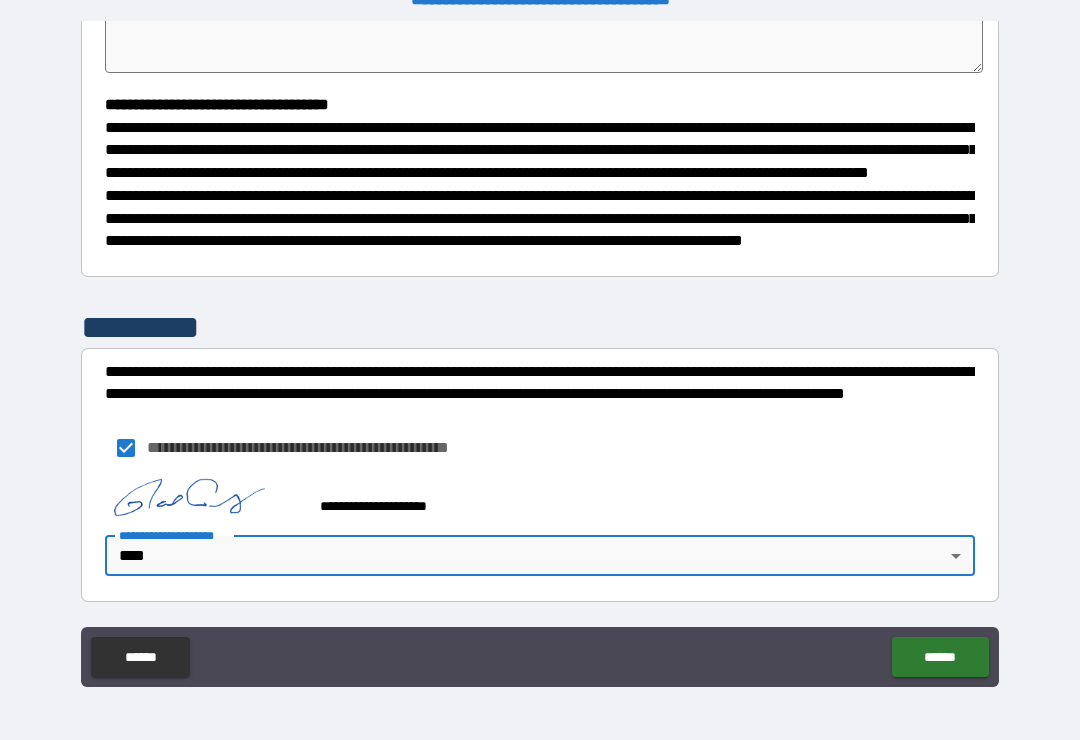 type on "*" 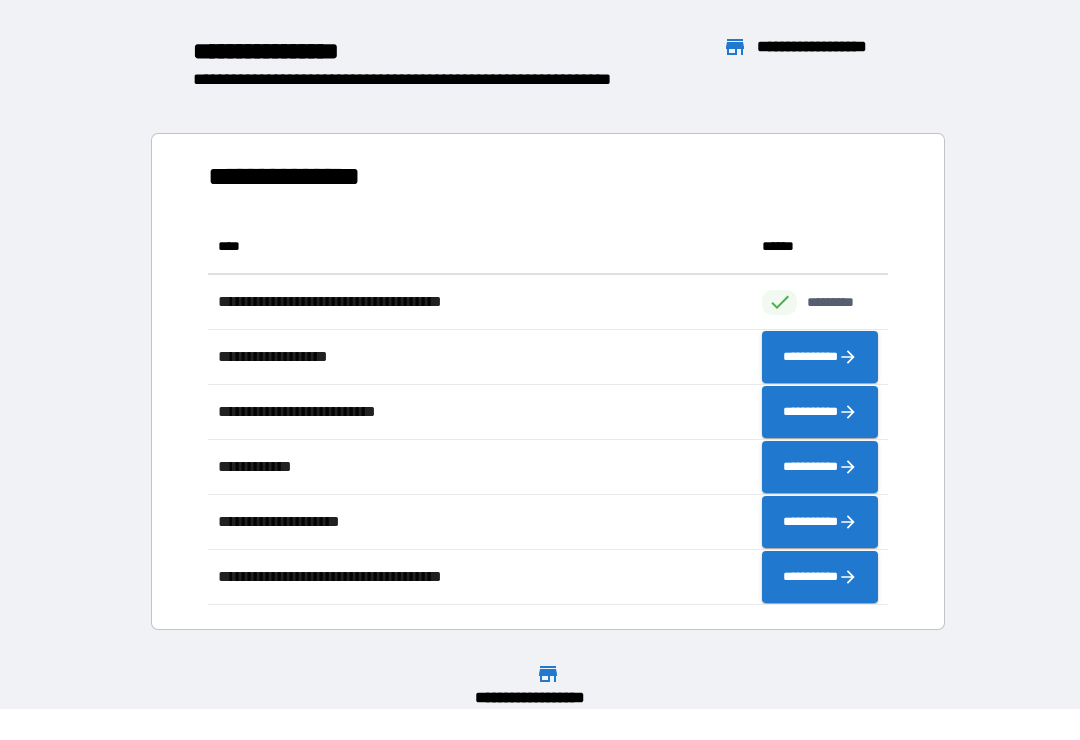 scroll, scrollTop: 1, scrollLeft: 1, axis: both 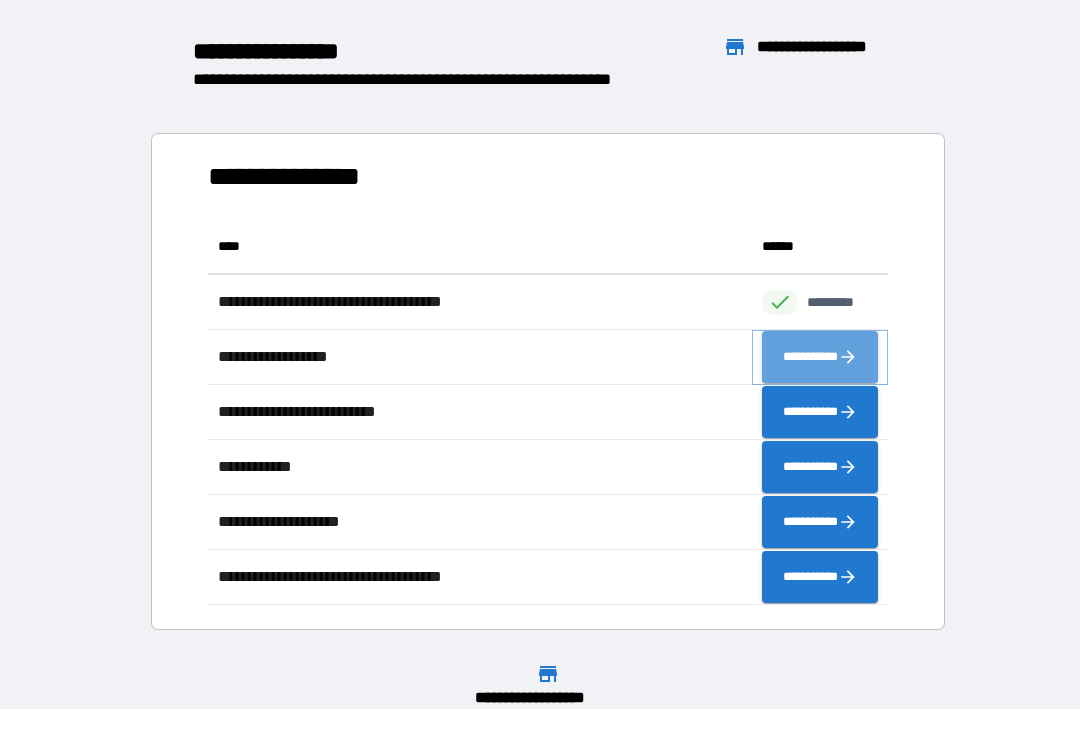 click on "**********" at bounding box center (820, 357) 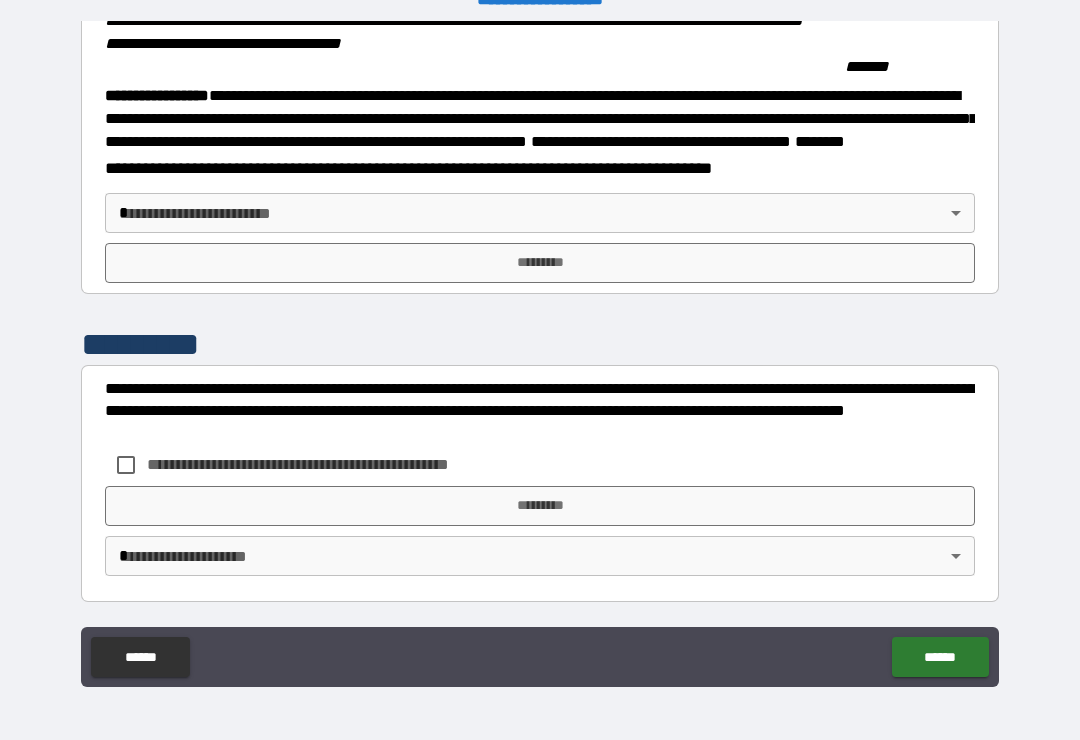 scroll, scrollTop: 2215, scrollLeft: 0, axis: vertical 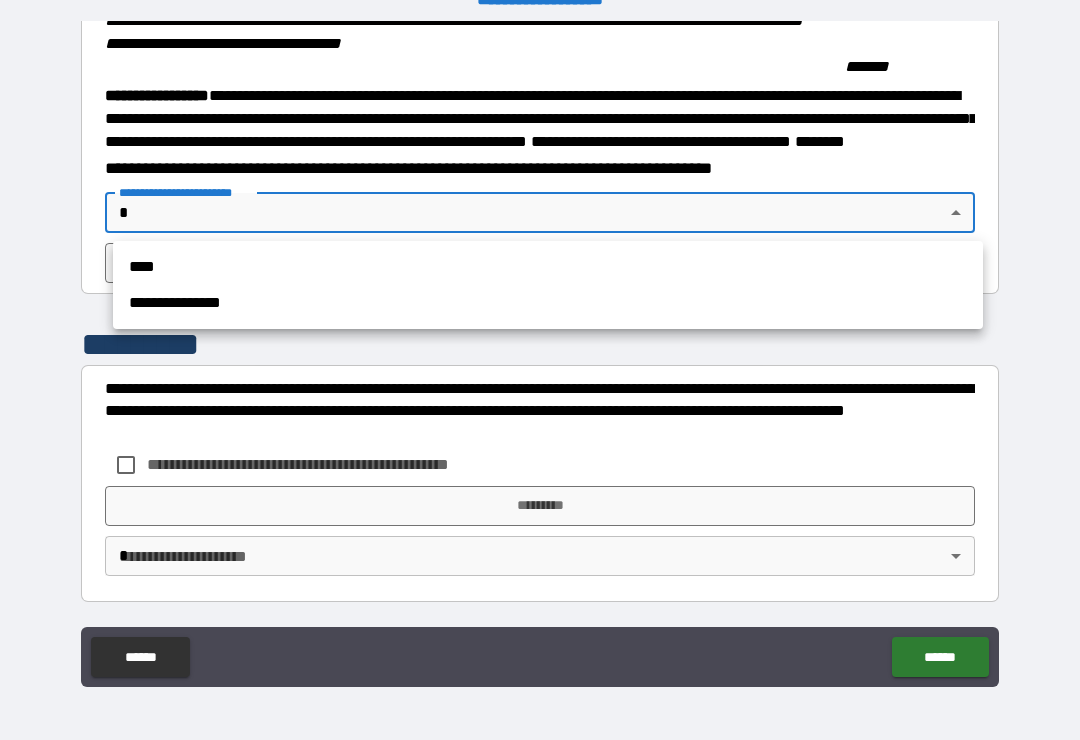 click on "****" at bounding box center [548, 267] 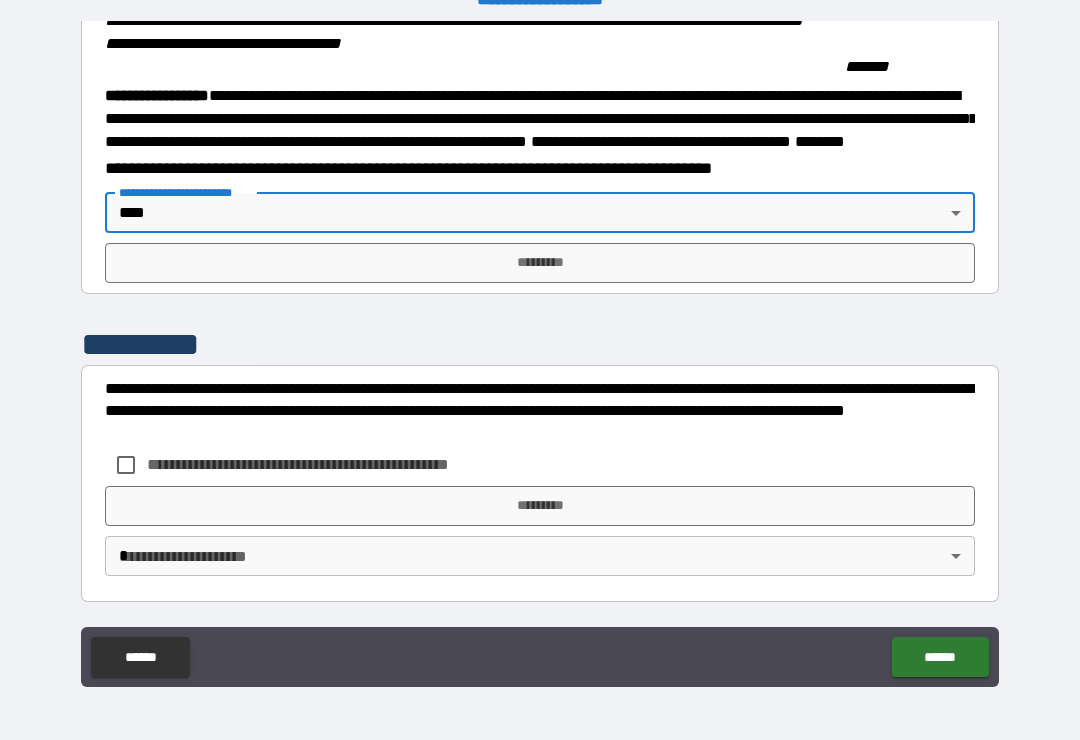 type on "****" 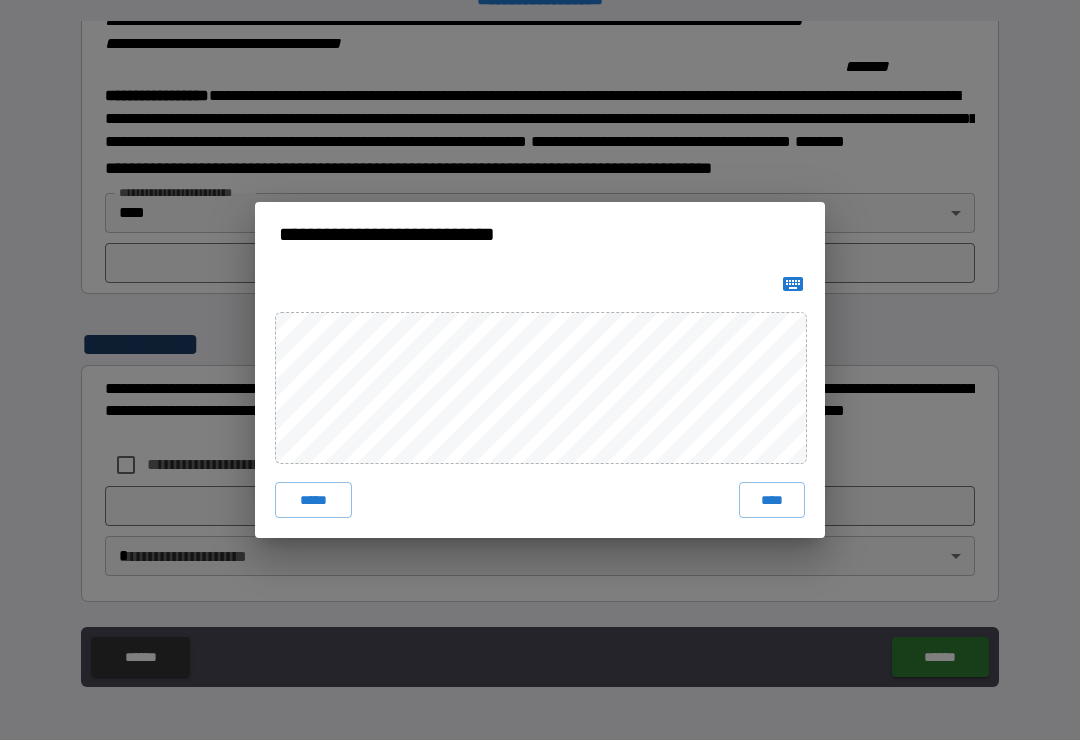 click on "****" at bounding box center [772, 500] 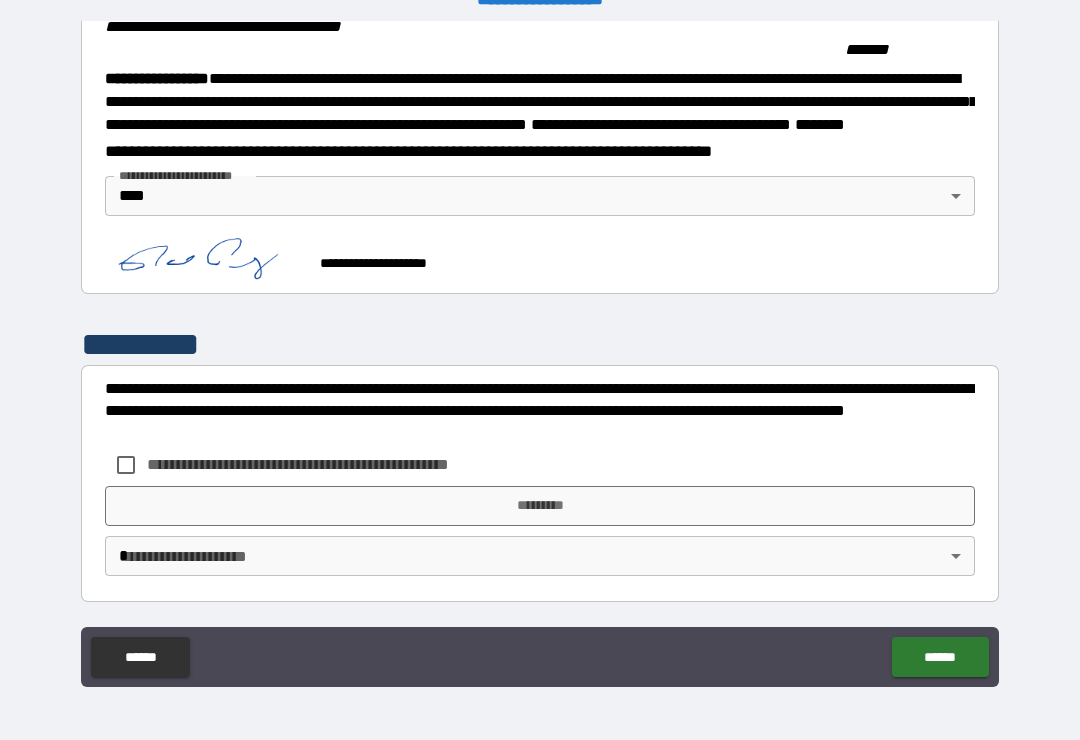scroll, scrollTop: 2232, scrollLeft: 0, axis: vertical 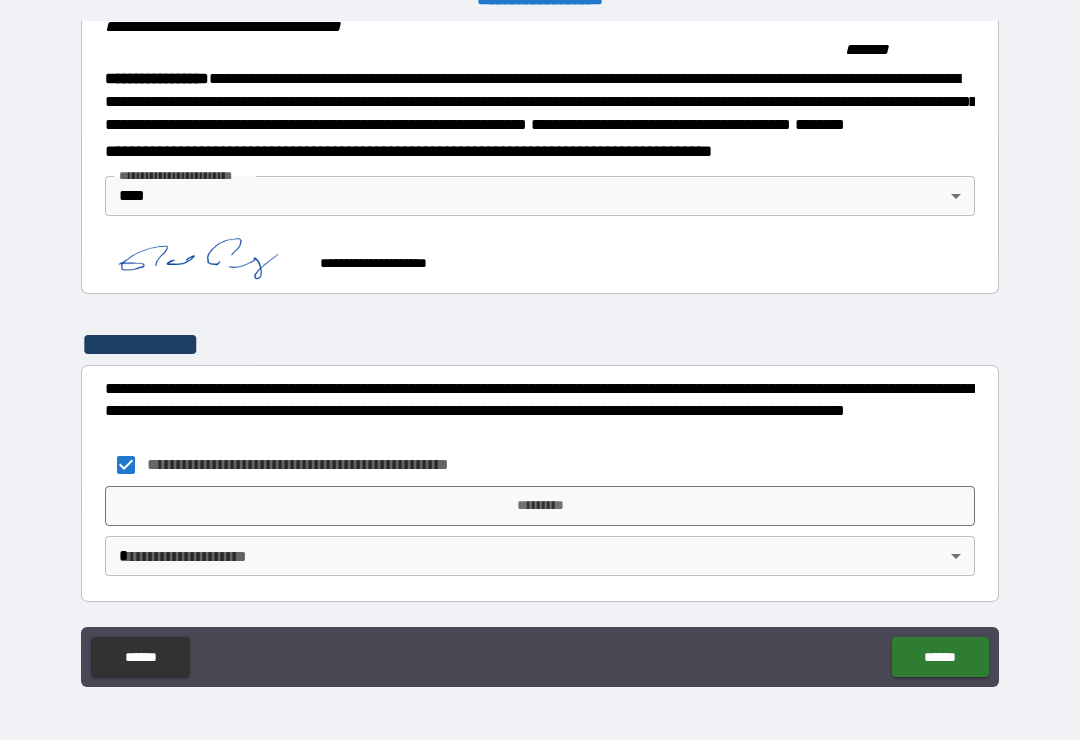 click on "**********" at bounding box center (540, 354) 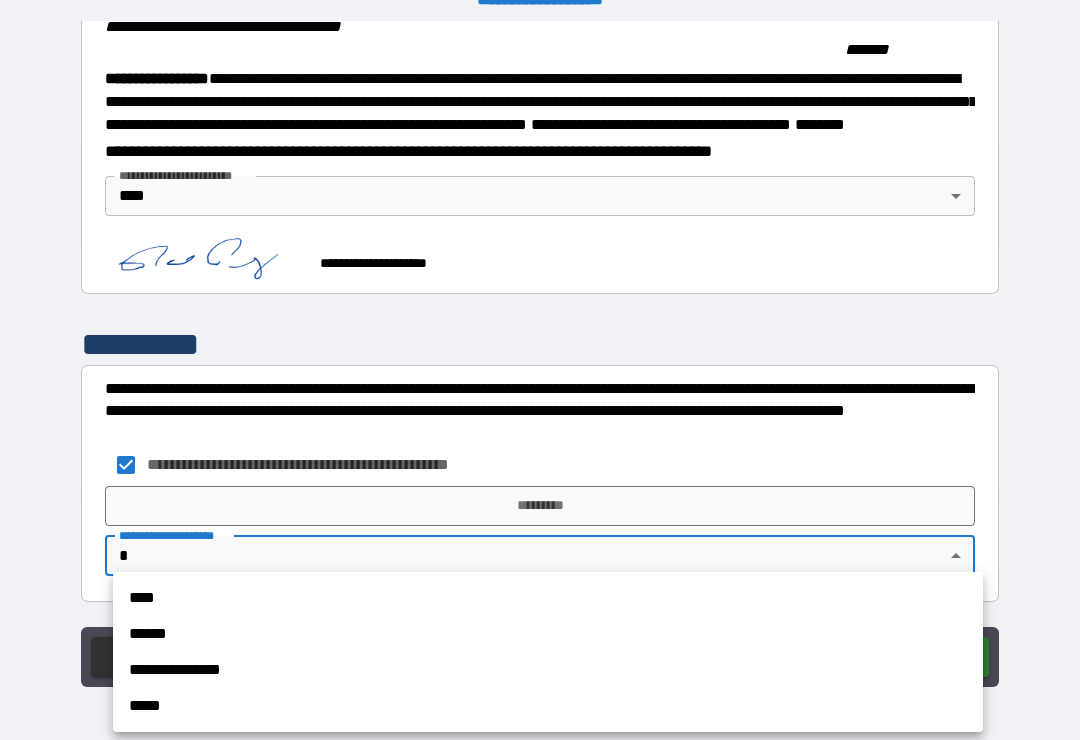 click on "****" at bounding box center [548, 598] 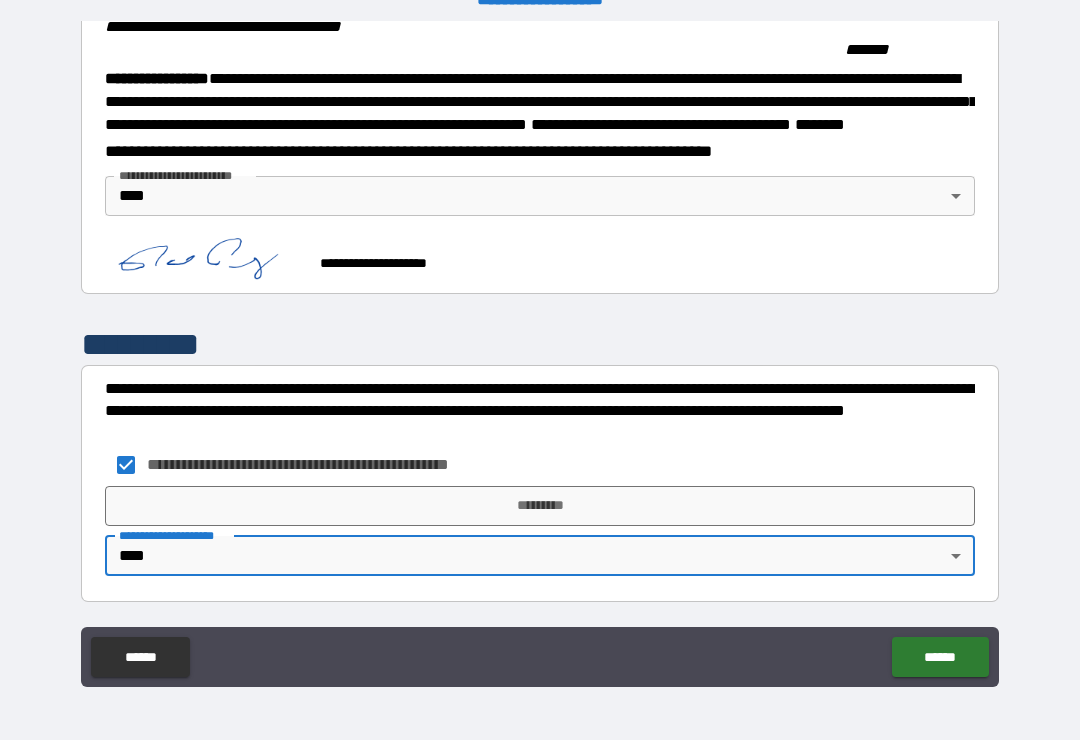 click on "*********" at bounding box center (540, 506) 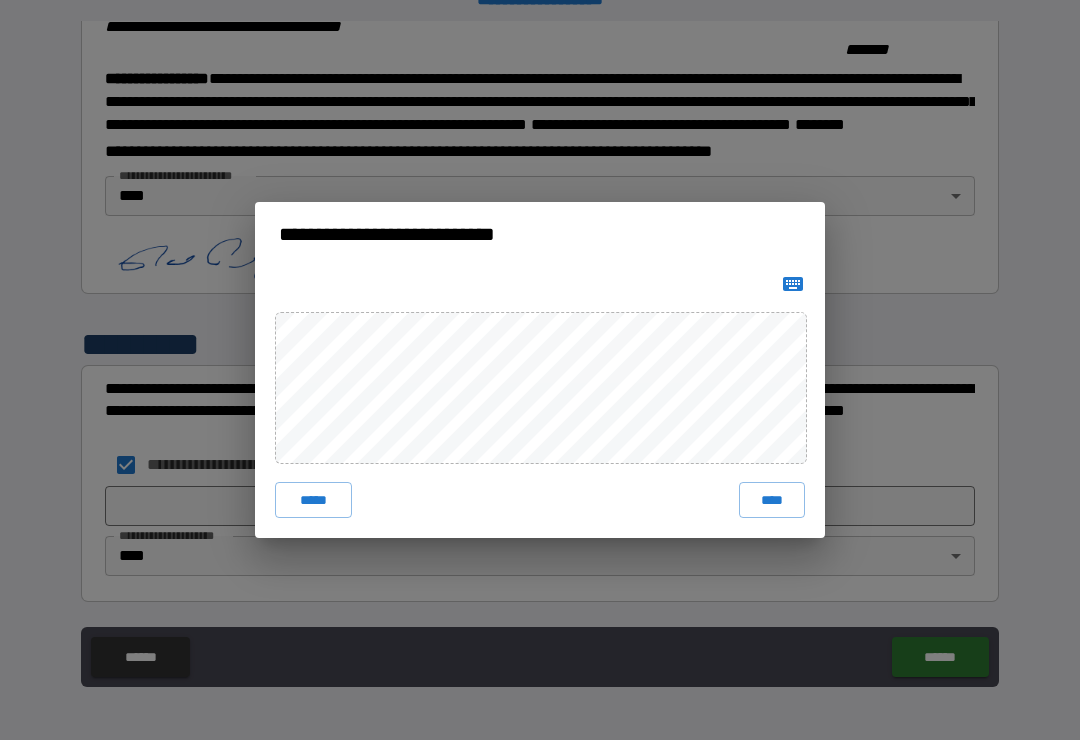 click on "****" at bounding box center [772, 500] 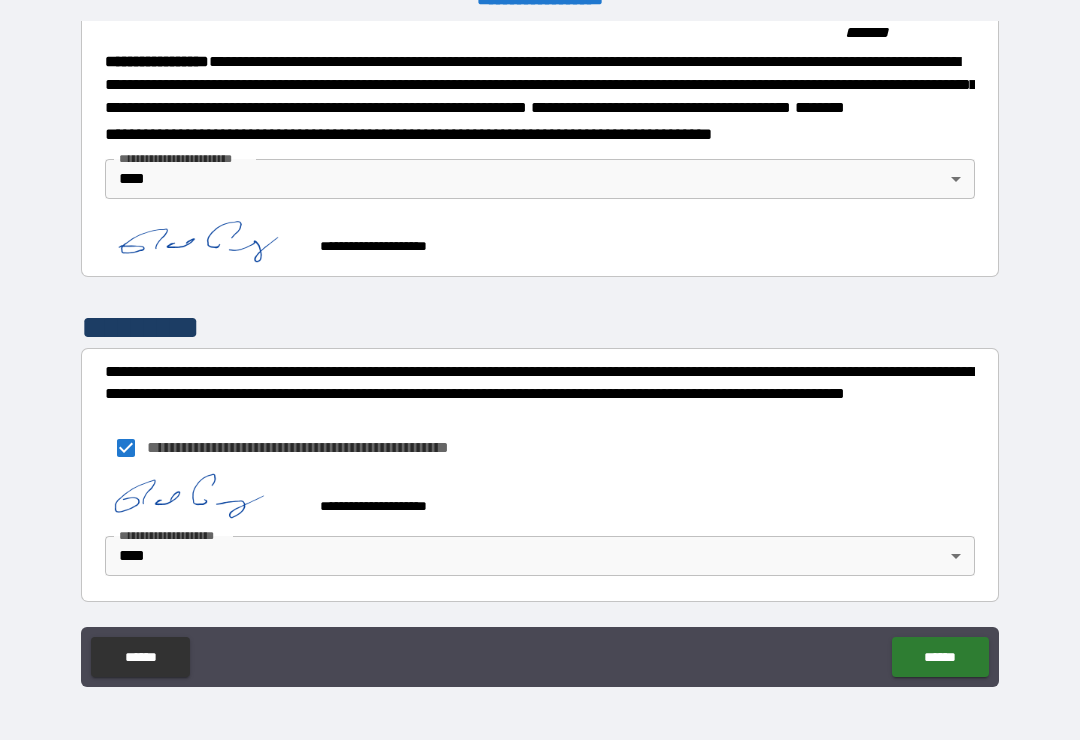 click on "******" at bounding box center [940, 657] 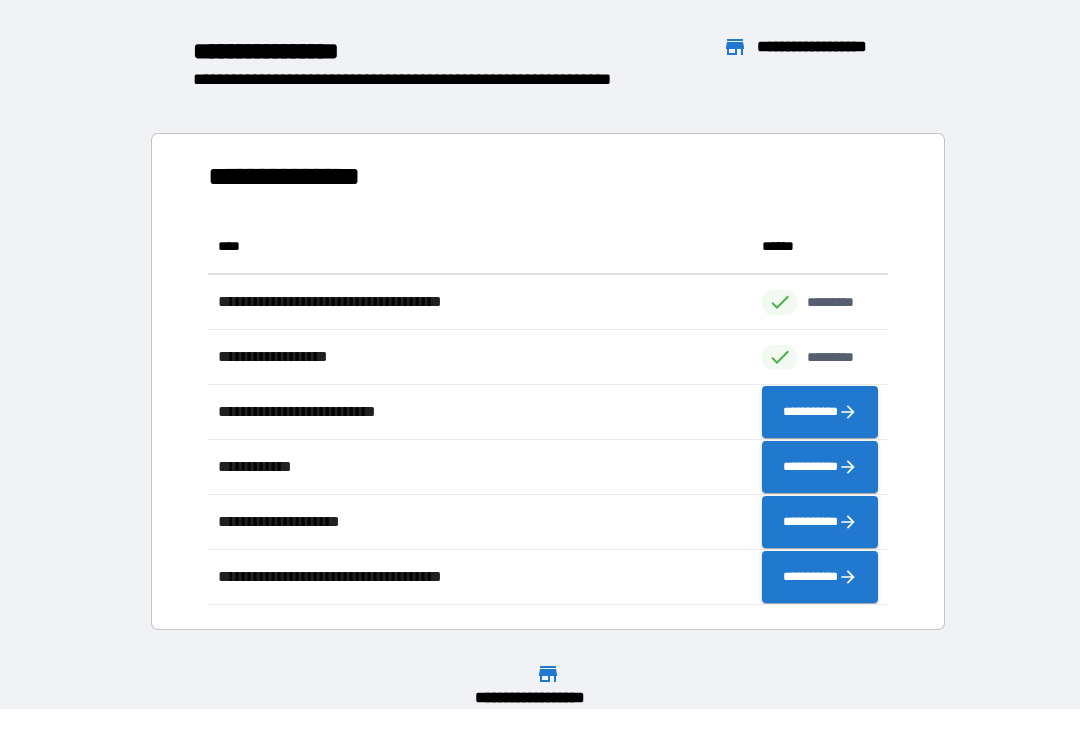 scroll, scrollTop: 386, scrollLeft: 680, axis: both 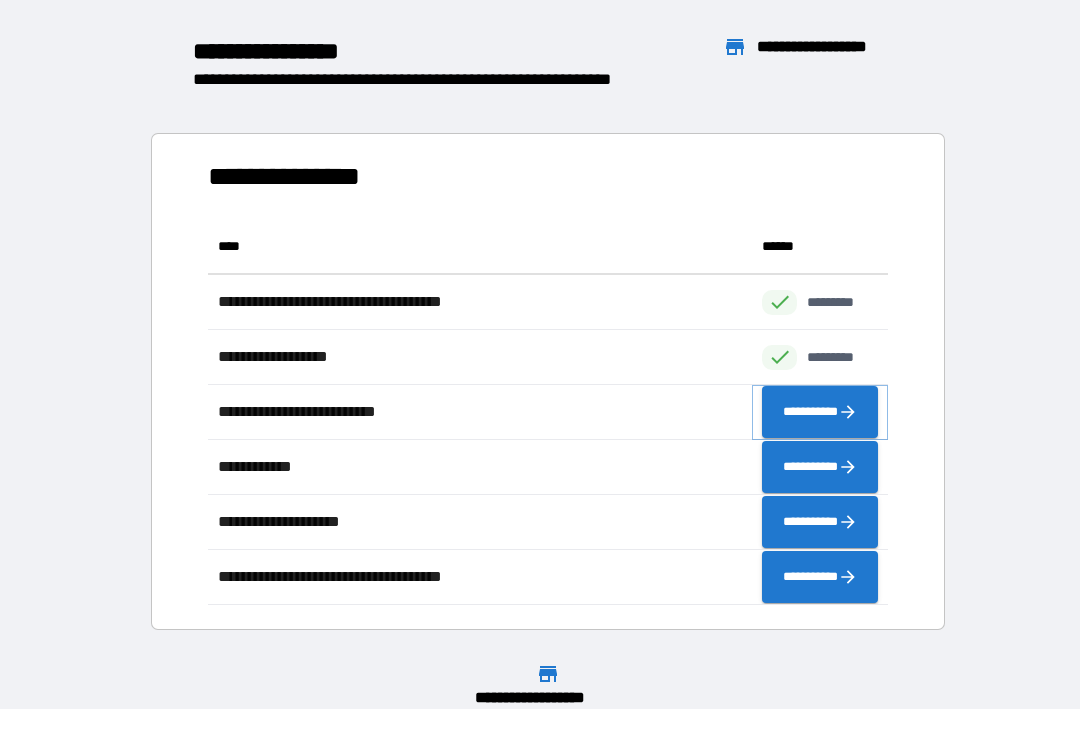 click on "**********" at bounding box center (820, 412) 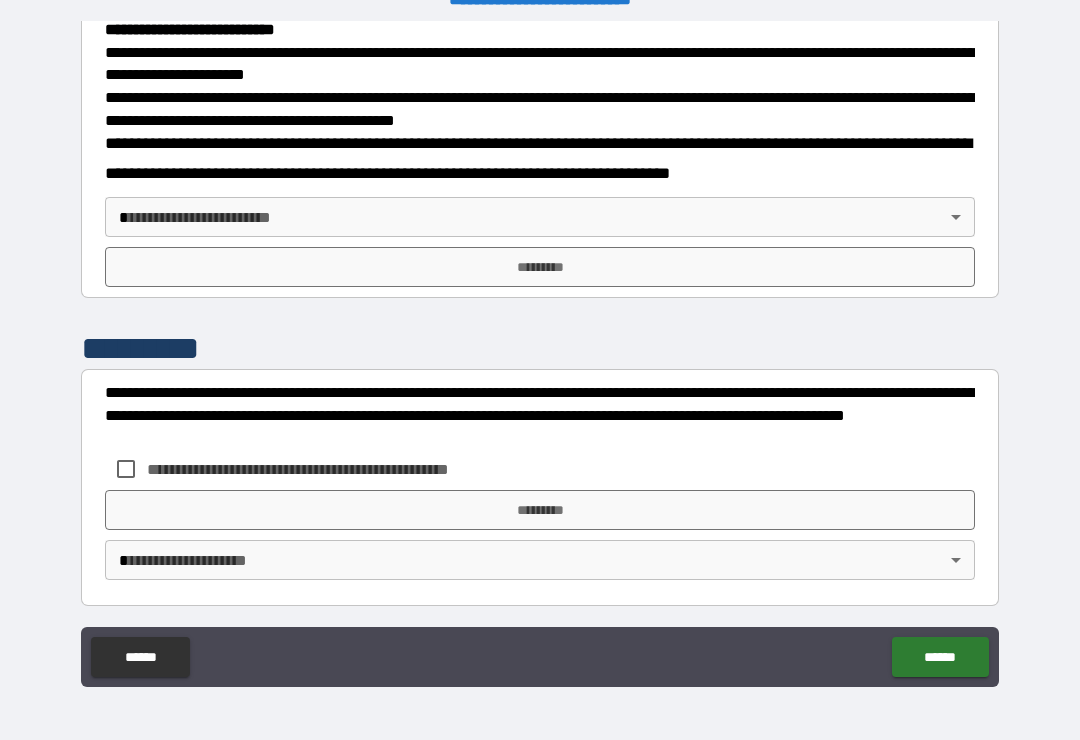 scroll, scrollTop: 721, scrollLeft: 0, axis: vertical 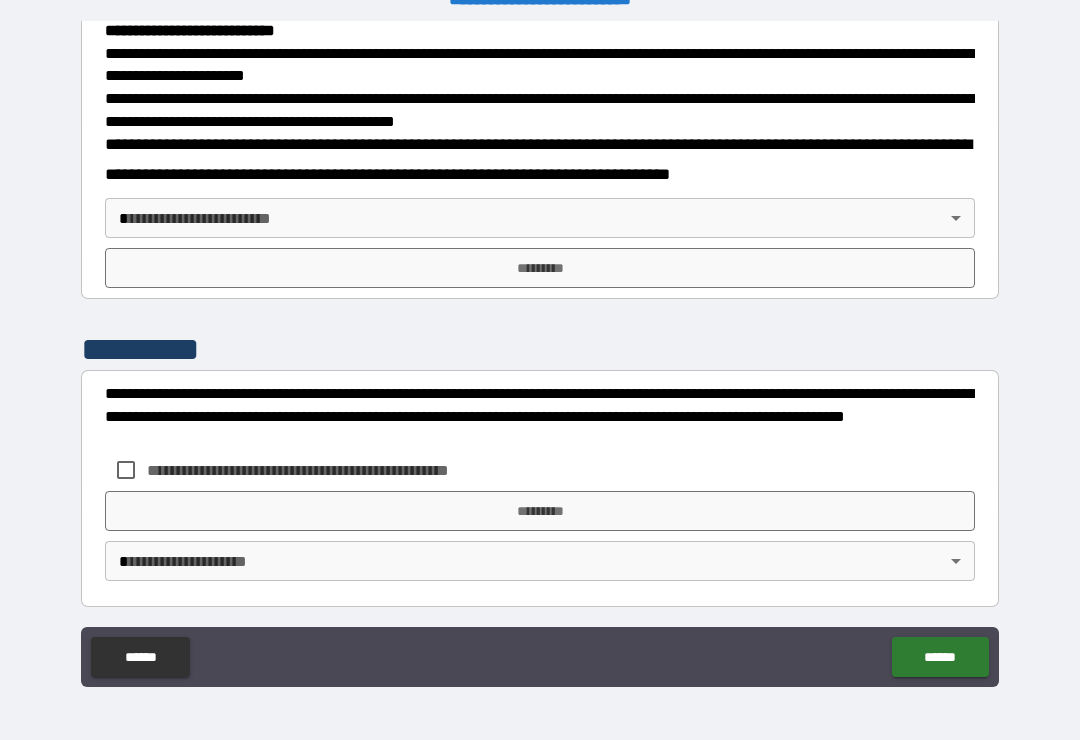 click on "**********" at bounding box center (540, 354) 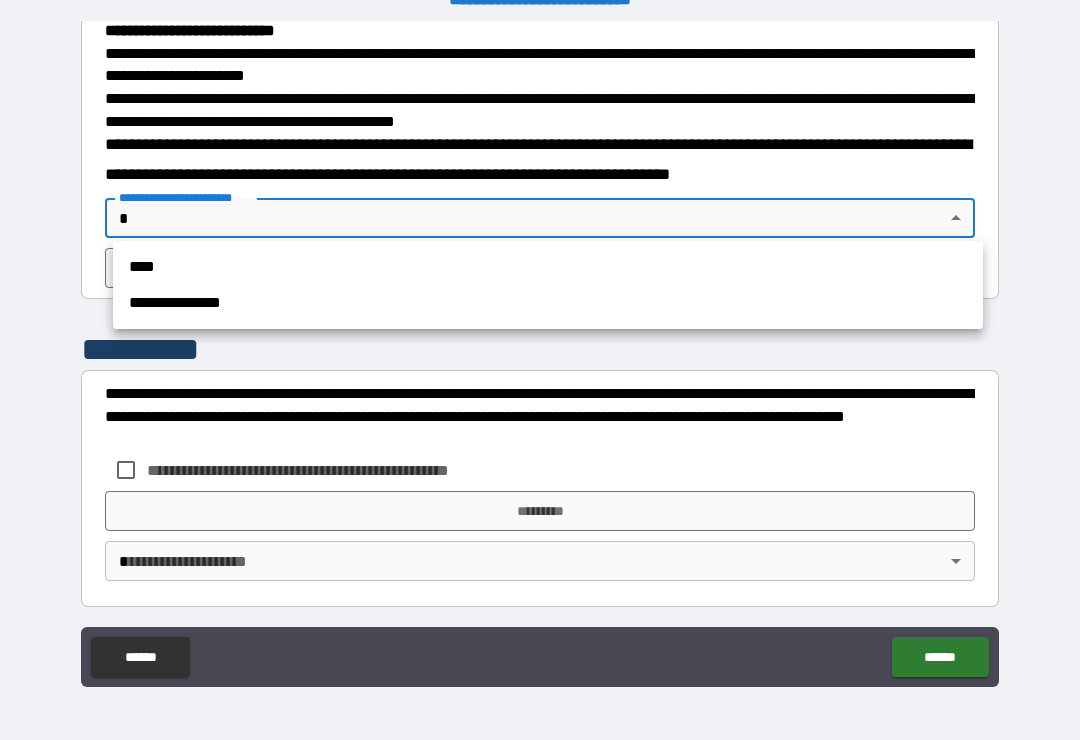 click on "****" at bounding box center (548, 267) 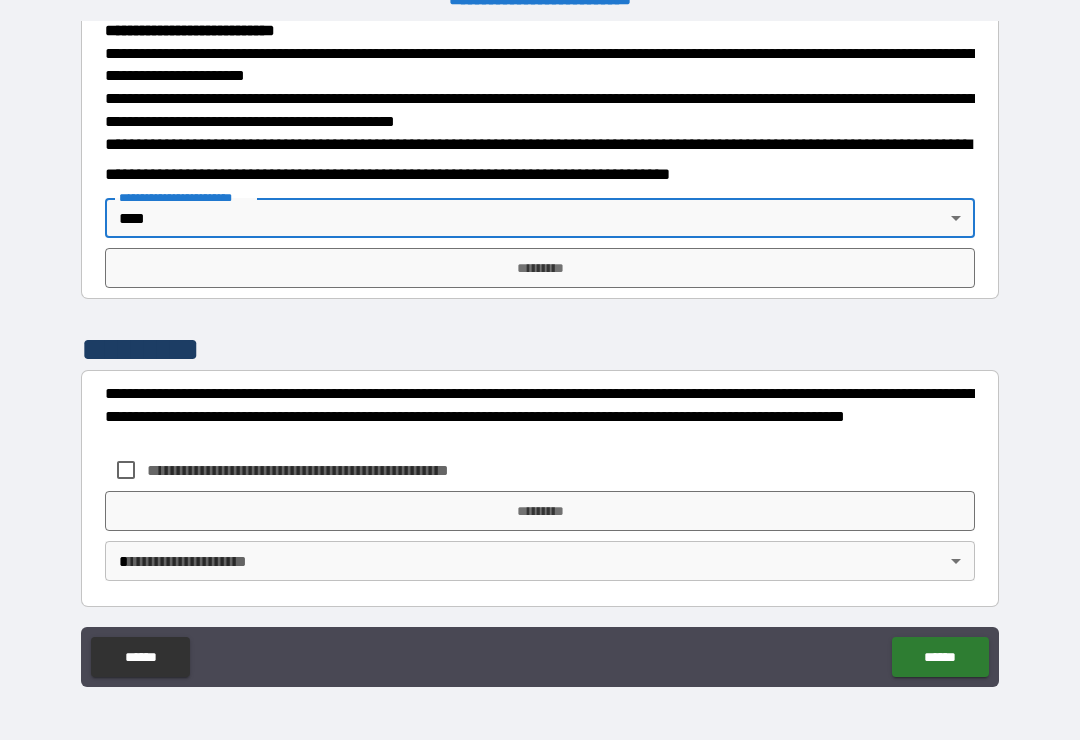 click on "*********" at bounding box center (540, 268) 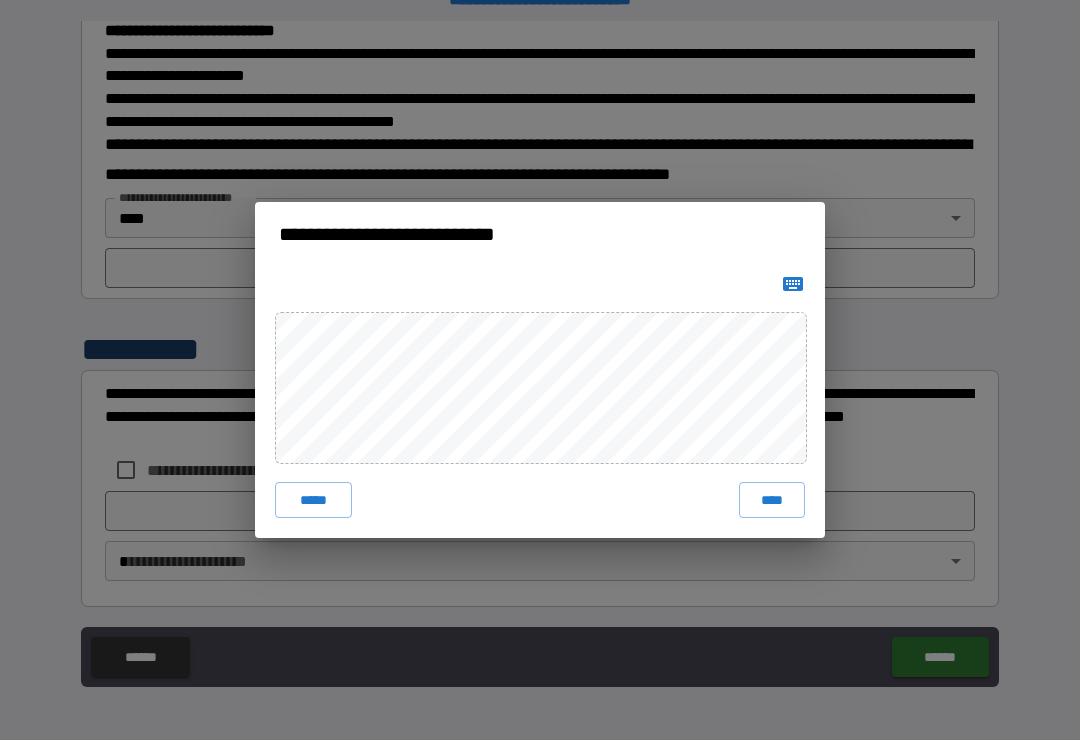 click on "****" at bounding box center (772, 500) 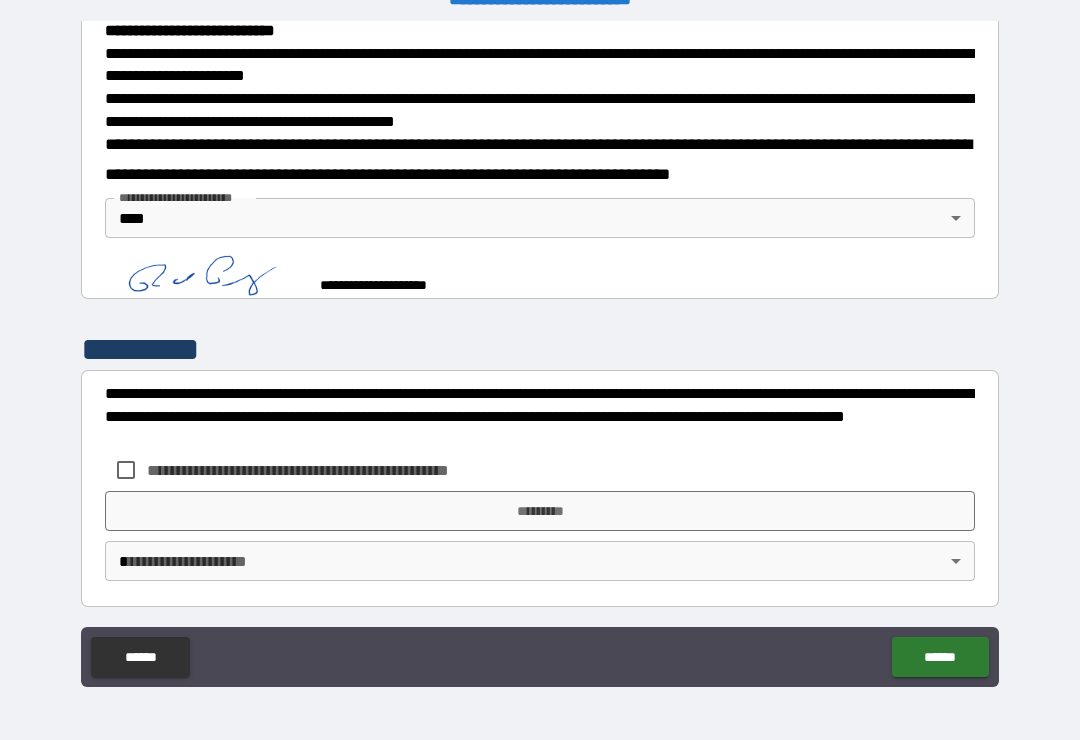 scroll, scrollTop: 711, scrollLeft: 0, axis: vertical 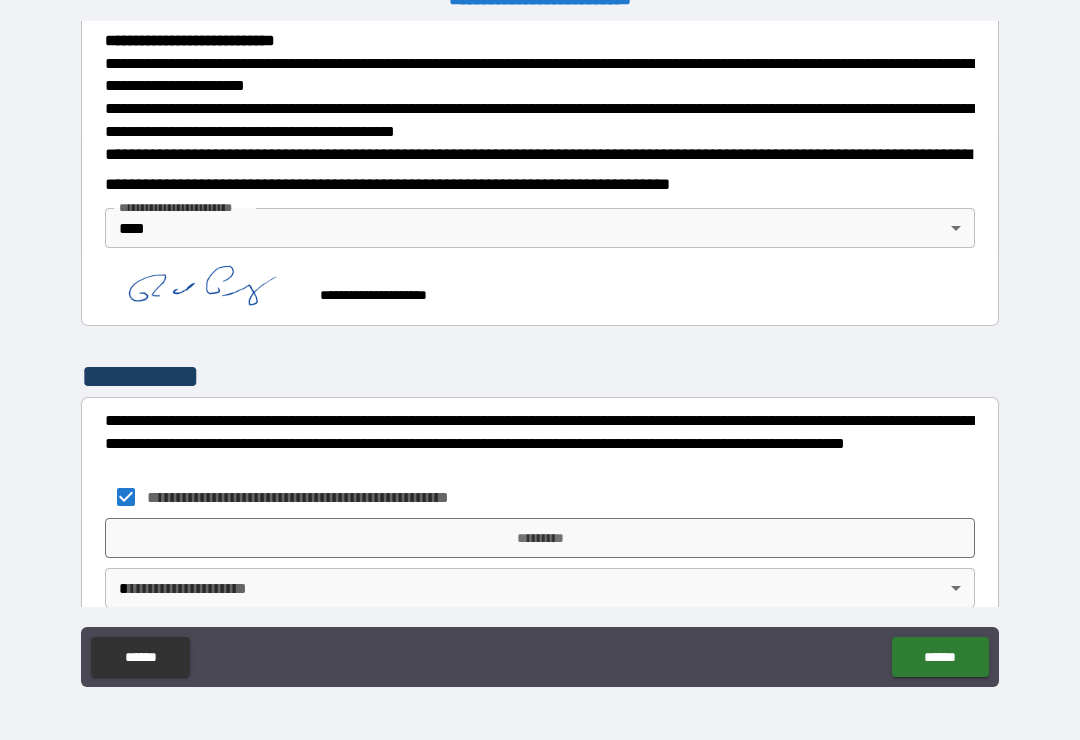 click on "*********" at bounding box center [540, 538] 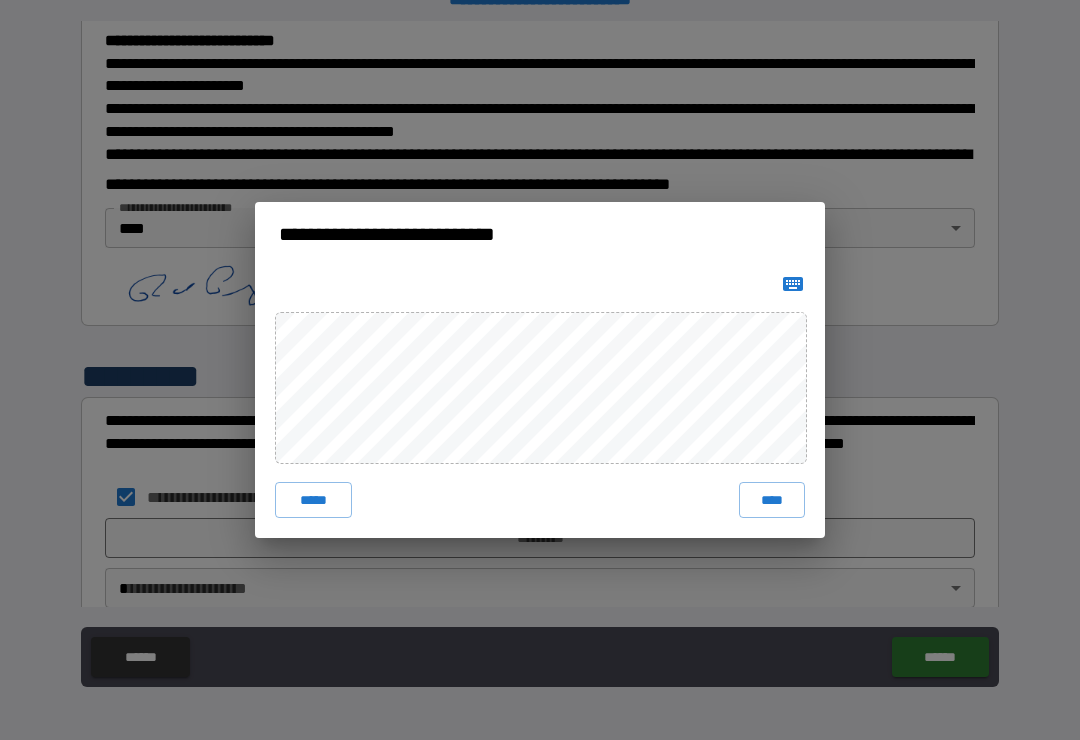 click on "*****" at bounding box center [313, 500] 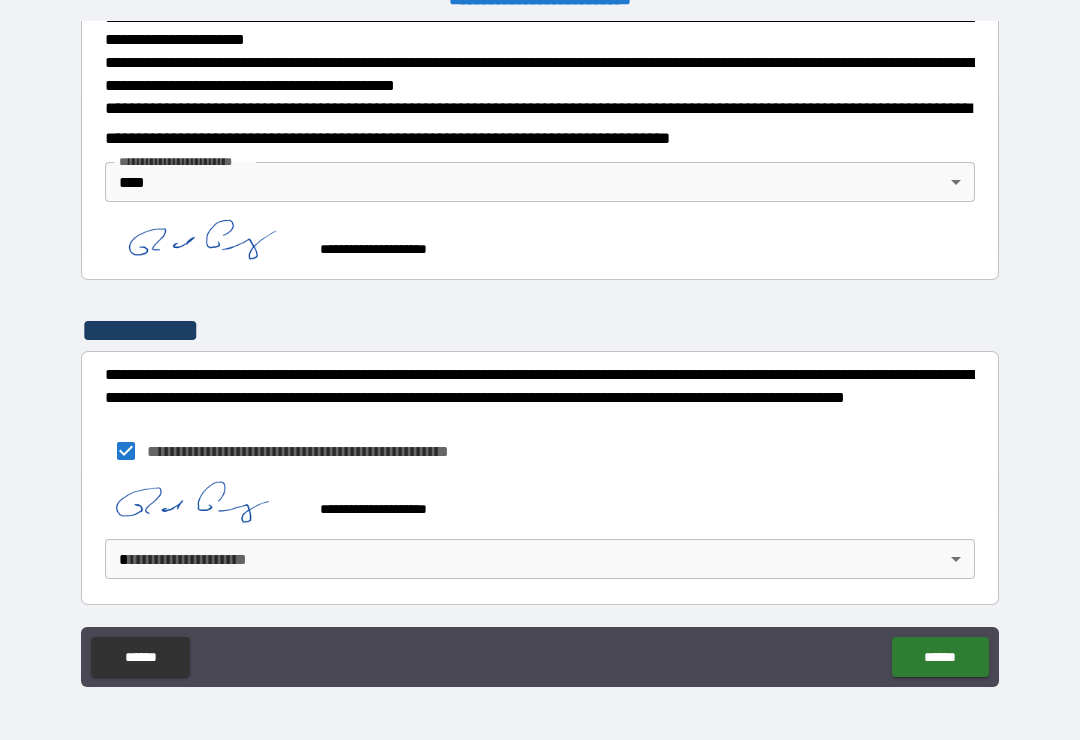 scroll, scrollTop: 755, scrollLeft: 0, axis: vertical 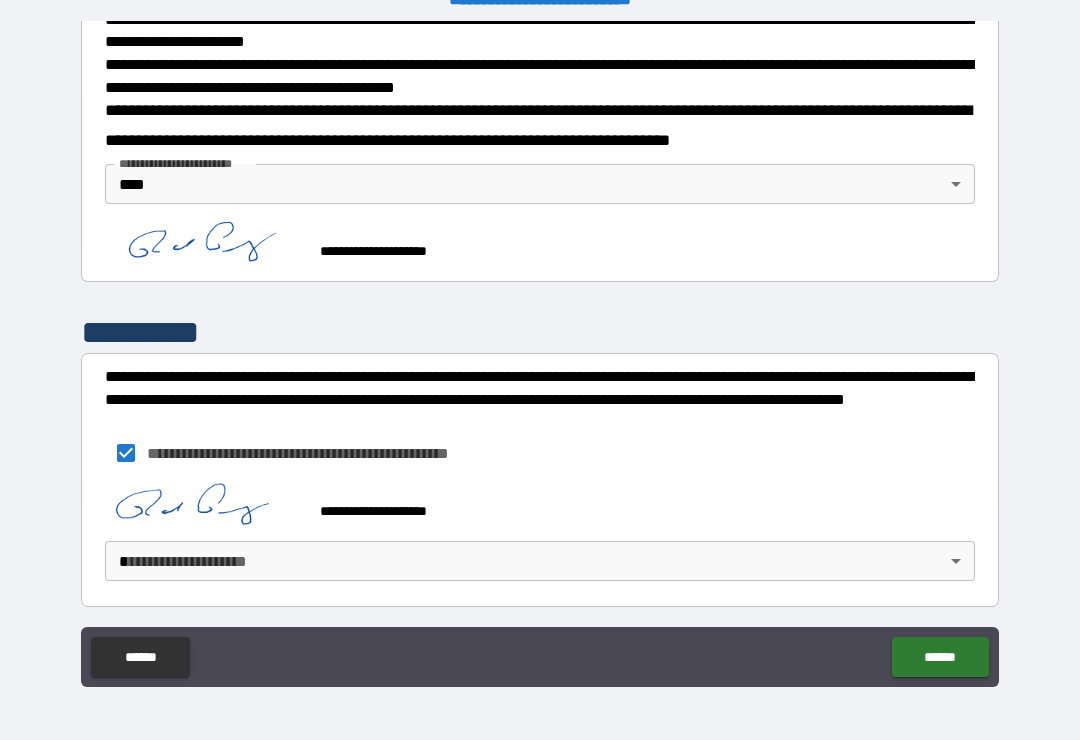 click on "**********" at bounding box center (540, 354) 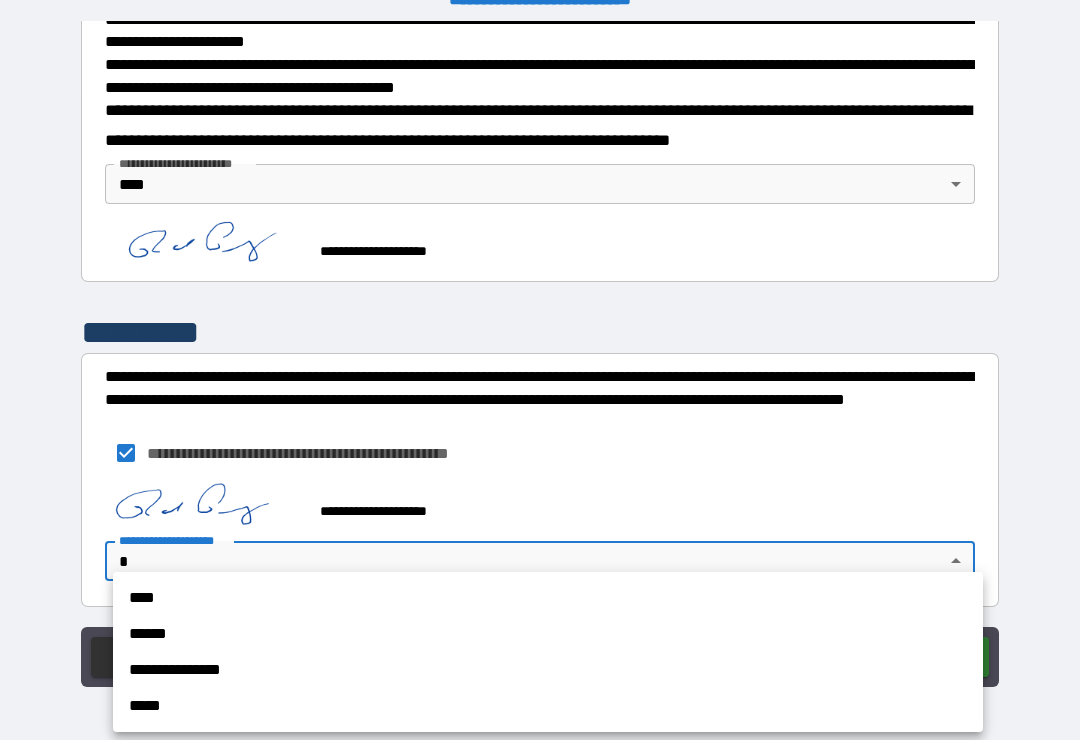 click on "****" at bounding box center [548, 598] 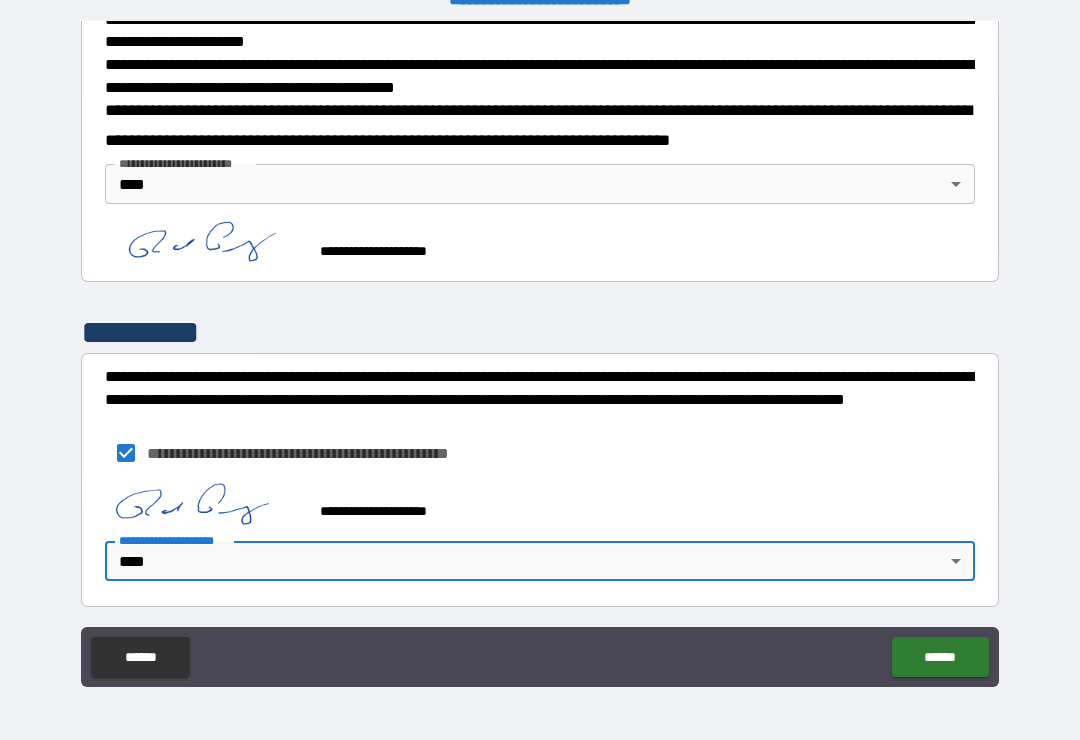 click on "******" at bounding box center [940, 657] 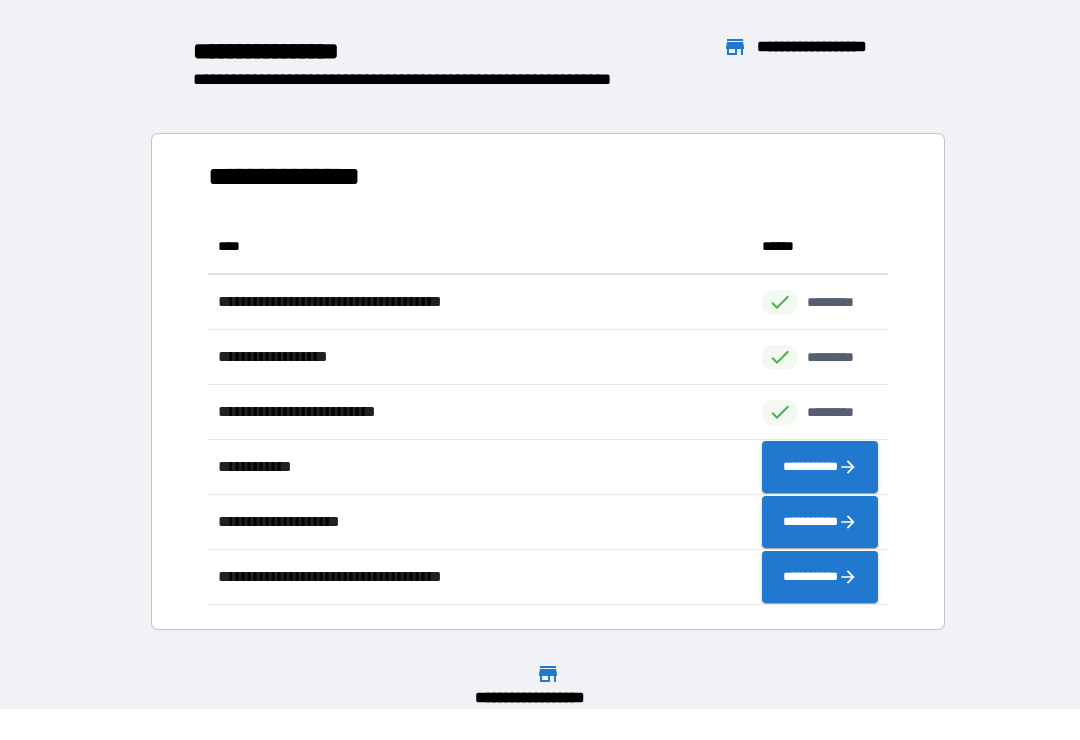scroll, scrollTop: 386, scrollLeft: 680, axis: both 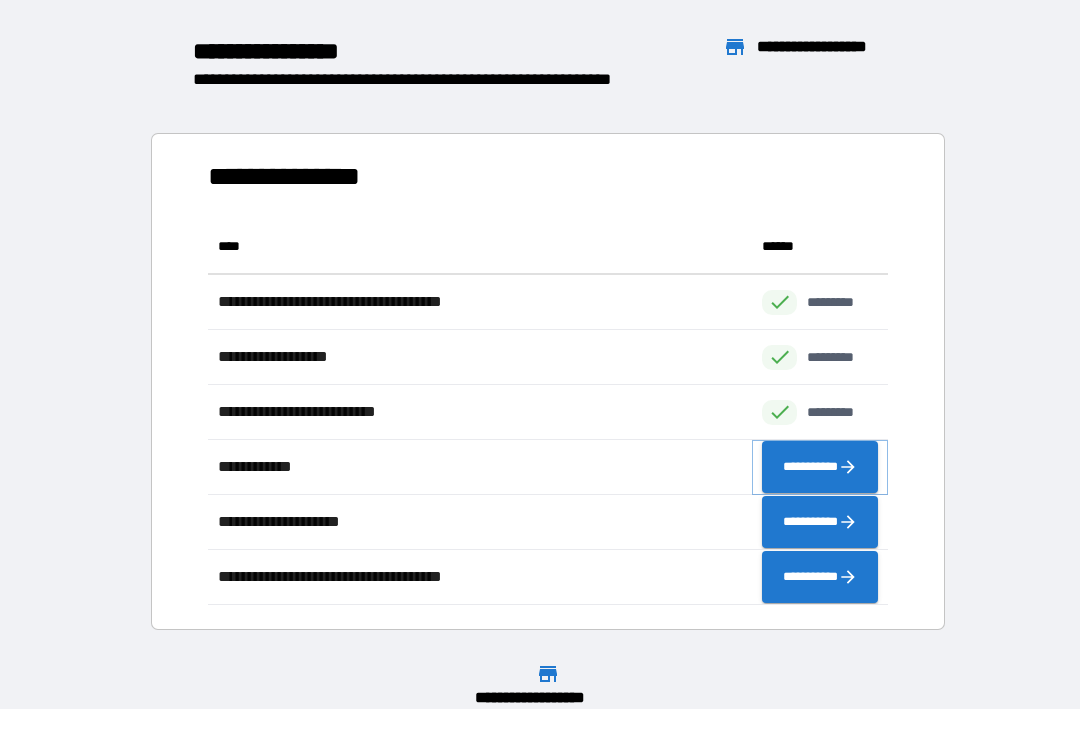 click on "**********" at bounding box center [820, 467] 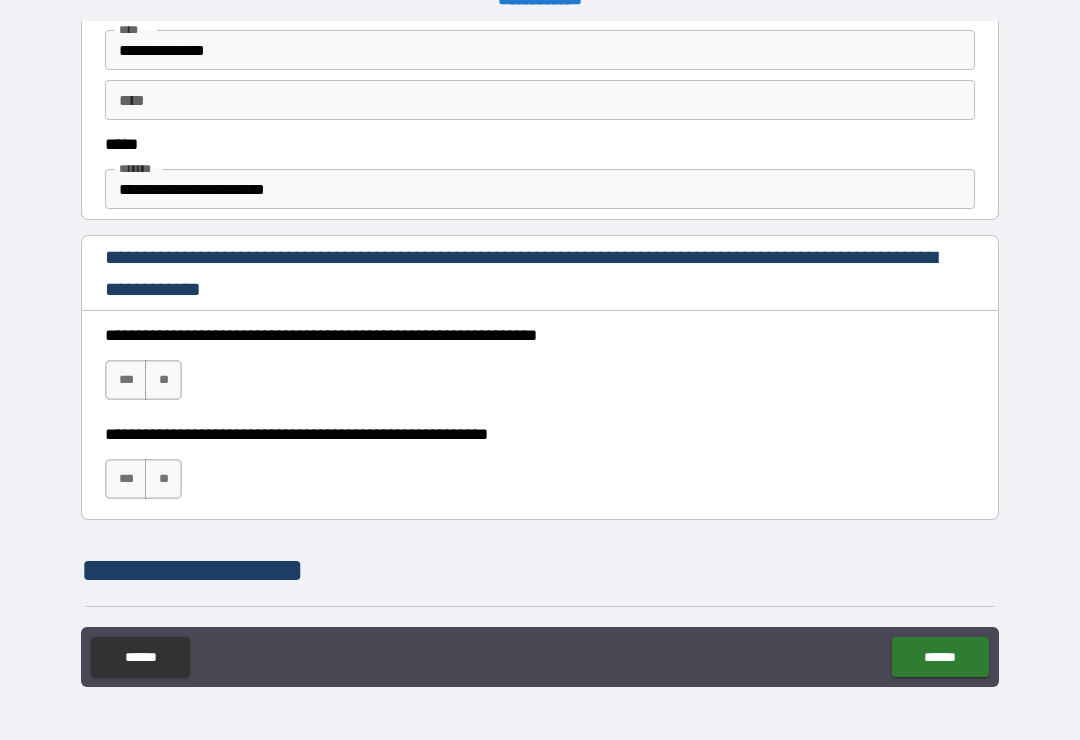 scroll, scrollTop: 1143, scrollLeft: 0, axis: vertical 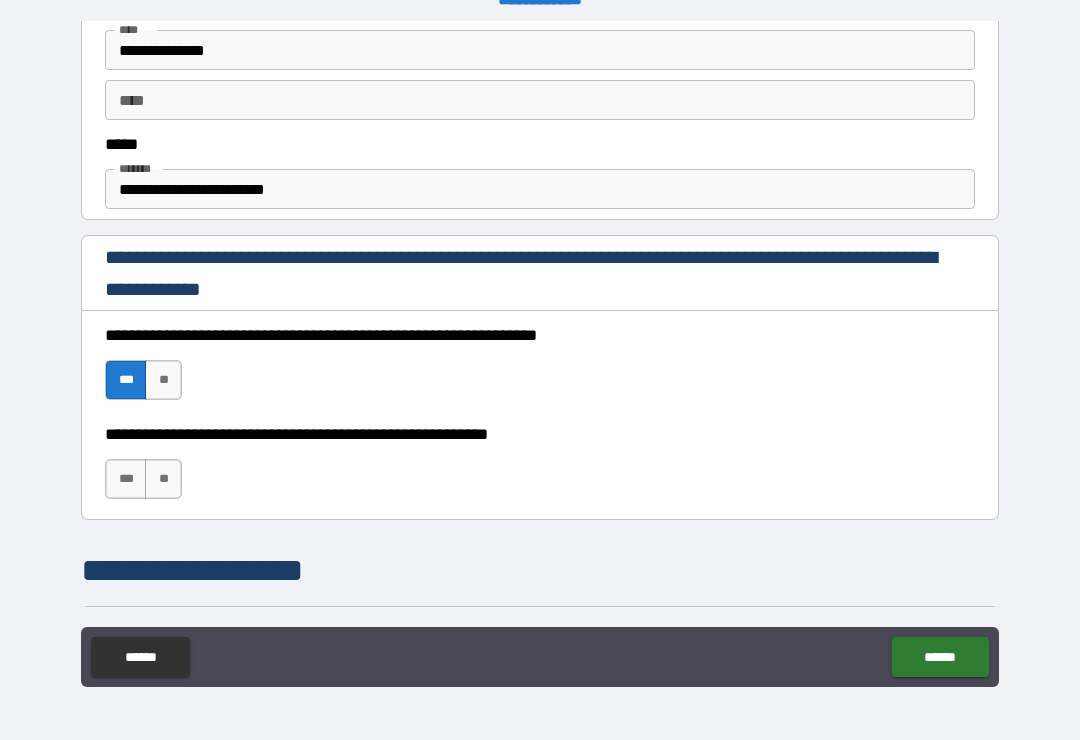 click on "***" at bounding box center (126, 479) 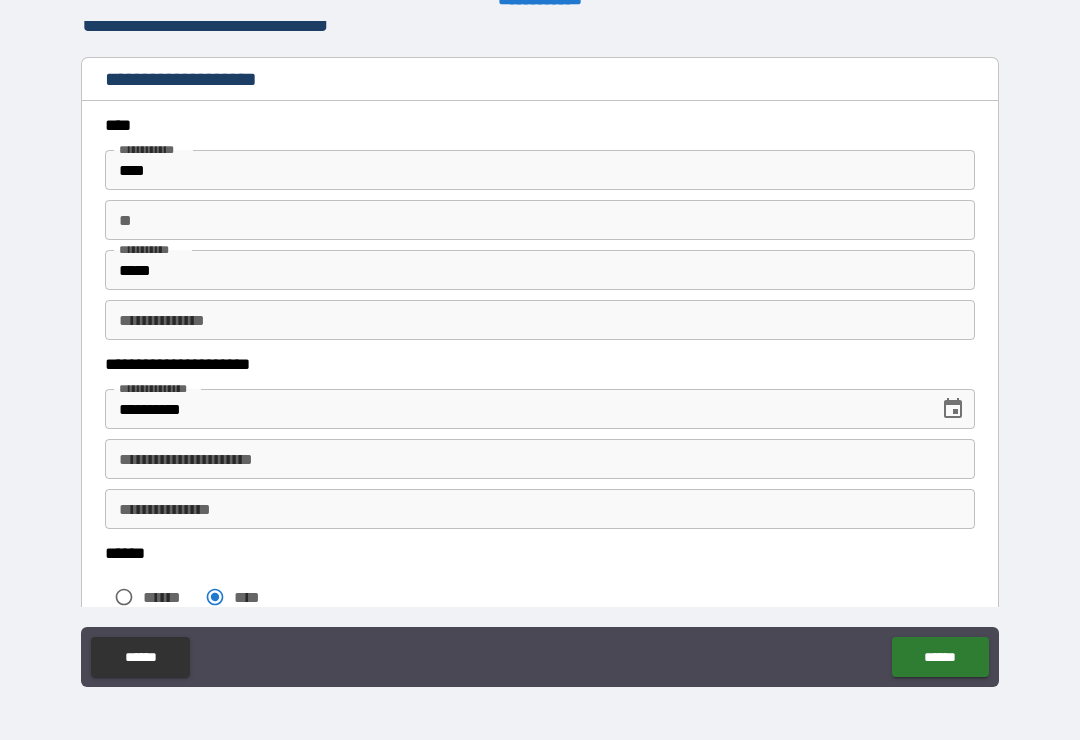 scroll, scrollTop: 27, scrollLeft: 0, axis: vertical 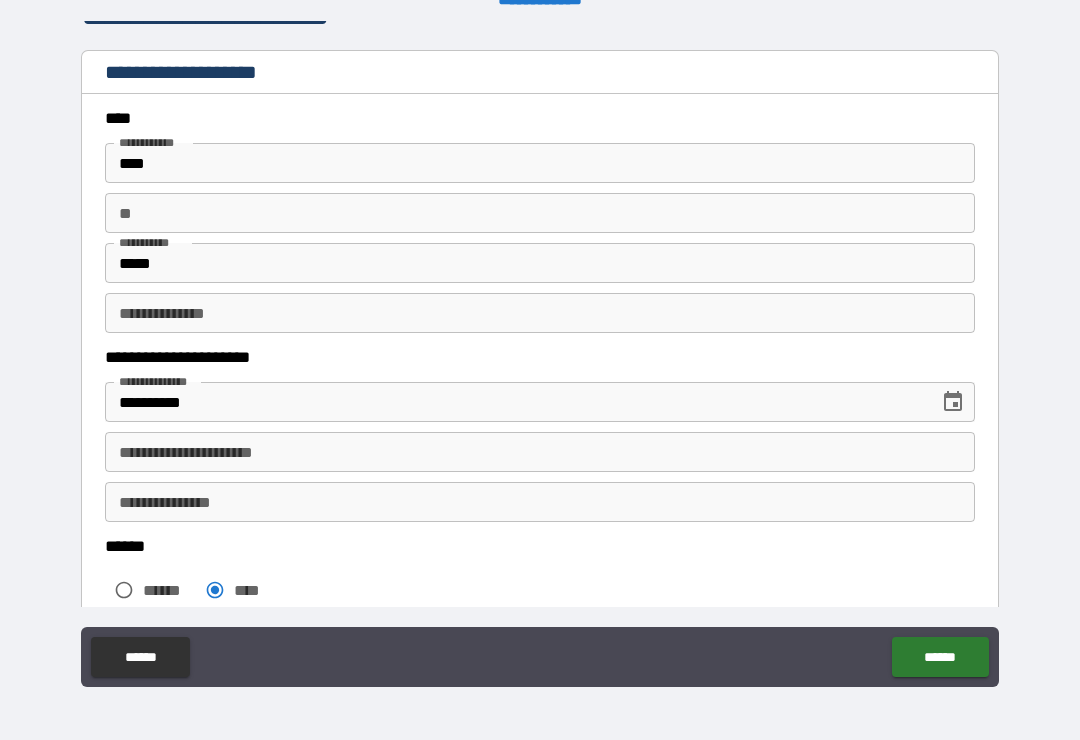click on "**********" at bounding box center (540, 452) 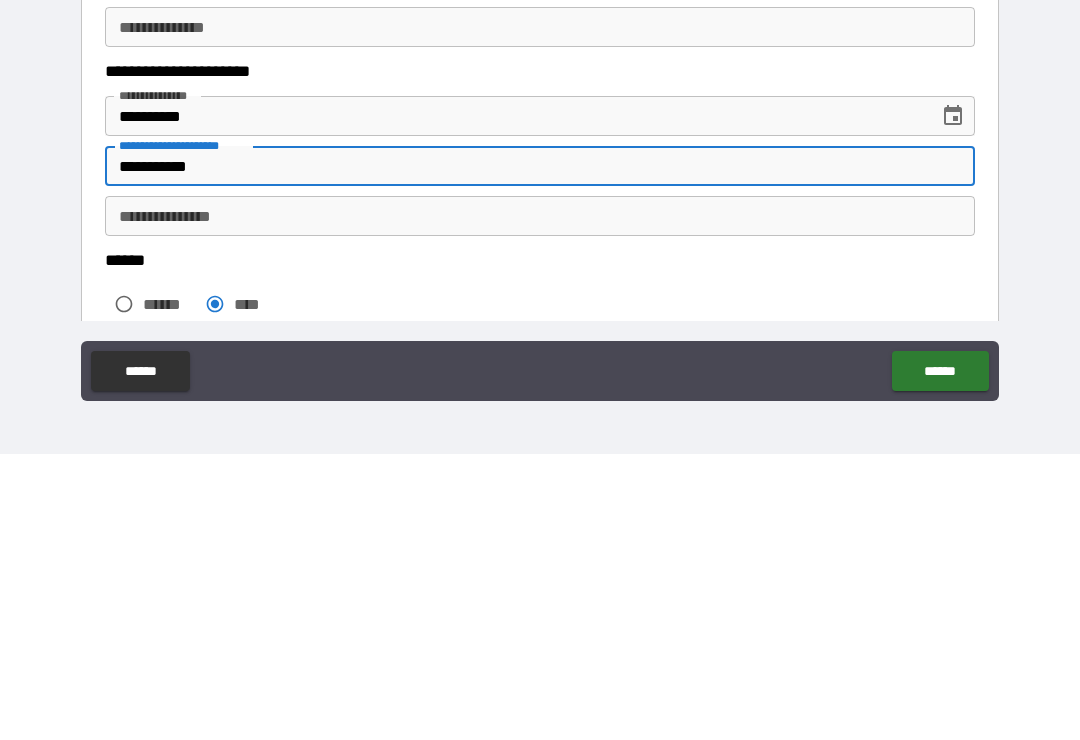 click on "**********" at bounding box center [540, 502] 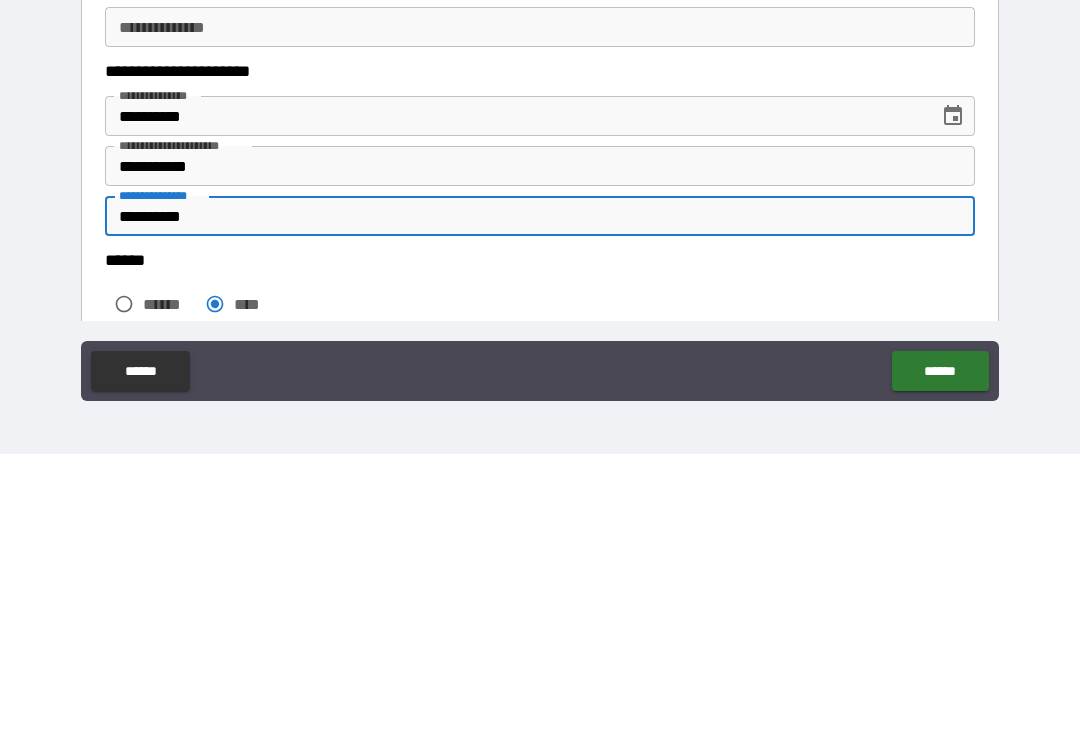 click on "******" at bounding box center [540, 546] 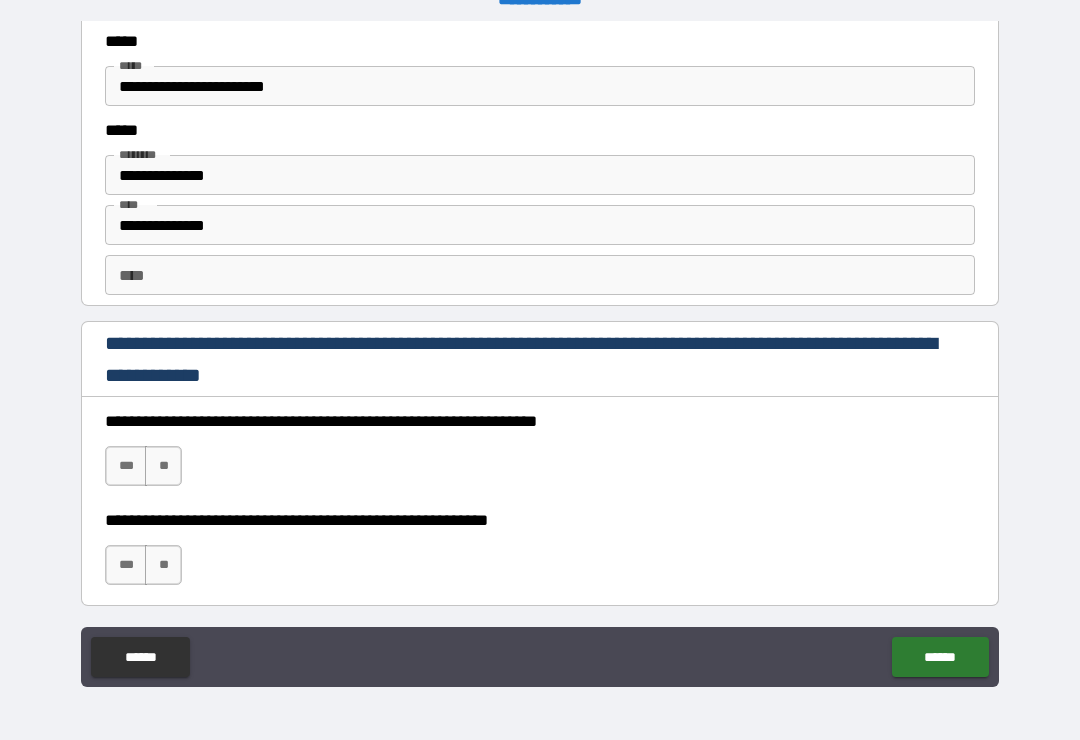 scroll, scrollTop: 2710, scrollLeft: 0, axis: vertical 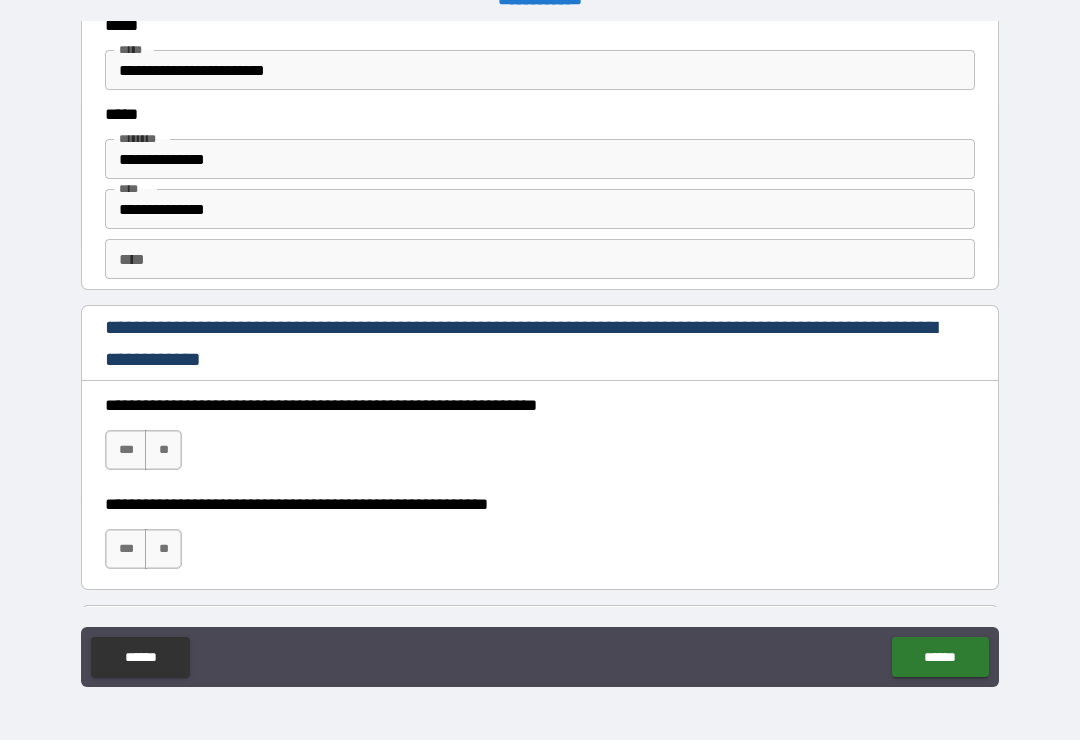 click on "***" at bounding box center [126, 450] 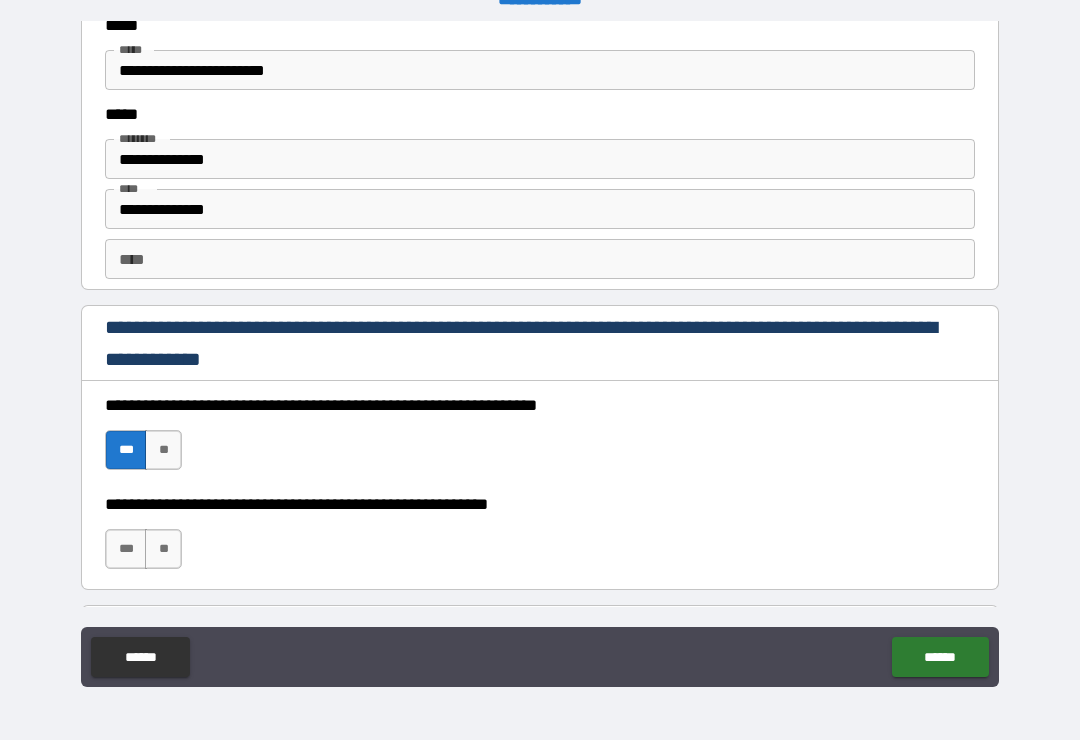 click on "***" at bounding box center [126, 549] 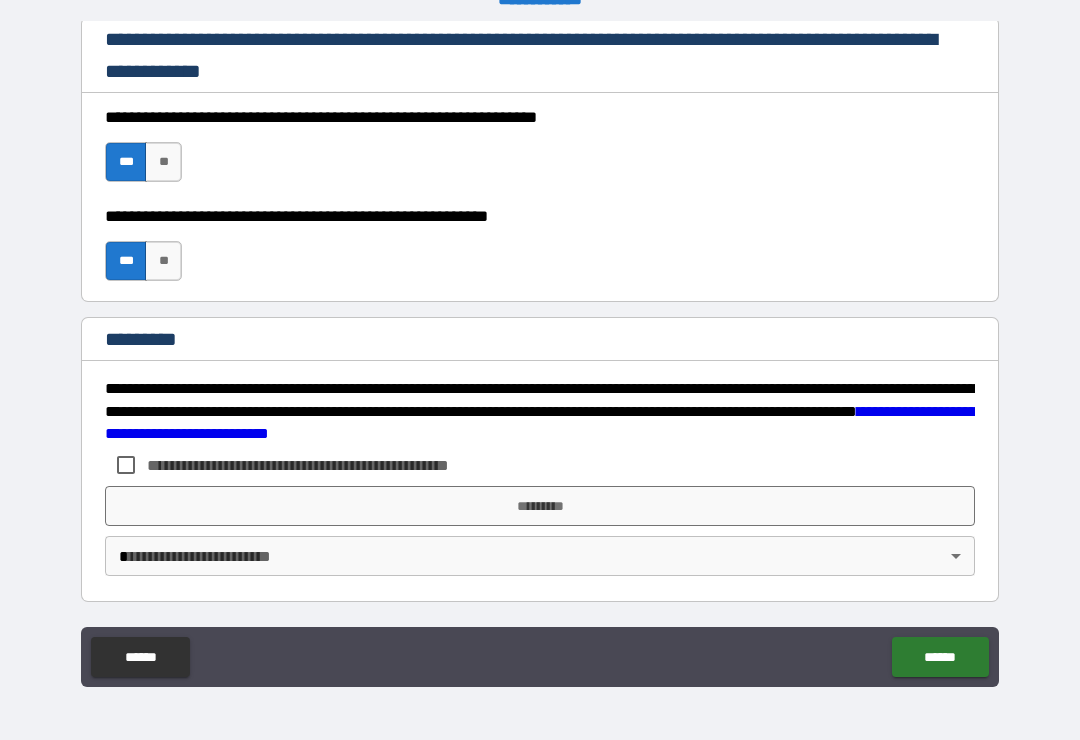 scroll, scrollTop: 2998, scrollLeft: 0, axis: vertical 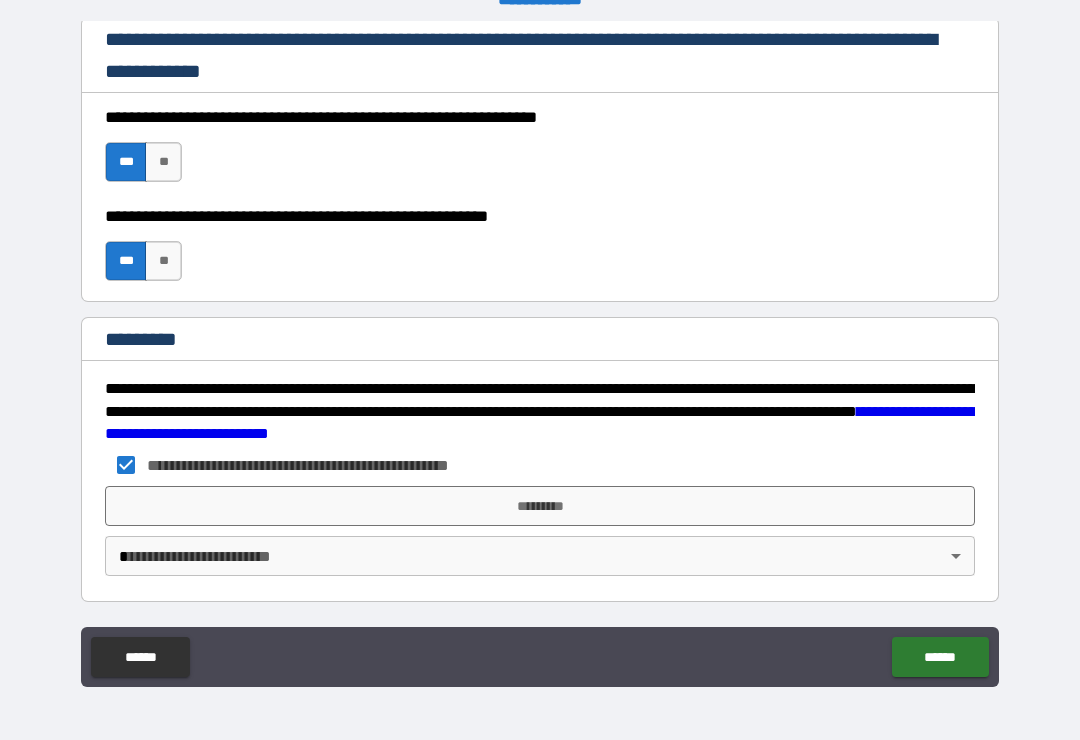 click on "*********" at bounding box center [540, 506] 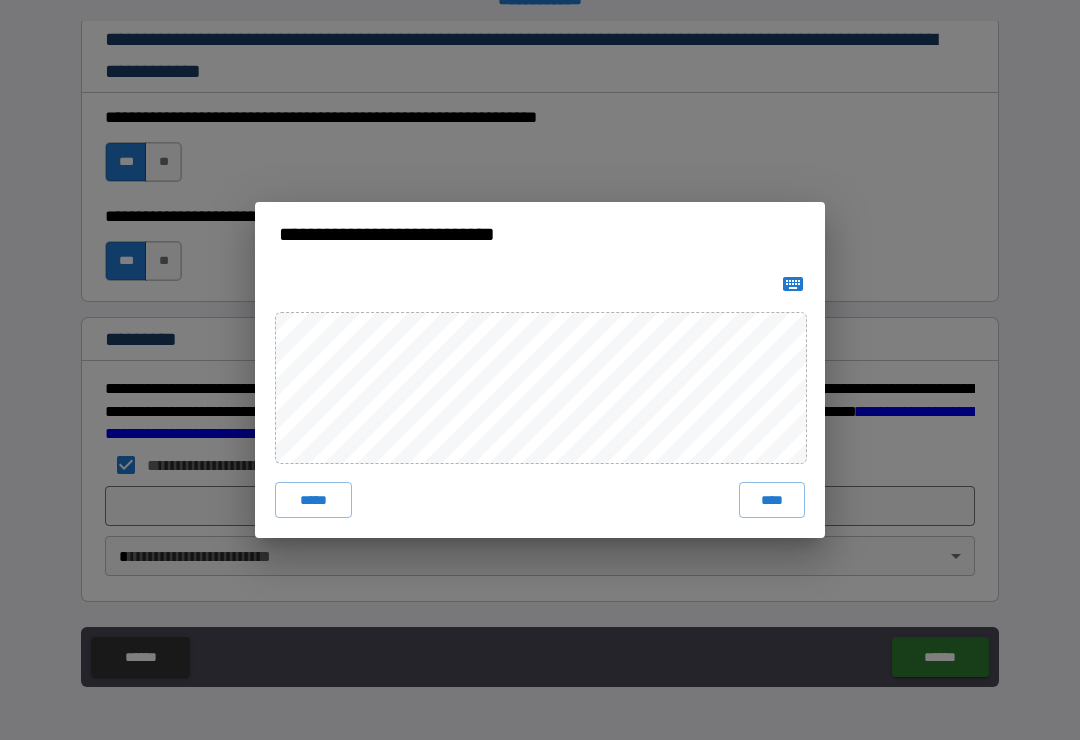 click on "****" at bounding box center (772, 500) 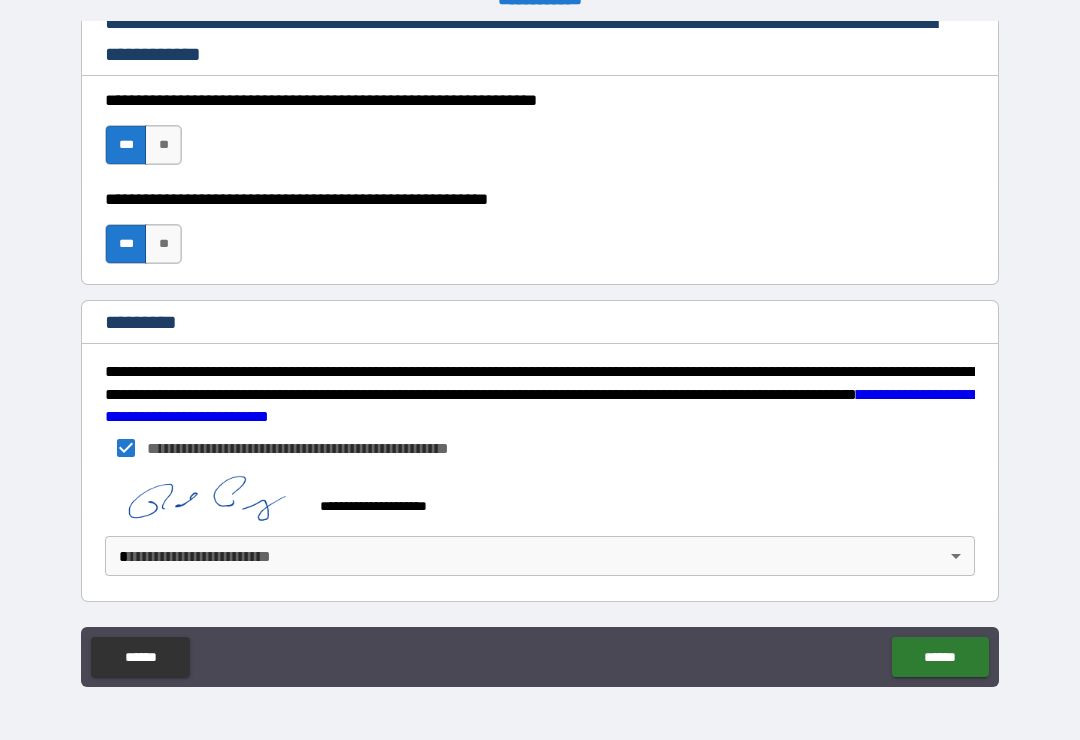 scroll, scrollTop: 3015, scrollLeft: 0, axis: vertical 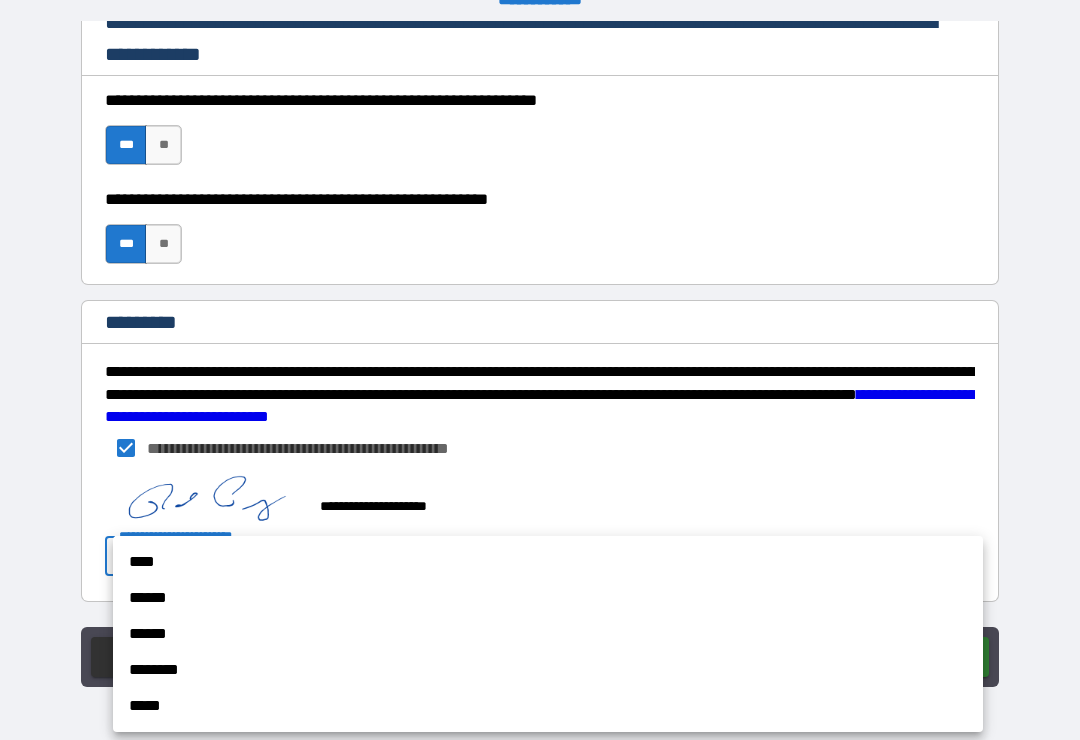 click on "****" at bounding box center [548, 562] 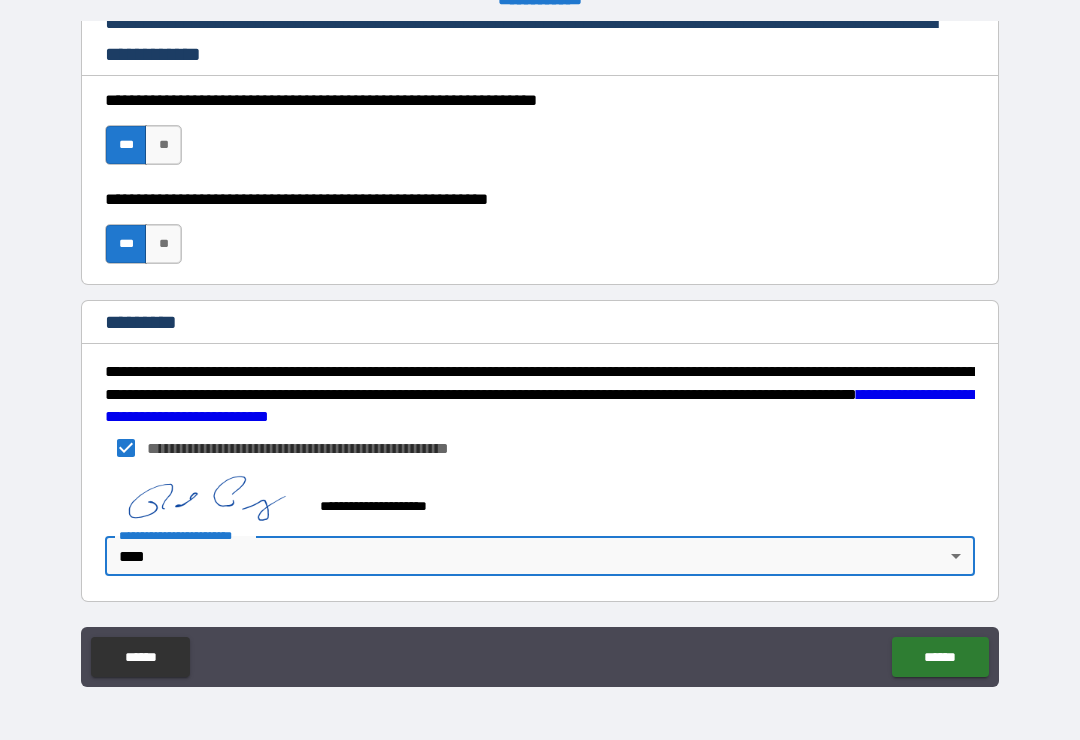 click on "******" at bounding box center [940, 657] 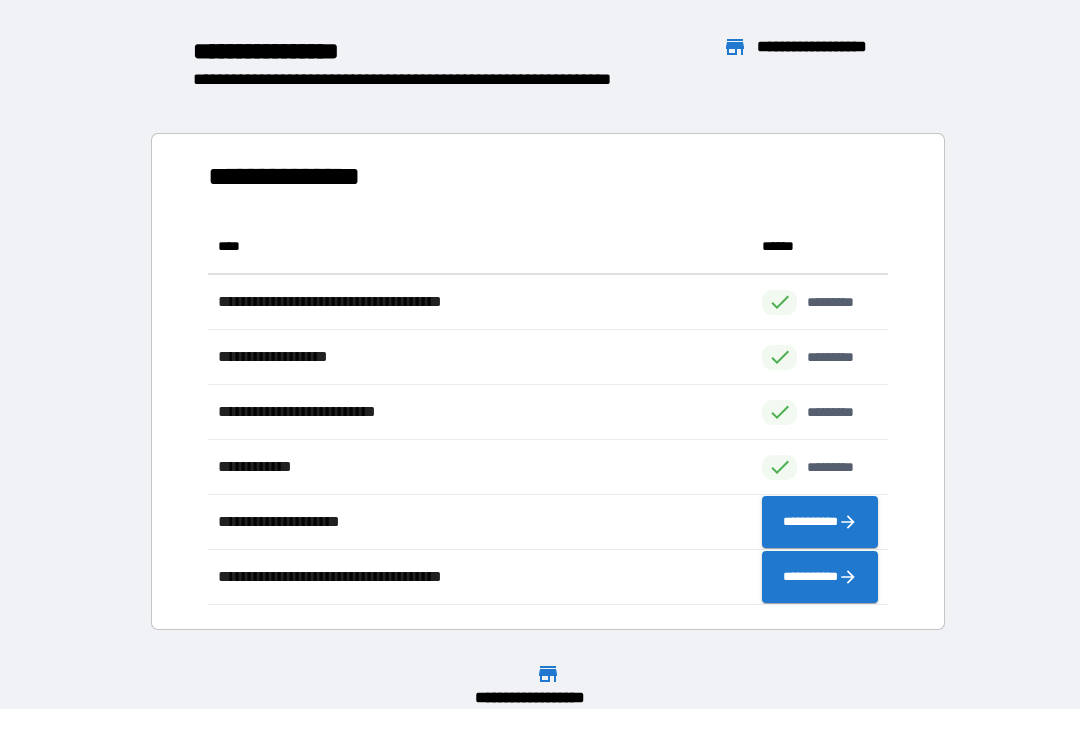 scroll, scrollTop: 1, scrollLeft: 1, axis: both 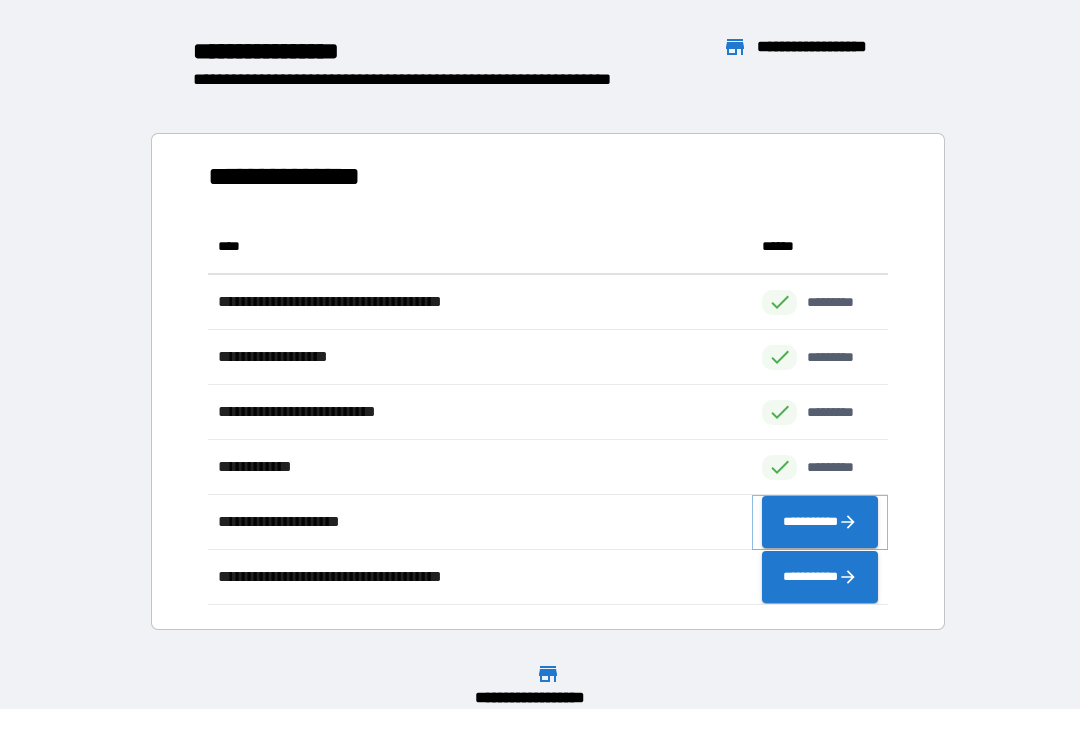 click on "**********" at bounding box center [820, 522] 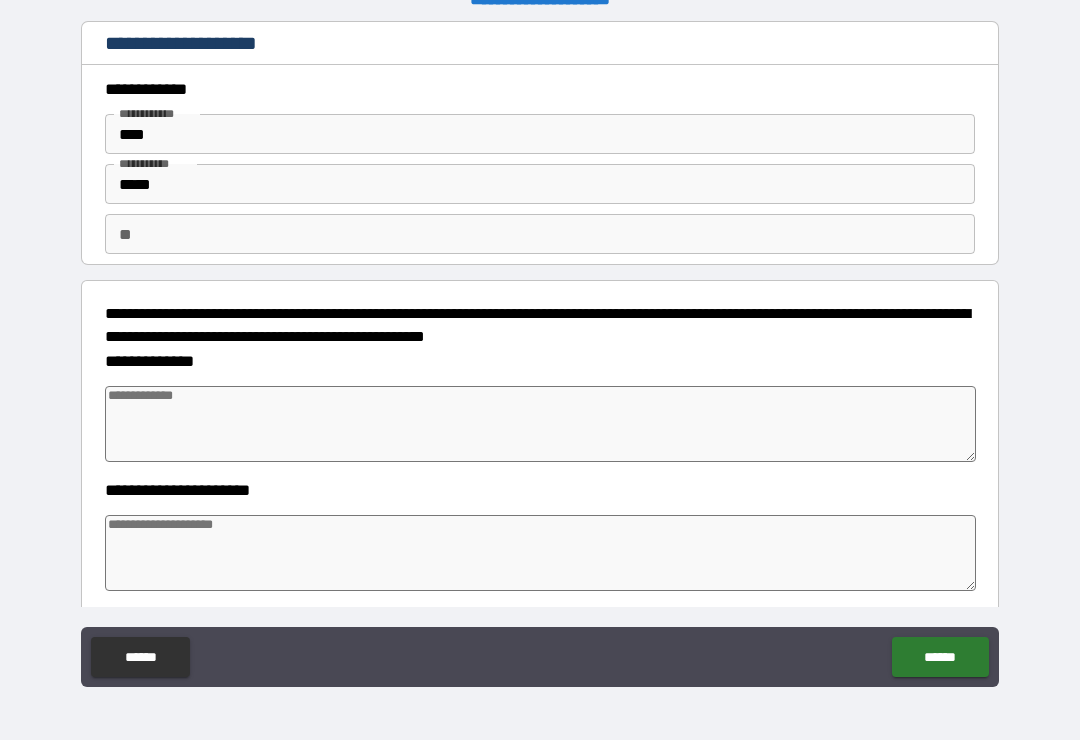 scroll, scrollTop: 0, scrollLeft: 0, axis: both 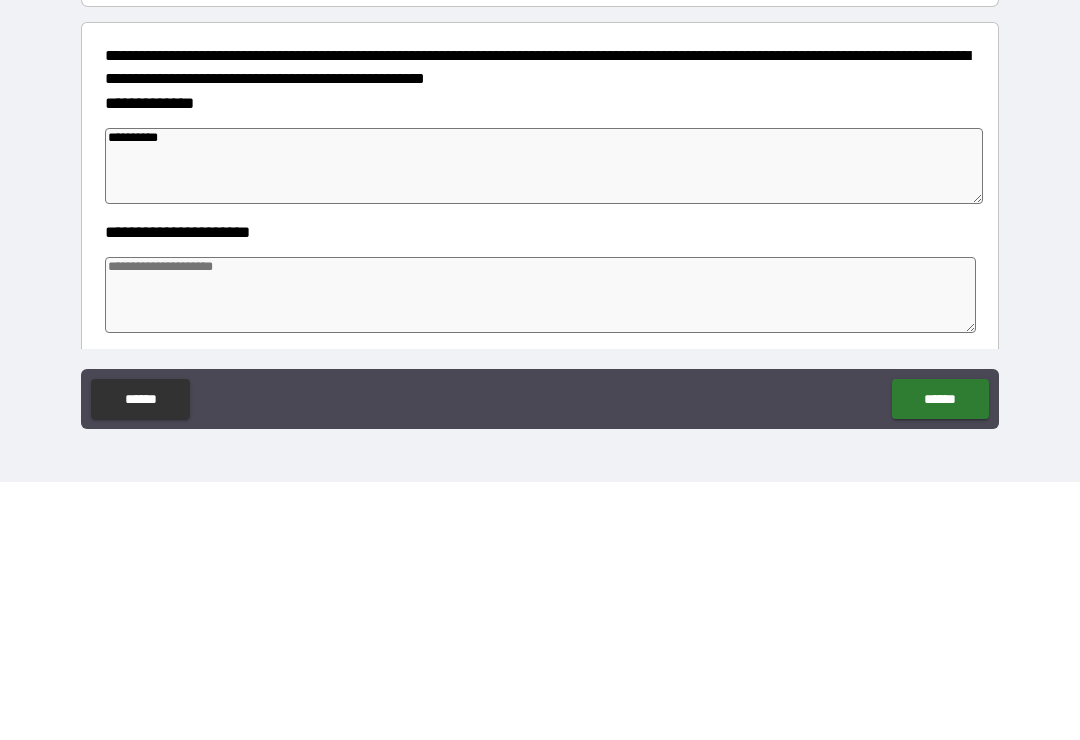 click at bounding box center [540, 553] 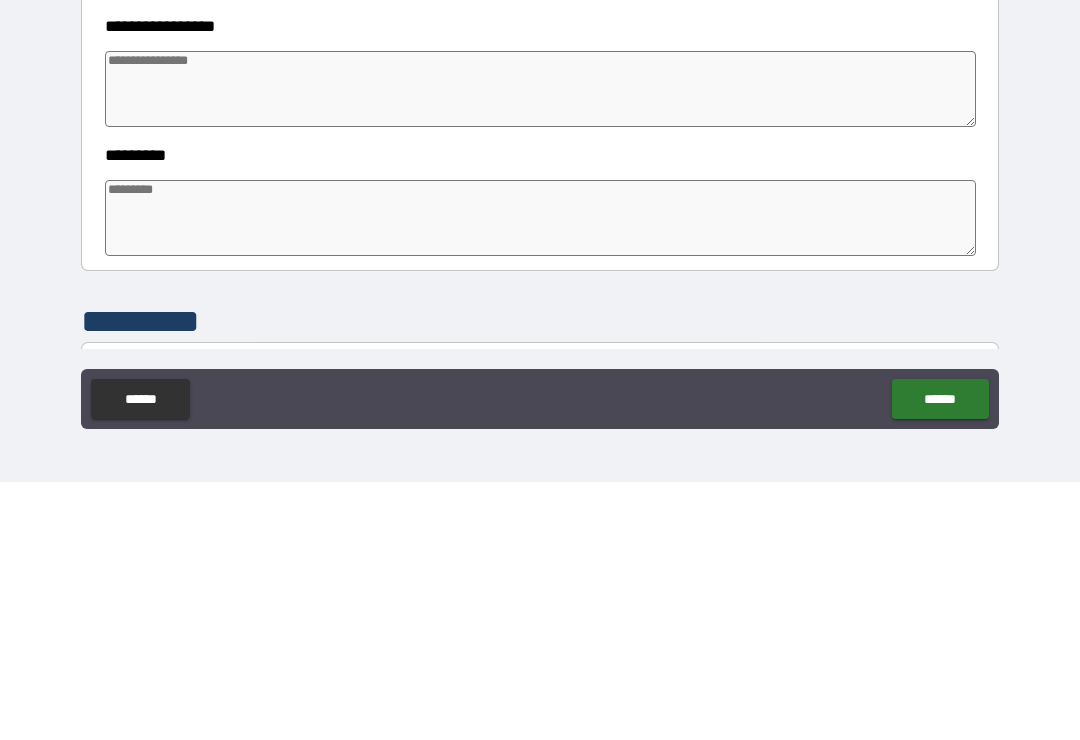 scroll, scrollTop: 335, scrollLeft: 0, axis: vertical 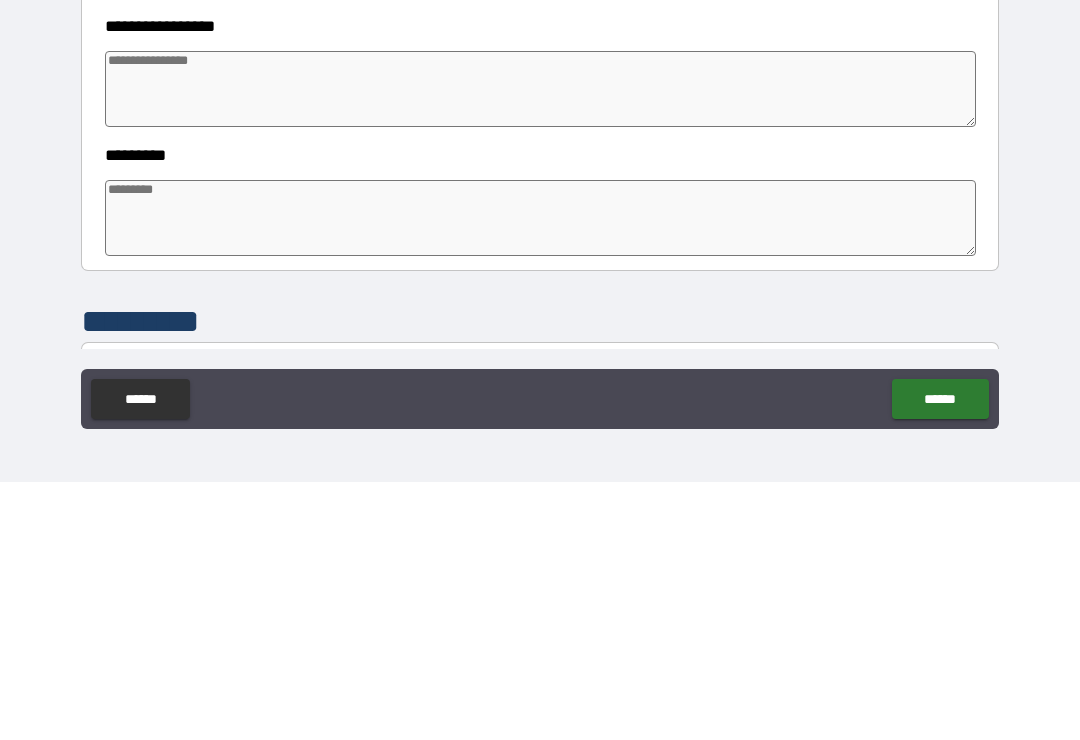 click at bounding box center (540, 347) 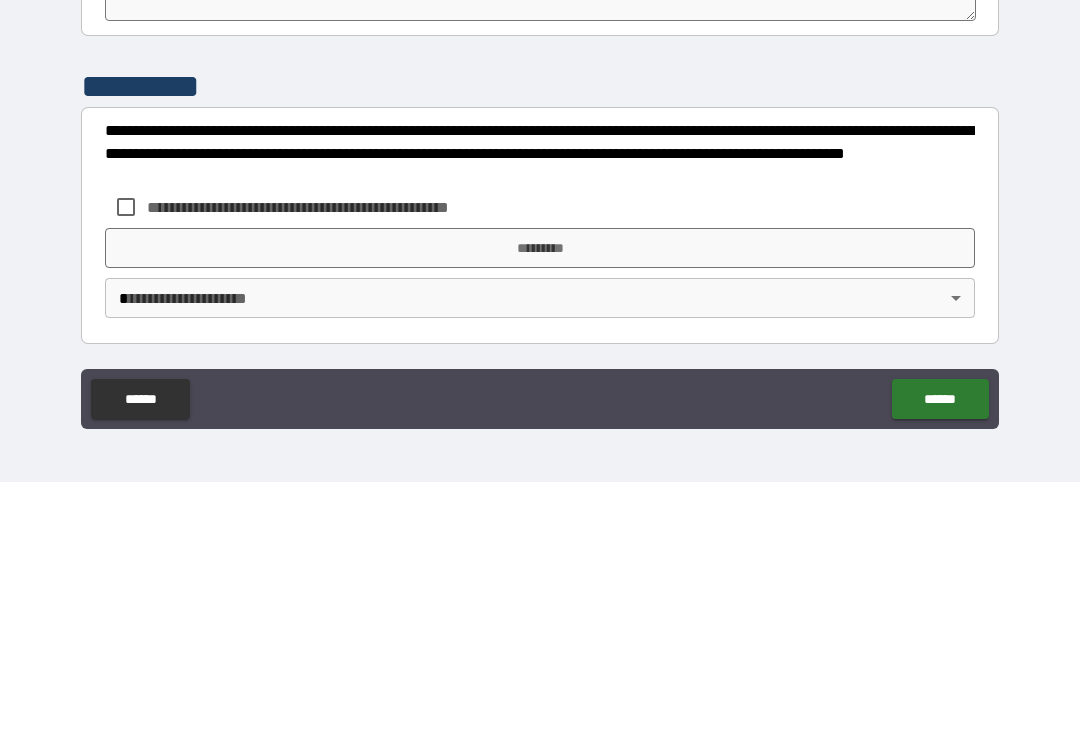 scroll, scrollTop: 570, scrollLeft: 0, axis: vertical 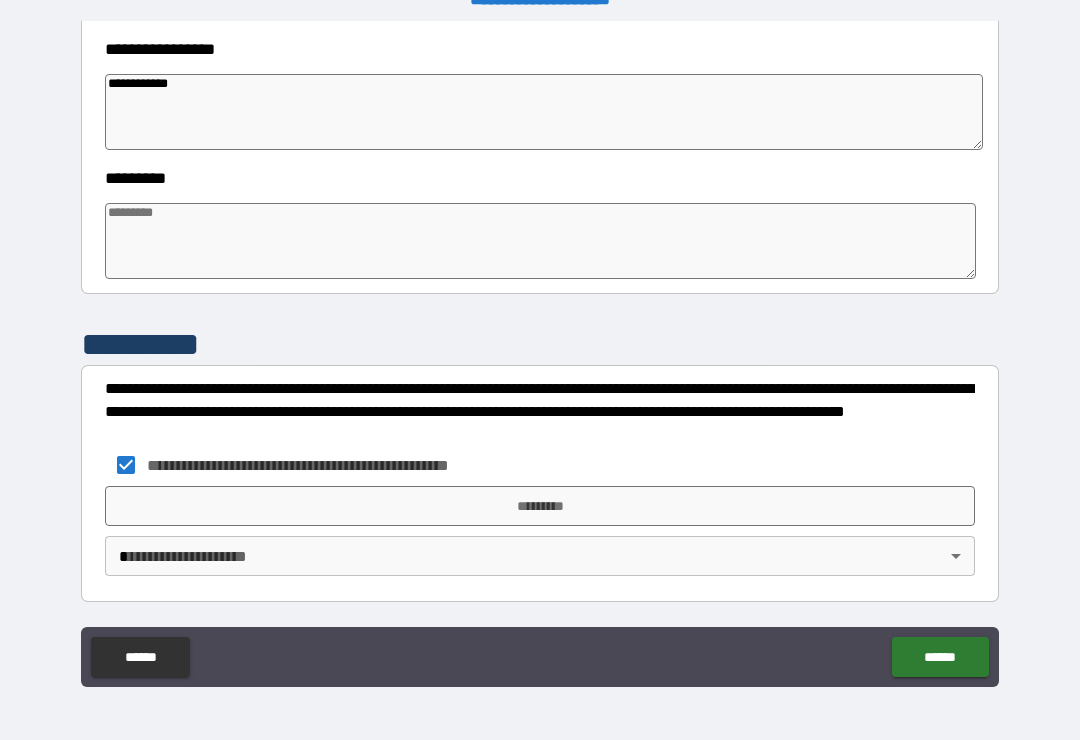 click on "*********" at bounding box center [540, 506] 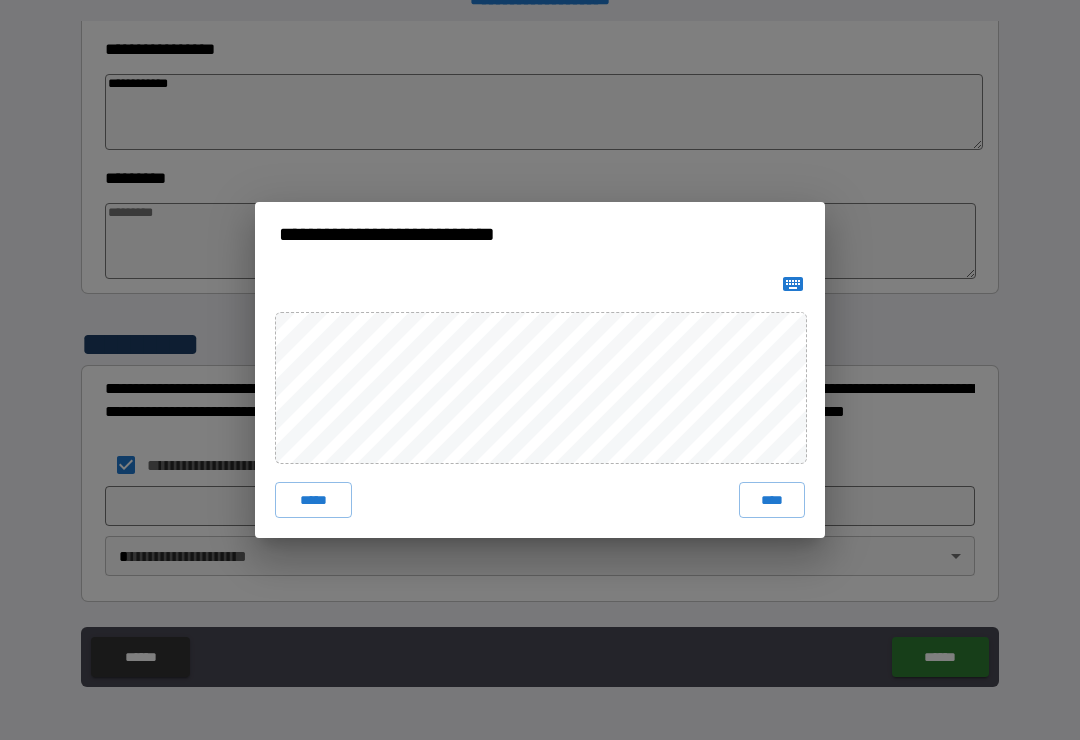 click on "****" at bounding box center (772, 500) 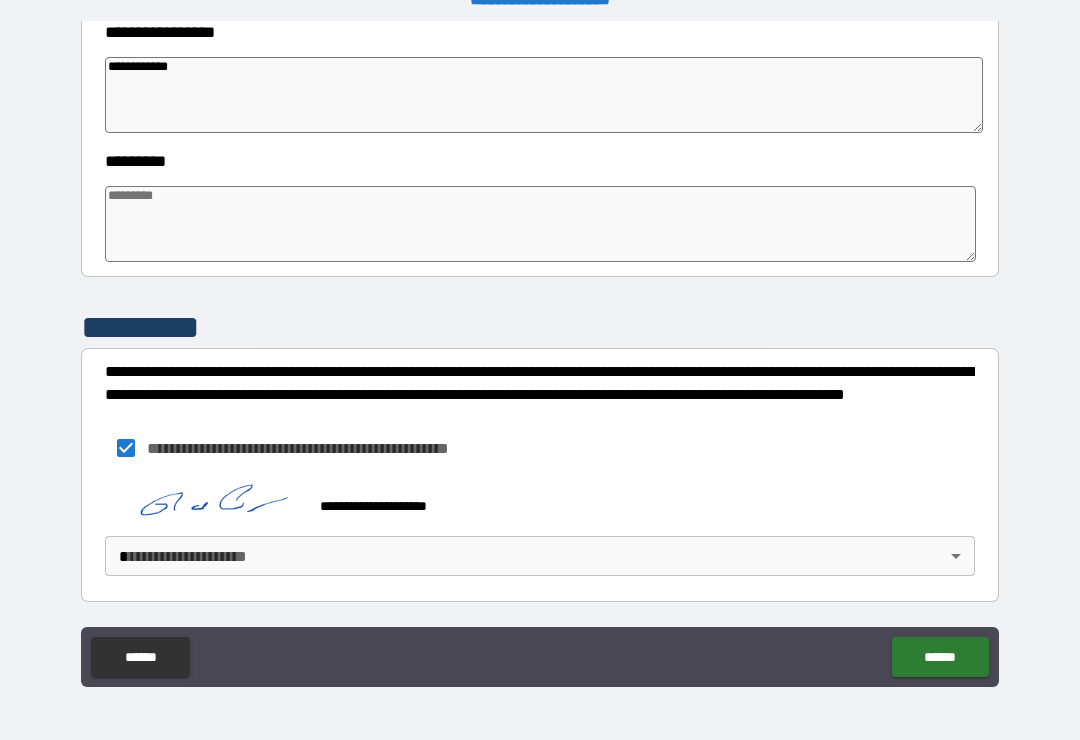 scroll, scrollTop: 587, scrollLeft: 0, axis: vertical 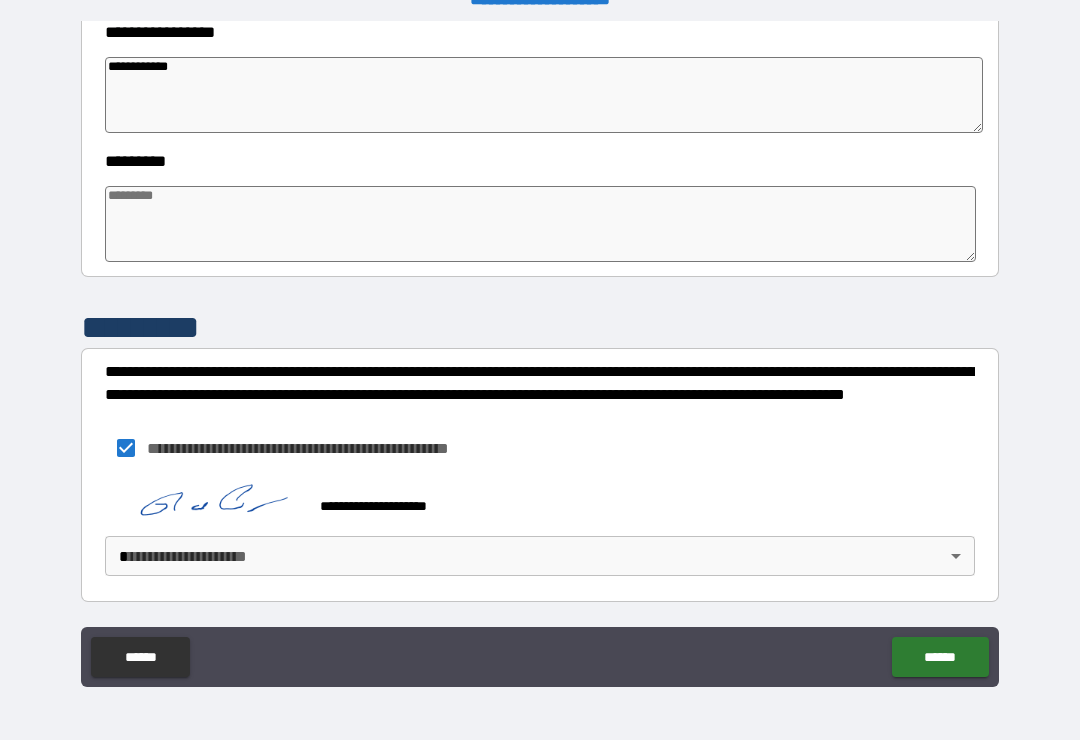 click on "**********" at bounding box center (540, 354) 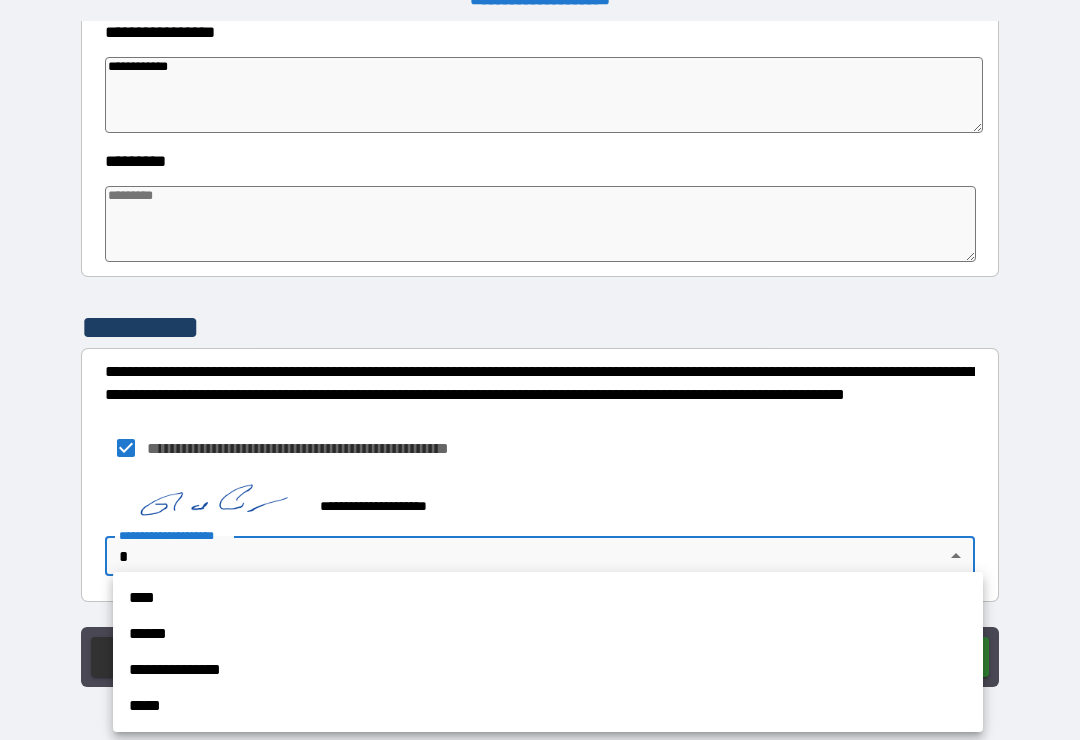 click on "****" at bounding box center [548, 598] 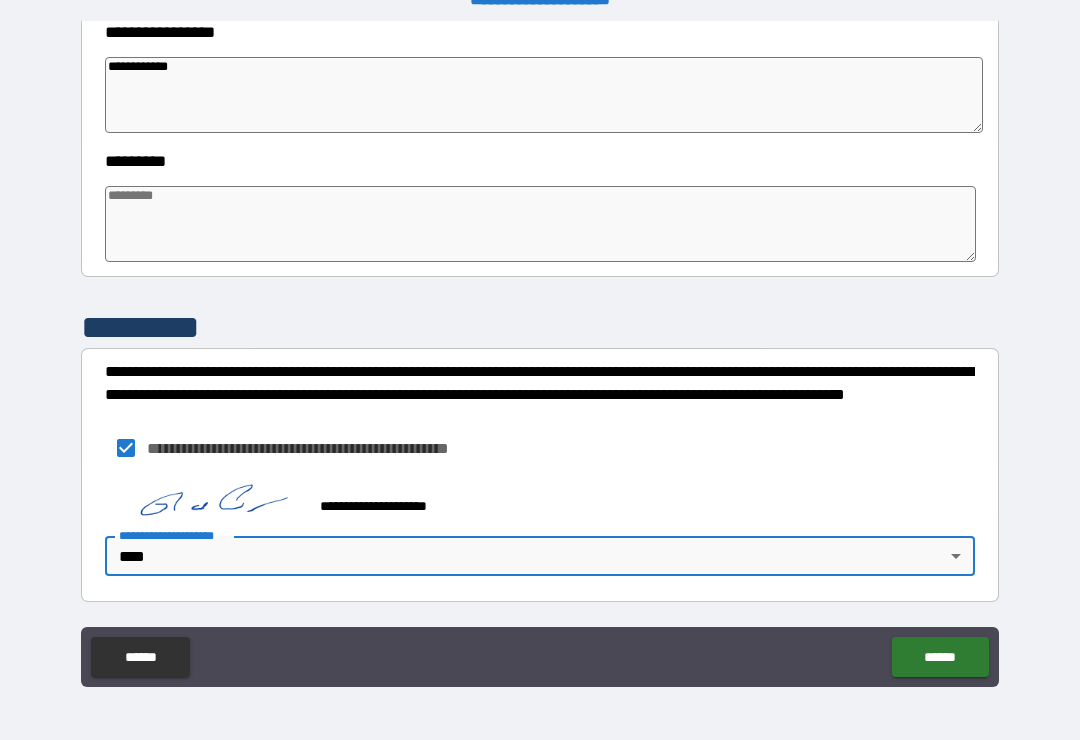 click on "******" at bounding box center (940, 657) 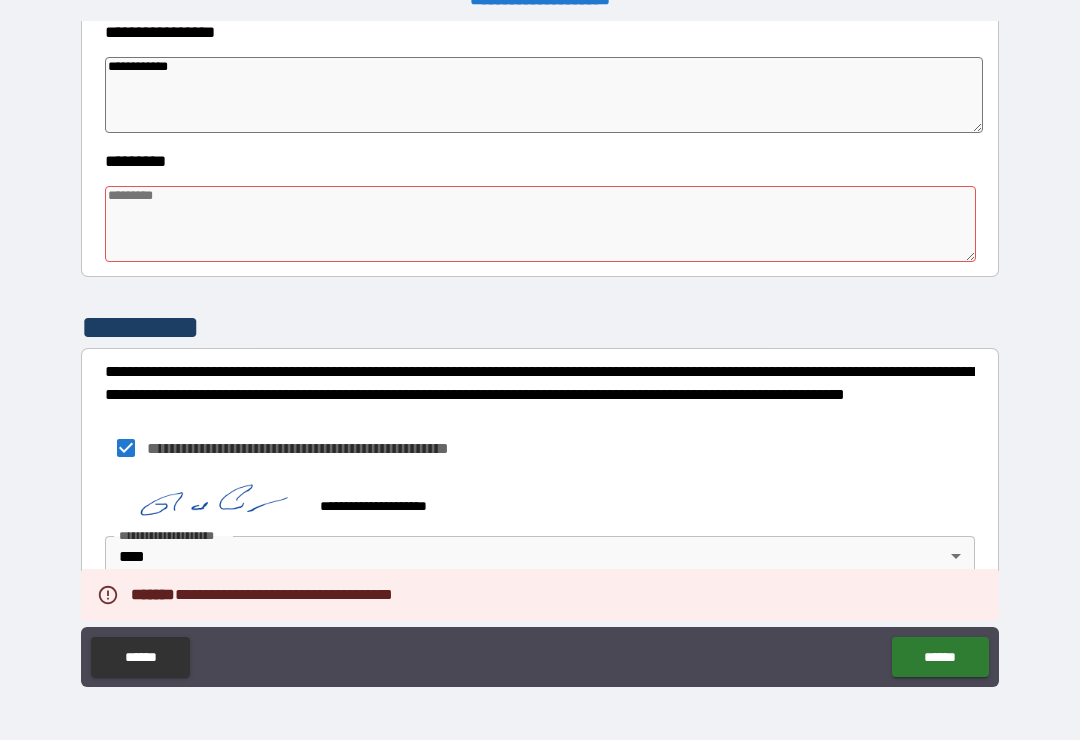 click at bounding box center (540, 224) 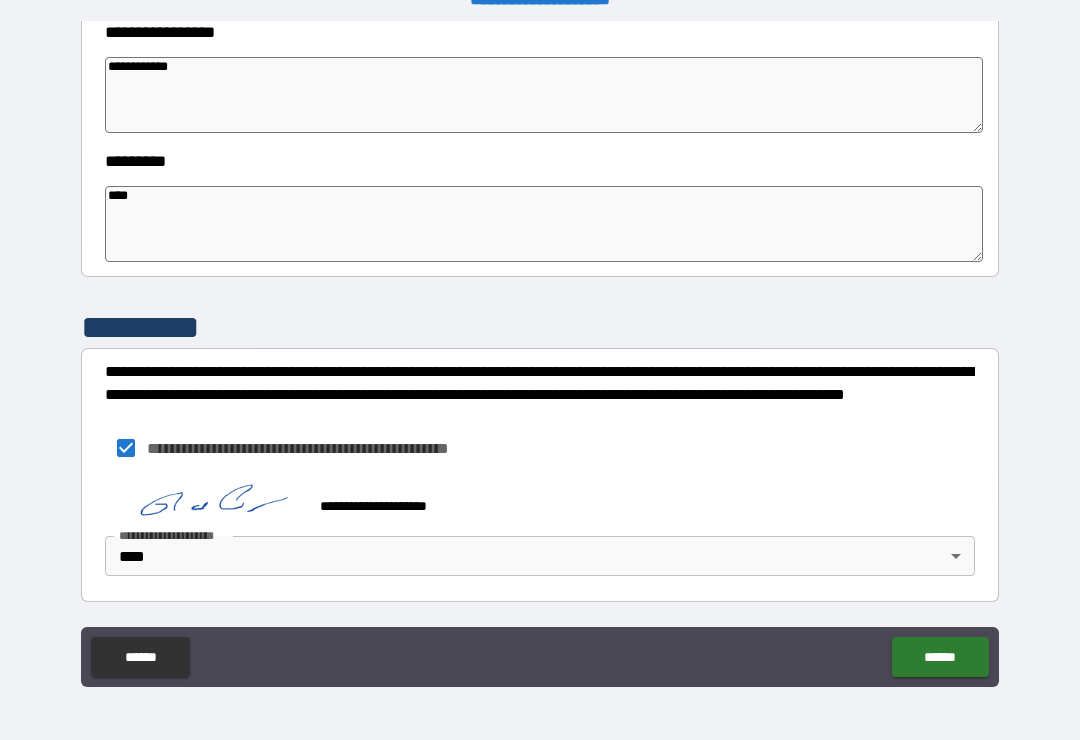 click on "**********" at bounding box center (540, 357) 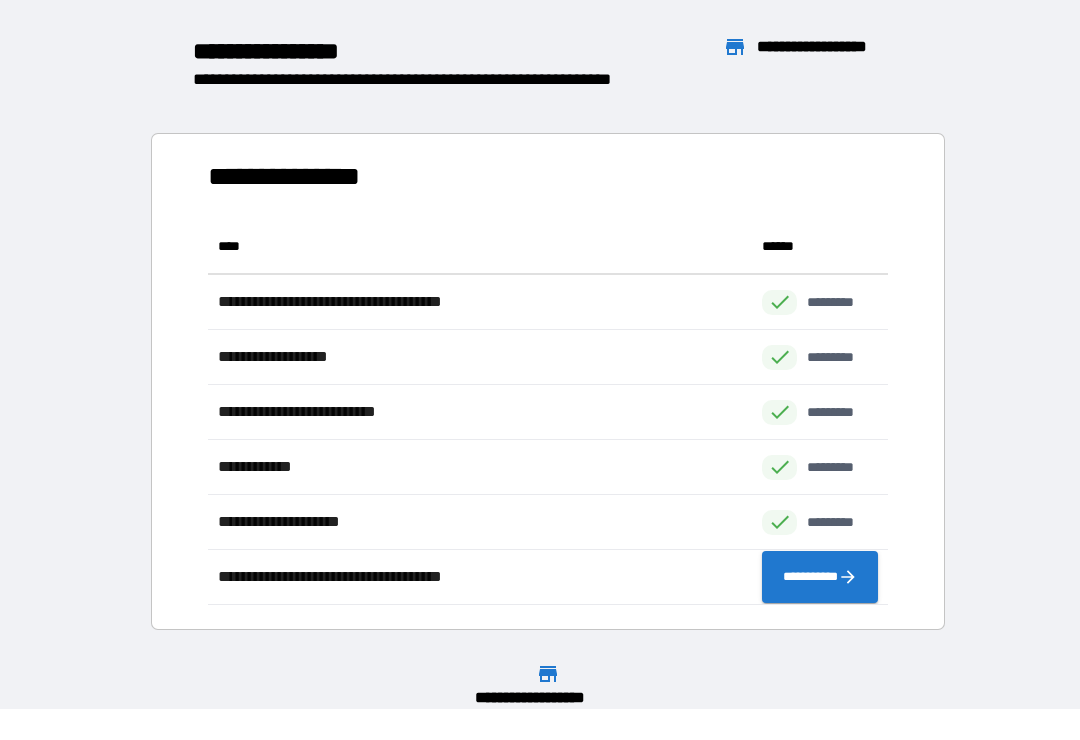 scroll, scrollTop: 386, scrollLeft: 680, axis: both 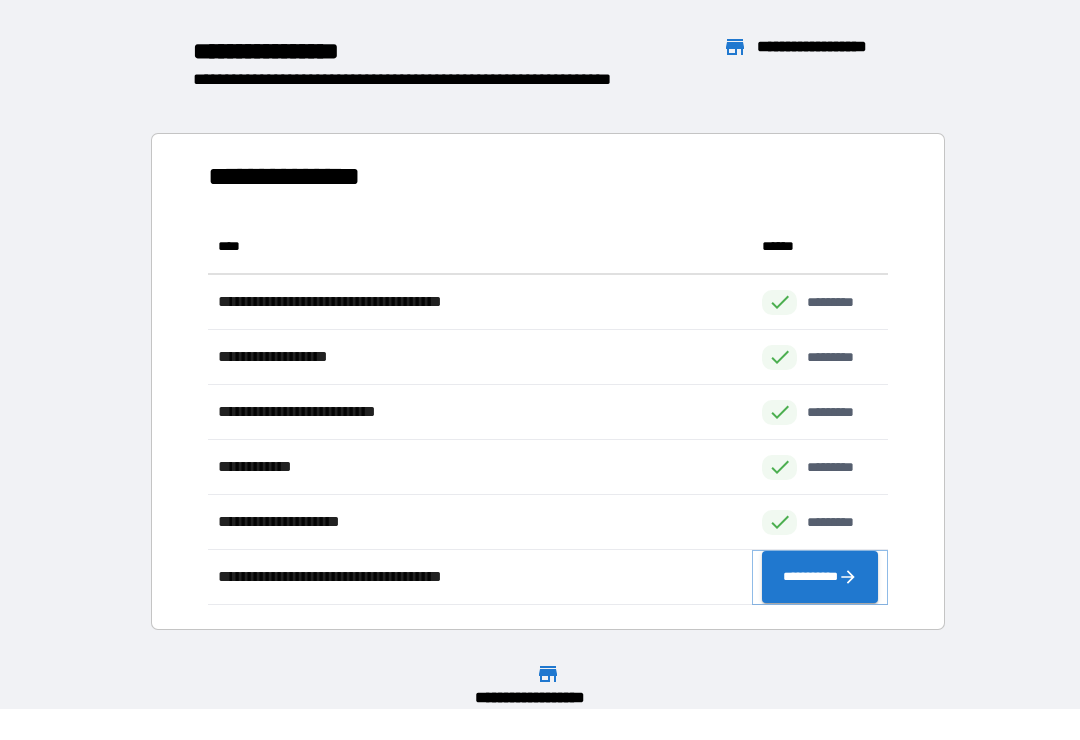 click on "**********" at bounding box center (820, 577) 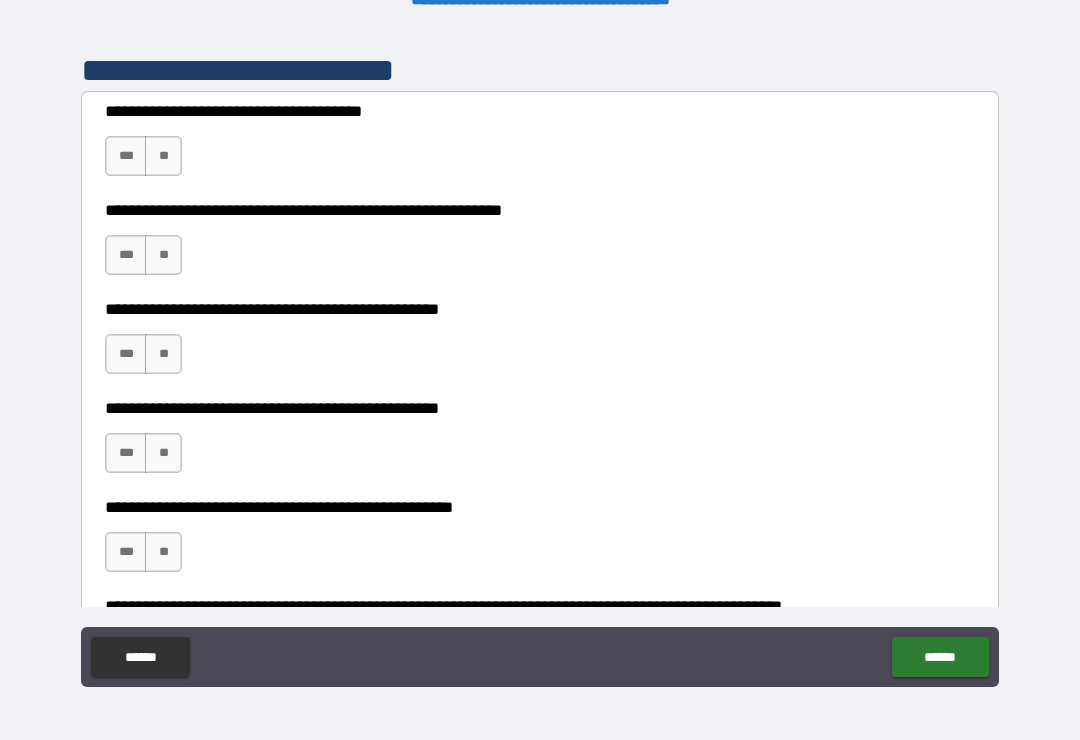 scroll, scrollTop: 400, scrollLeft: 0, axis: vertical 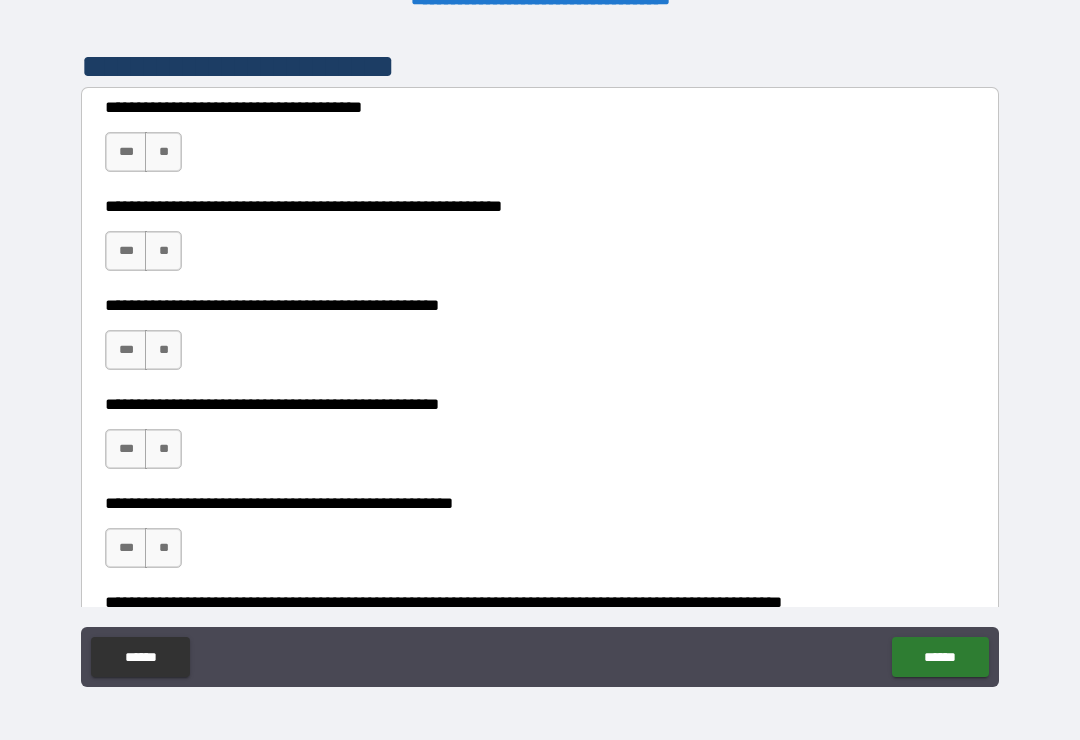 click on "**" at bounding box center [163, 152] 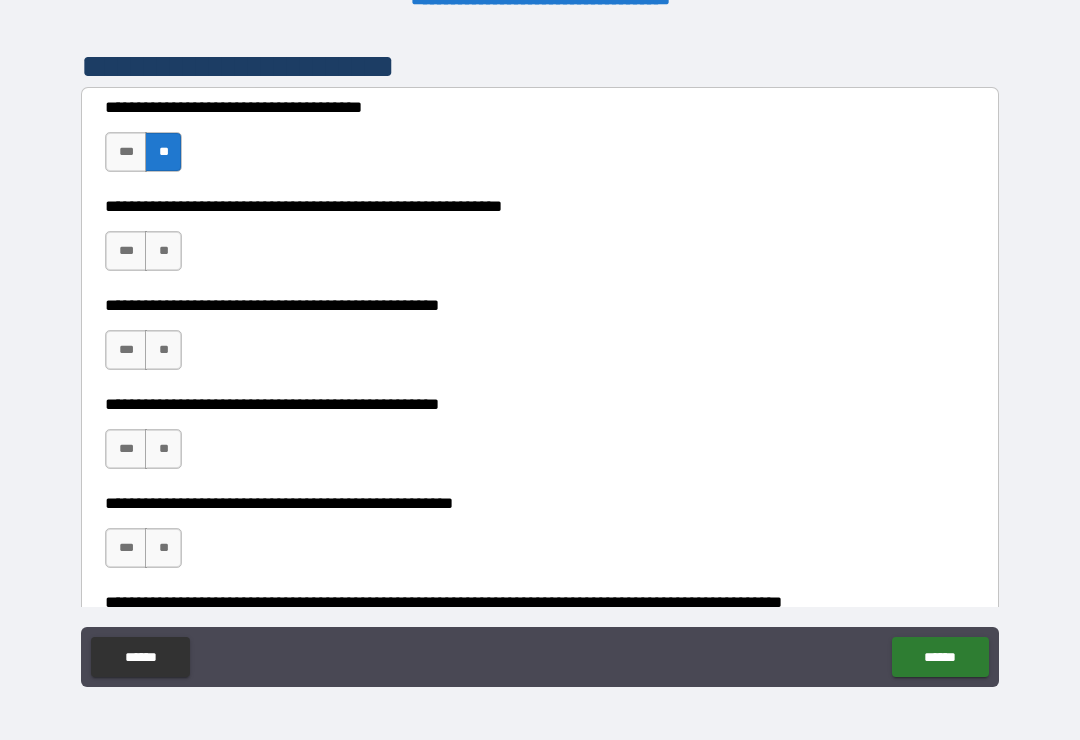 click on "**" at bounding box center [163, 251] 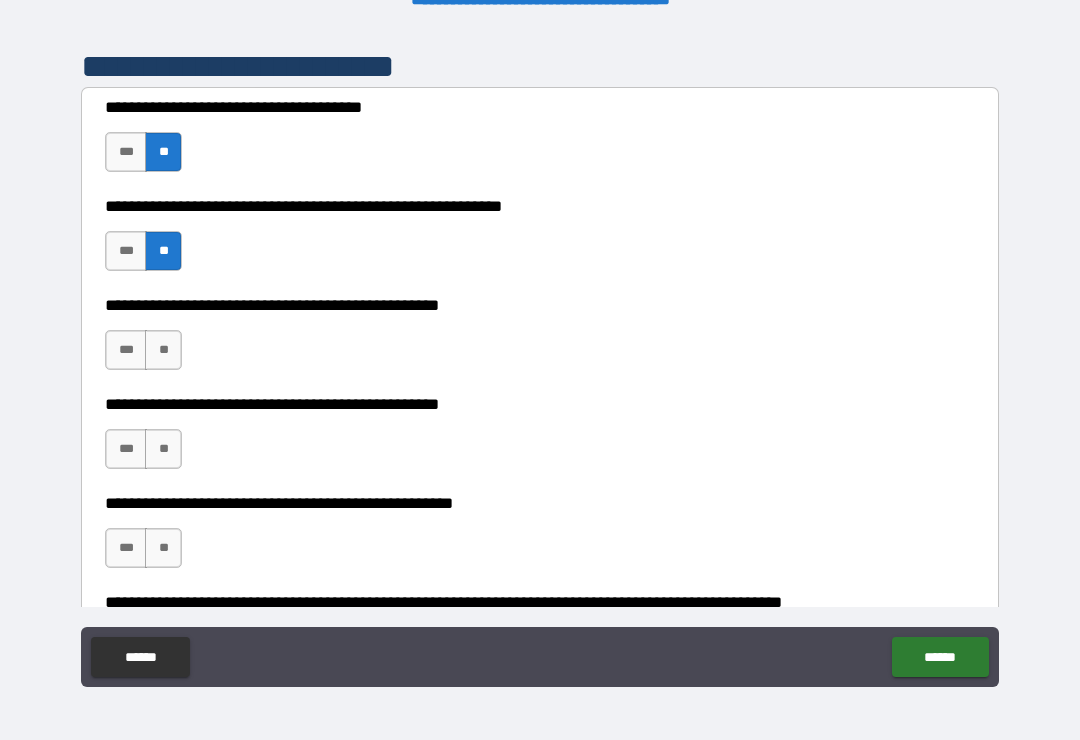click on "**" at bounding box center (163, 350) 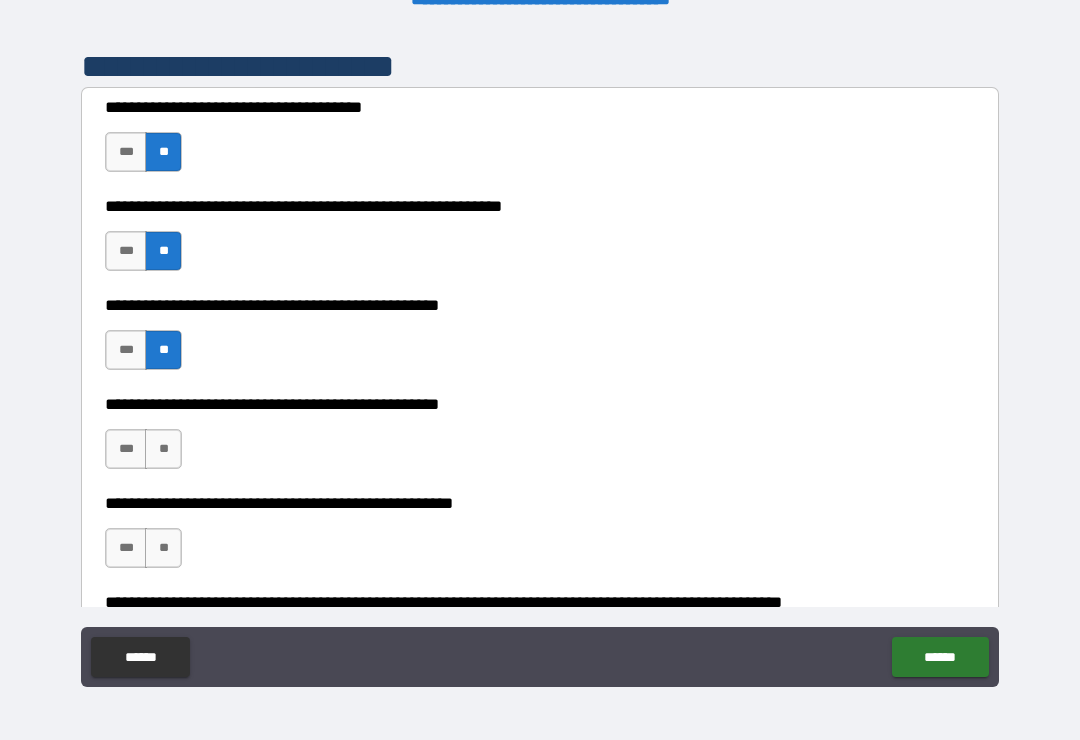 click on "**" at bounding box center [163, 449] 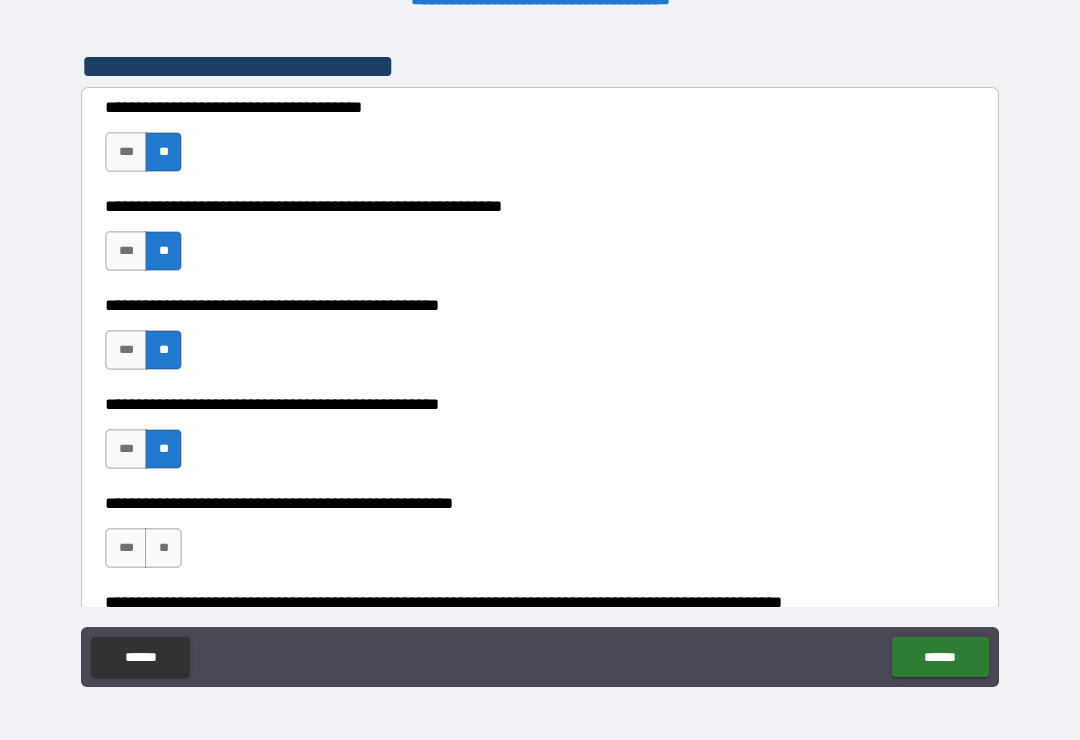 click on "**" at bounding box center [163, 548] 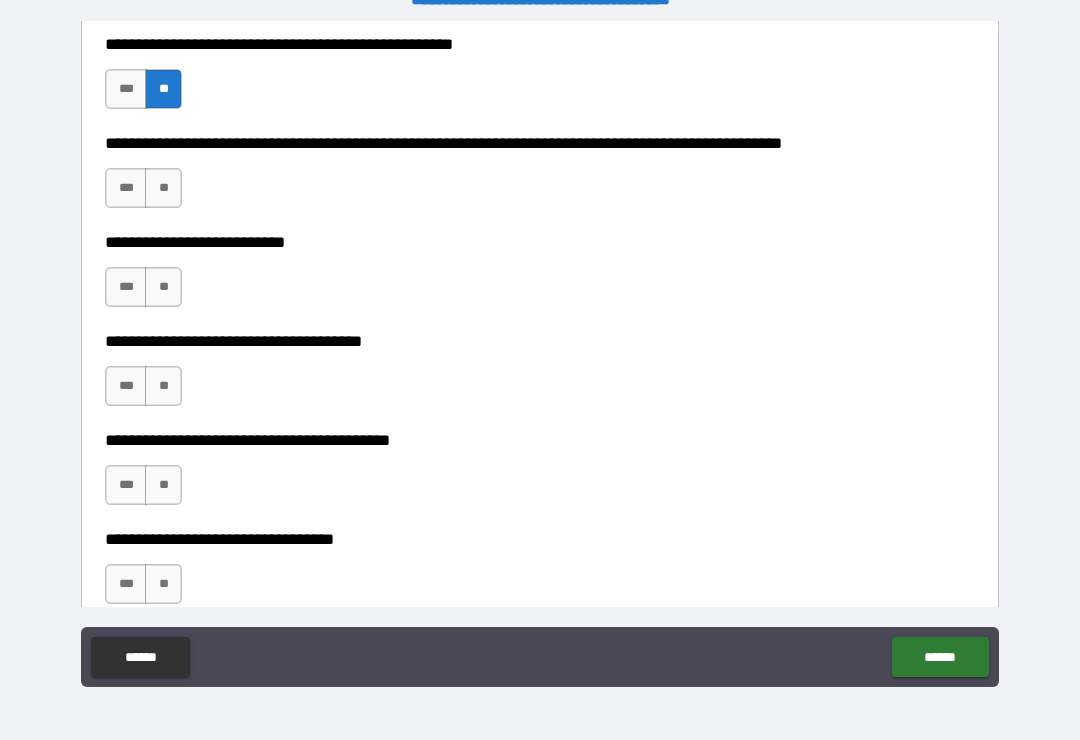 scroll, scrollTop: 861, scrollLeft: 0, axis: vertical 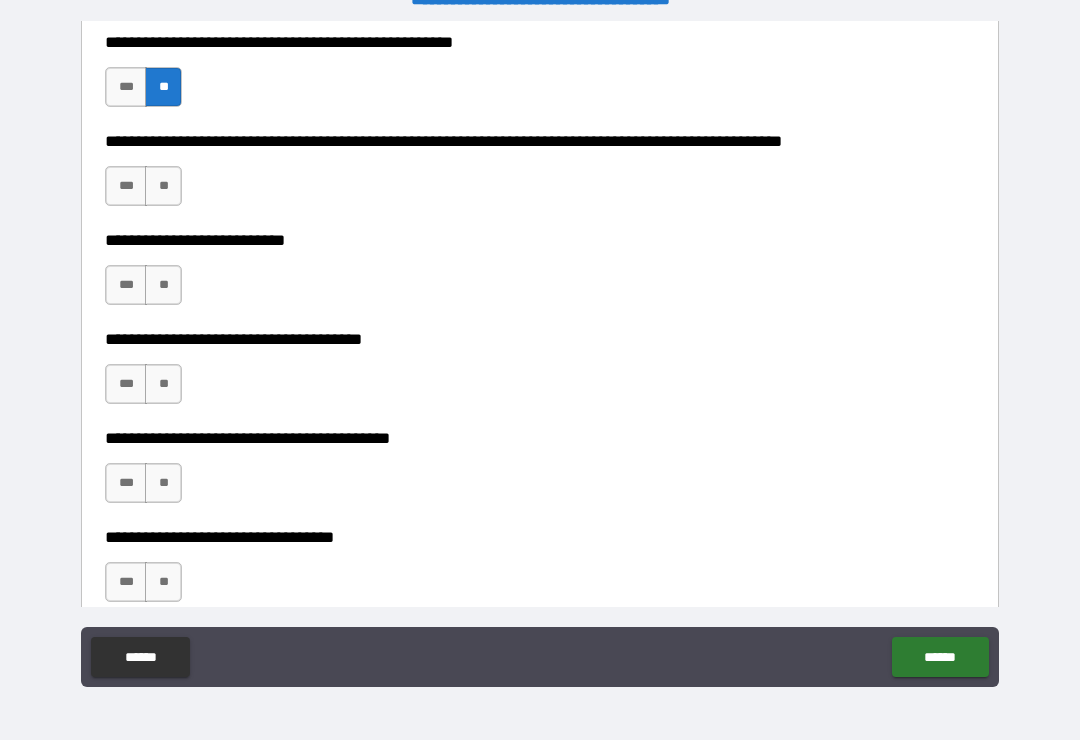 click on "**" at bounding box center (163, 186) 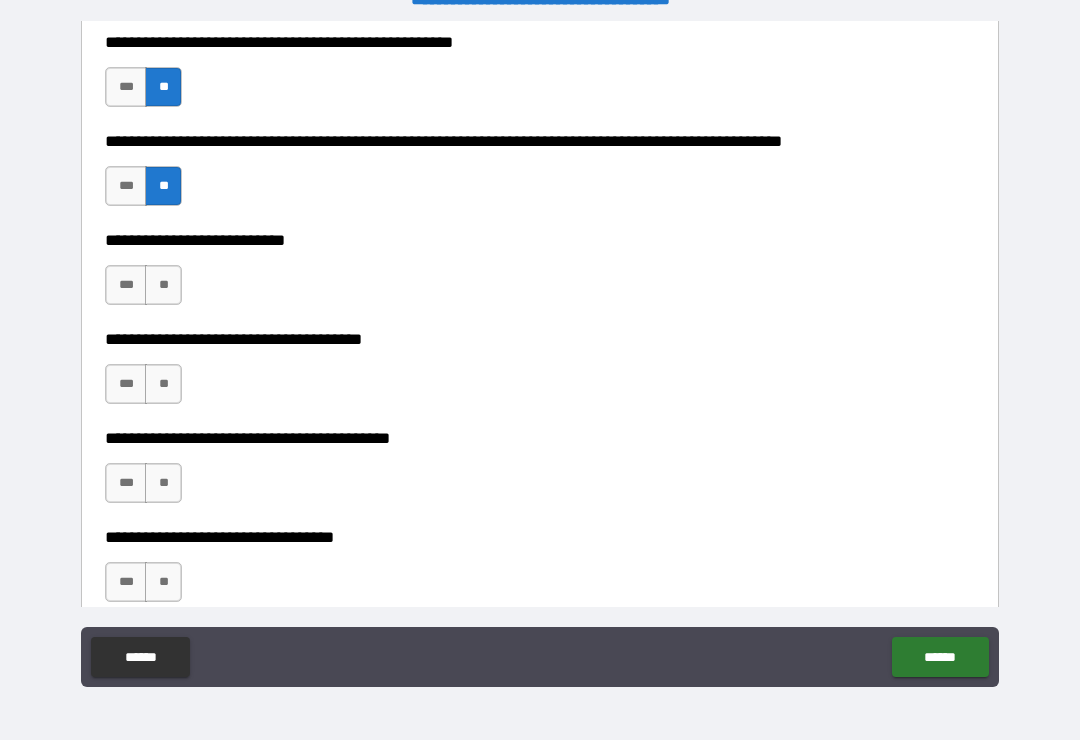 click on "**" at bounding box center (163, 285) 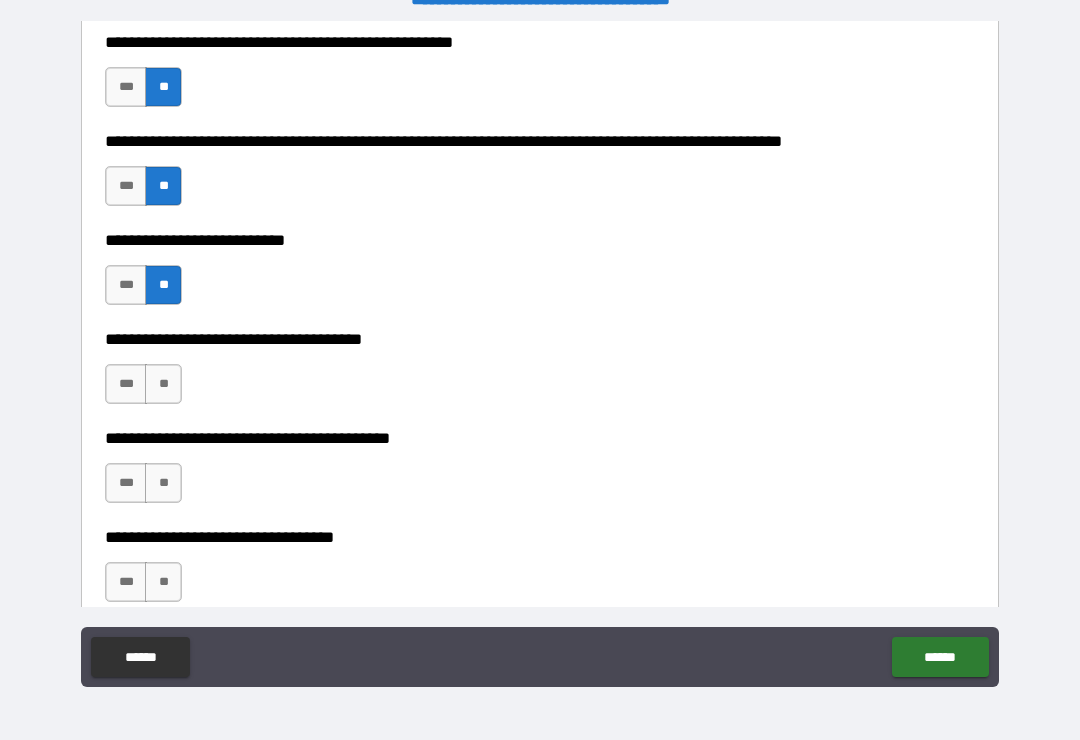 click on "**" at bounding box center (163, 384) 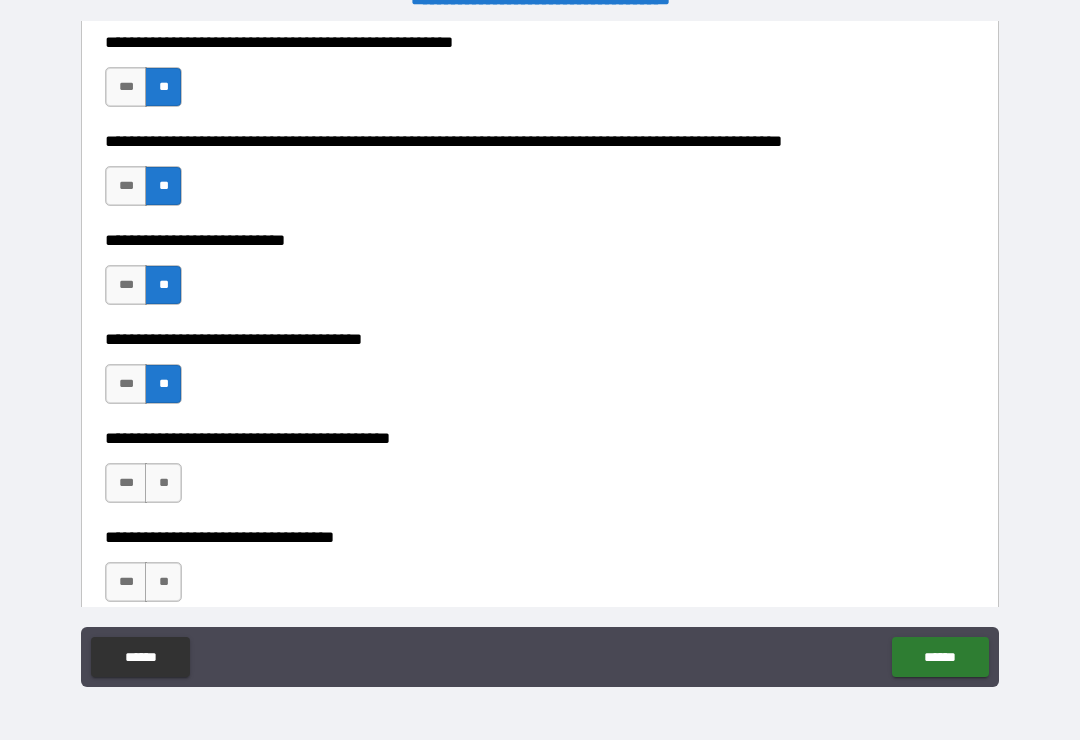 click on "***" at bounding box center (126, 483) 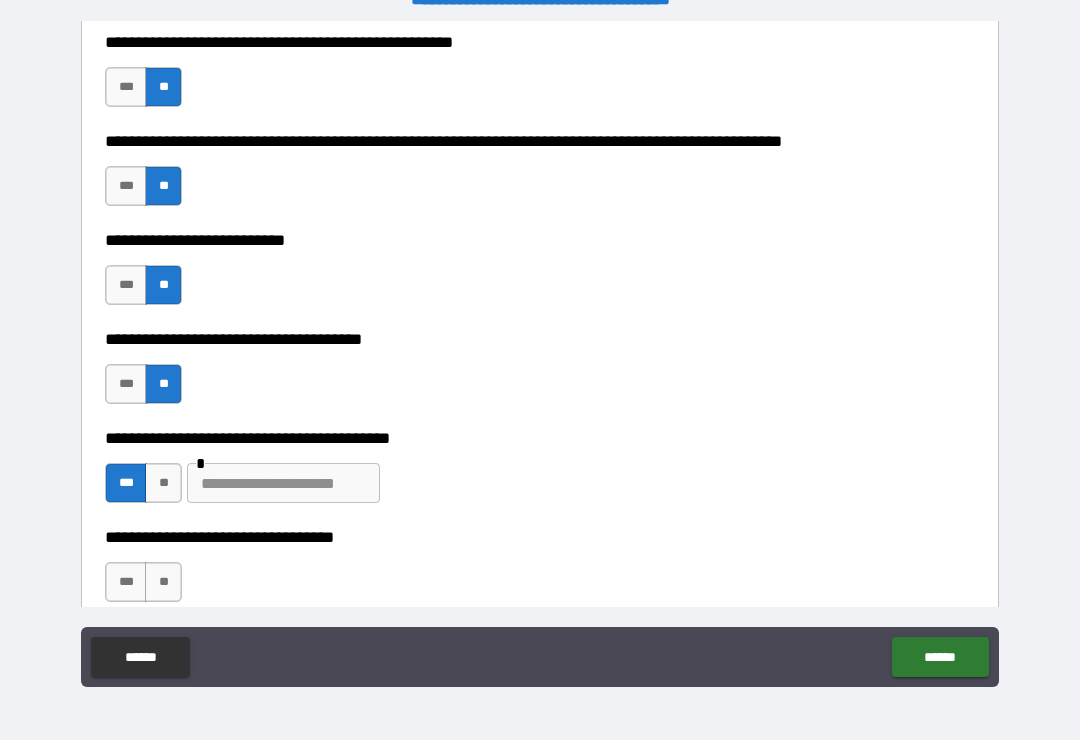 click at bounding box center (283, 483) 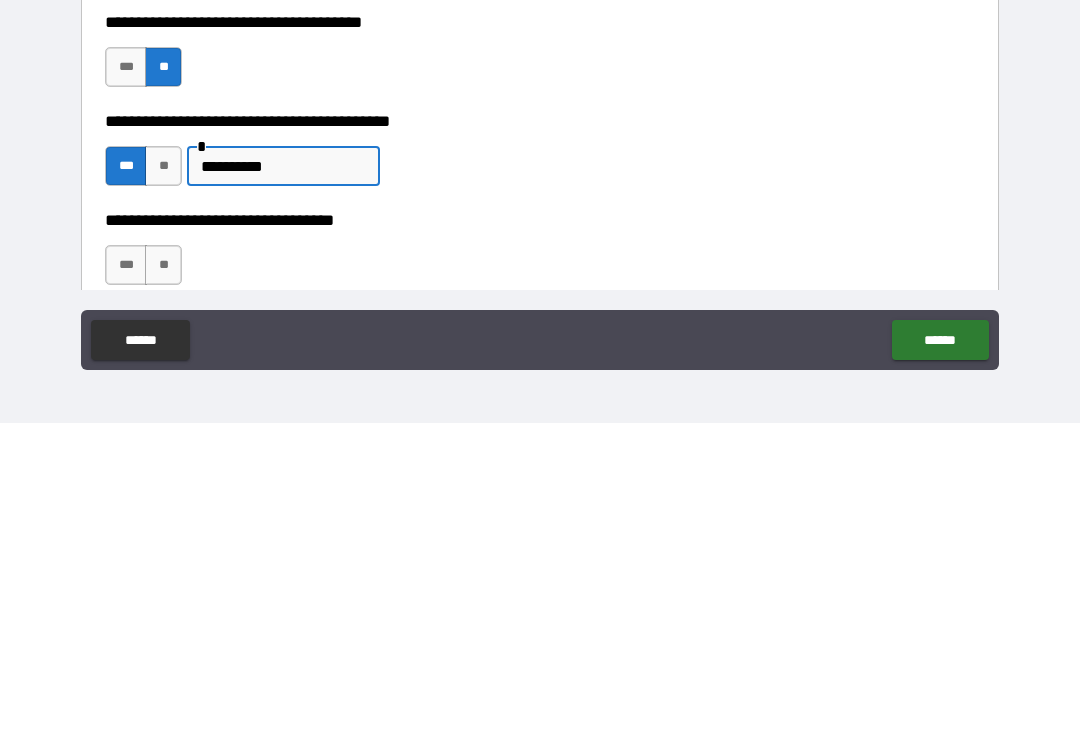 click on "**********" at bounding box center (540, 537) 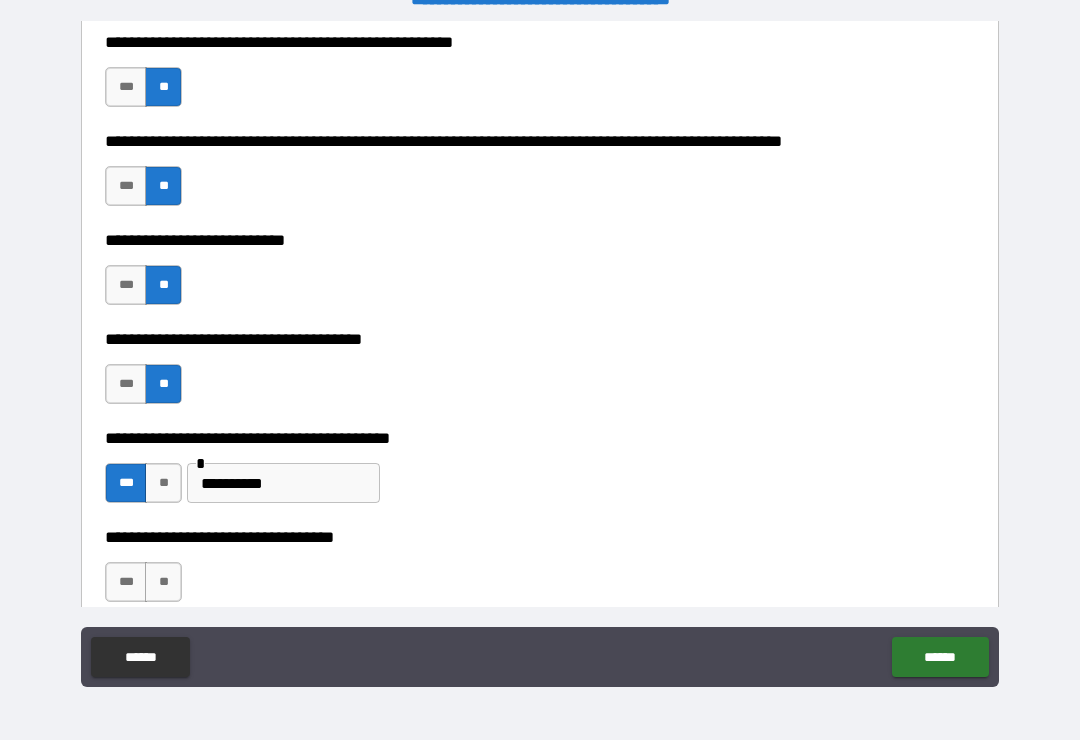 click on "**" at bounding box center (163, 582) 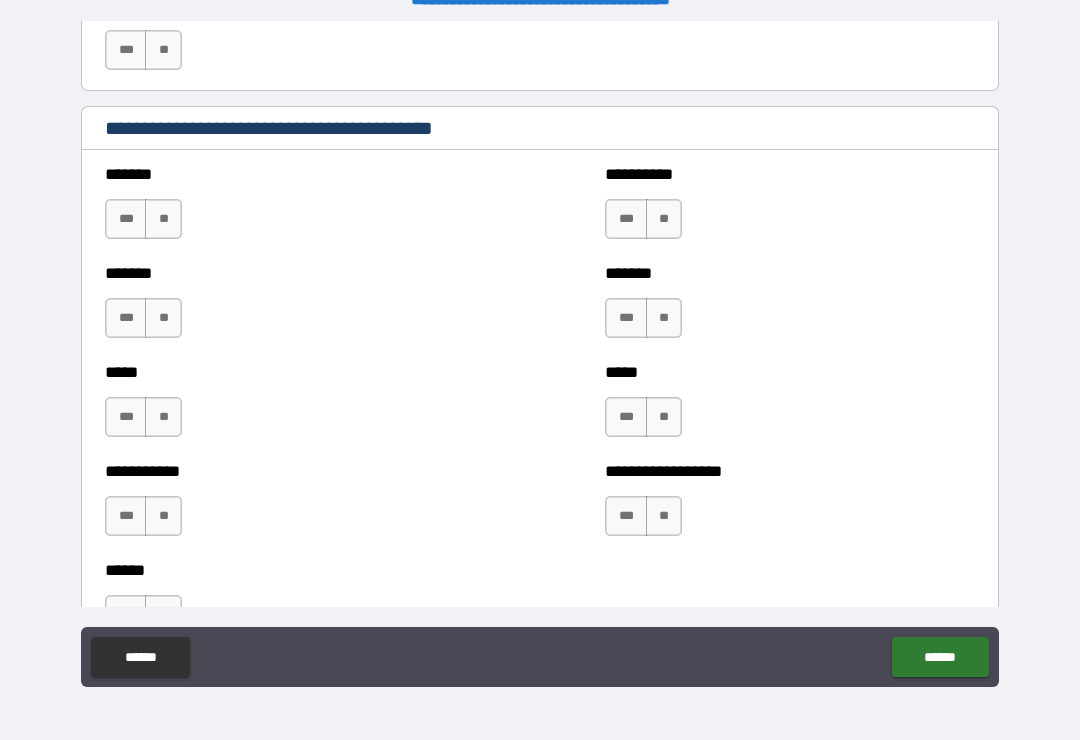 scroll, scrollTop: 1738, scrollLeft: 0, axis: vertical 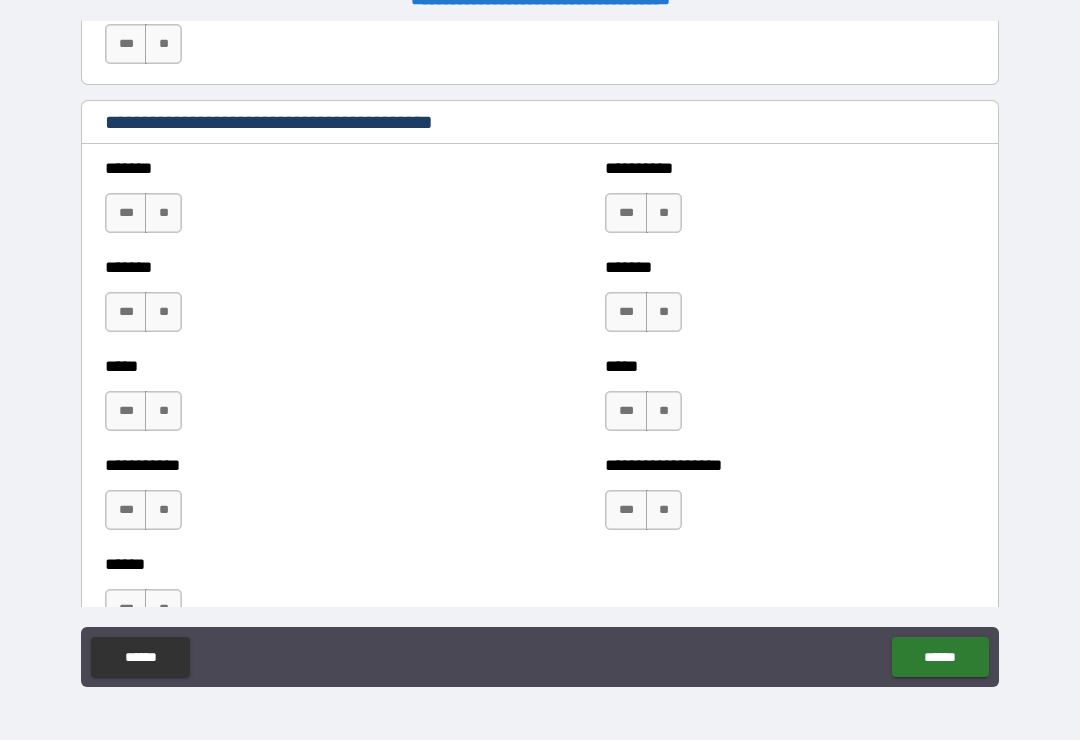 click on "**" at bounding box center [163, 213] 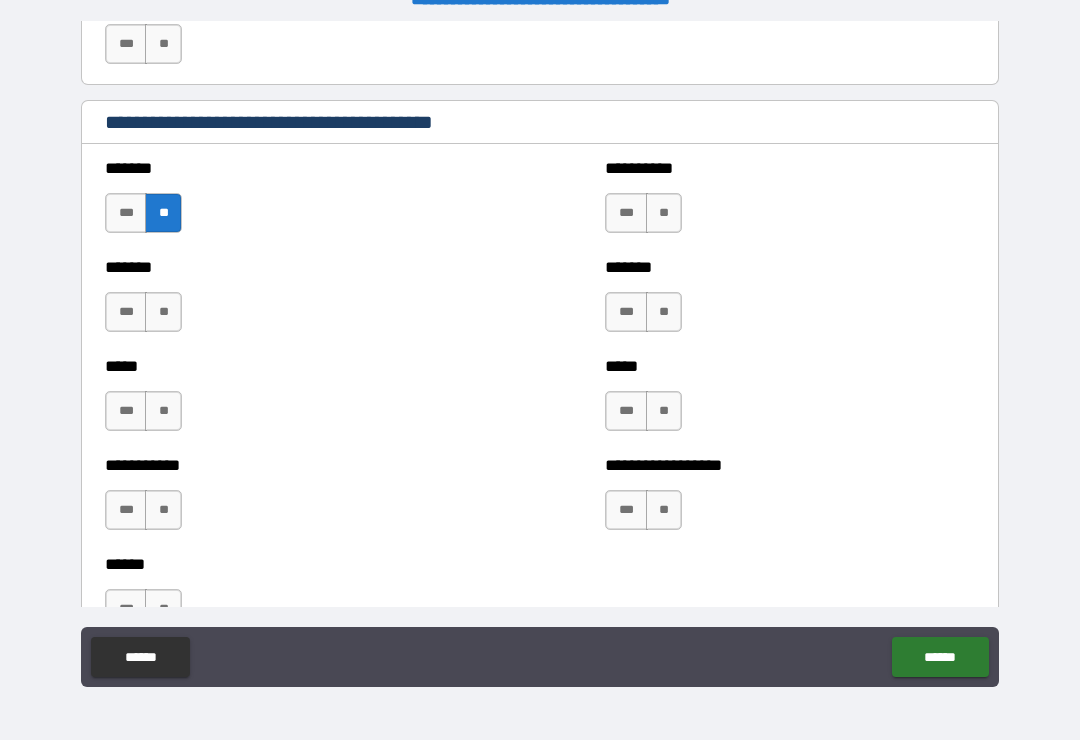 click on "**" at bounding box center [163, 312] 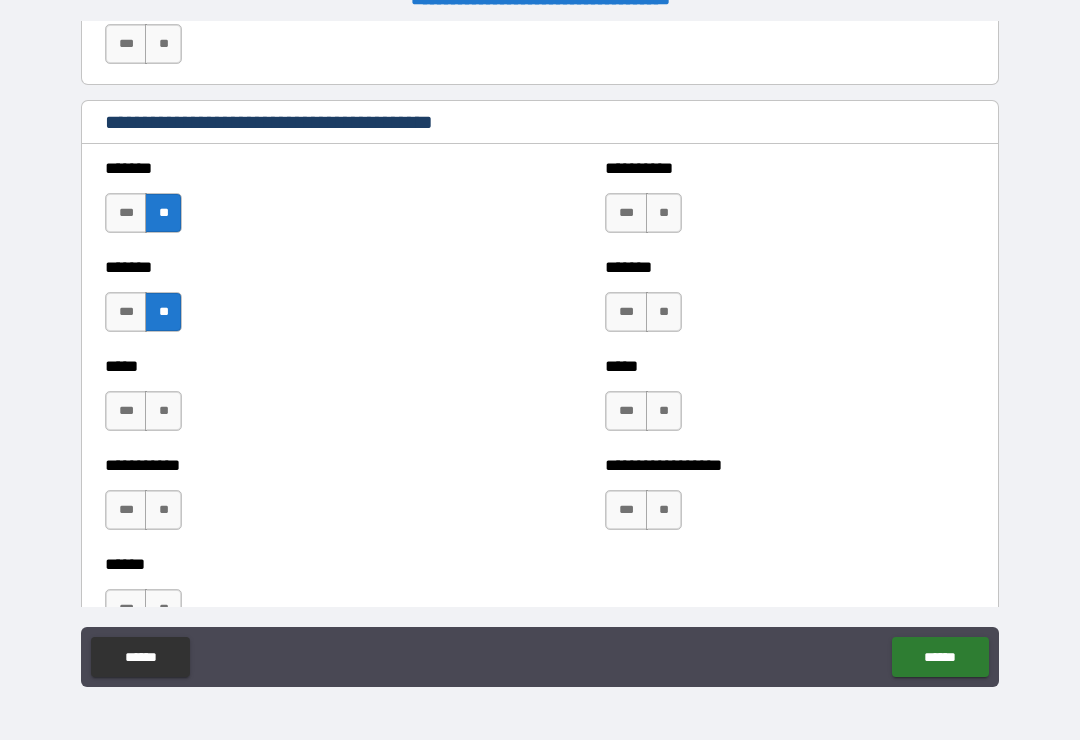 click on "**" at bounding box center (163, 411) 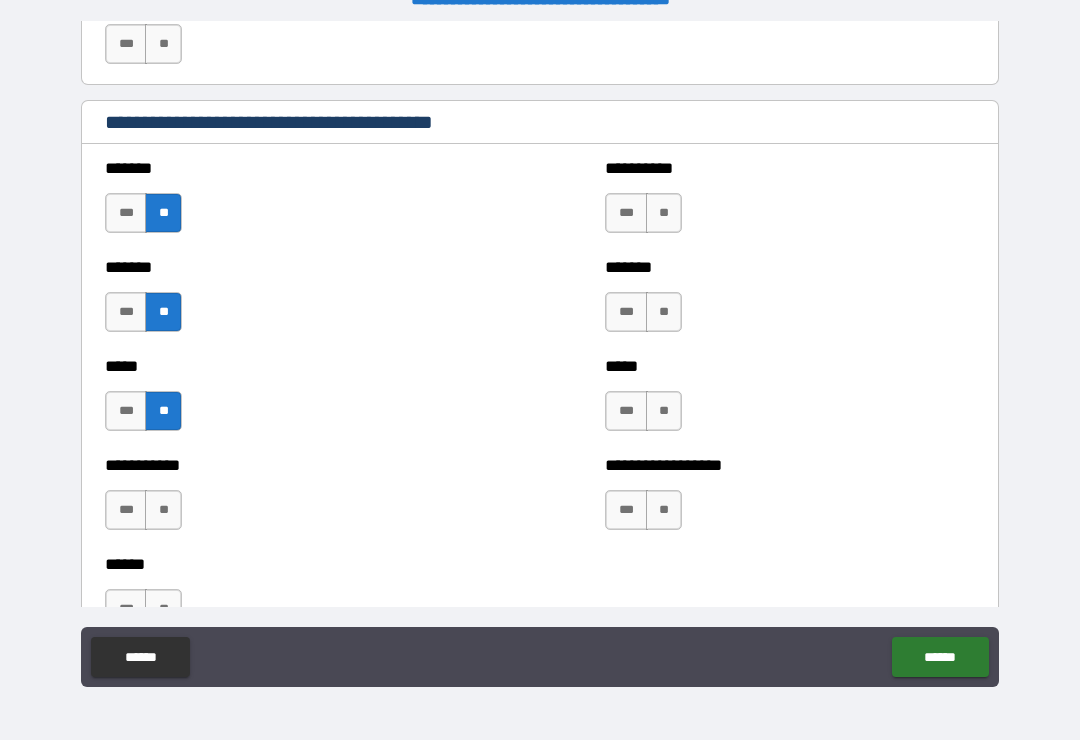 click on "**" at bounding box center (163, 510) 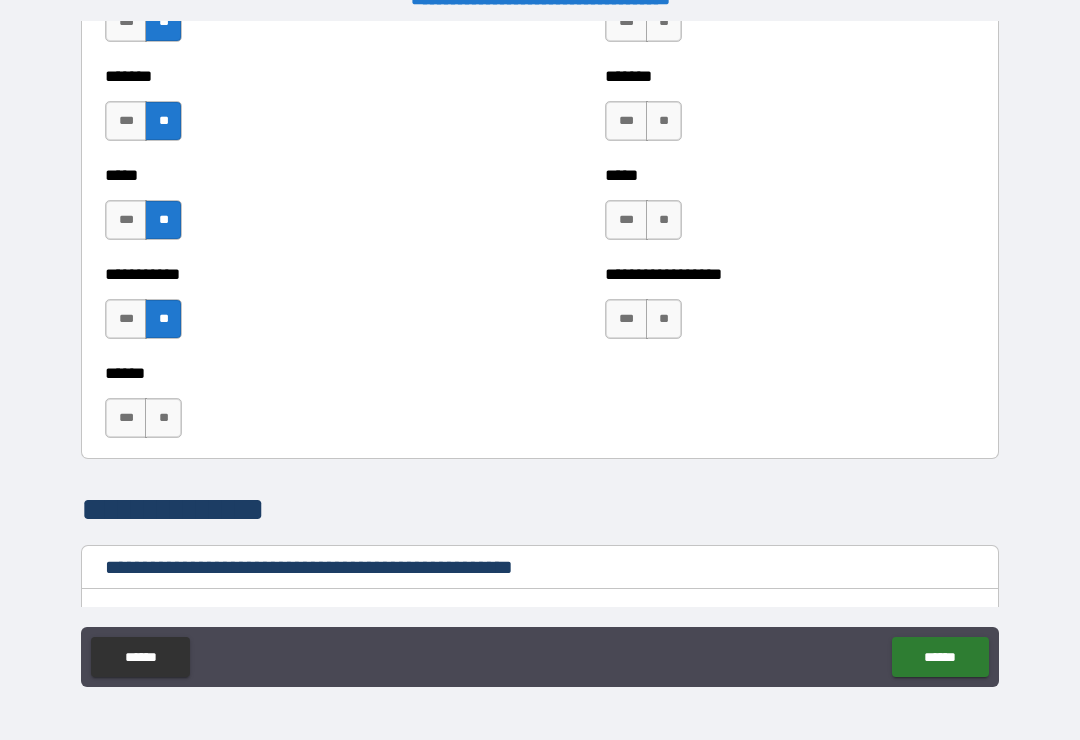 scroll, scrollTop: 1943, scrollLeft: 0, axis: vertical 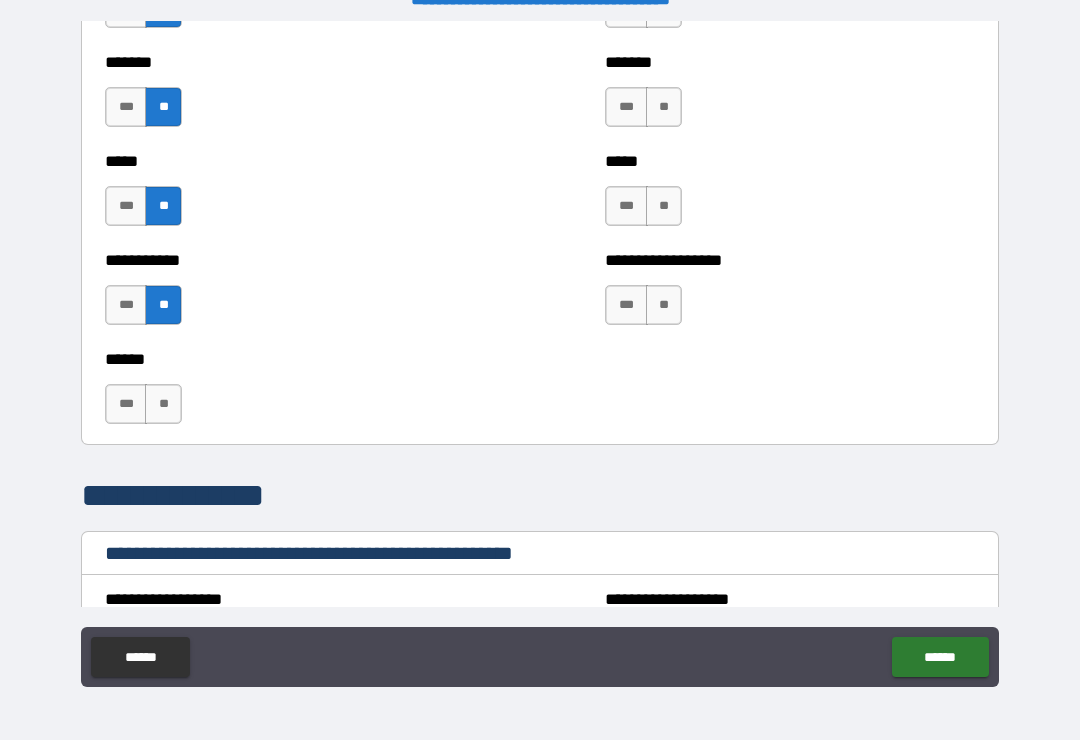 click on "**" at bounding box center (163, 404) 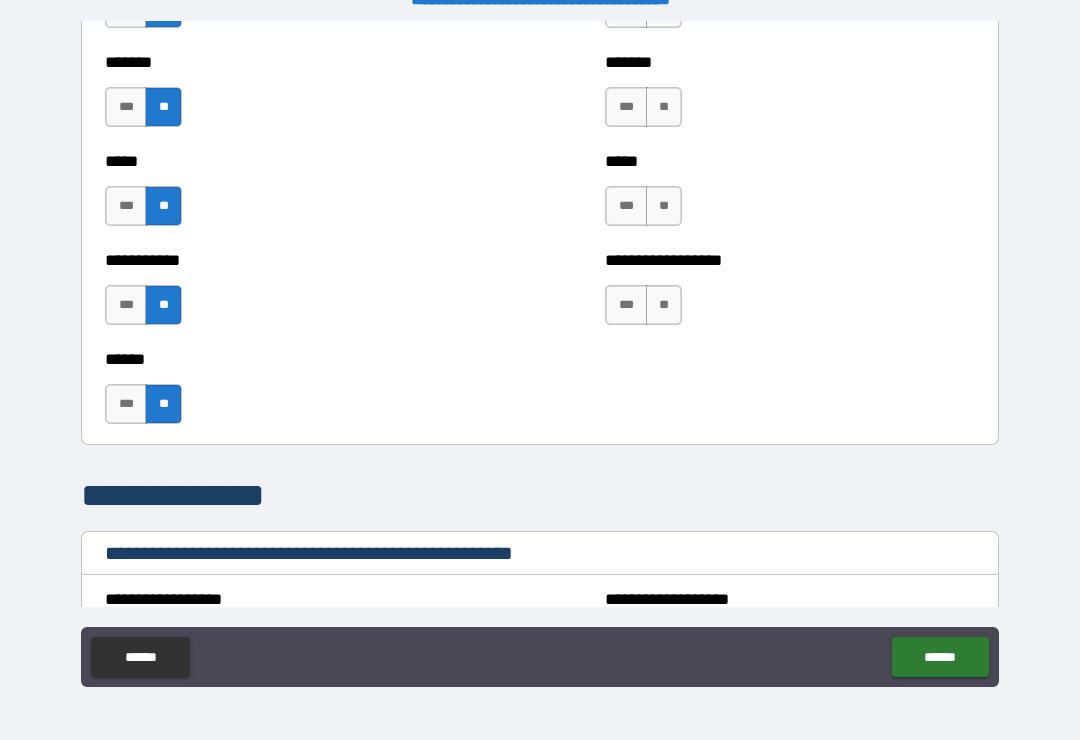 click on "**" at bounding box center (664, 305) 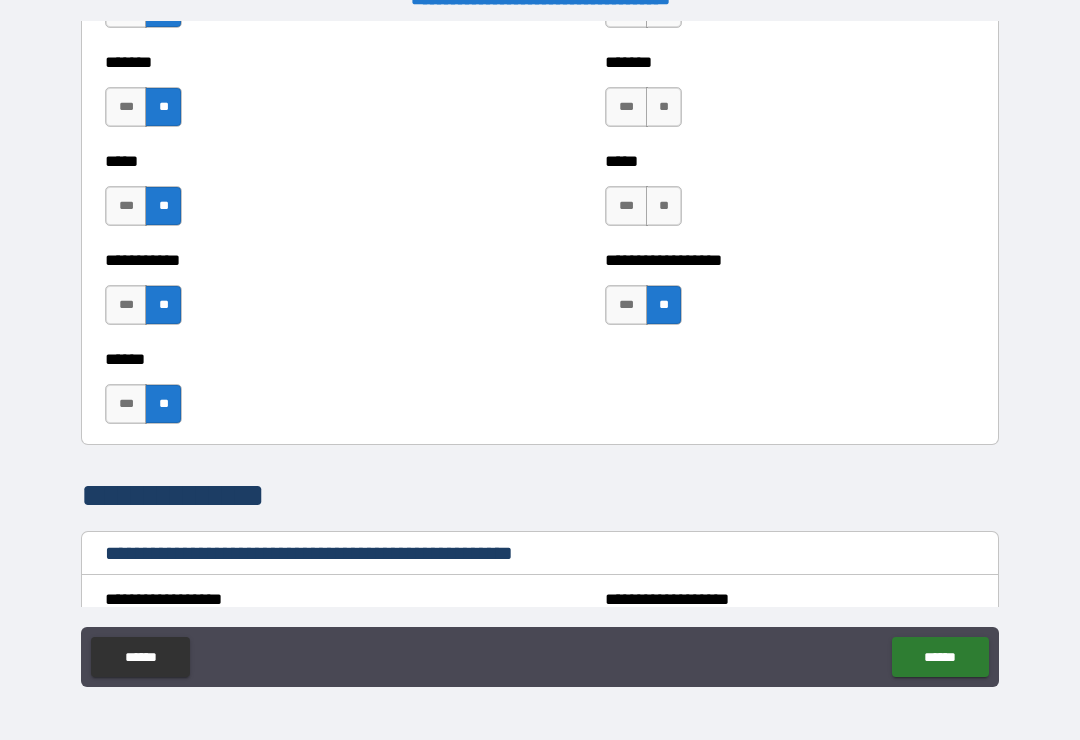 click on "**" at bounding box center [664, 206] 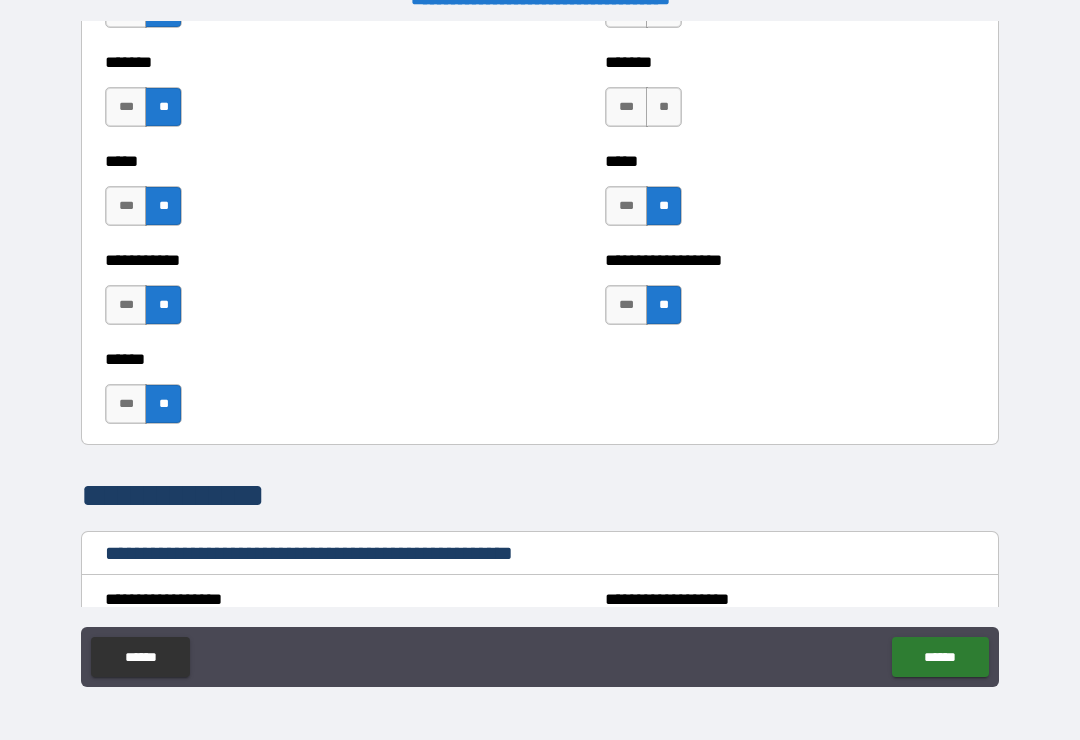 click on "**" at bounding box center (664, 107) 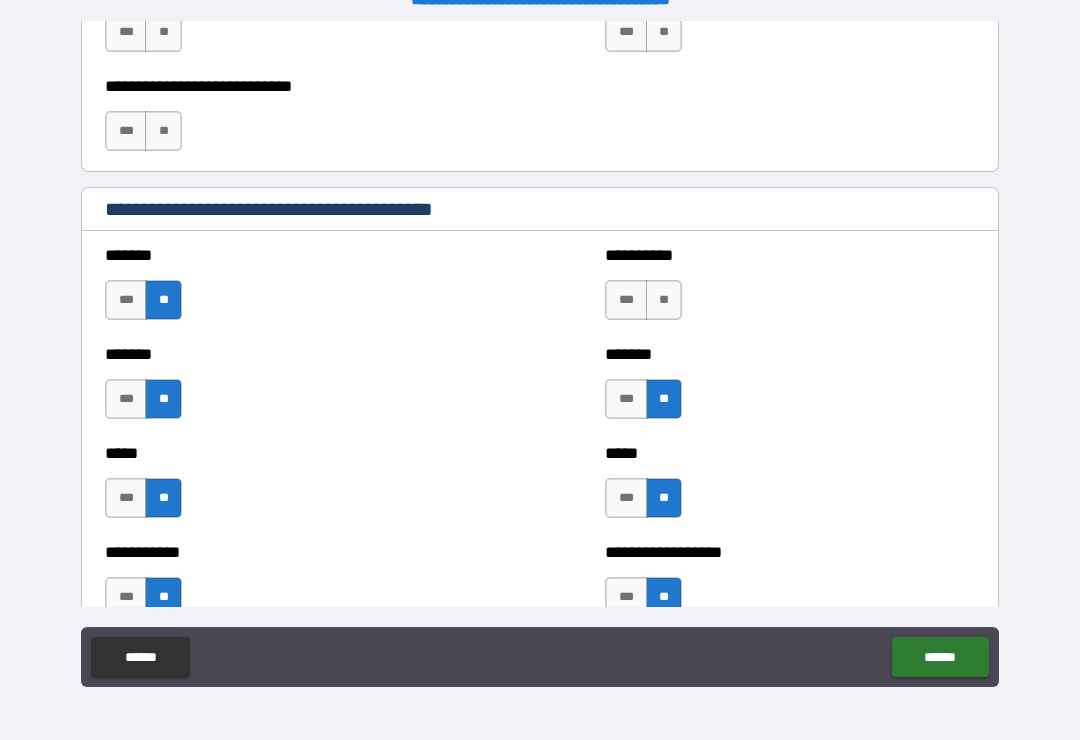 scroll, scrollTop: 1647, scrollLeft: 0, axis: vertical 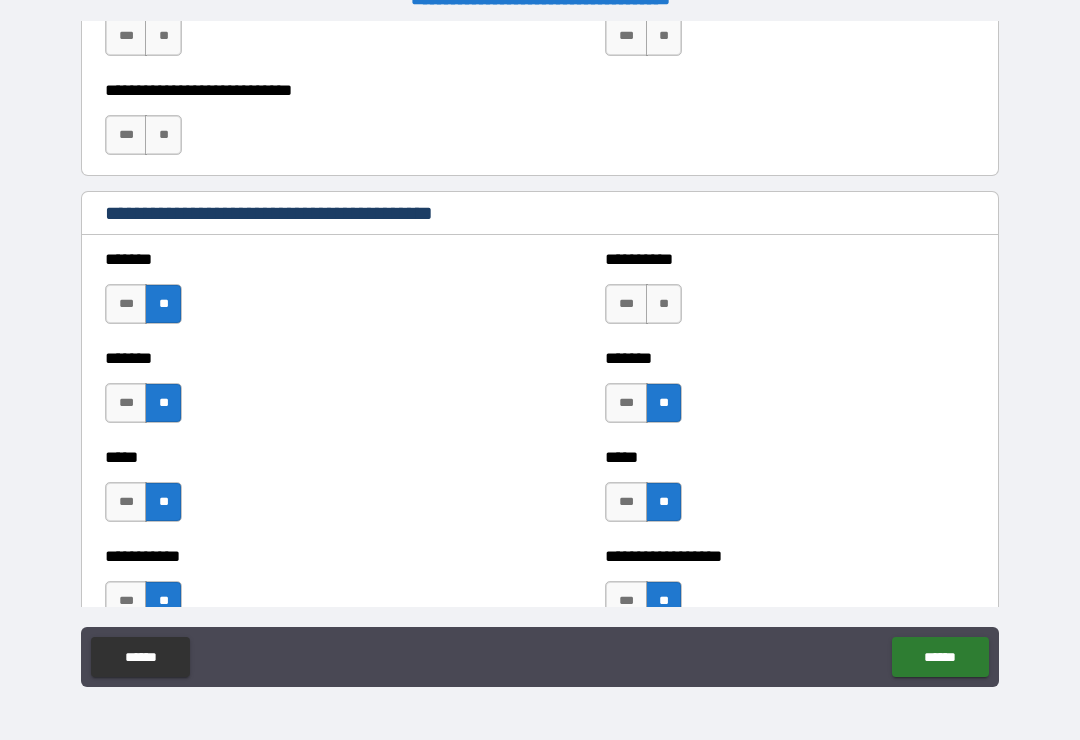 click on "**" at bounding box center [664, 304] 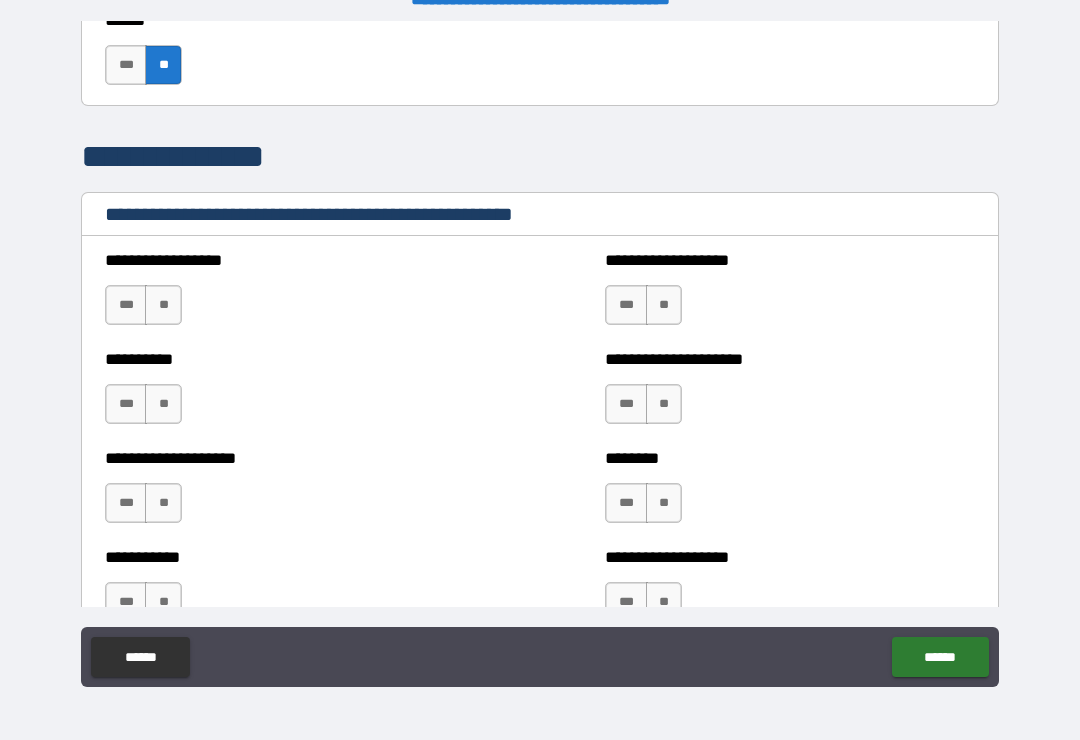 scroll, scrollTop: 2284, scrollLeft: 0, axis: vertical 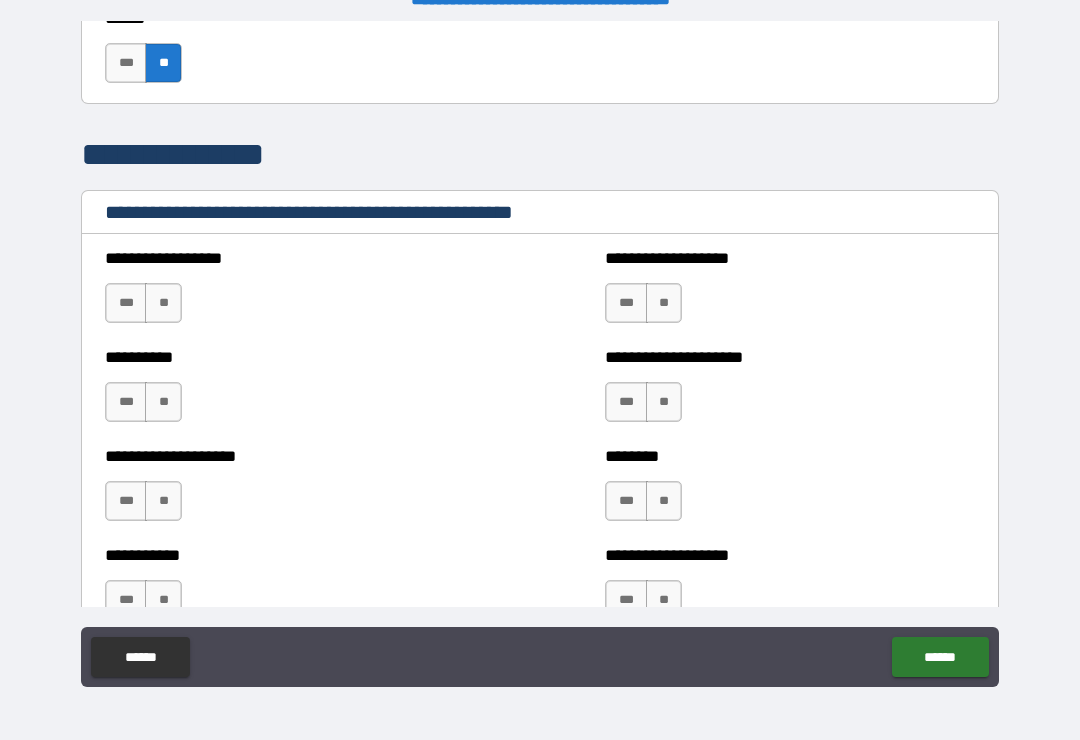 click on "**" at bounding box center [163, 303] 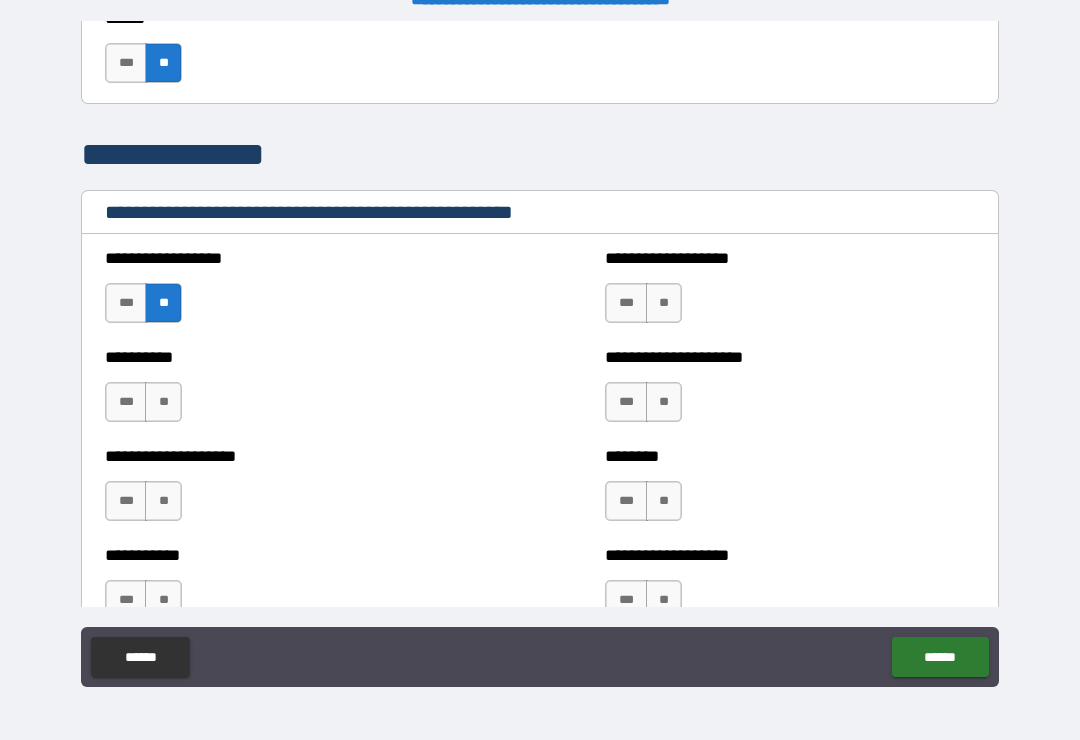 click on "**" at bounding box center (163, 402) 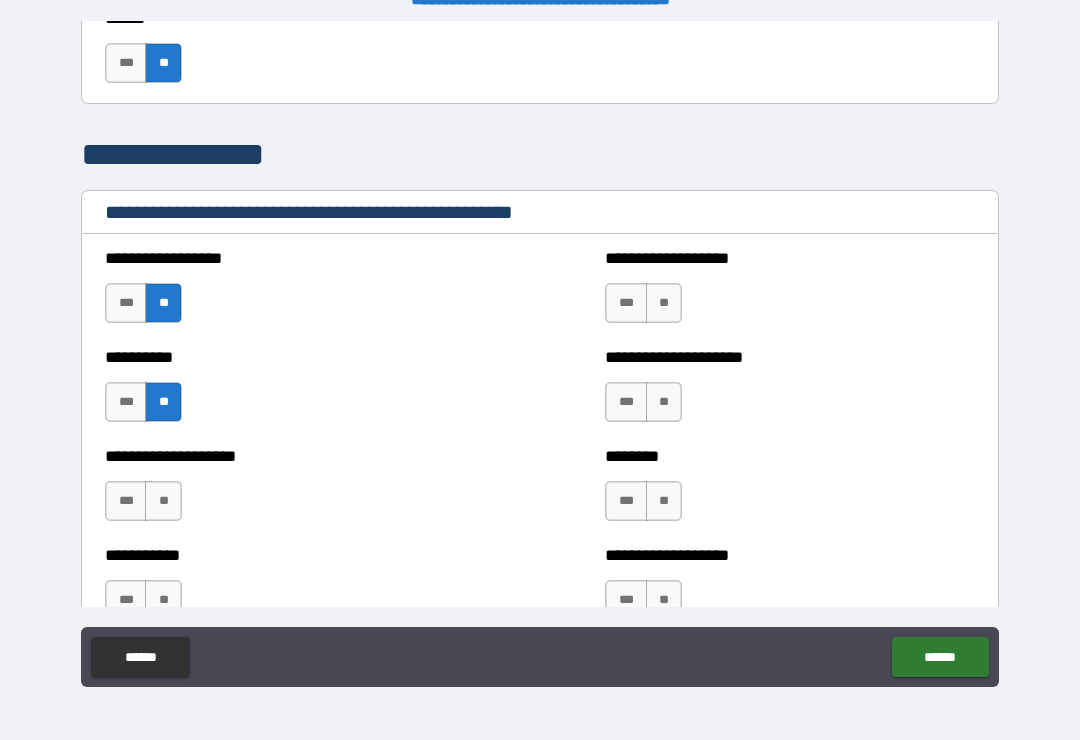 click on "**" at bounding box center [163, 501] 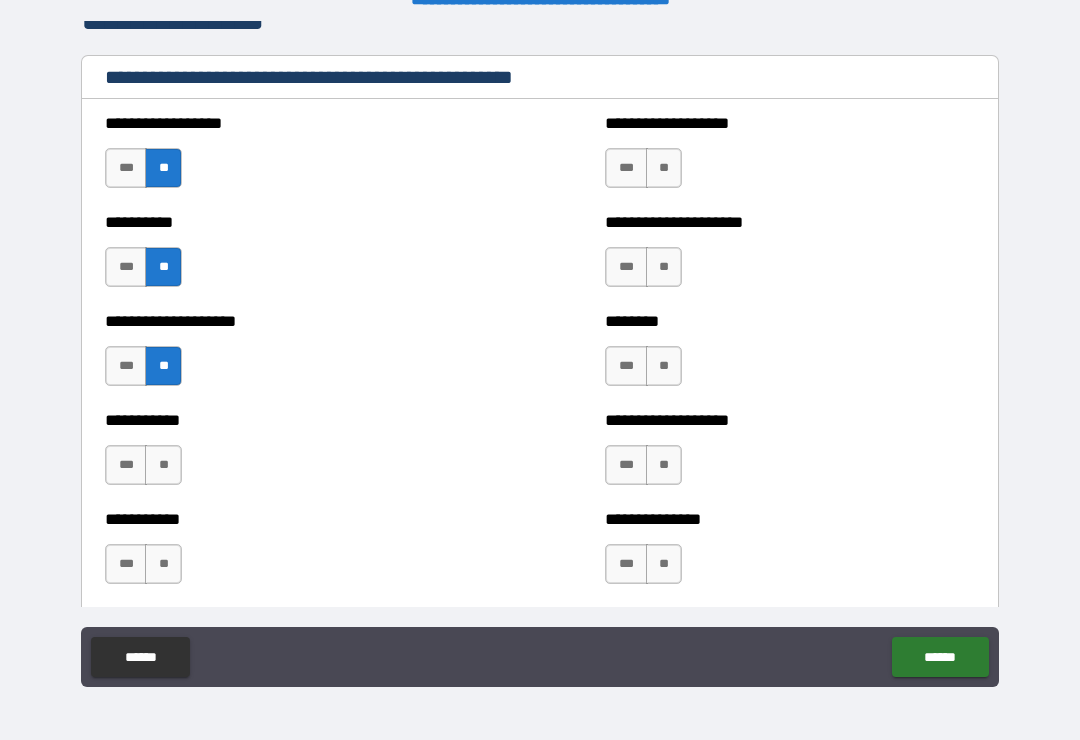 scroll, scrollTop: 2416, scrollLeft: 0, axis: vertical 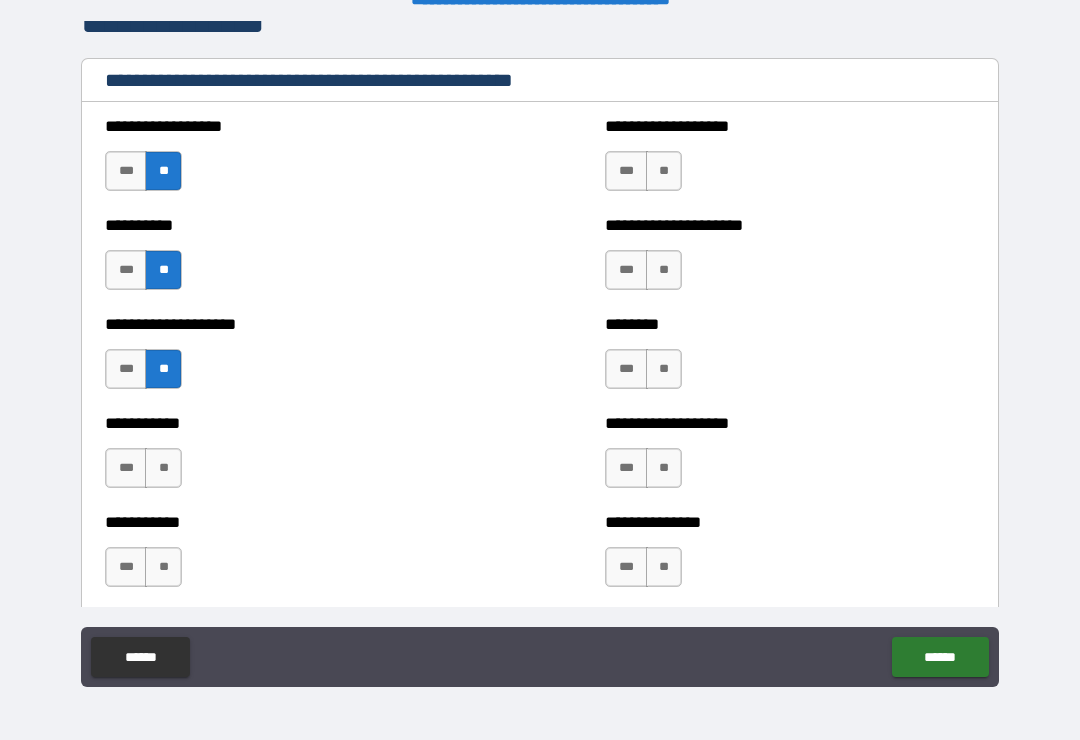 click on "**" at bounding box center [163, 468] 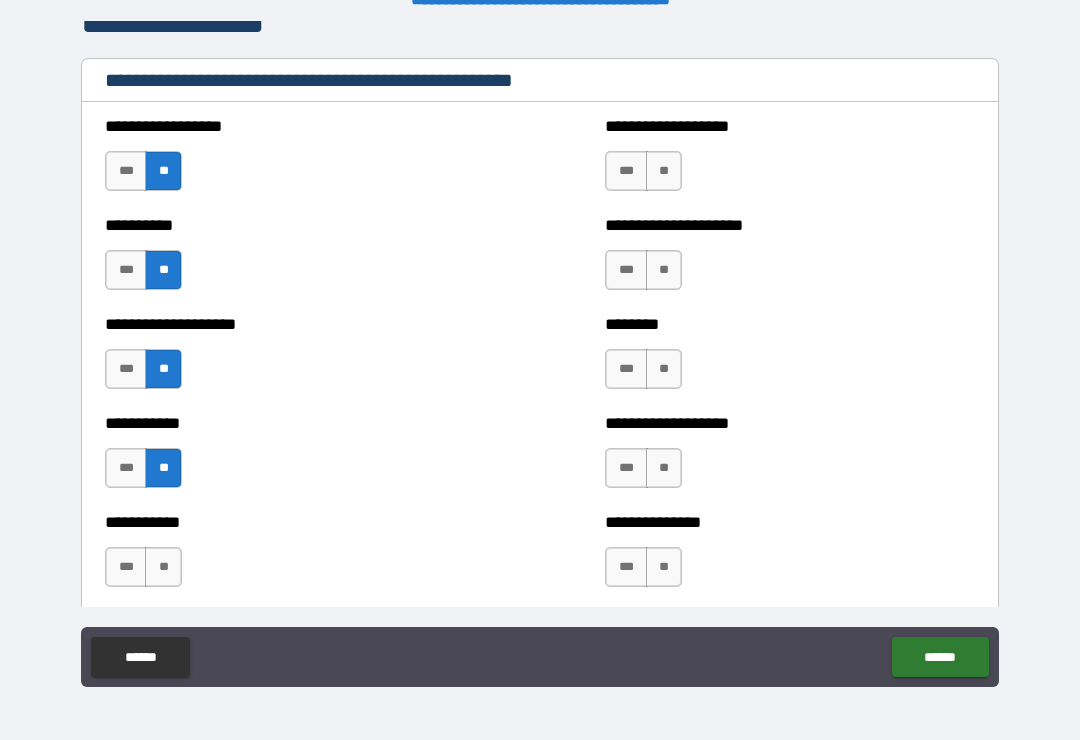 click on "**" at bounding box center (163, 567) 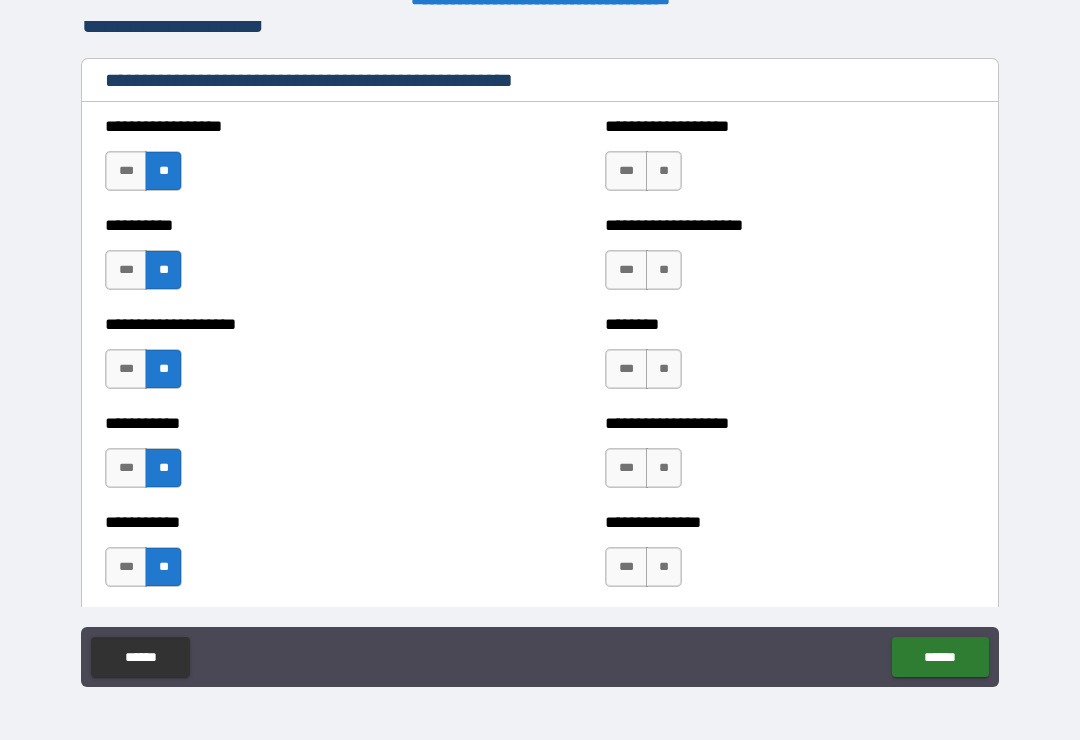 click on "**" at bounding box center (664, 567) 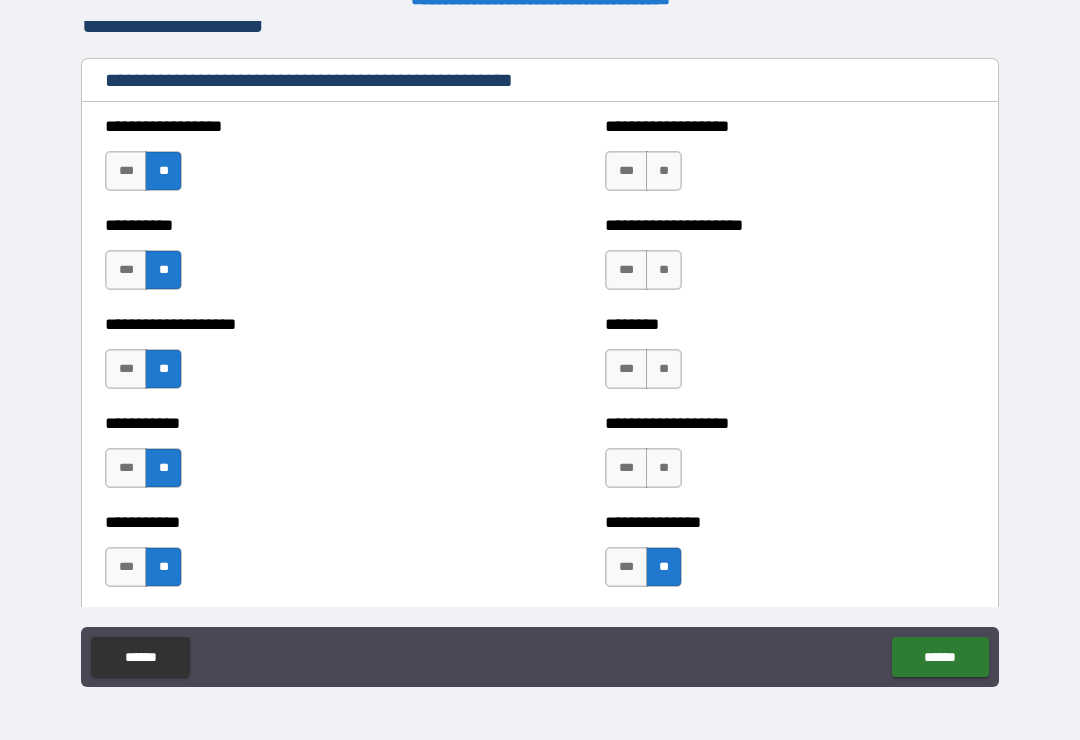 click on "**" at bounding box center (664, 468) 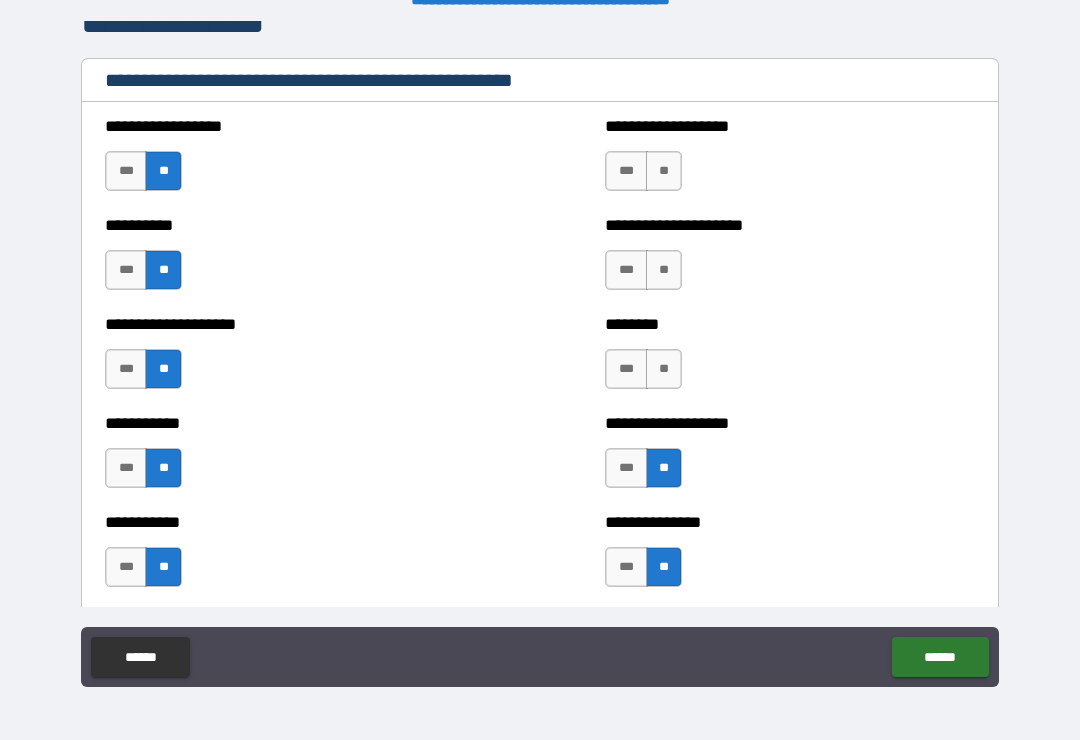 click on "**" at bounding box center [664, 369] 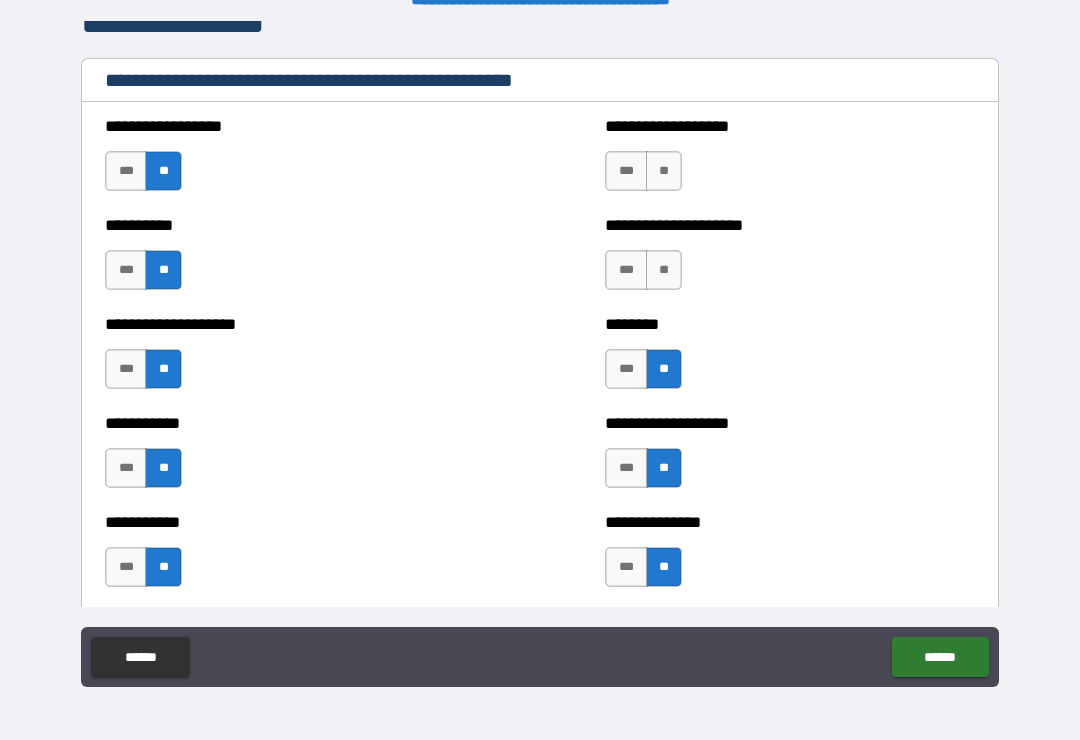 click on "**" at bounding box center (664, 270) 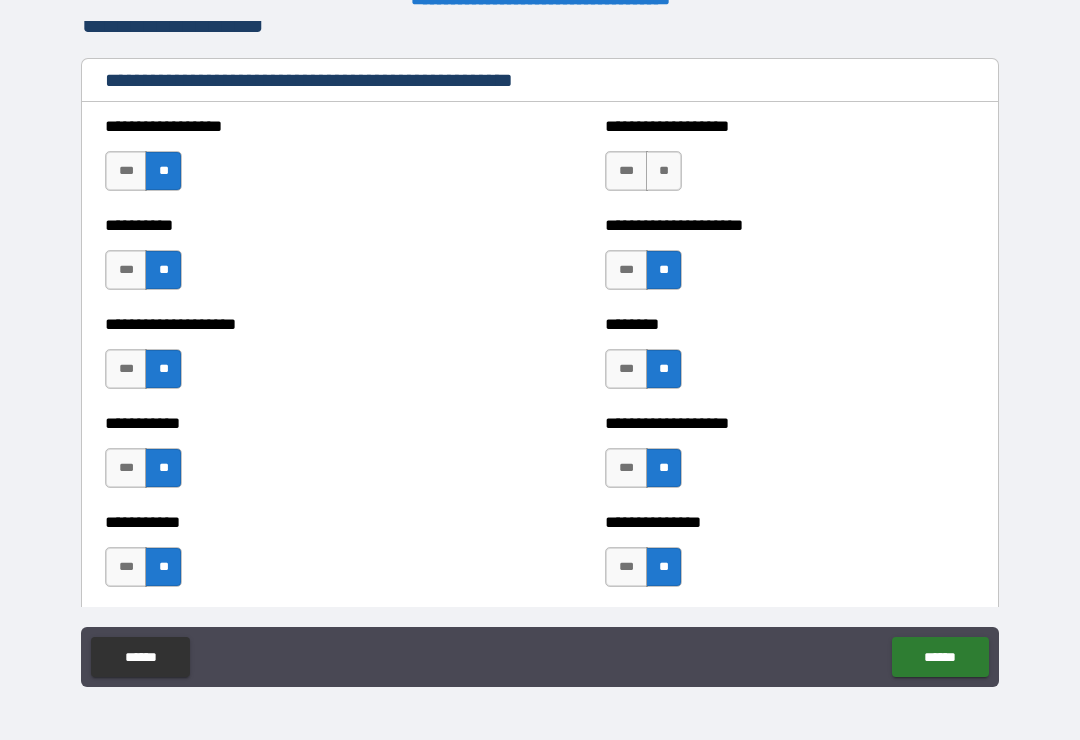 click on "**" at bounding box center (664, 171) 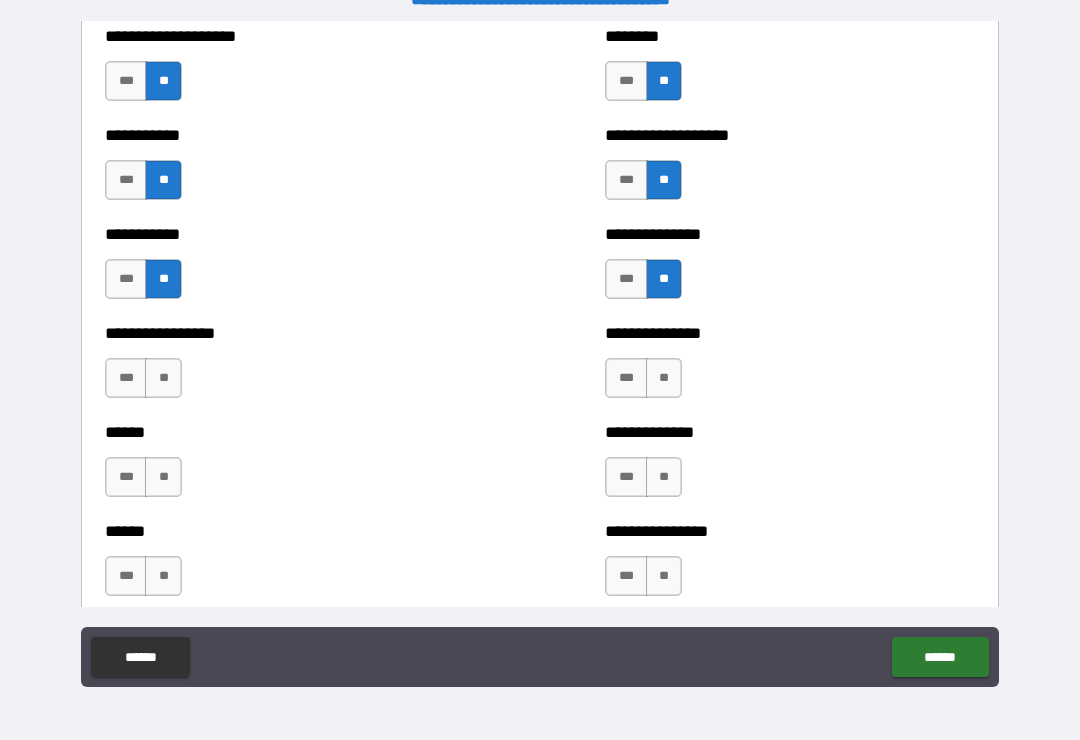 scroll, scrollTop: 2706, scrollLeft: 0, axis: vertical 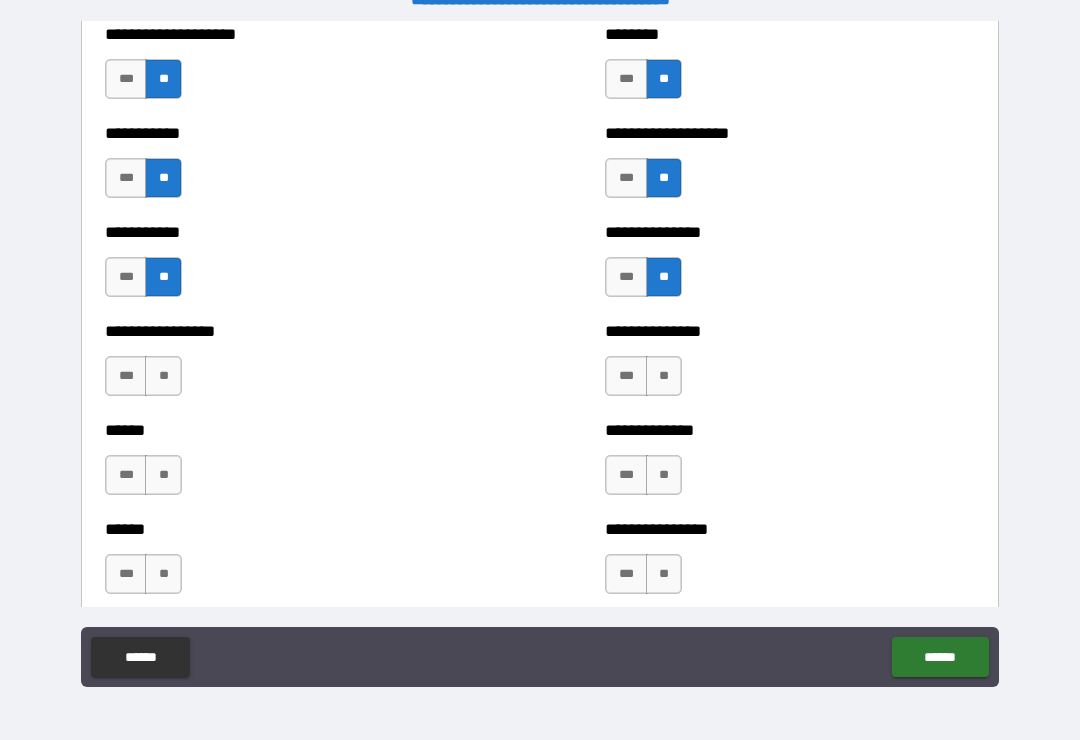 click on "**" at bounding box center [163, 376] 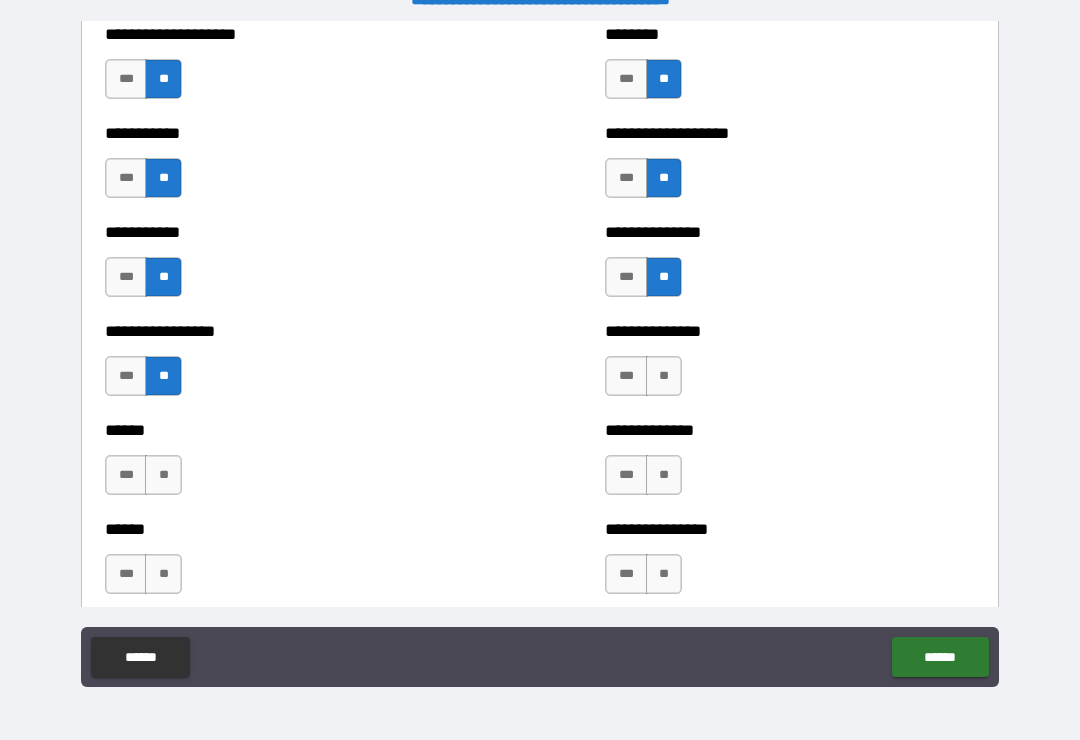 click on "**" at bounding box center [163, 475] 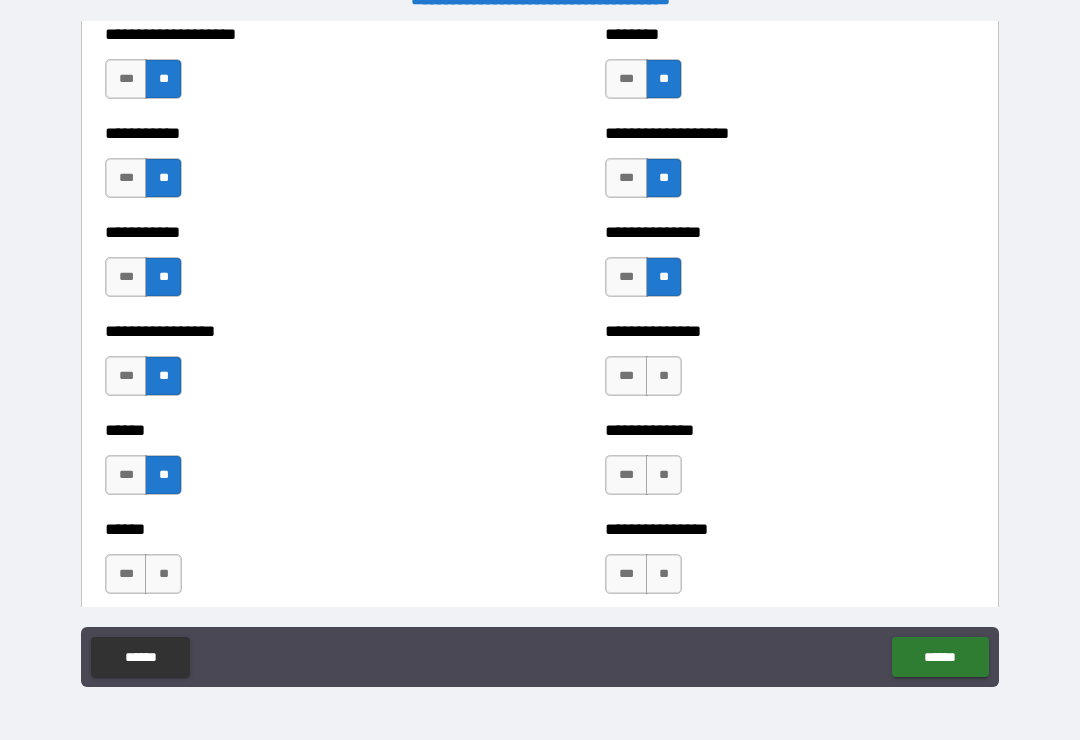 click on "**" at bounding box center (163, 574) 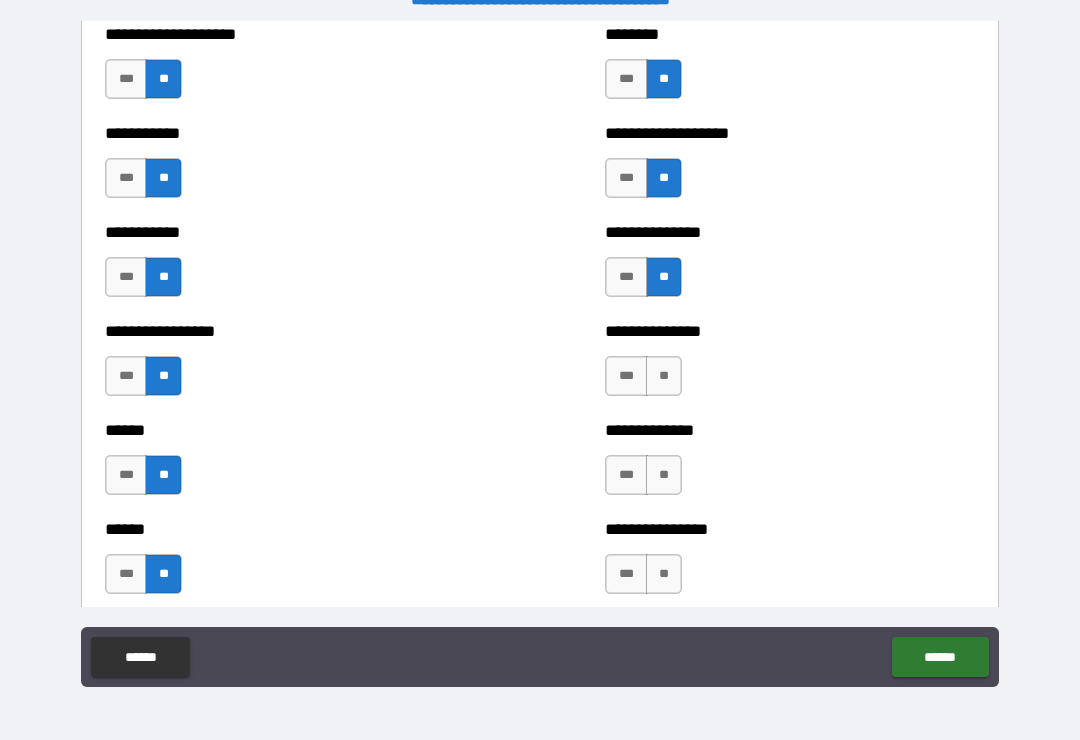 click on "**" at bounding box center [664, 574] 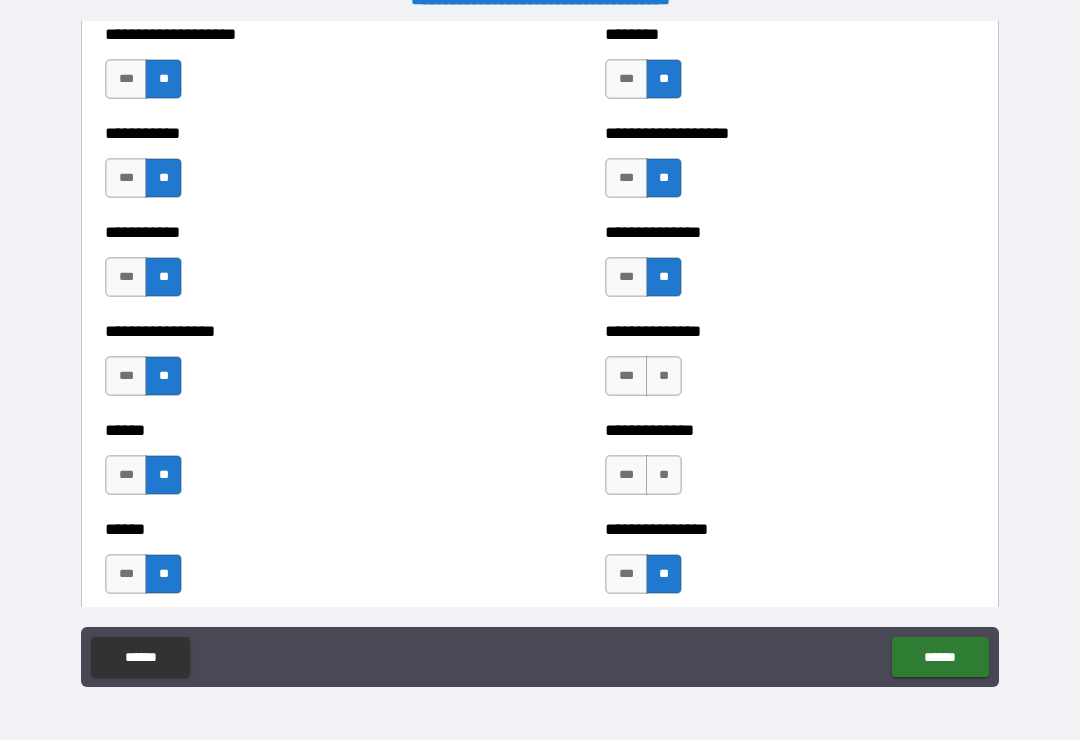 click on "**" at bounding box center [664, 475] 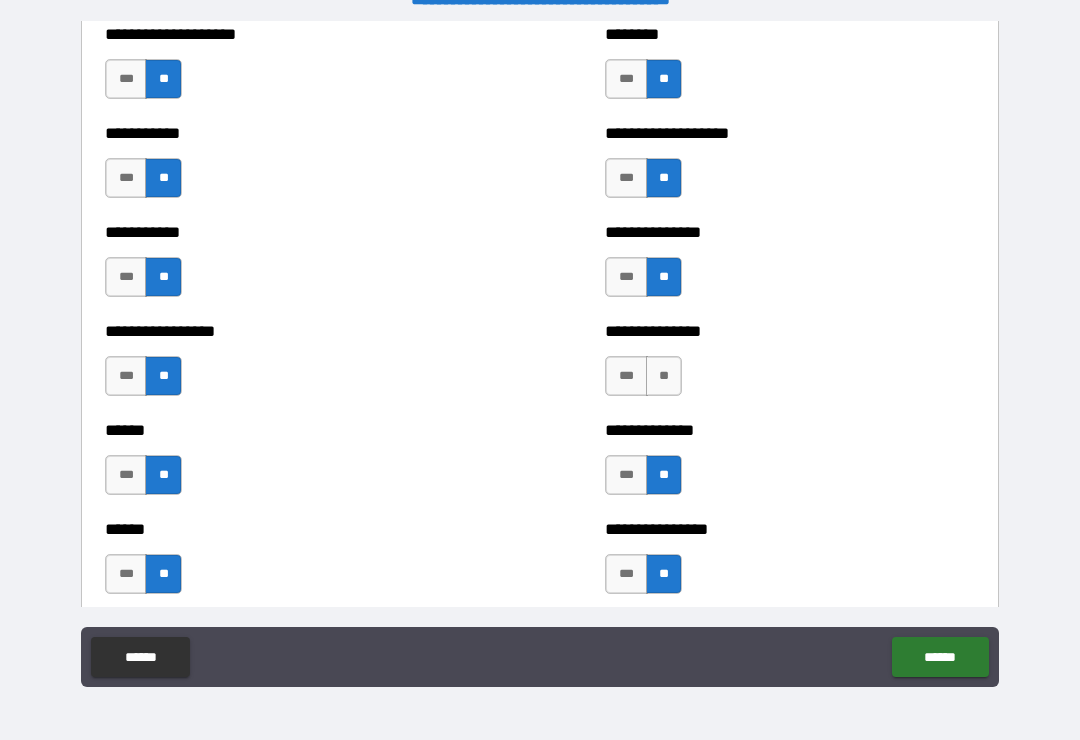 click on "**" at bounding box center (664, 376) 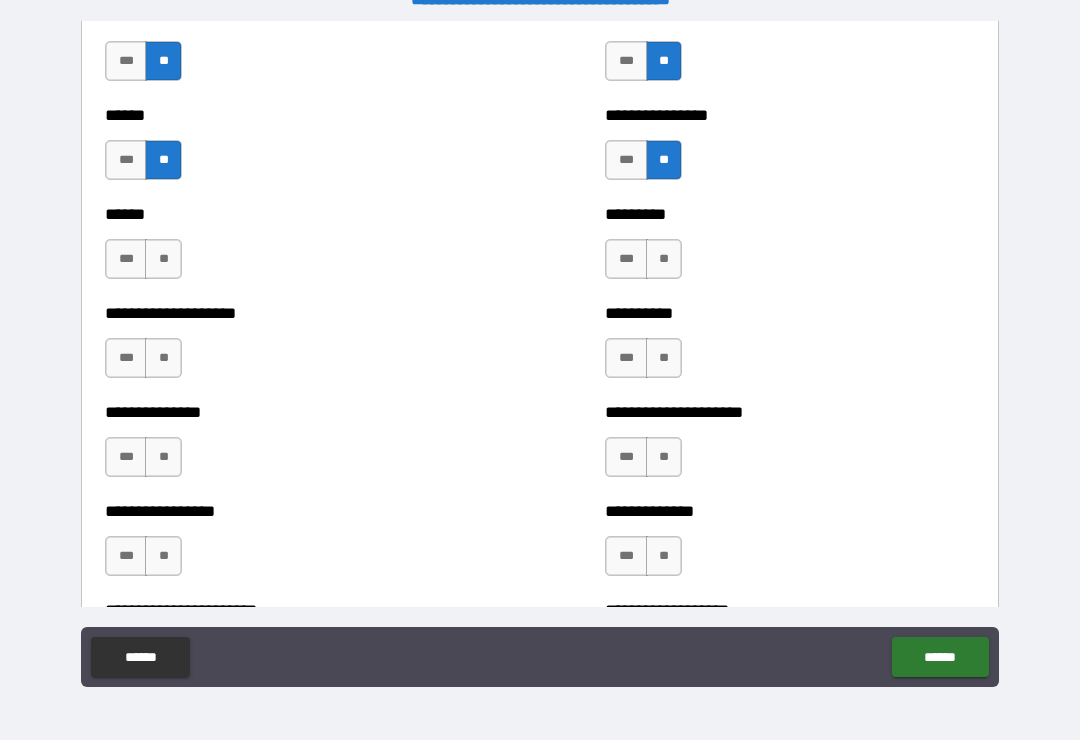 scroll, scrollTop: 3126, scrollLeft: 0, axis: vertical 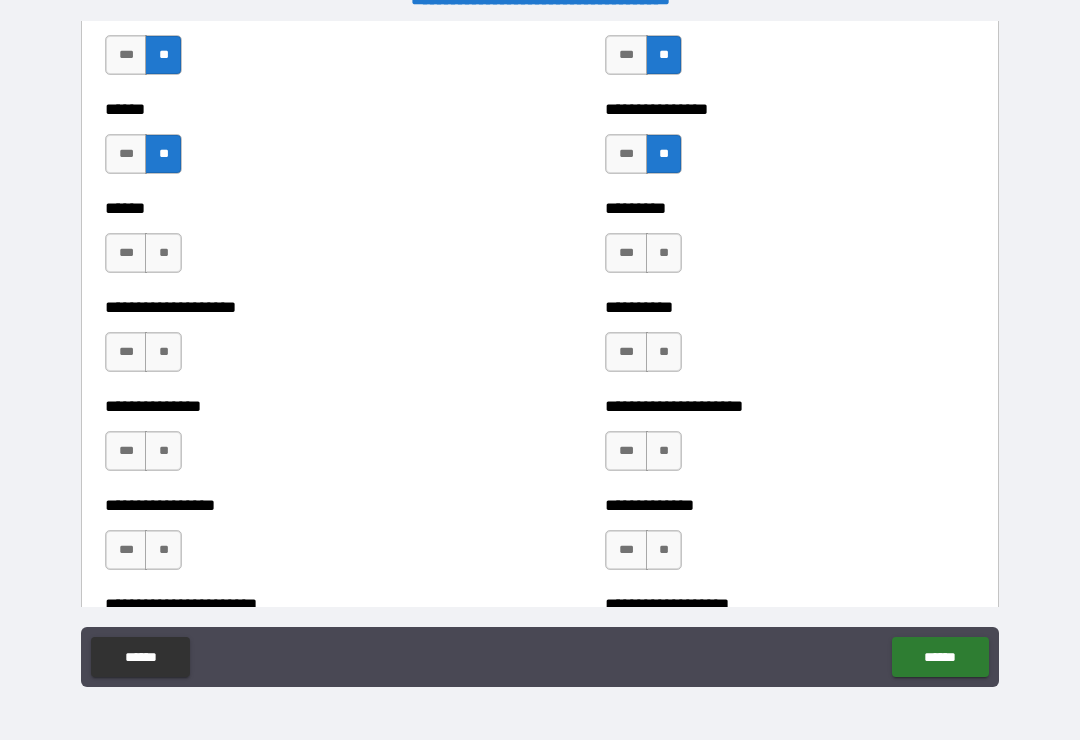 click on "**" at bounding box center [163, 253] 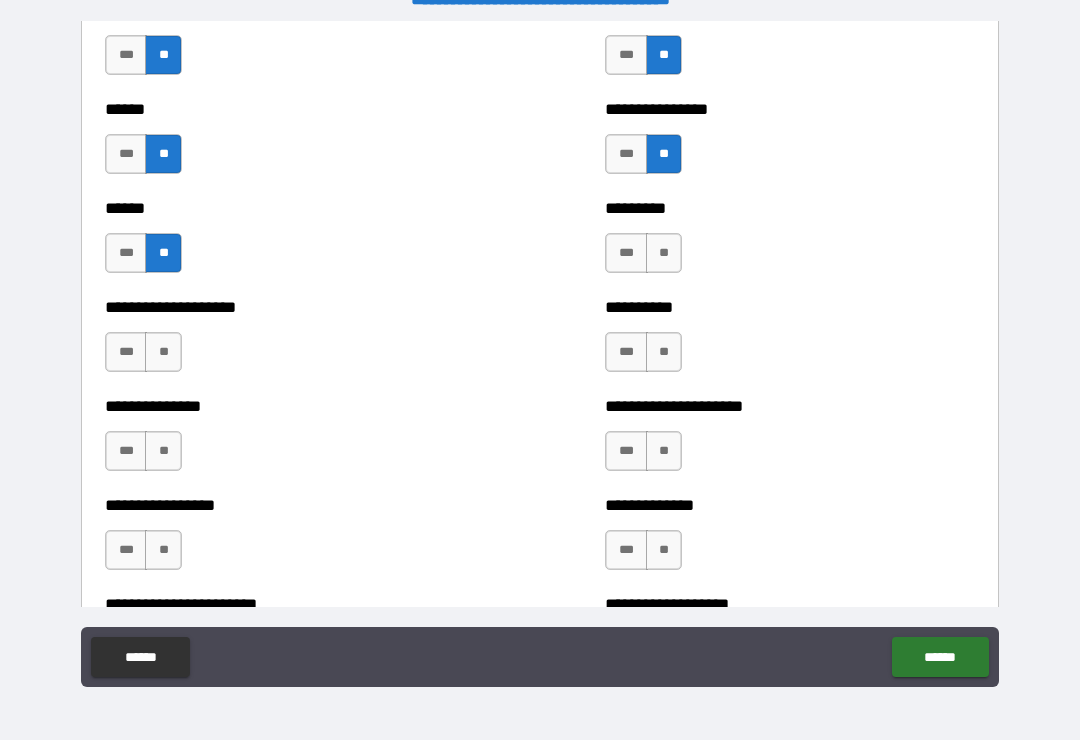 click on "**" at bounding box center [163, 352] 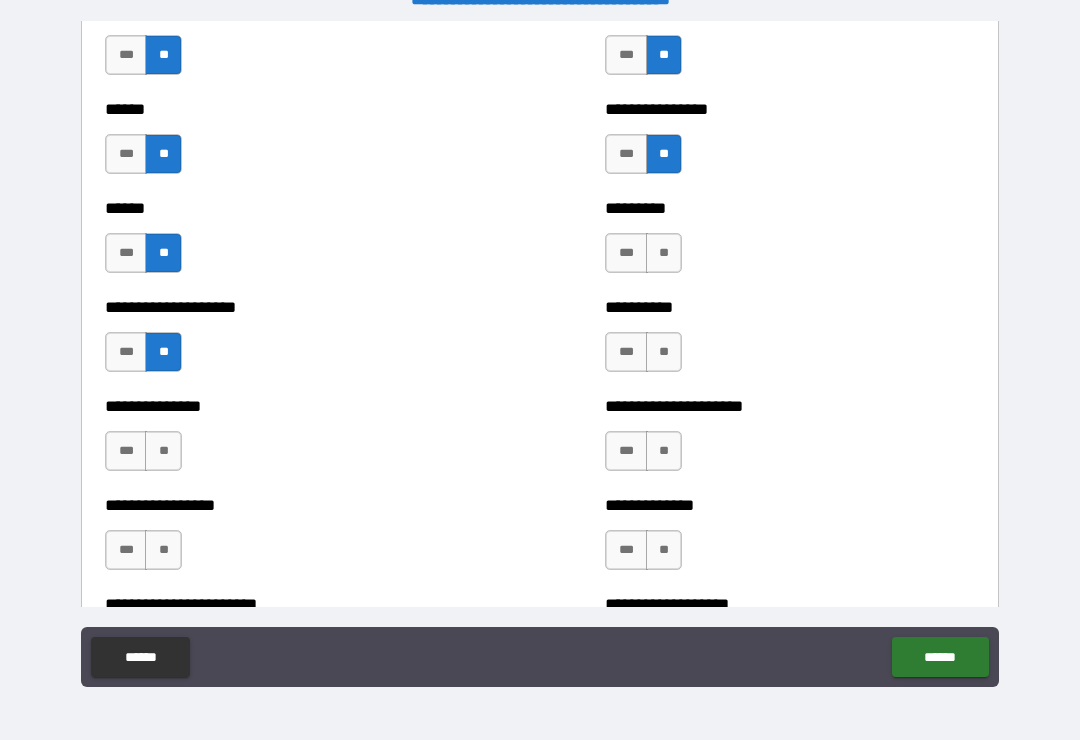 click on "**" at bounding box center [163, 451] 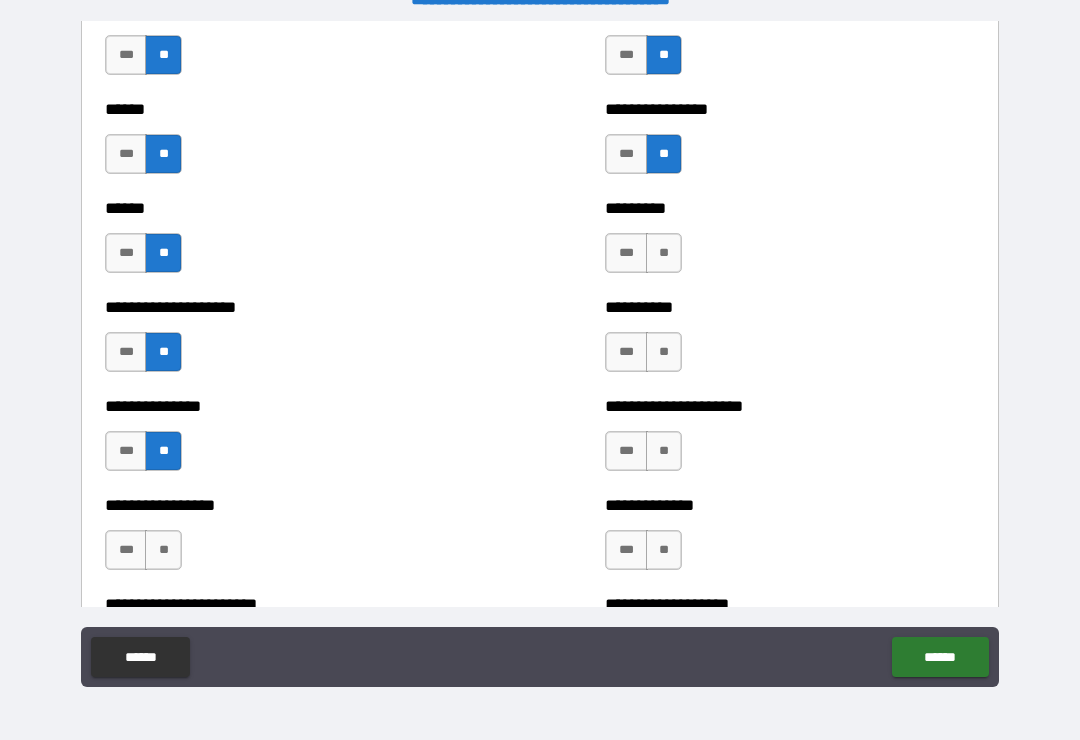 click on "**" at bounding box center (163, 550) 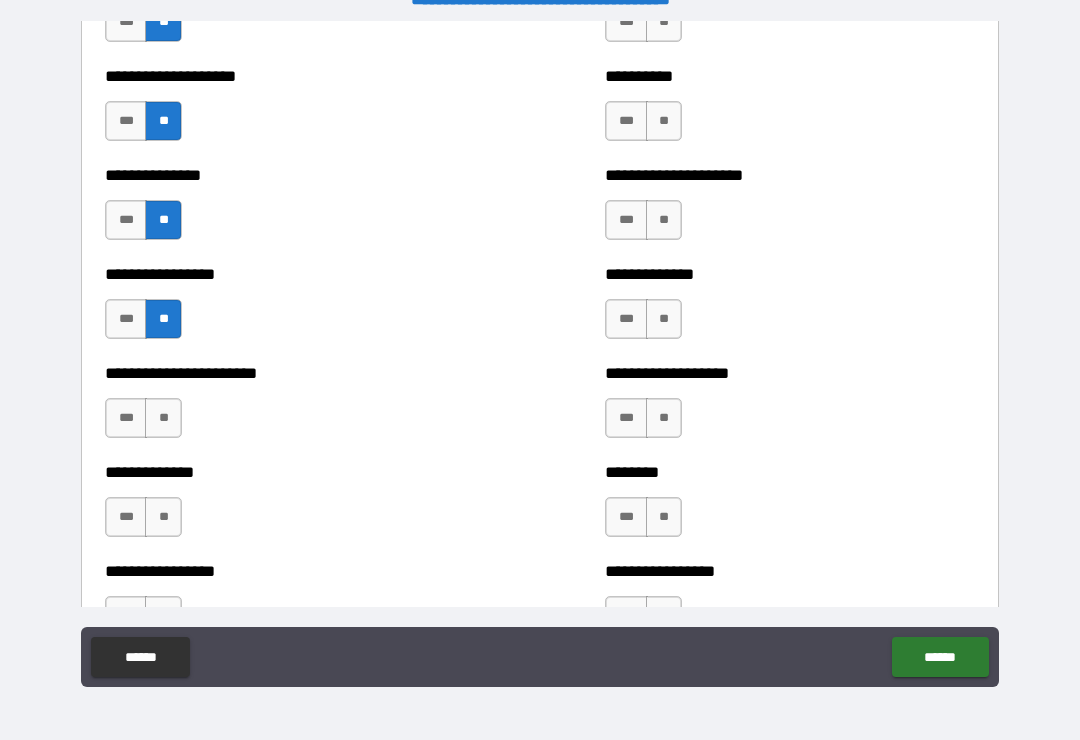scroll, scrollTop: 3365, scrollLeft: 0, axis: vertical 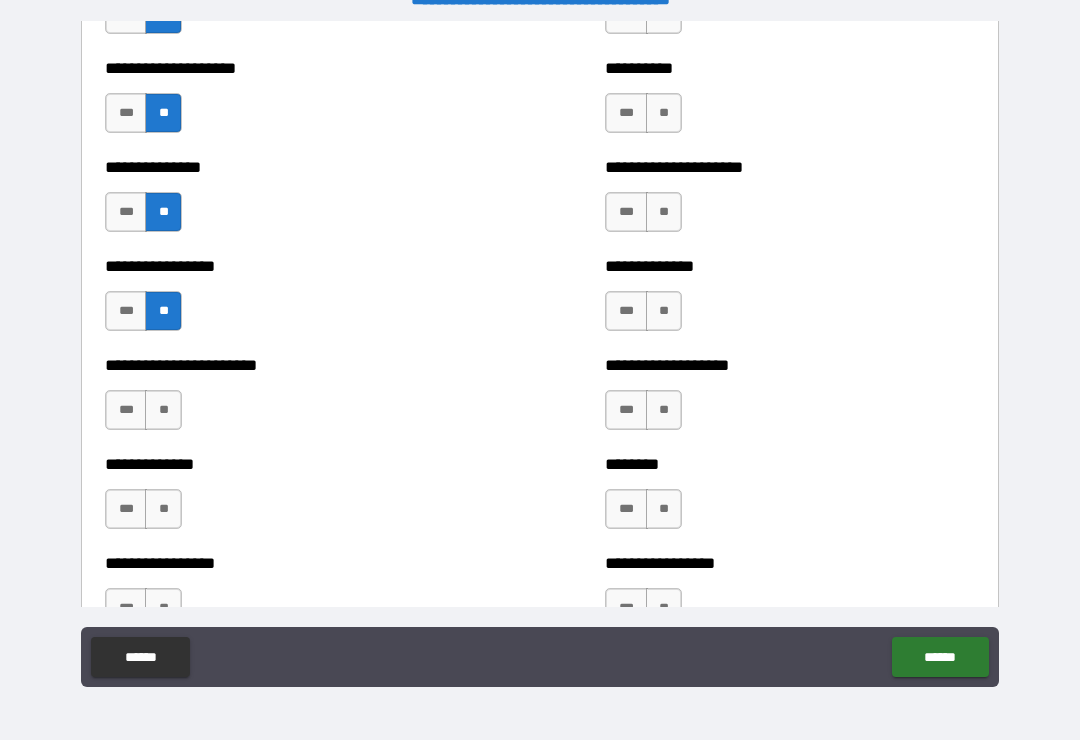 click on "**" at bounding box center [163, 410] 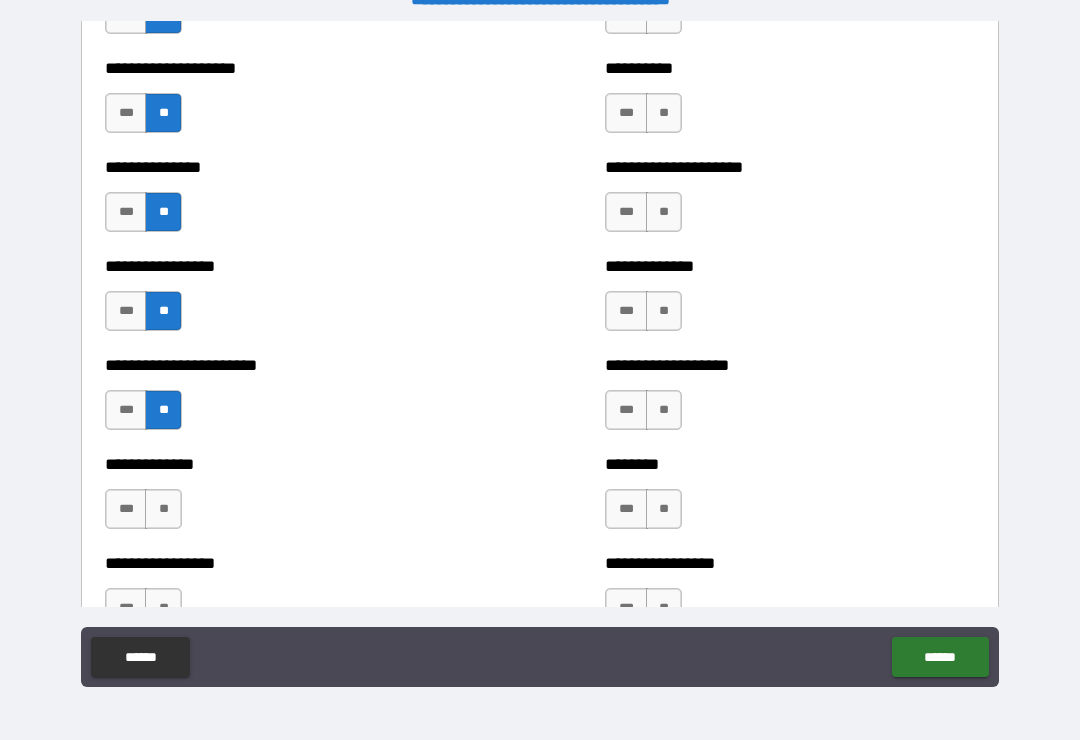 click on "**" at bounding box center (163, 509) 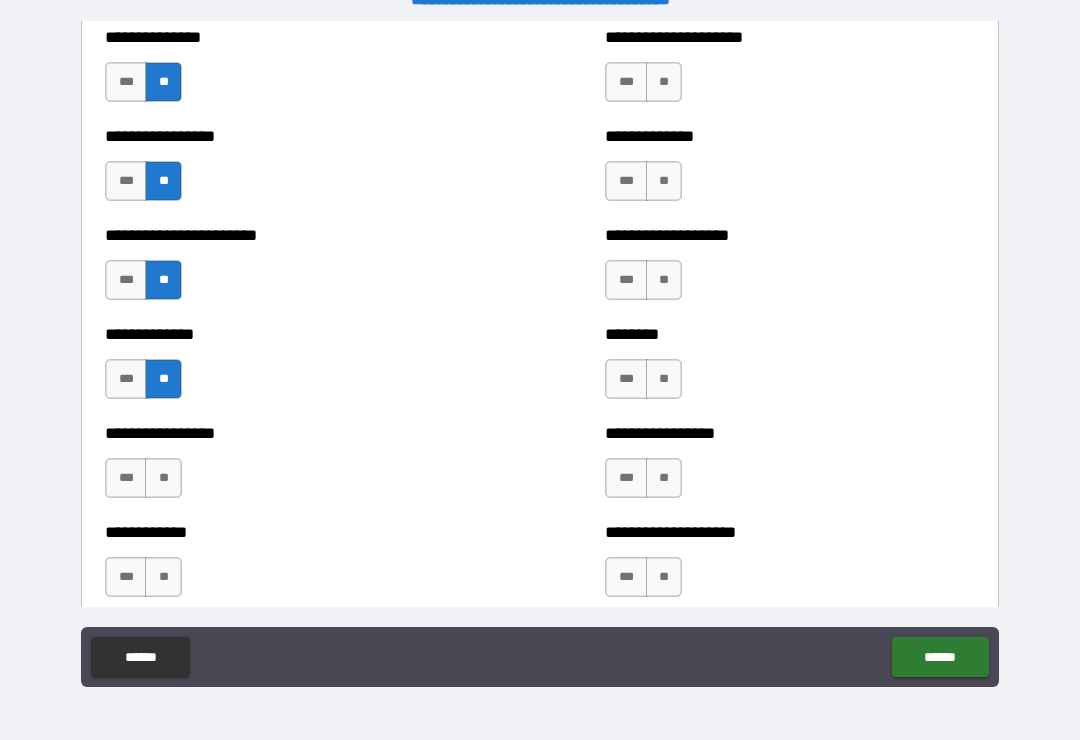 scroll, scrollTop: 3514, scrollLeft: 0, axis: vertical 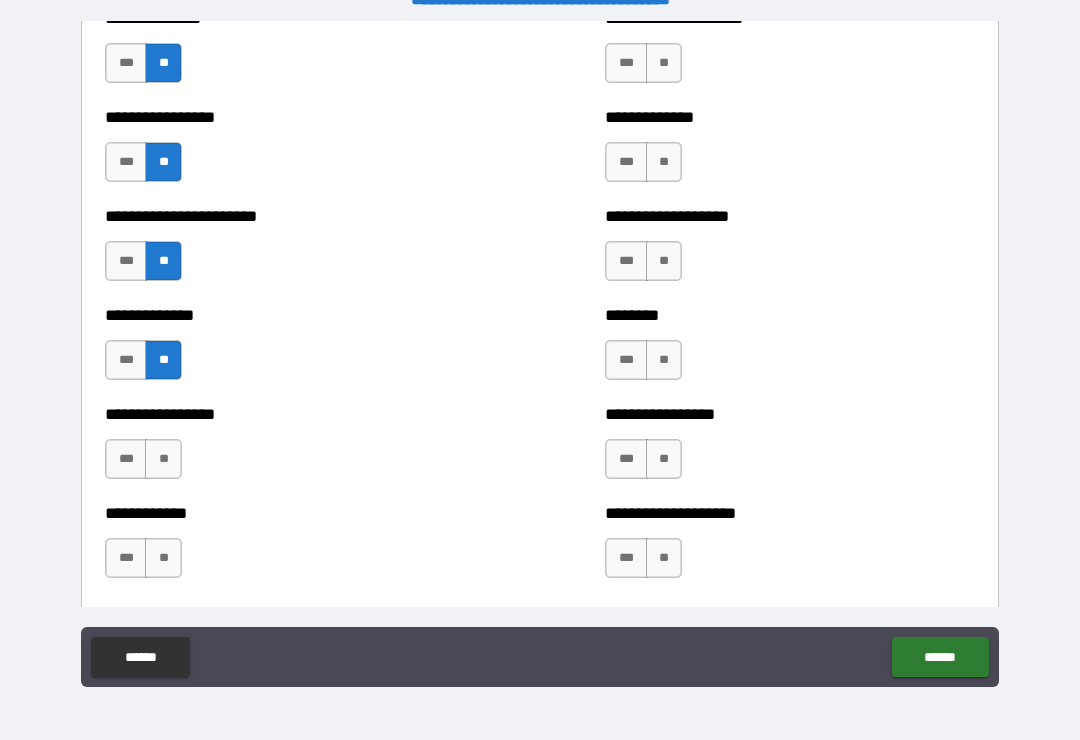 click on "**" at bounding box center (163, 459) 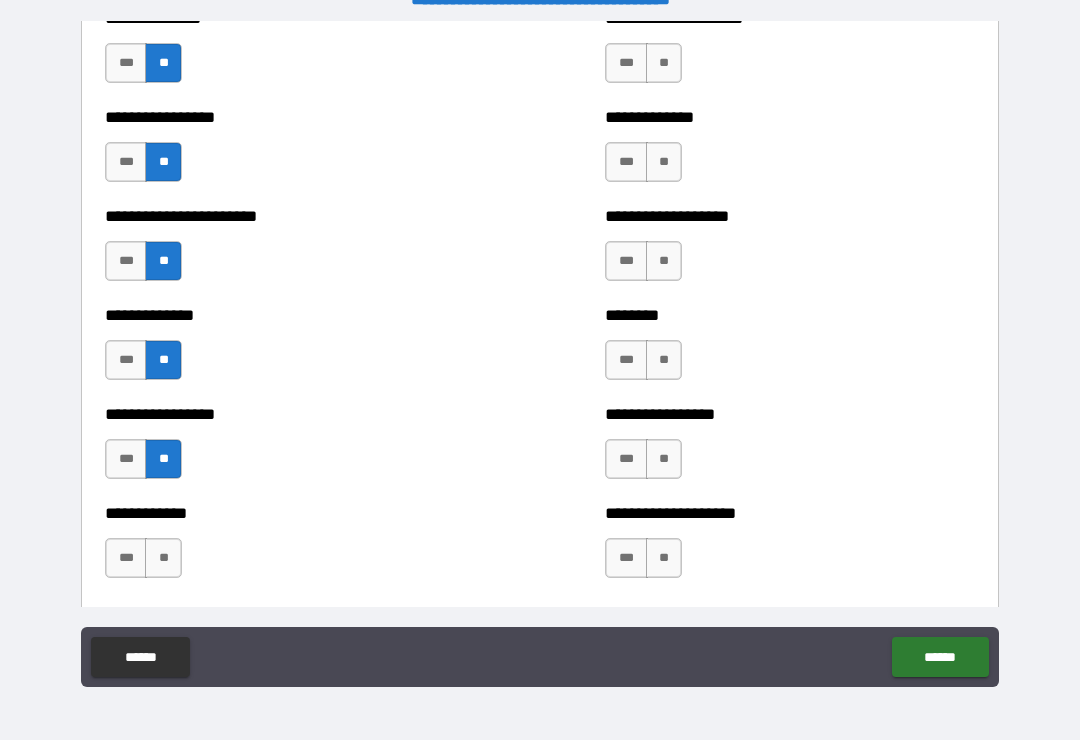 click on "**" at bounding box center [163, 558] 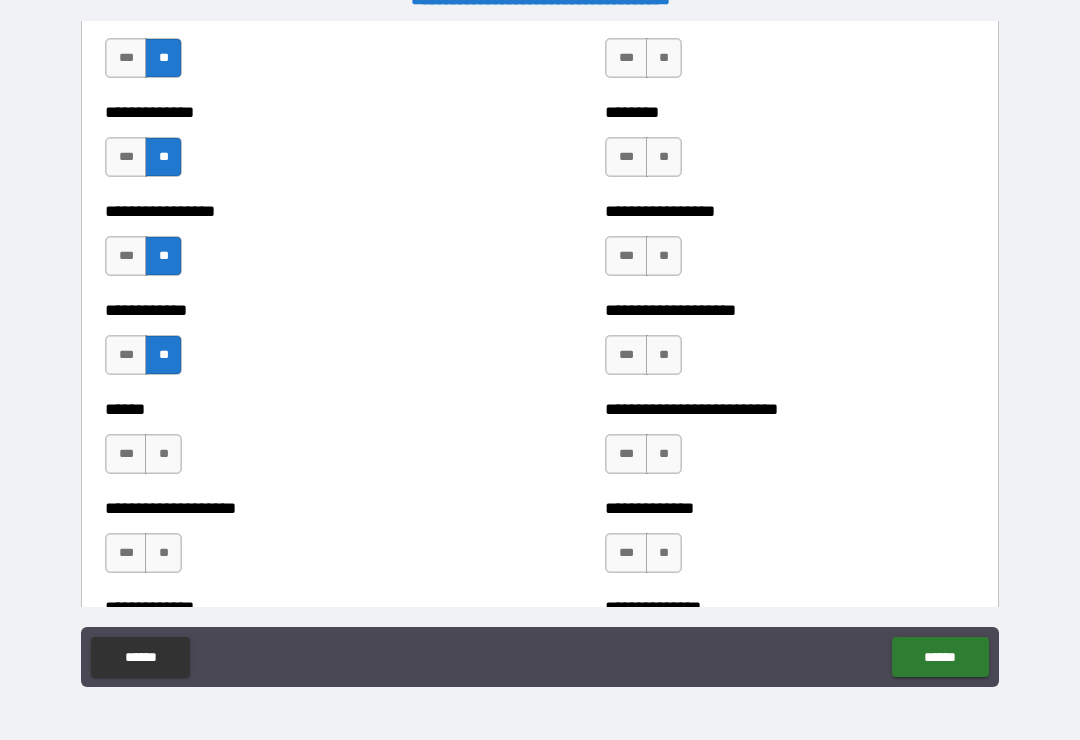 scroll, scrollTop: 3718, scrollLeft: 0, axis: vertical 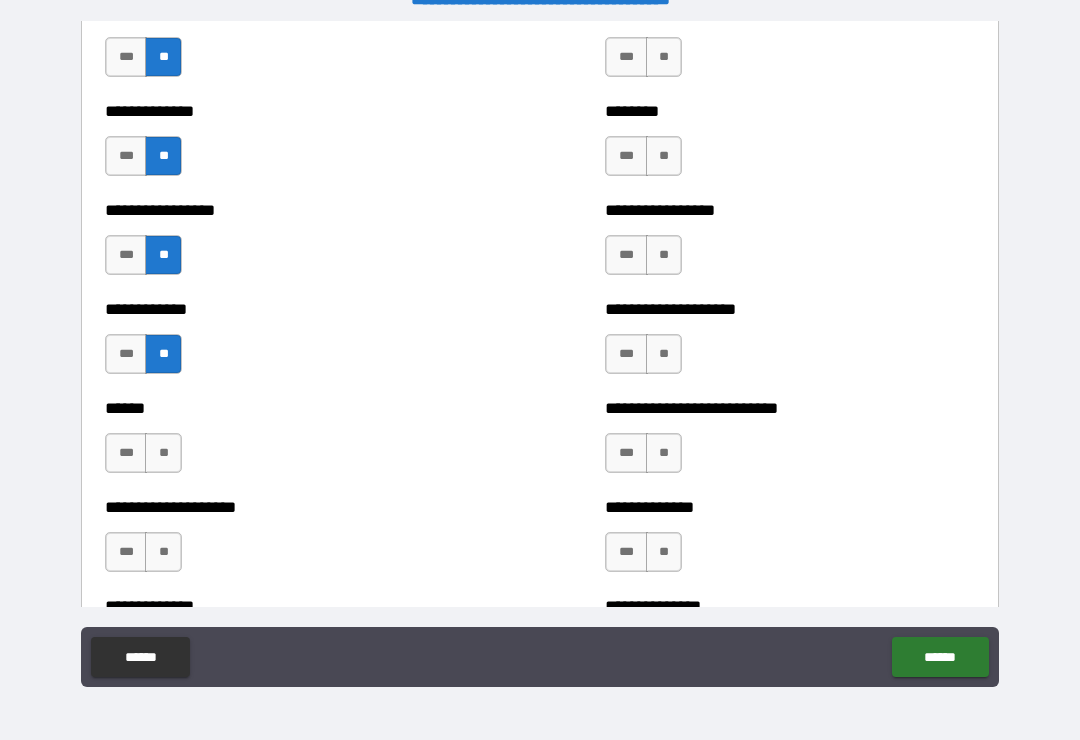 click on "**" at bounding box center [163, 453] 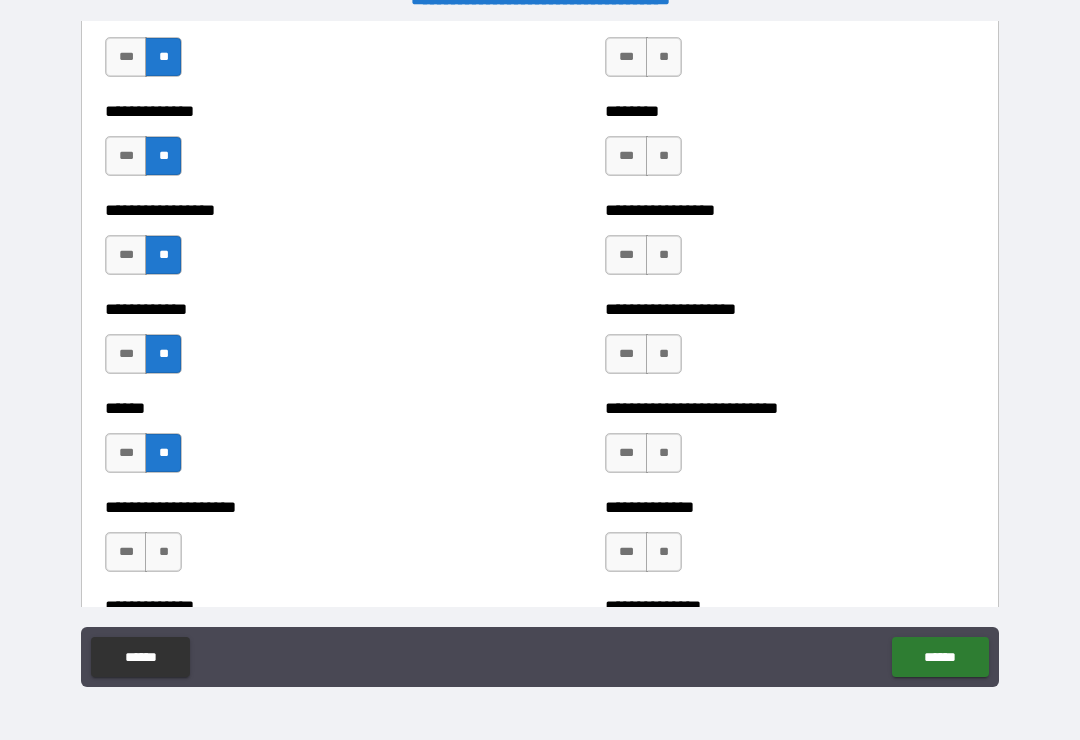 click on "**" at bounding box center [664, 552] 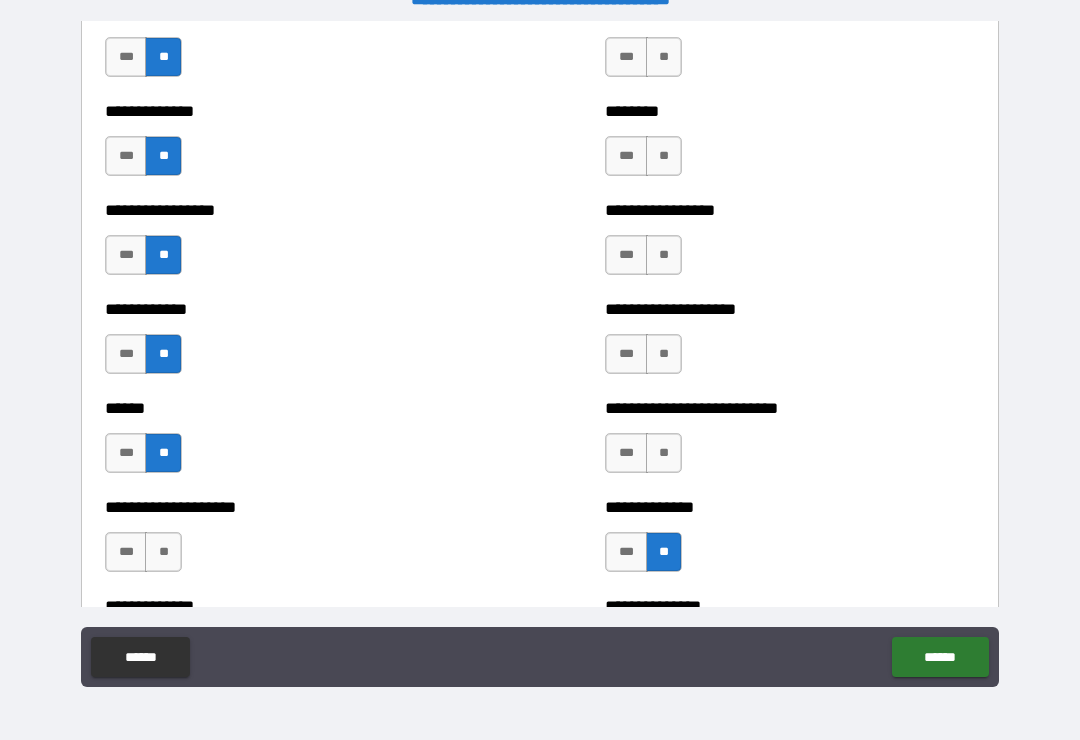 click on "**" at bounding box center (664, 453) 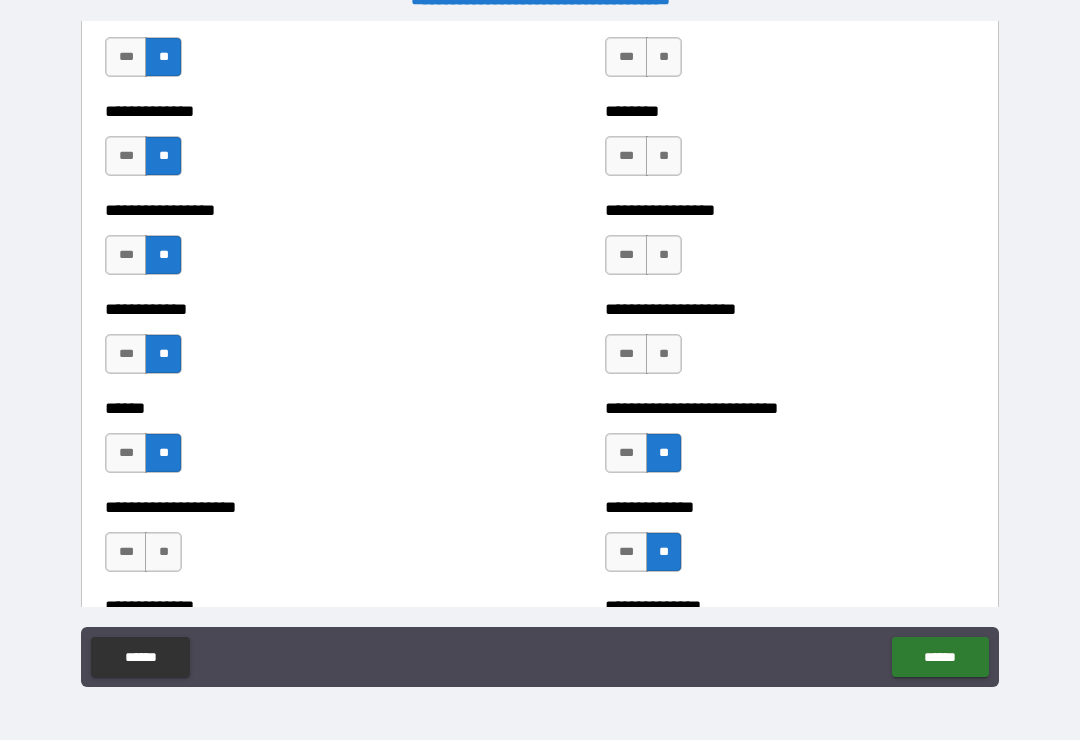 click on "**" at bounding box center (664, 354) 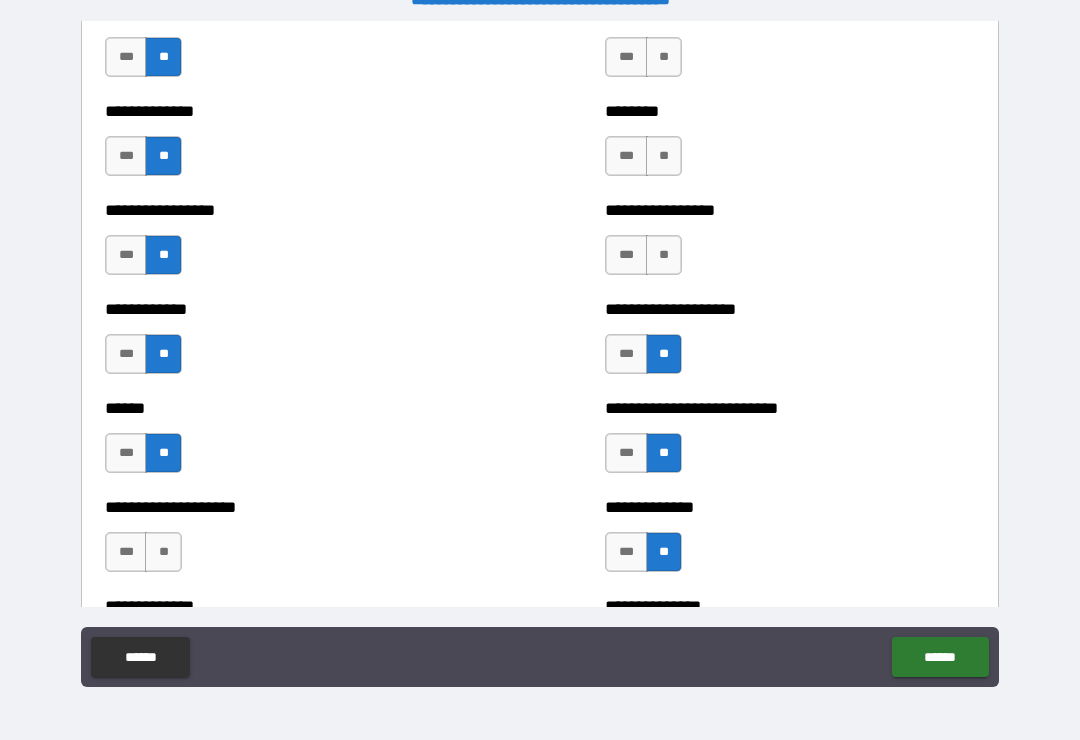 click on "**" at bounding box center (664, 255) 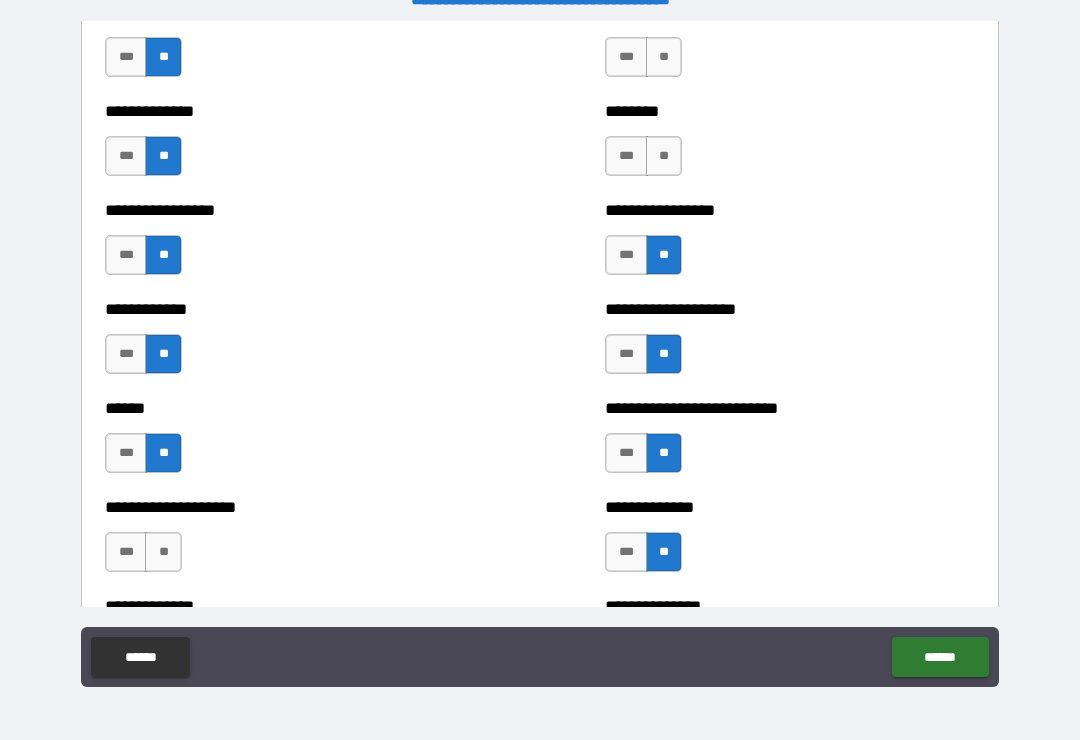 click on "**" at bounding box center [664, 156] 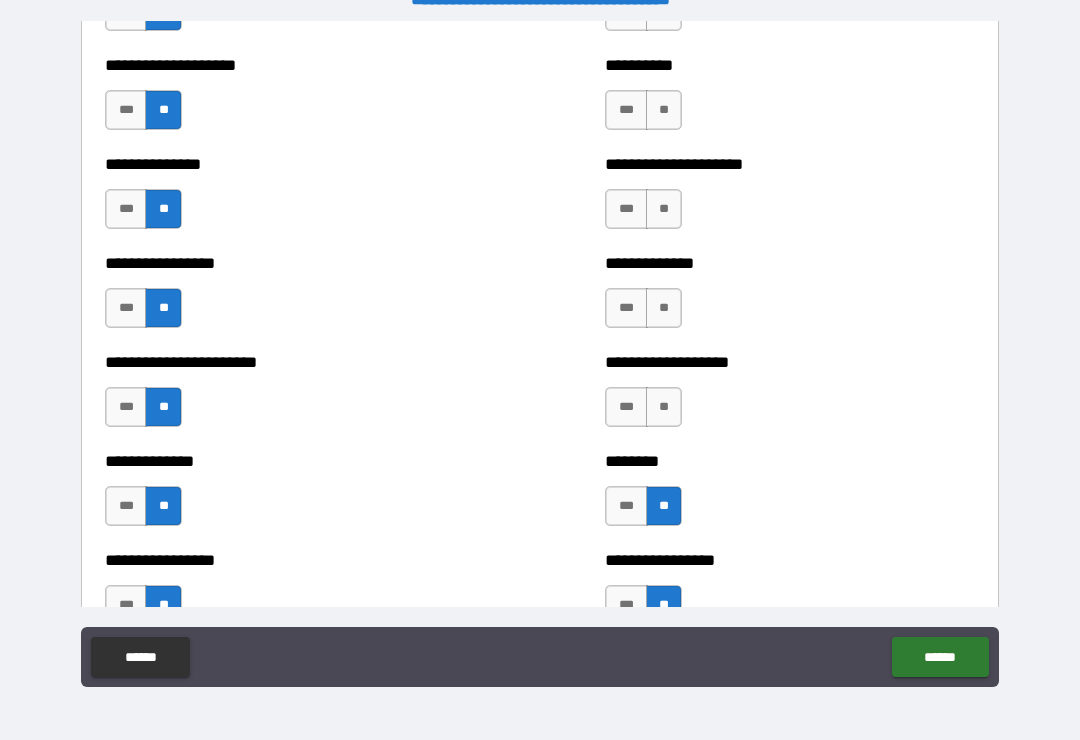 scroll, scrollTop: 3365, scrollLeft: 0, axis: vertical 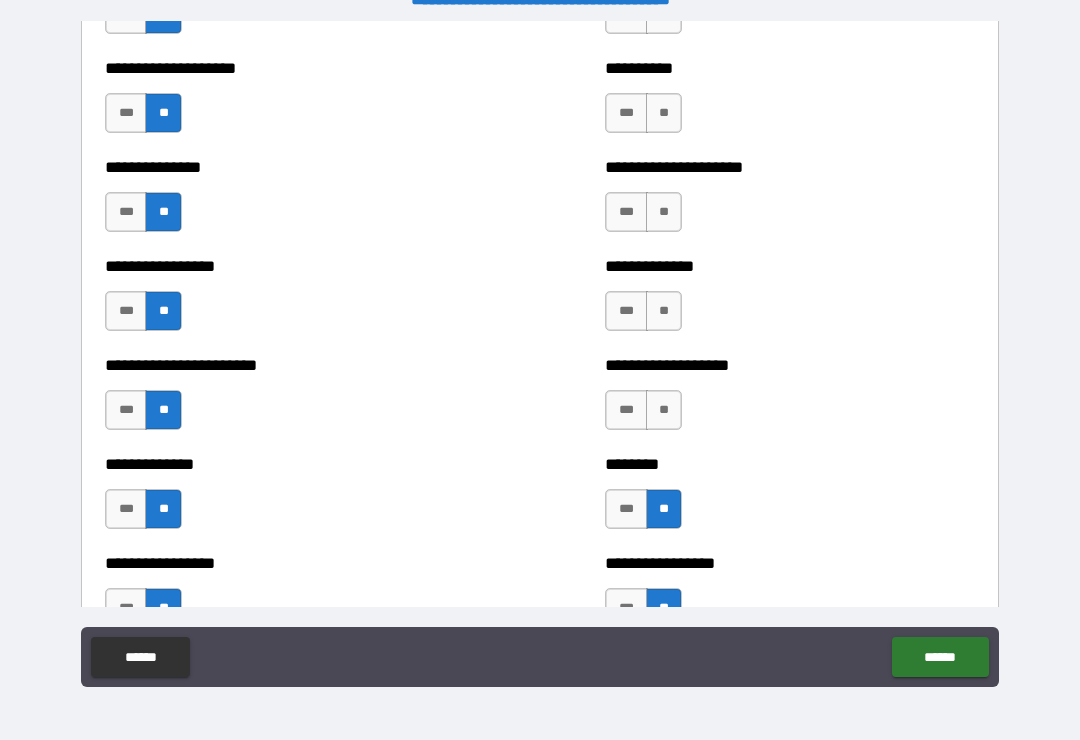 click on "**" at bounding box center (664, 410) 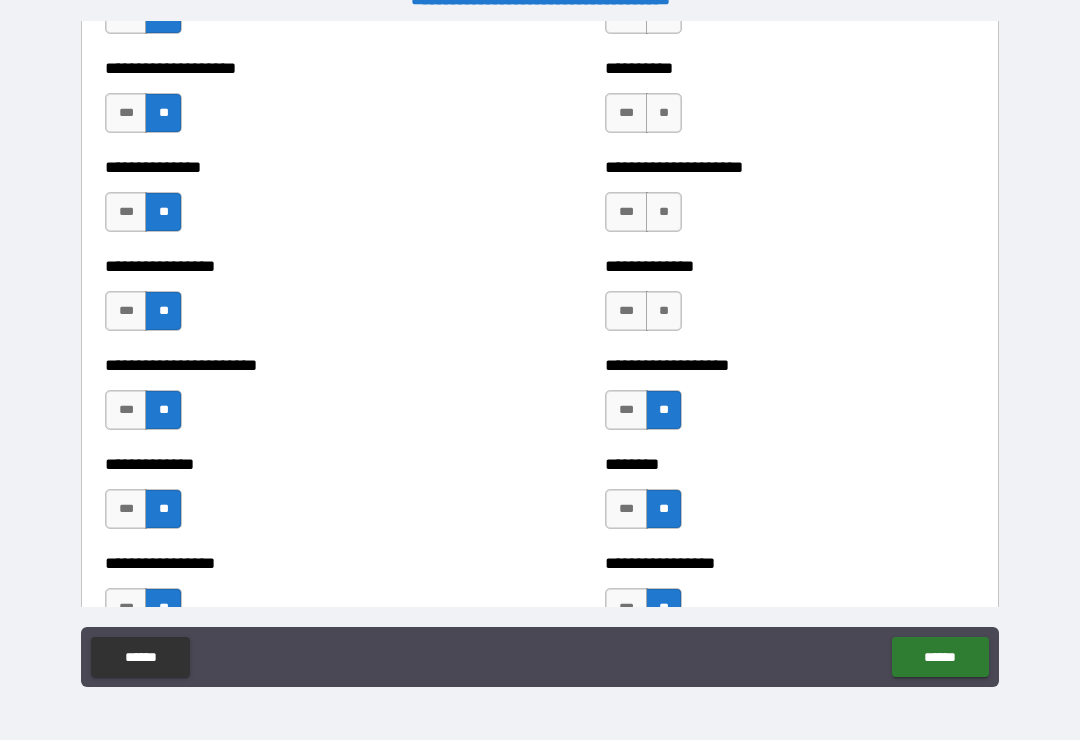 click on "**" at bounding box center (664, 311) 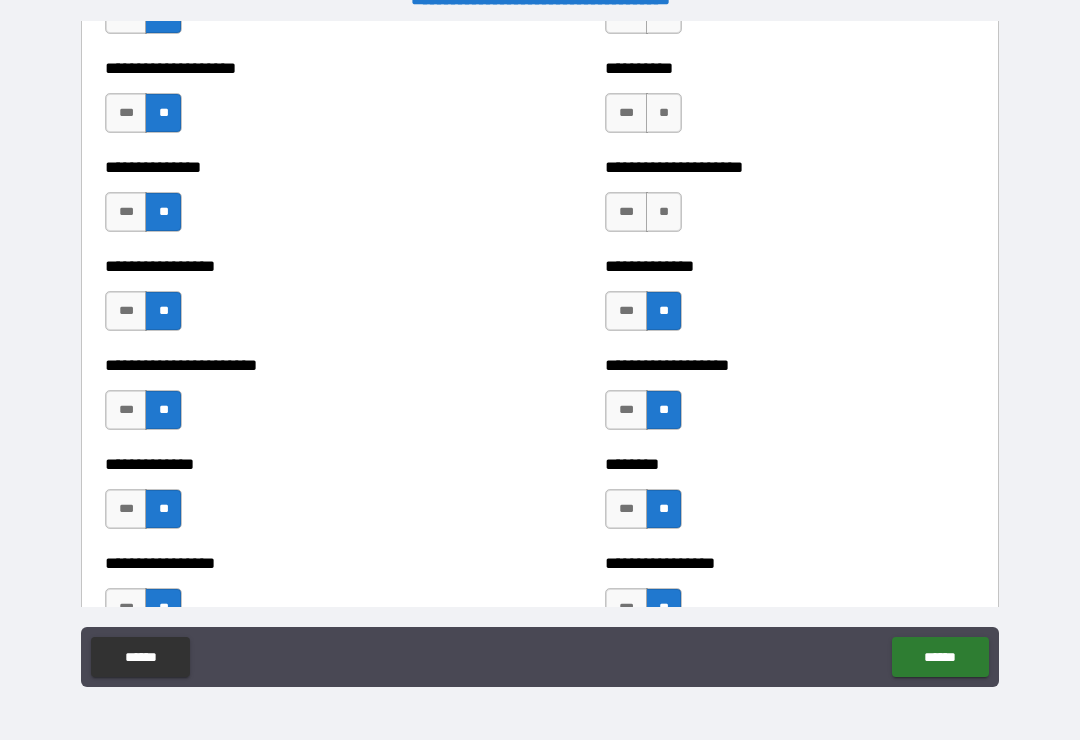 click on "**" at bounding box center (664, 212) 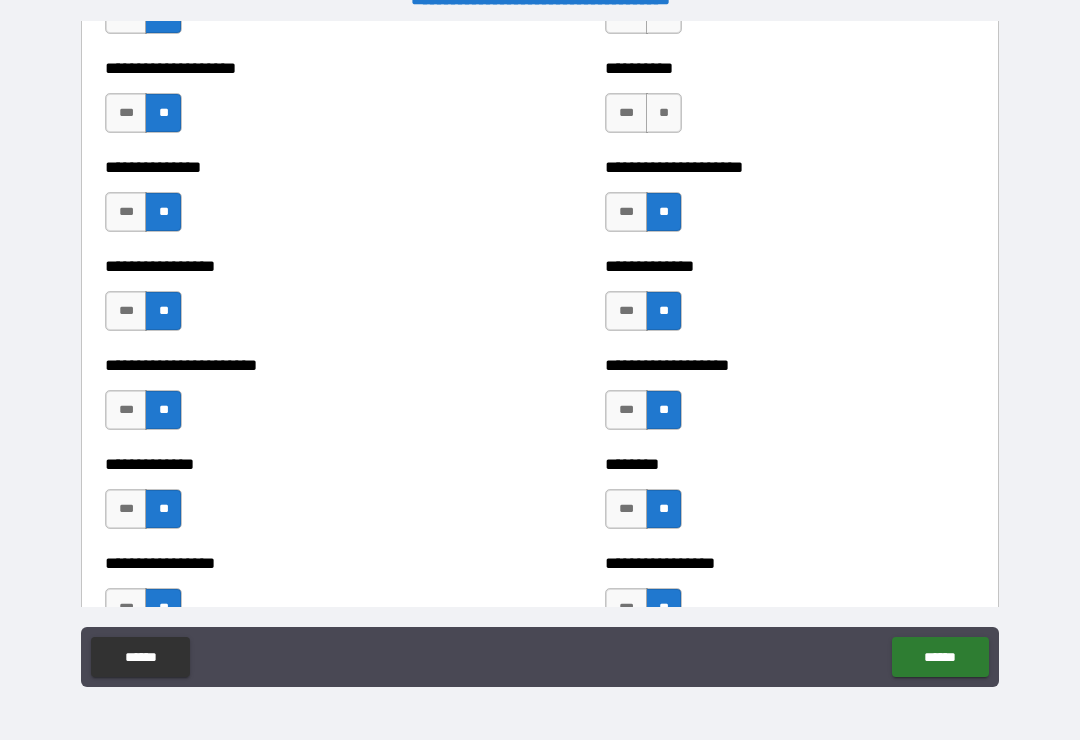 click on "**" at bounding box center [664, 113] 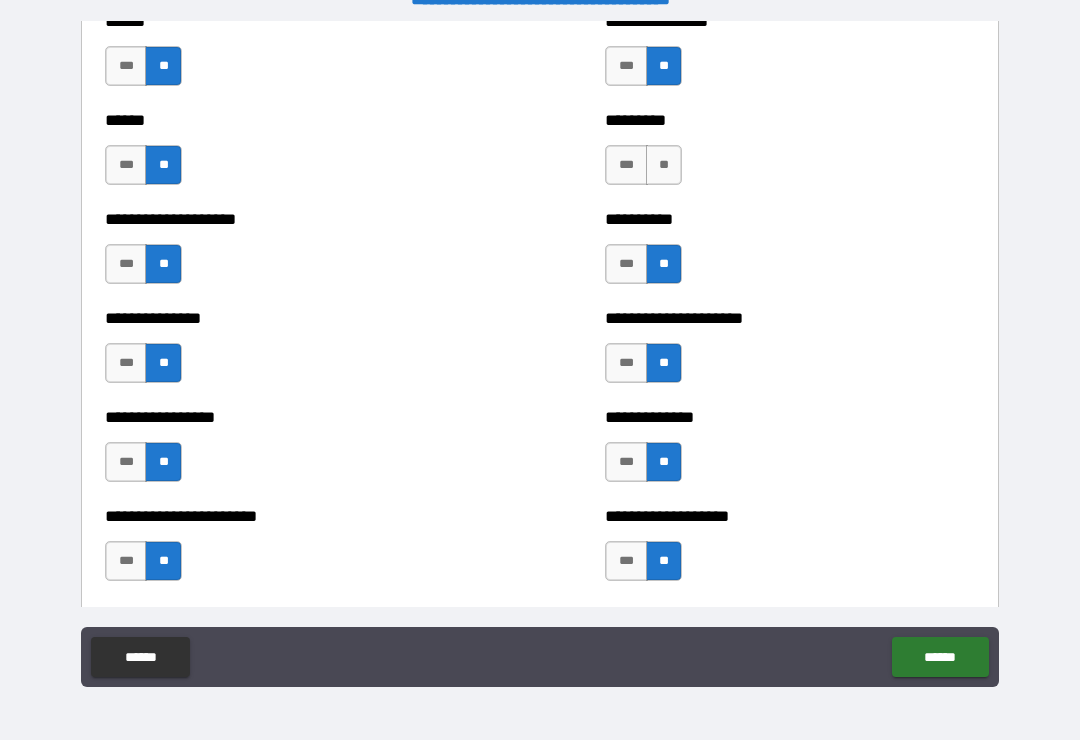 scroll, scrollTop: 3208, scrollLeft: 0, axis: vertical 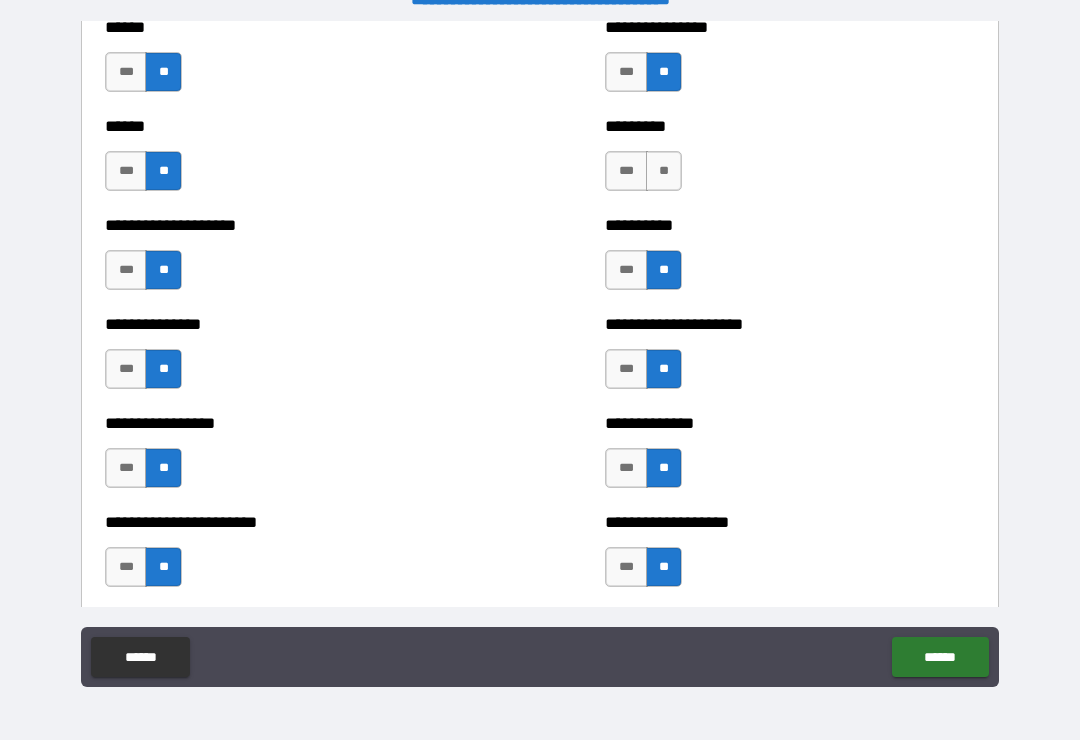click on "**" at bounding box center [664, 171] 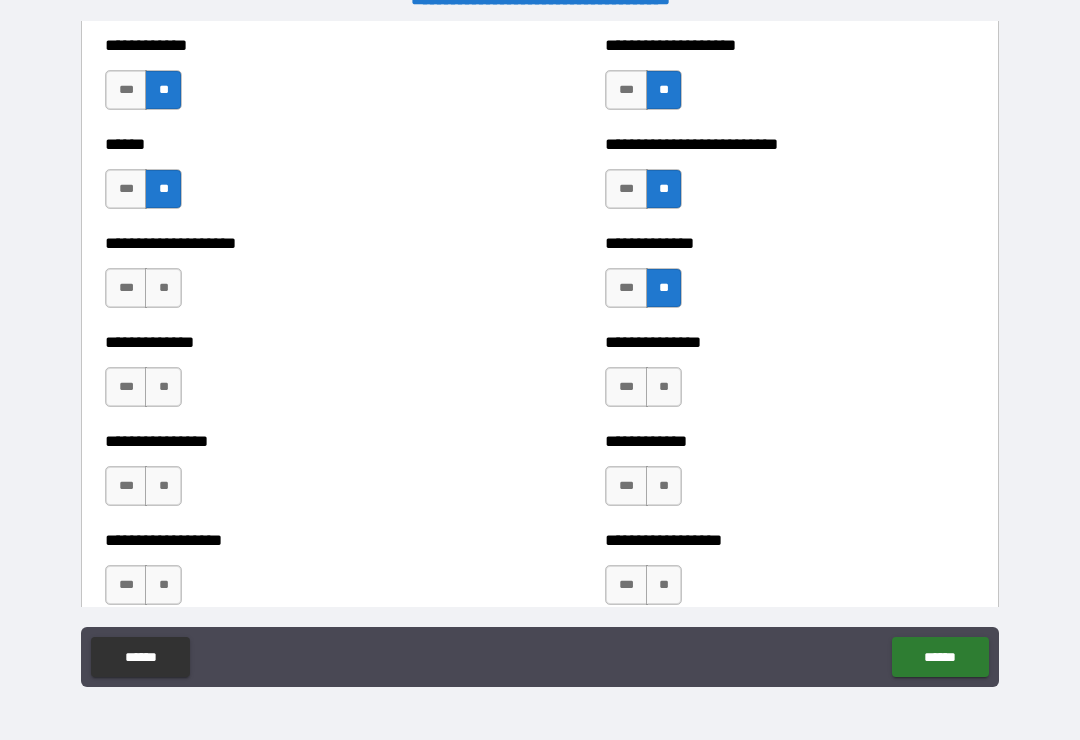 scroll, scrollTop: 4002, scrollLeft: 0, axis: vertical 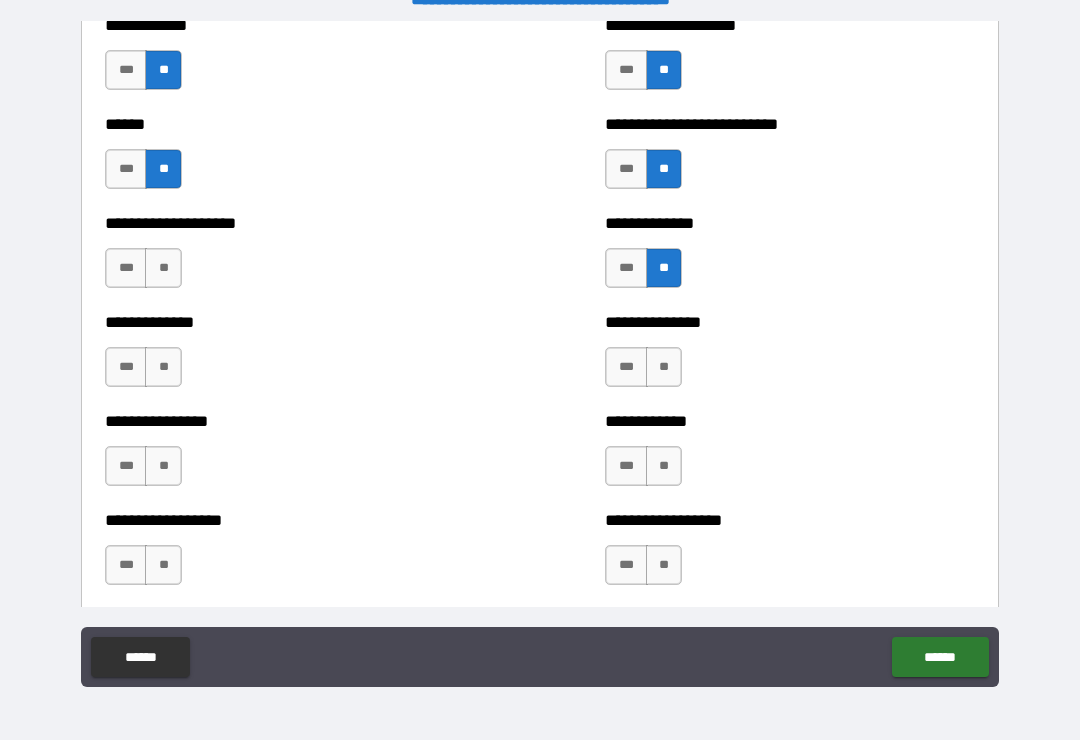 click on "**" at bounding box center (163, 268) 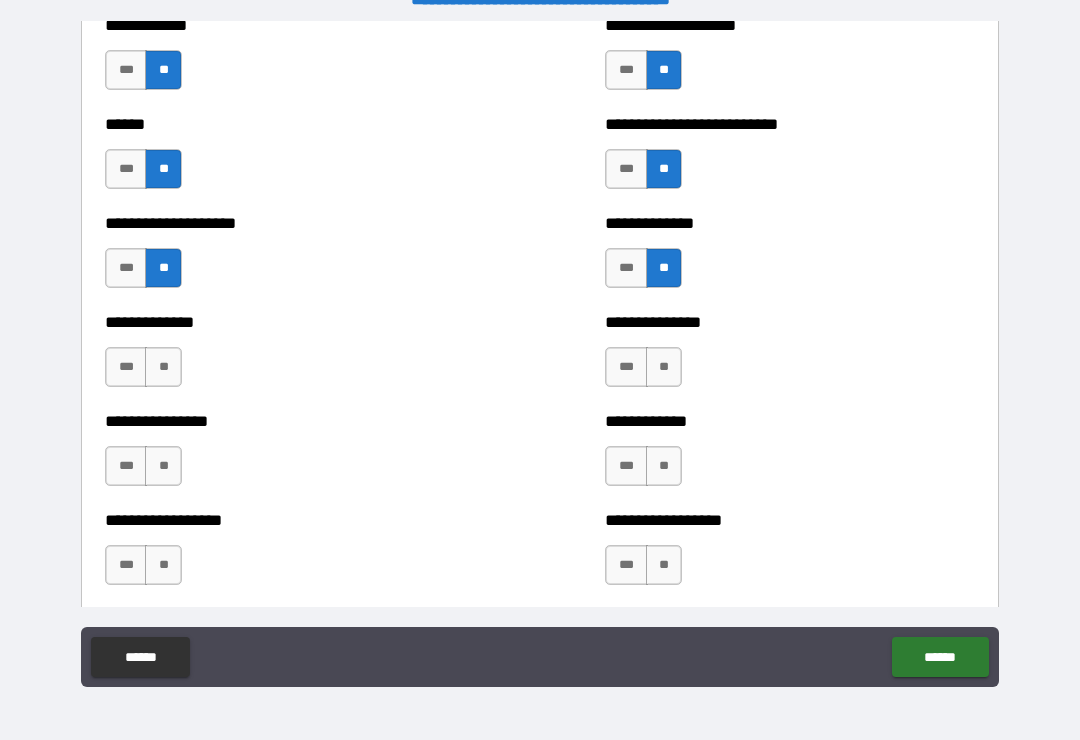click on "**" at bounding box center [163, 367] 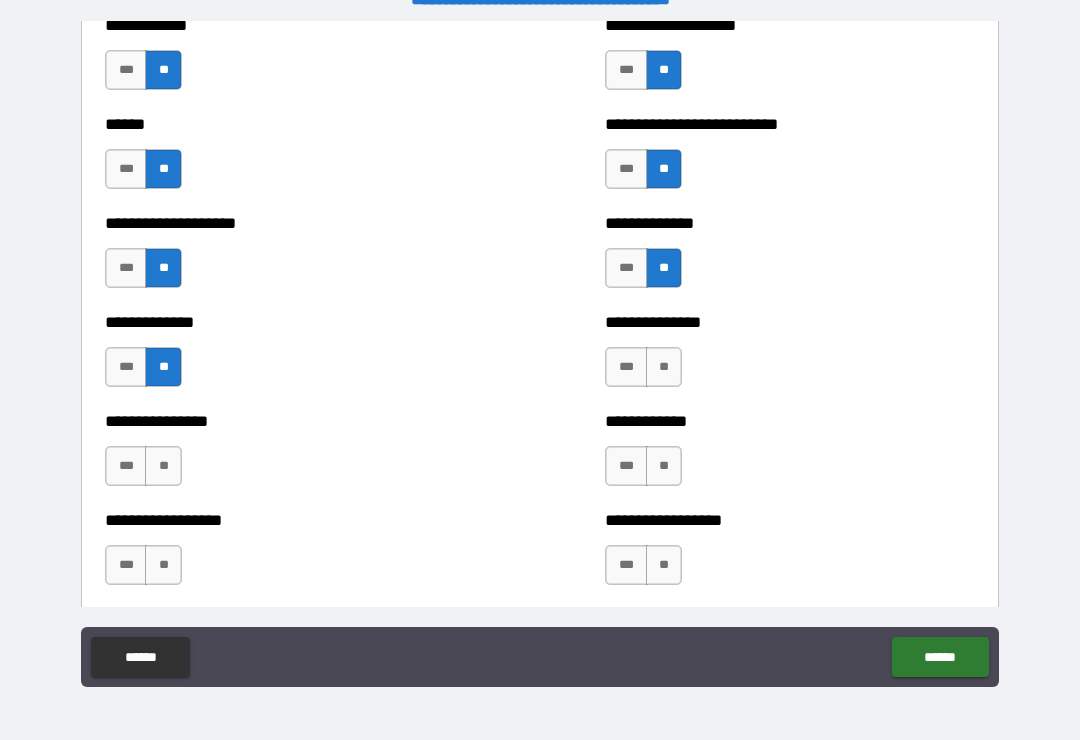 click on "**" at bounding box center [163, 466] 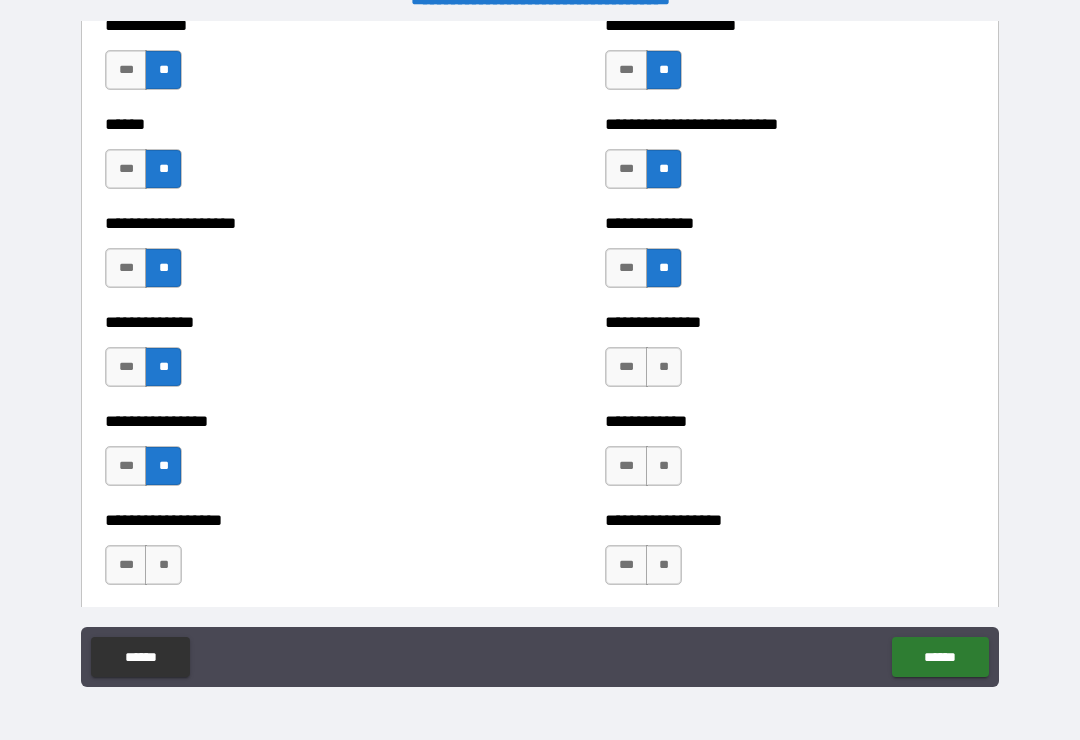 click on "**" at bounding box center (163, 565) 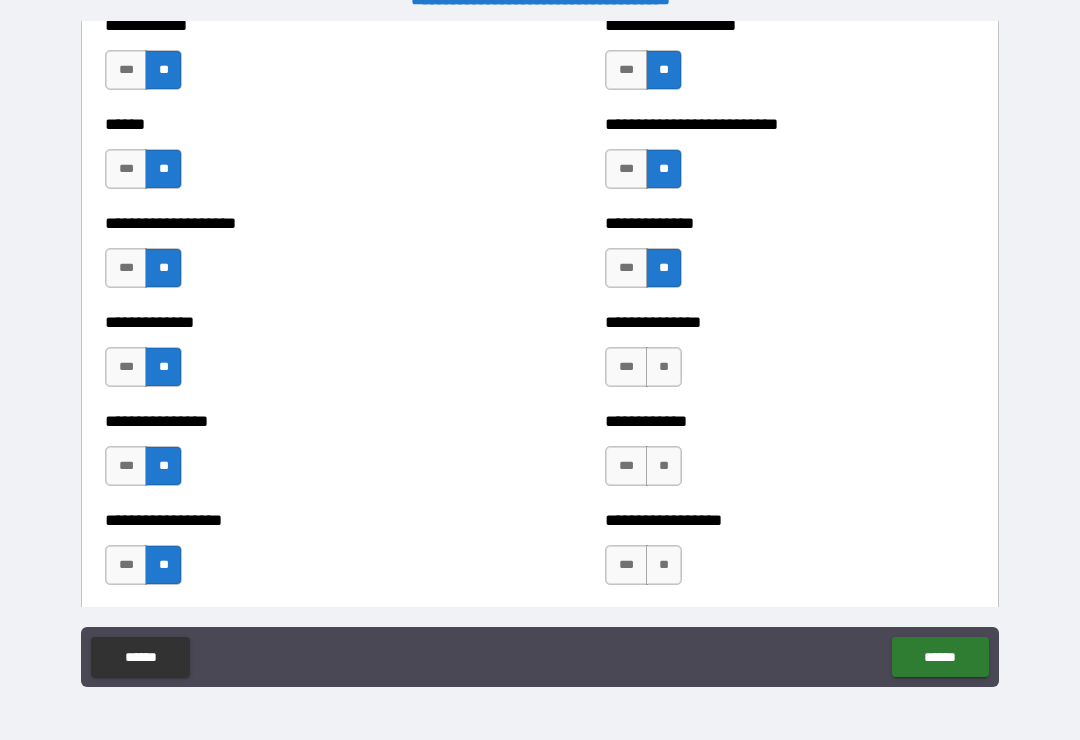 click on "**" at bounding box center [664, 565] 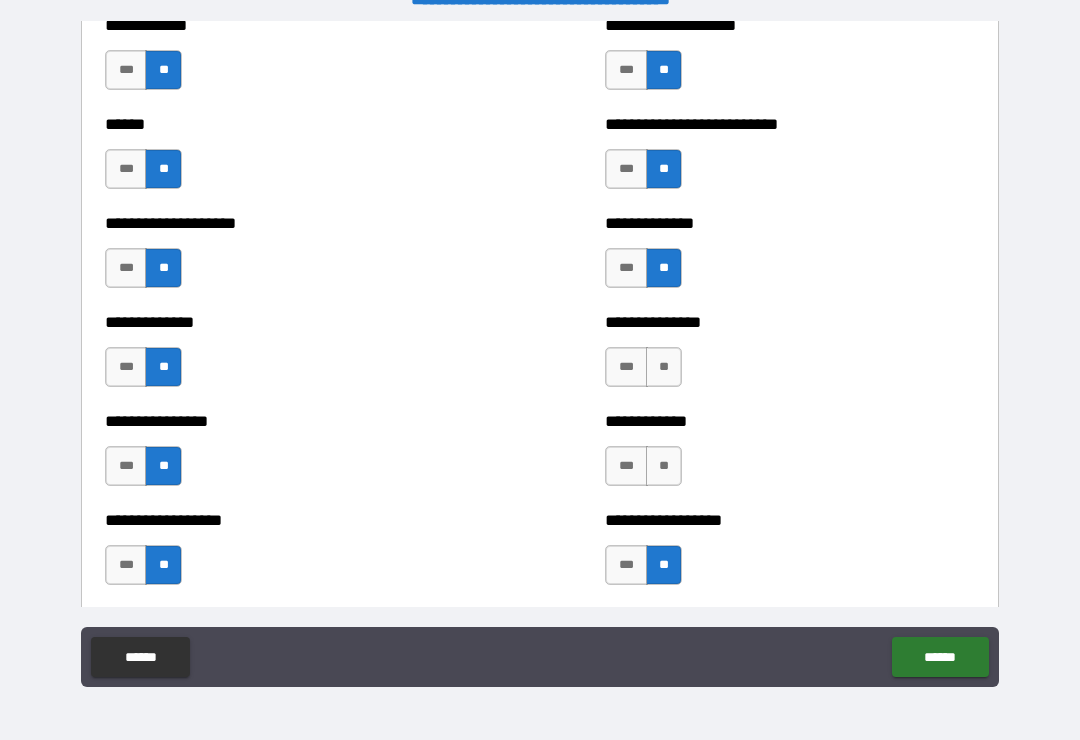 click on "**" at bounding box center [664, 466] 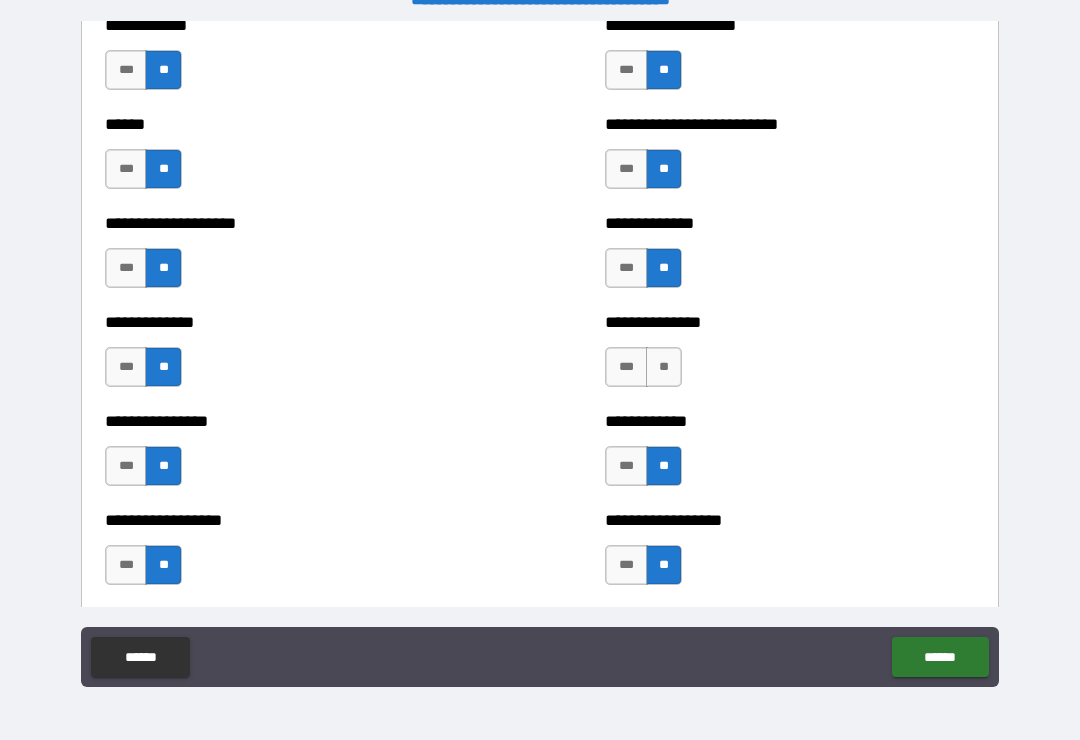 click on "**" at bounding box center (664, 367) 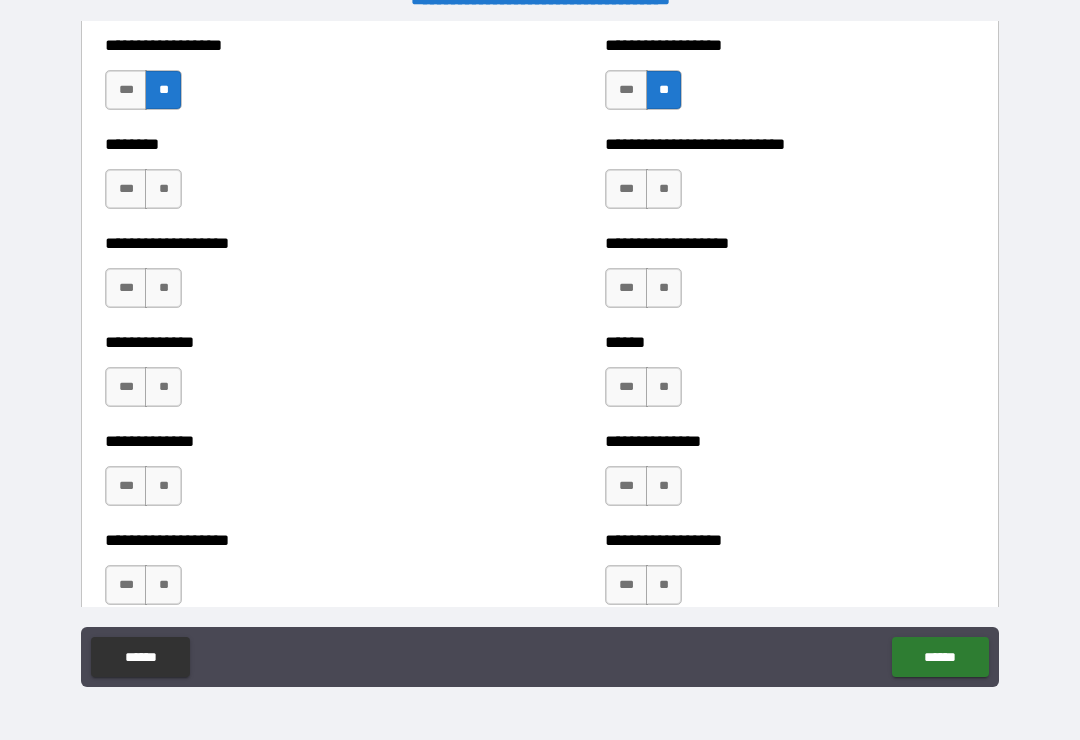scroll, scrollTop: 4489, scrollLeft: 0, axis: vertical 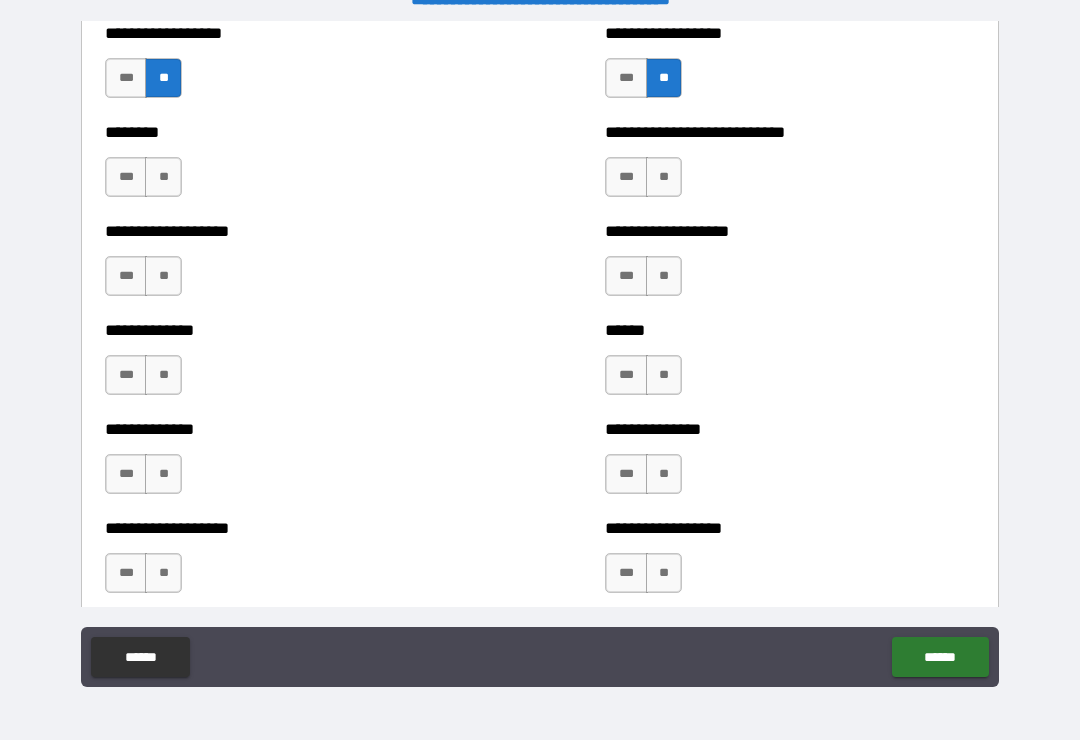 click on "**" at bounding box center (163, 177) 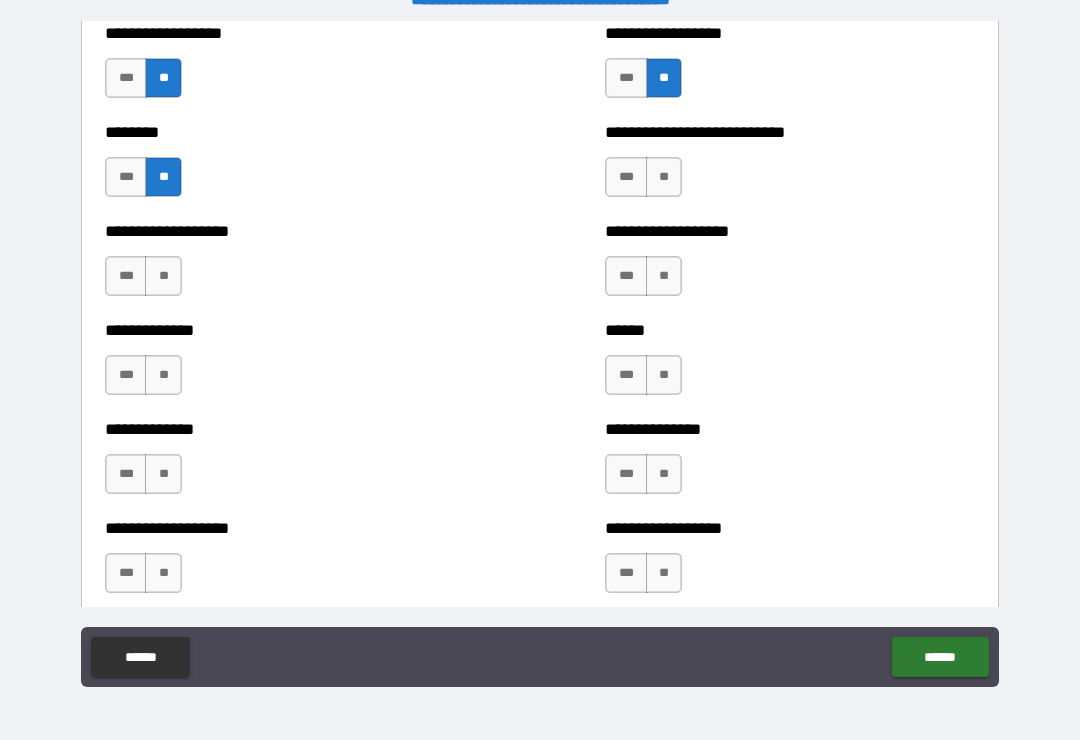 click on "**" at bounding box center (163, 276) 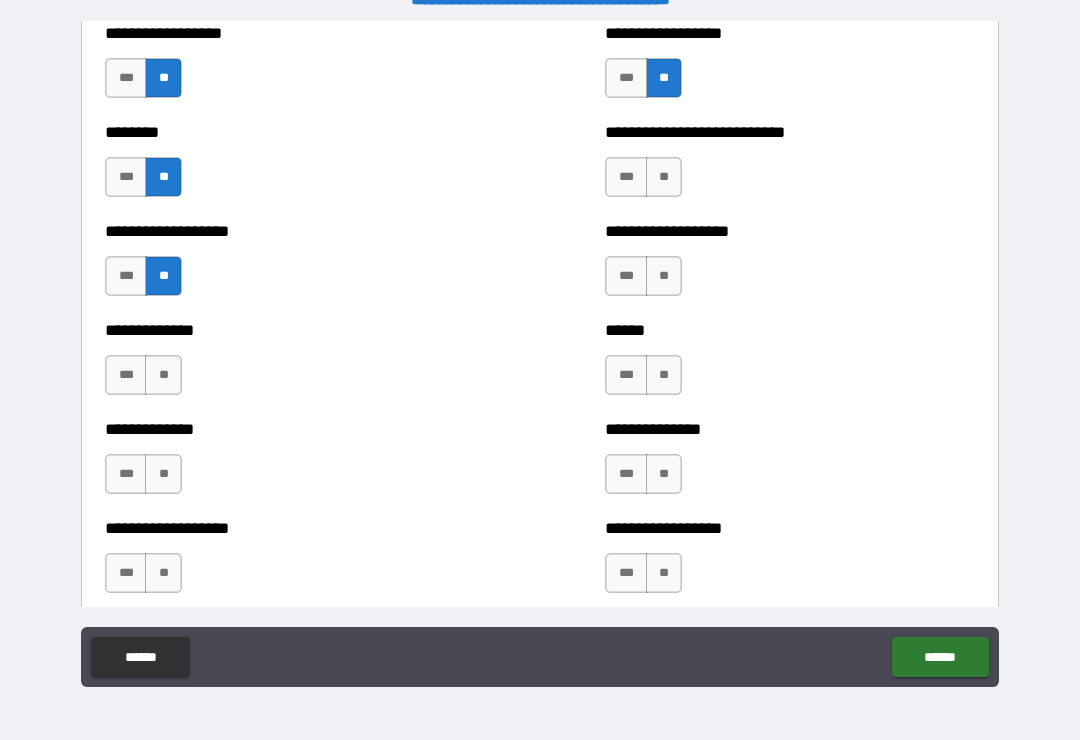 click on "**" at bounding box center (163, 375) 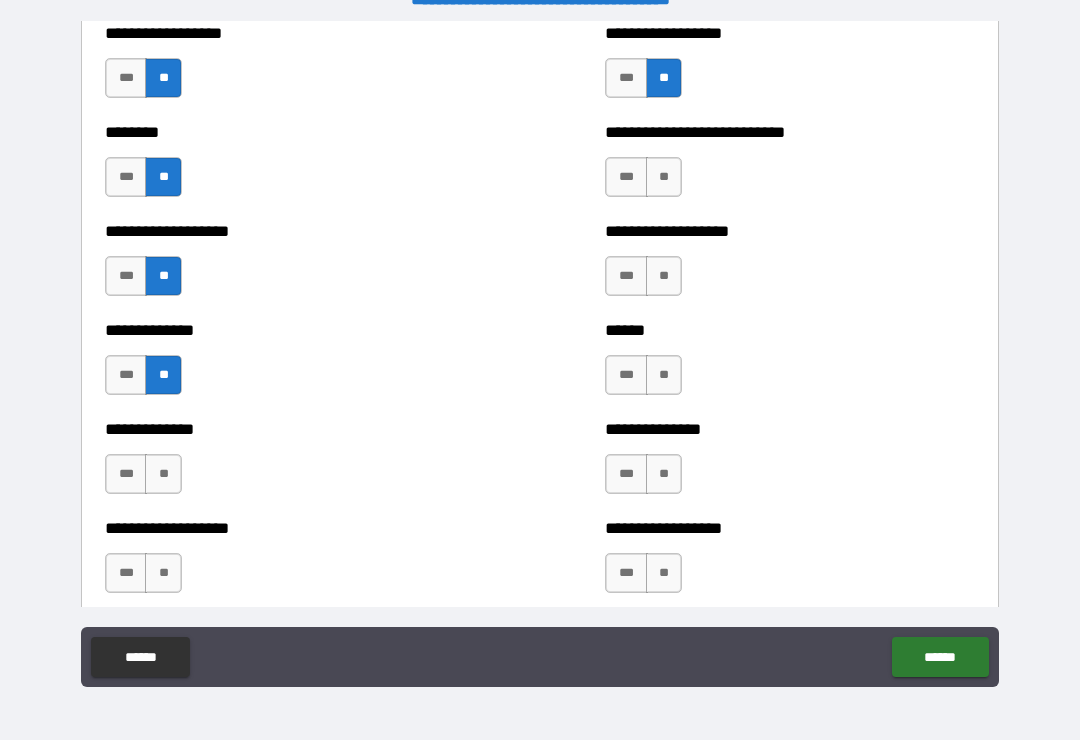 click on "**" at bounding box center (163, 474) 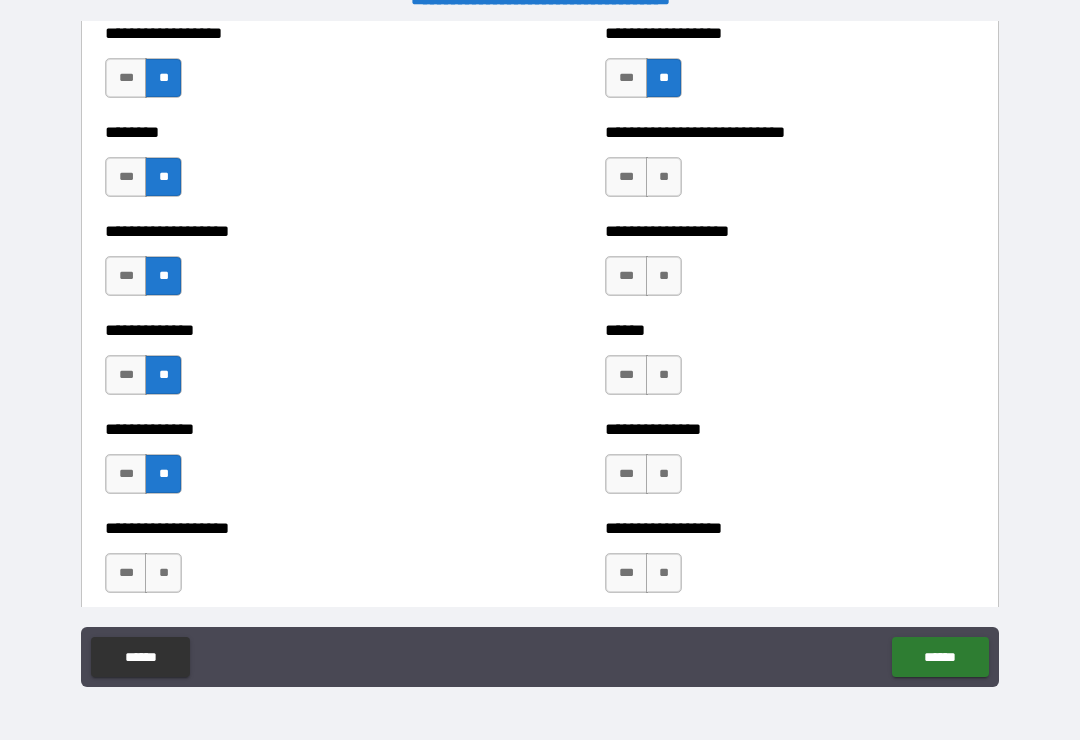 click on "**" at bounding box center [163, 573] 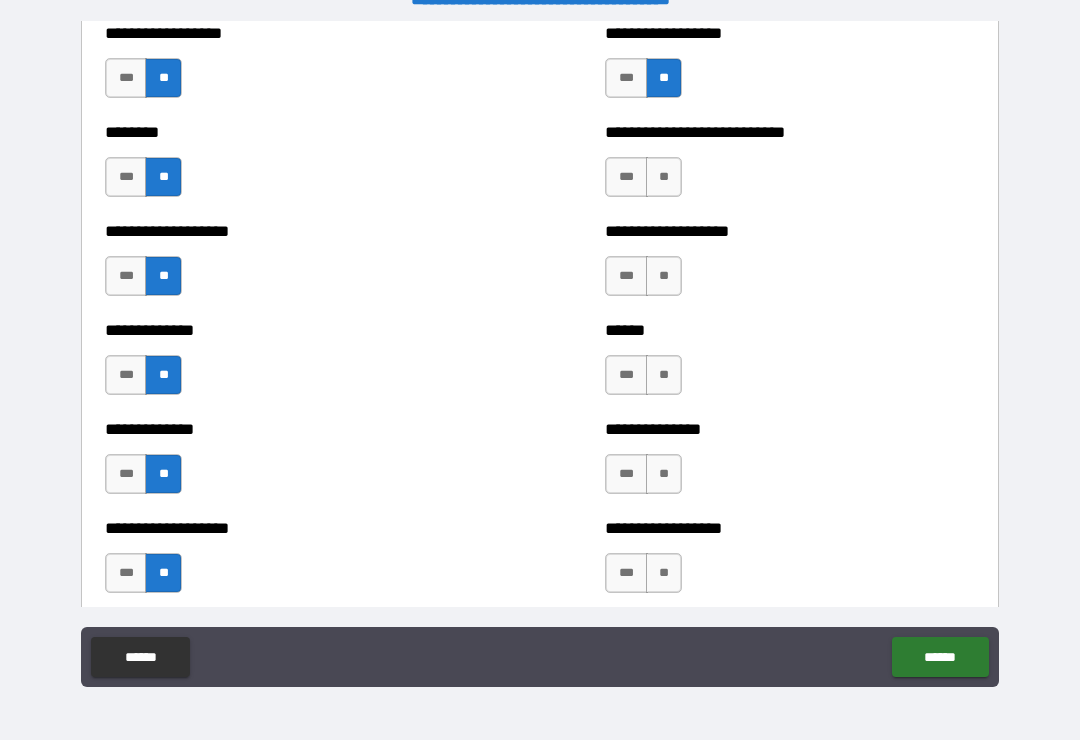 click on "**" at bounding box center [664, 573] 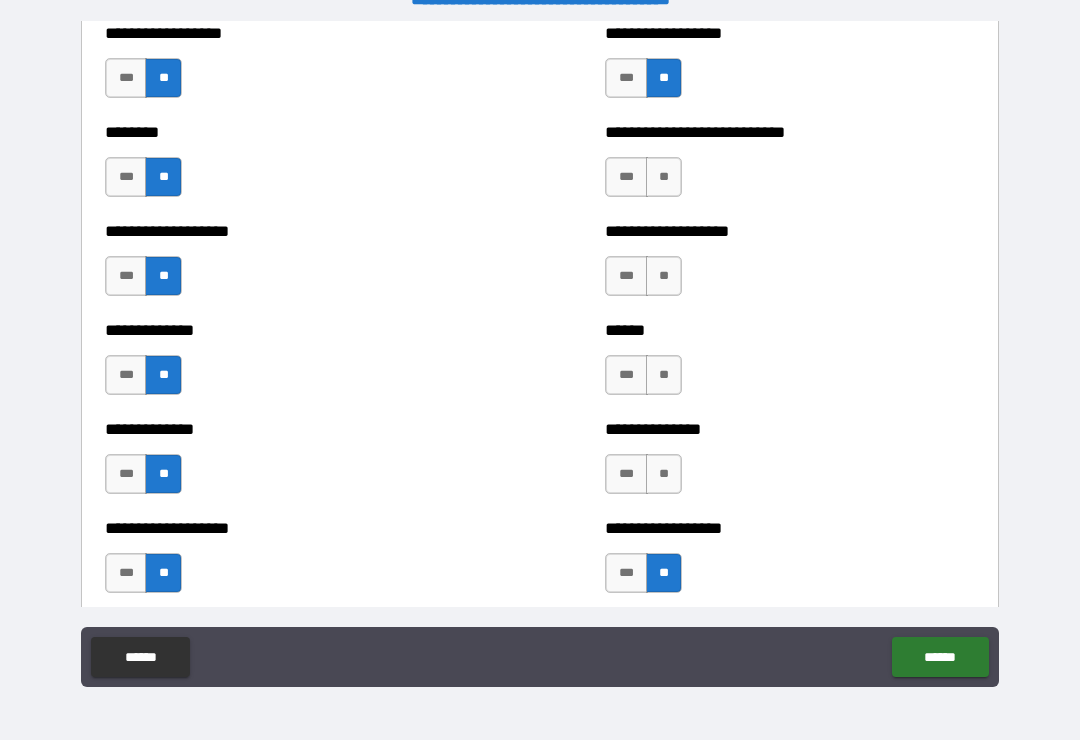 click on "**" at bounding box center [664, 474] 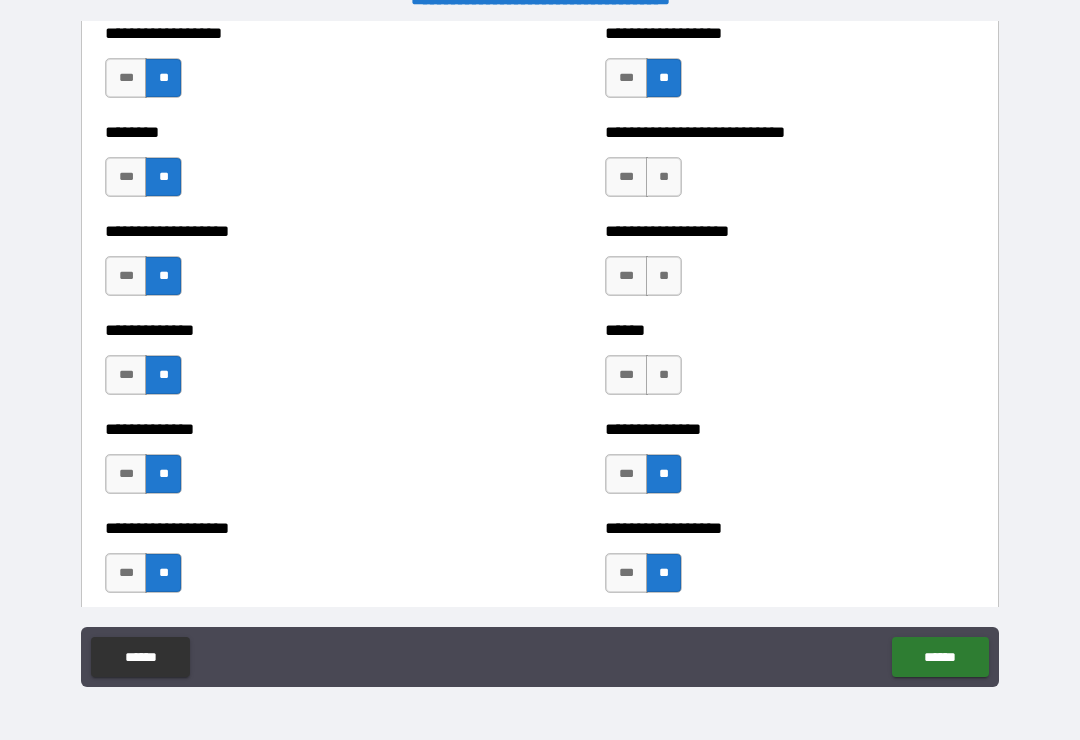 click on "**" at bounding box center (664, 375) 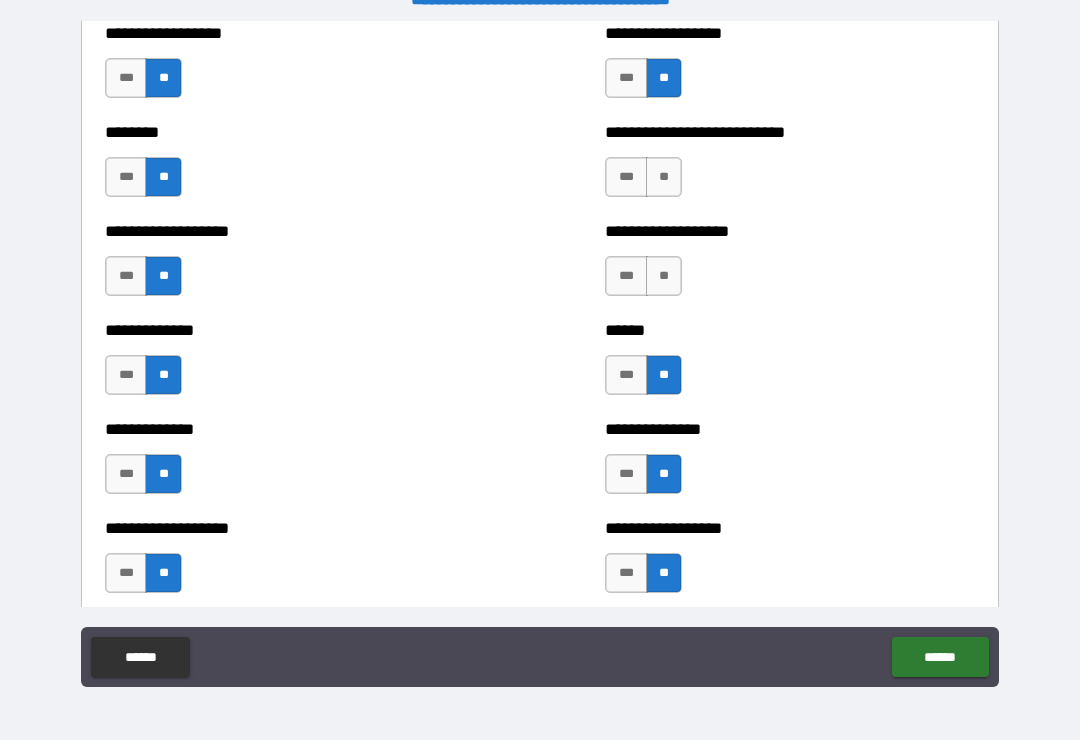 click on "**" at bounding box center [664, 276] 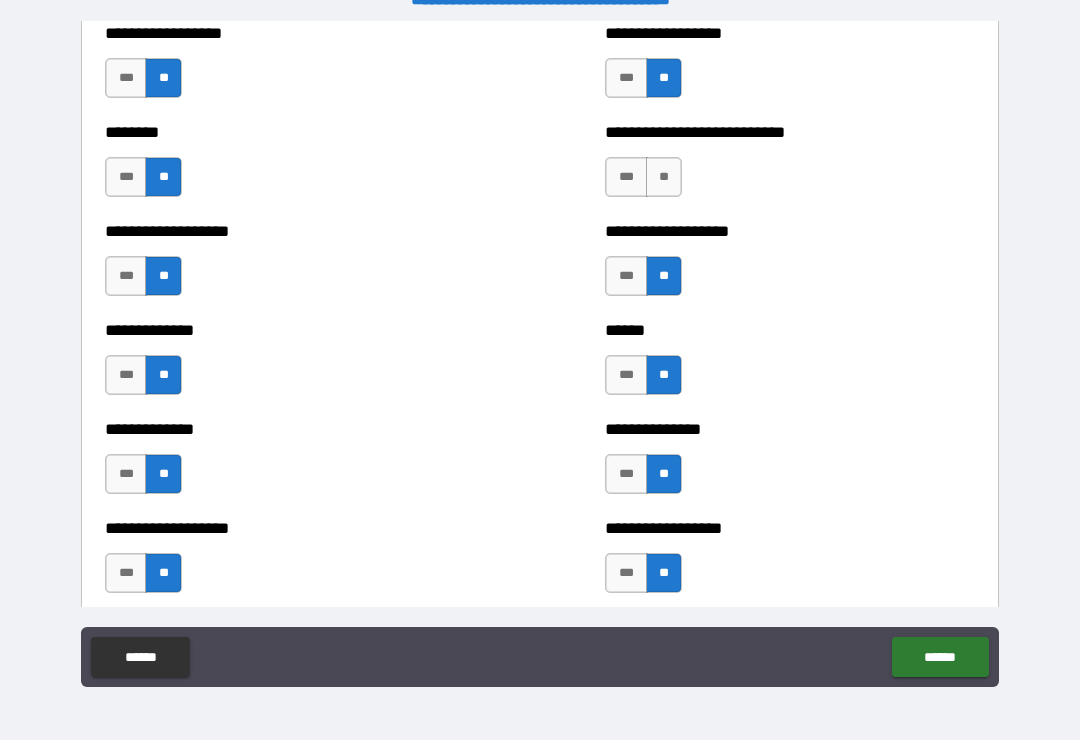 click on "**" at bounding box center (664, 177) 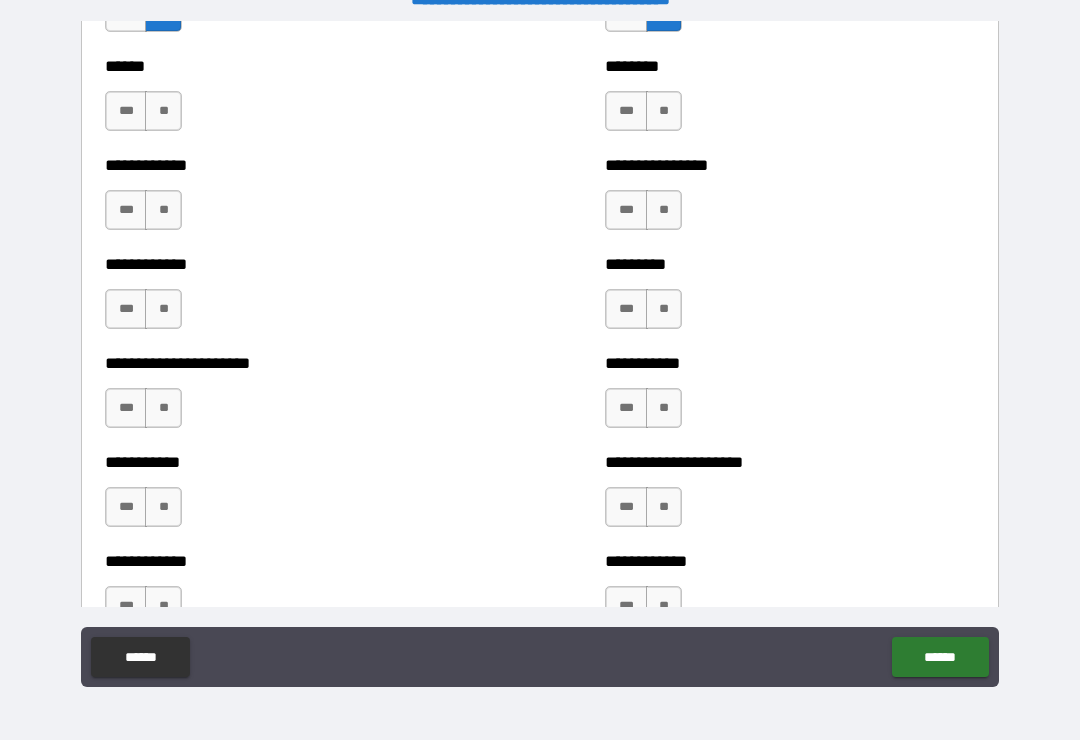 scroll, scrollTop: 5051, scrollLeft: 0, axis: vertical 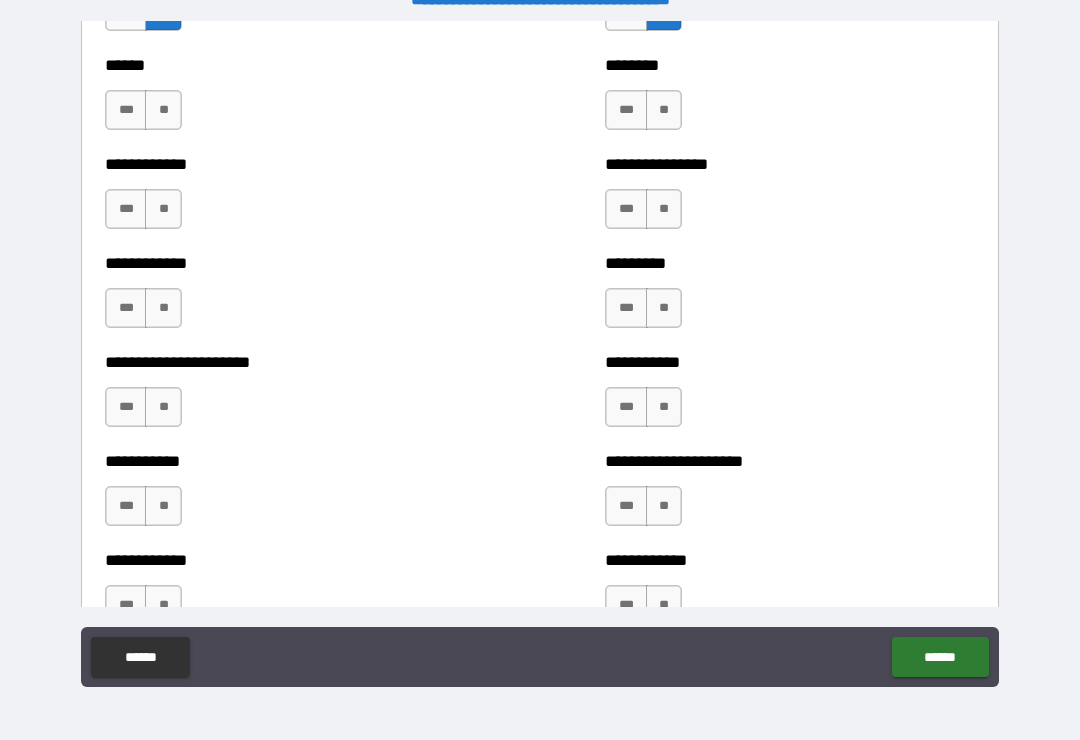 click on "**" at bounding box center (664, 110) 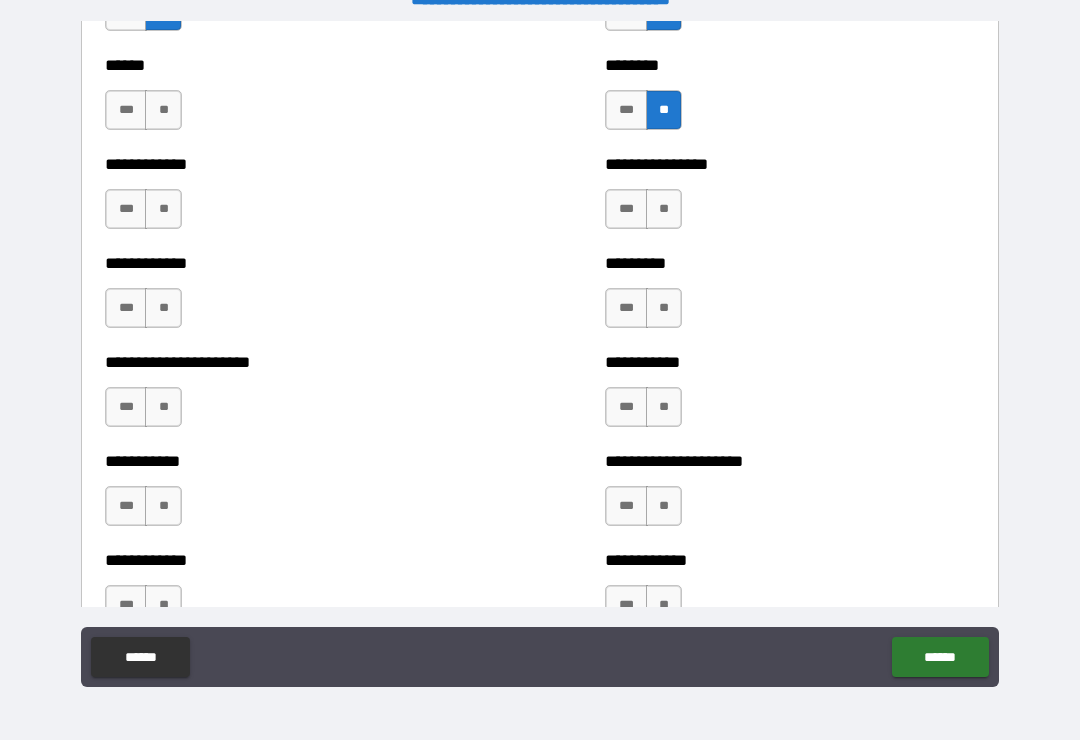 click on "**" at bounding box center (664, 209) 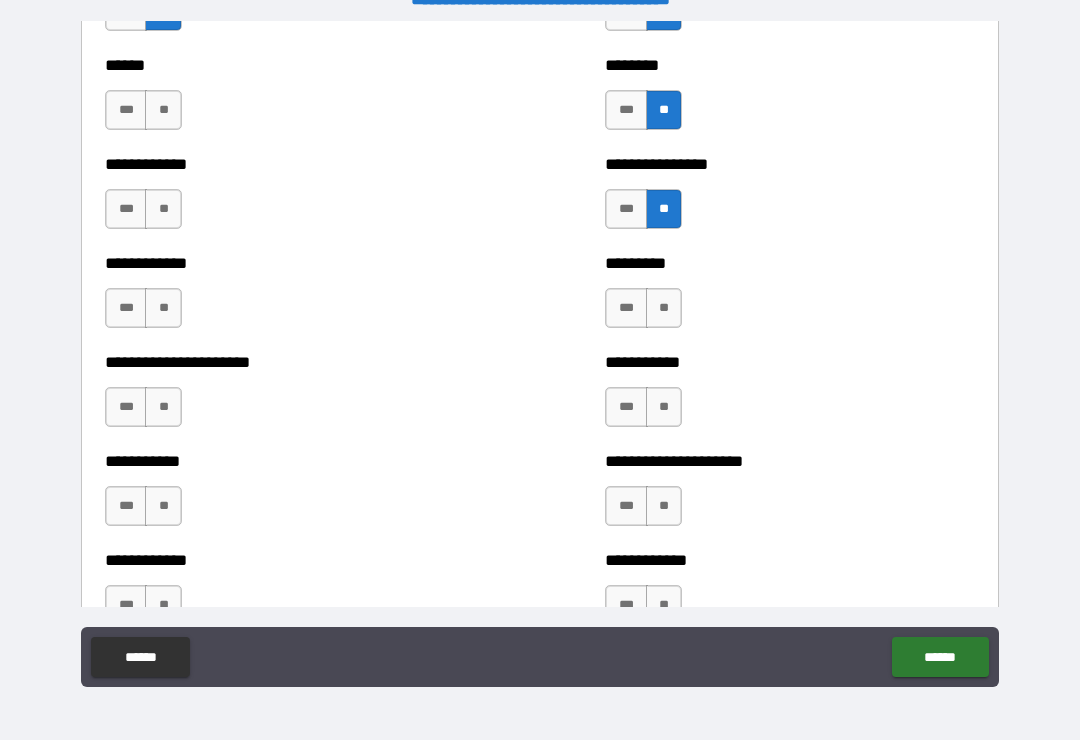 click on "**" at bounding box center (664, 308) 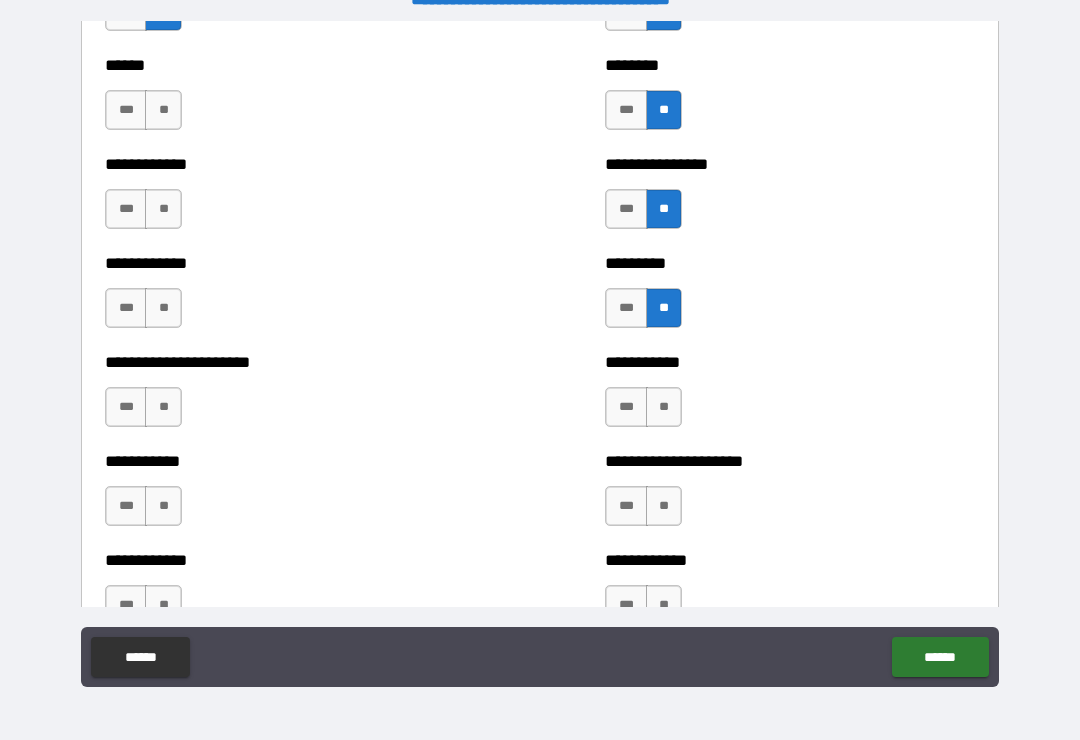 click on "**" at bounding box center [664, 407] 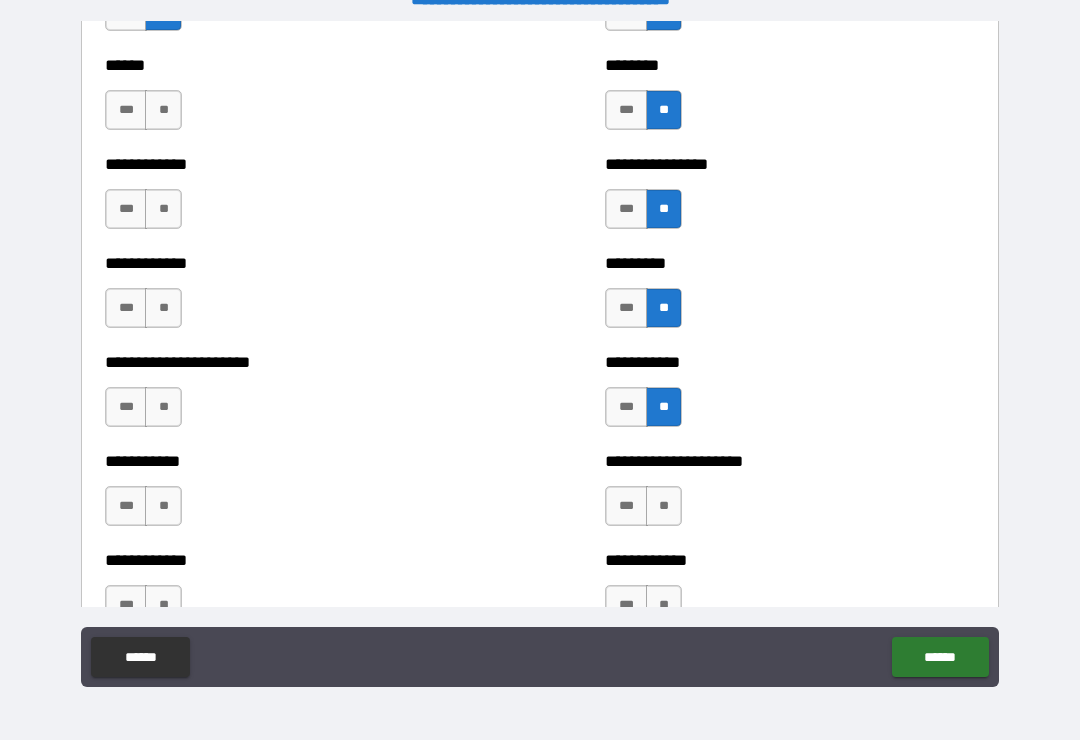 click on "**" at bounding box center (664, 506) 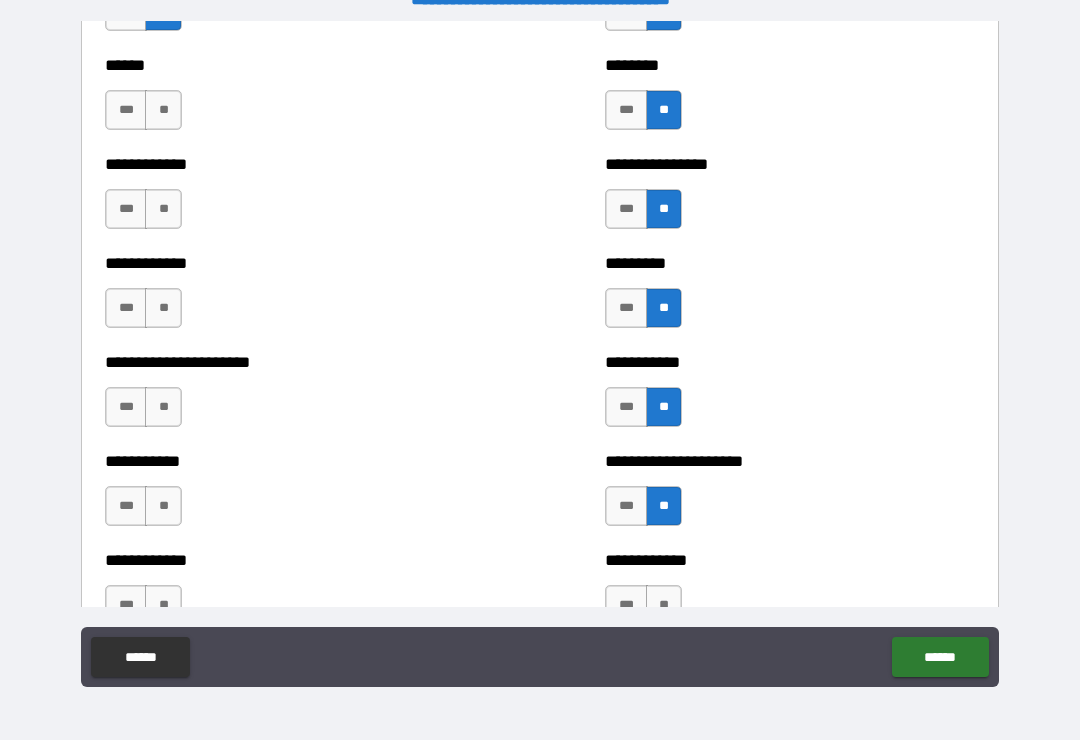 click on "**********" at bounding box center [790, 595] 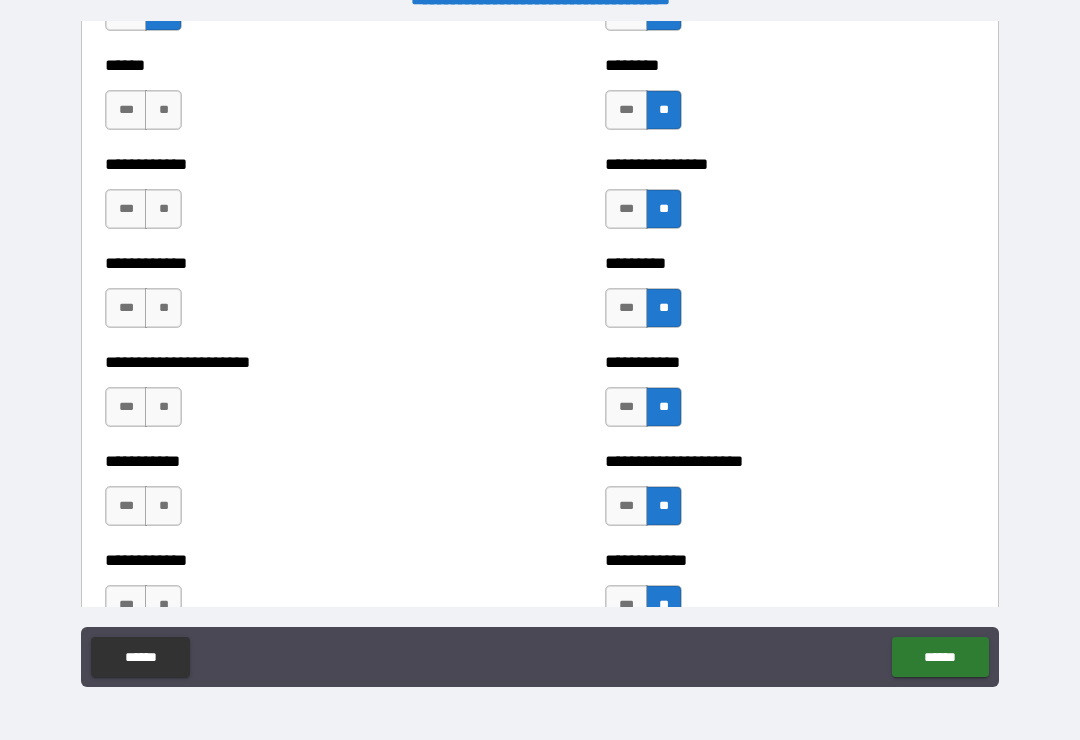 click on "**" at bounding box center [163, 605] 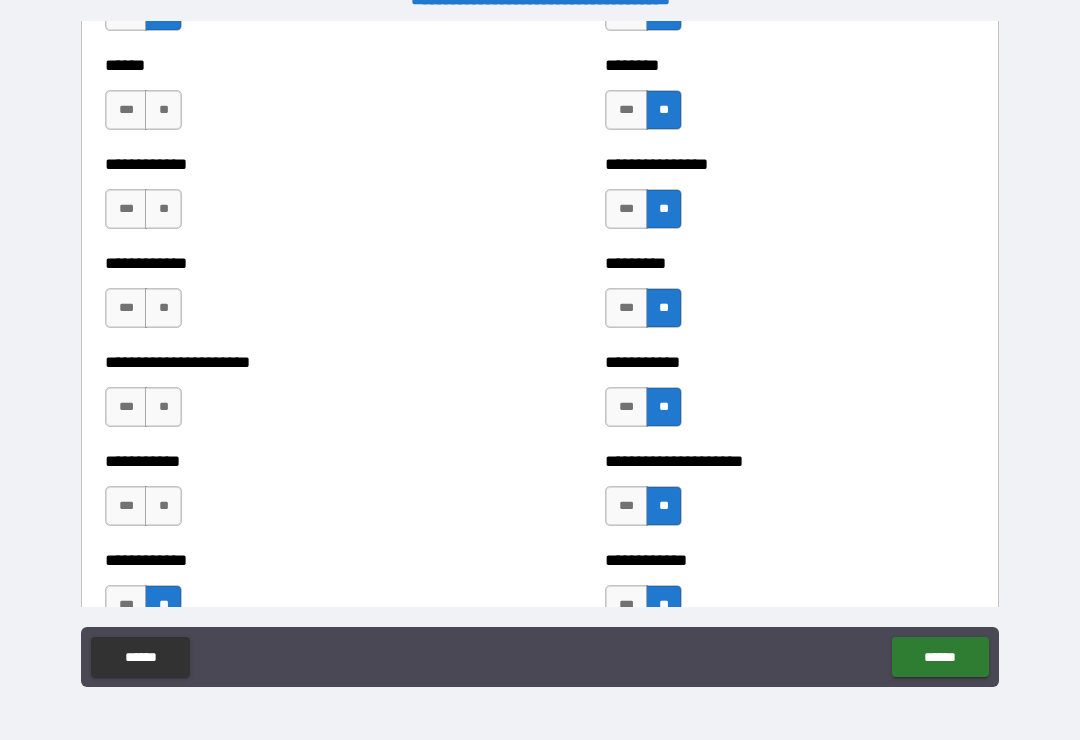 click on "**" at bounding box center [163, 506] 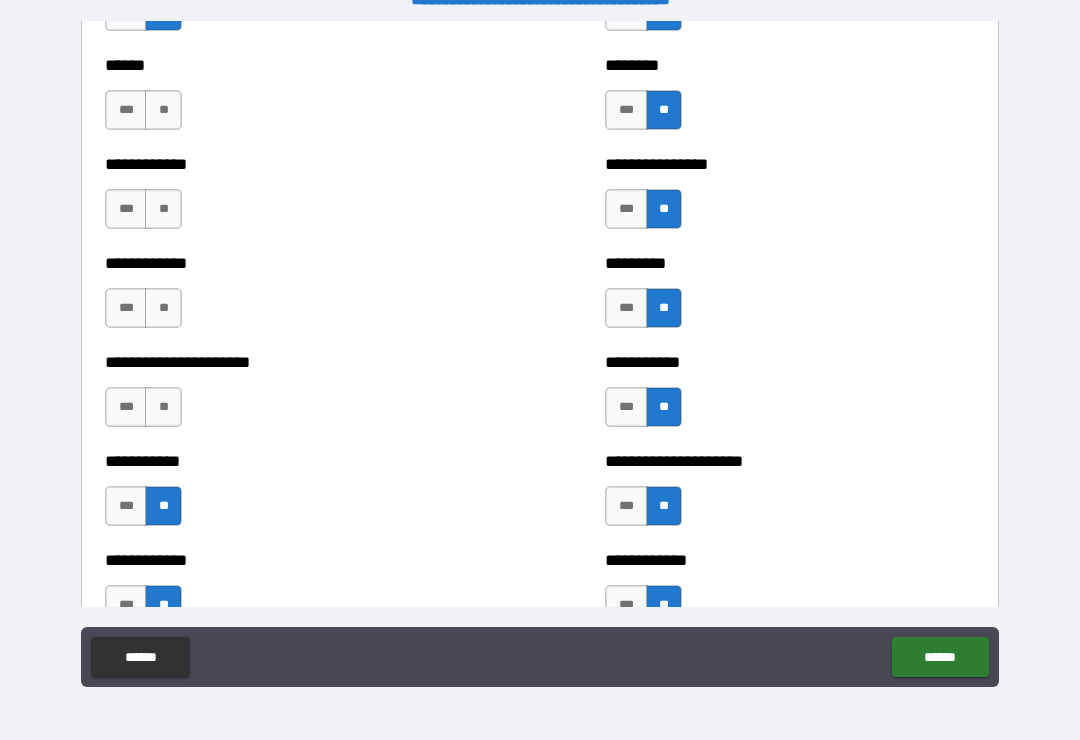 click on "**" at bounding box center [163, 407] 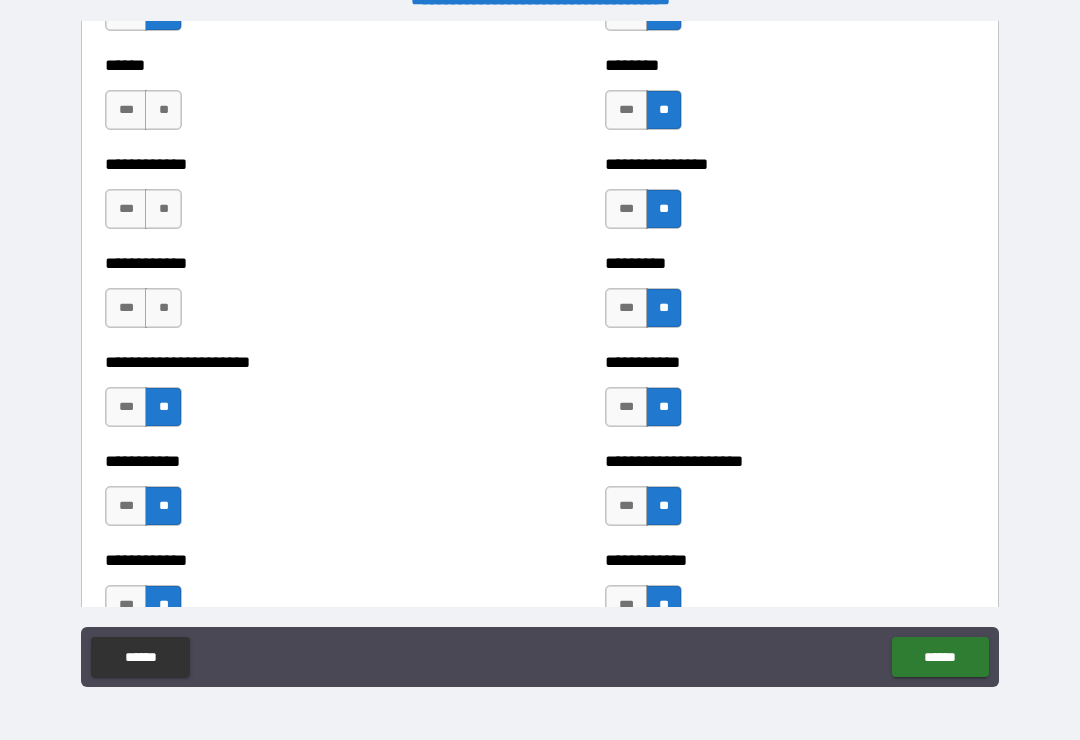click on "**" at bounding box center (163, 308) 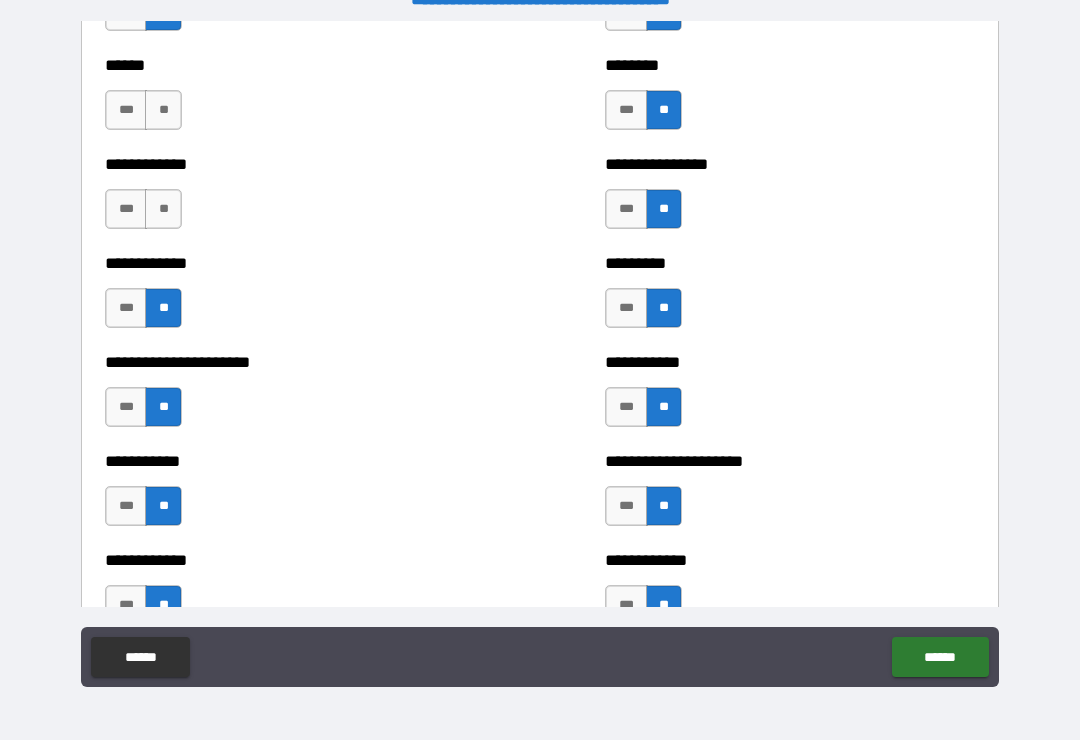 click on "**" at bounding box center [163, 209] 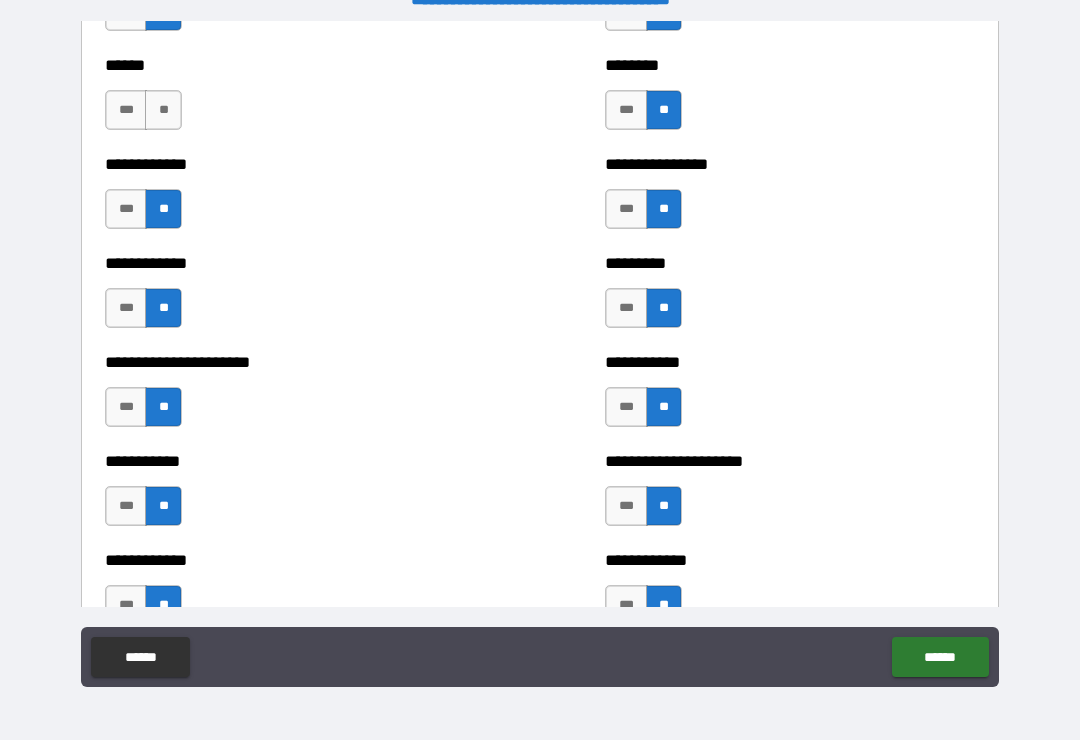click on "**" at bounding box center (163, 110) 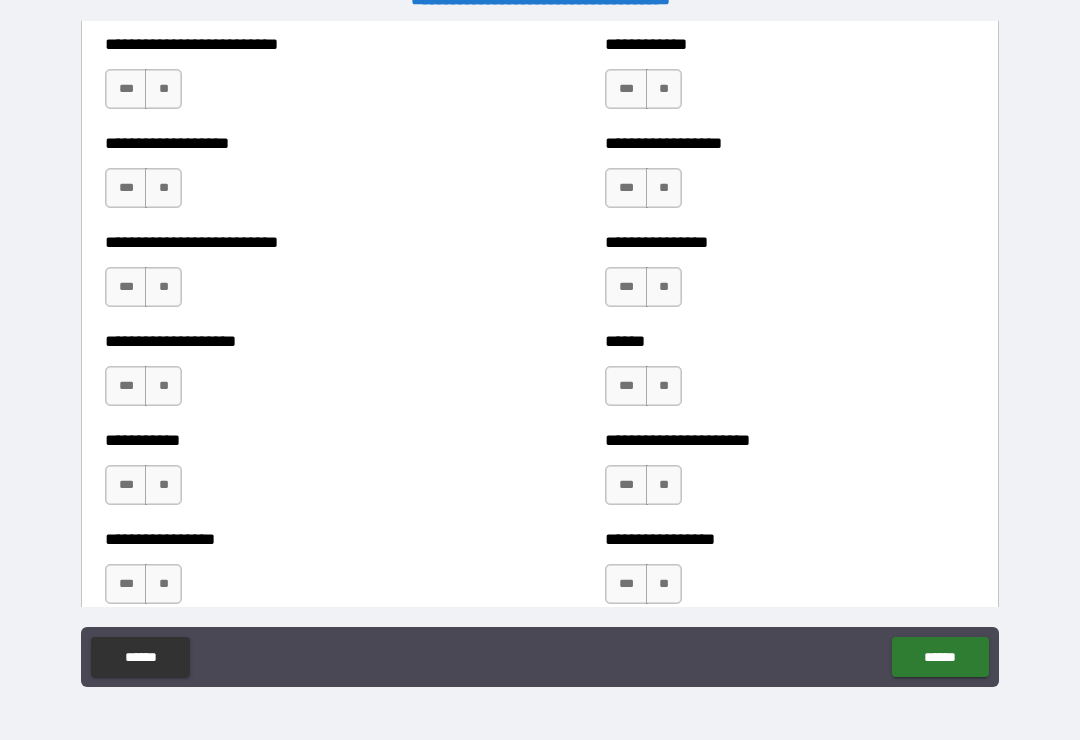 scroll, scrollTop: 5671, scrollLeft: 0, axis: vertical 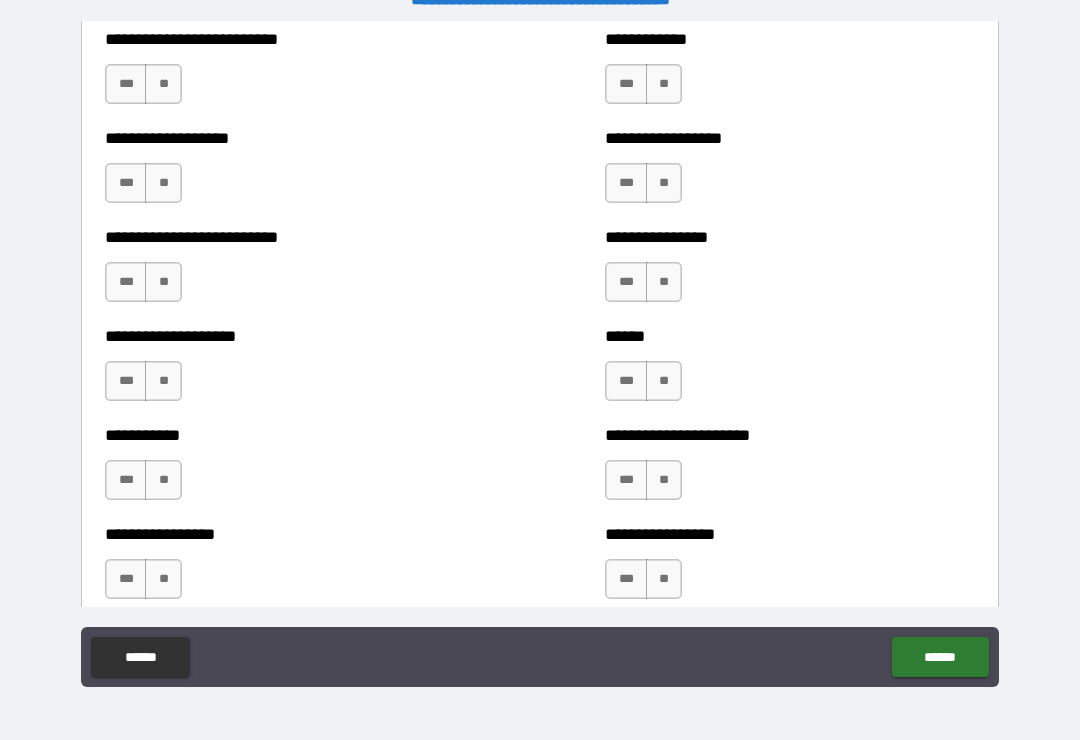 click on "**" at bounding box center [163, 84] 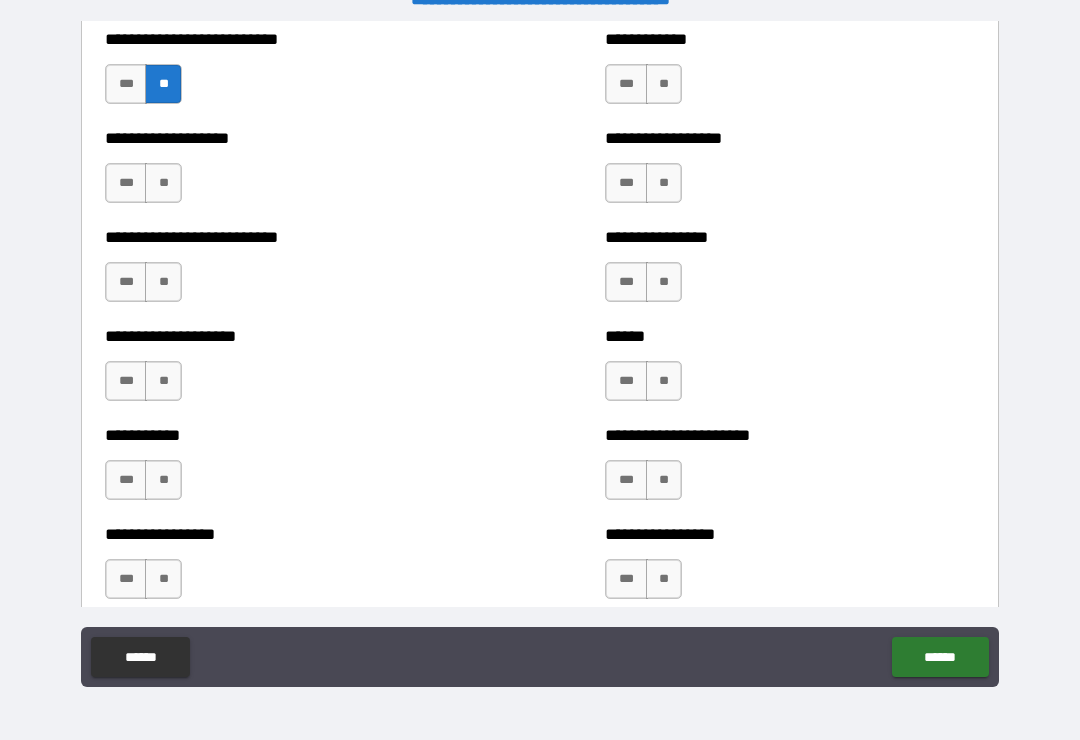 click on "**" at bounding box center (163, 183) 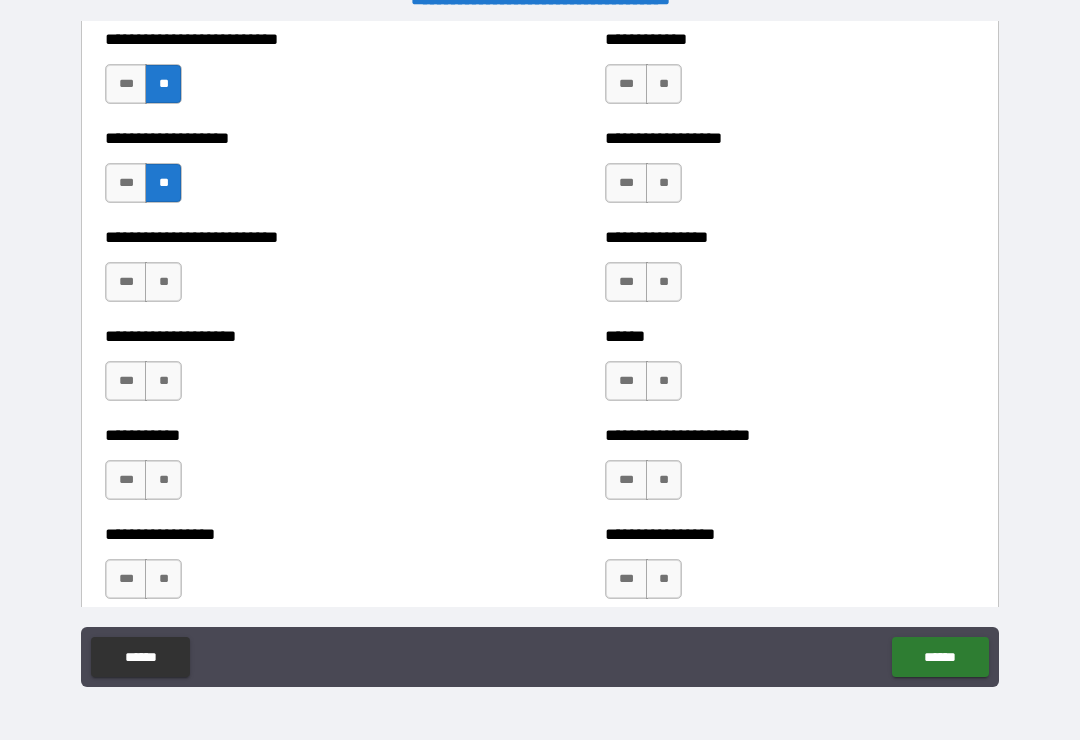 click on "**" at bounding box center [163, 282] 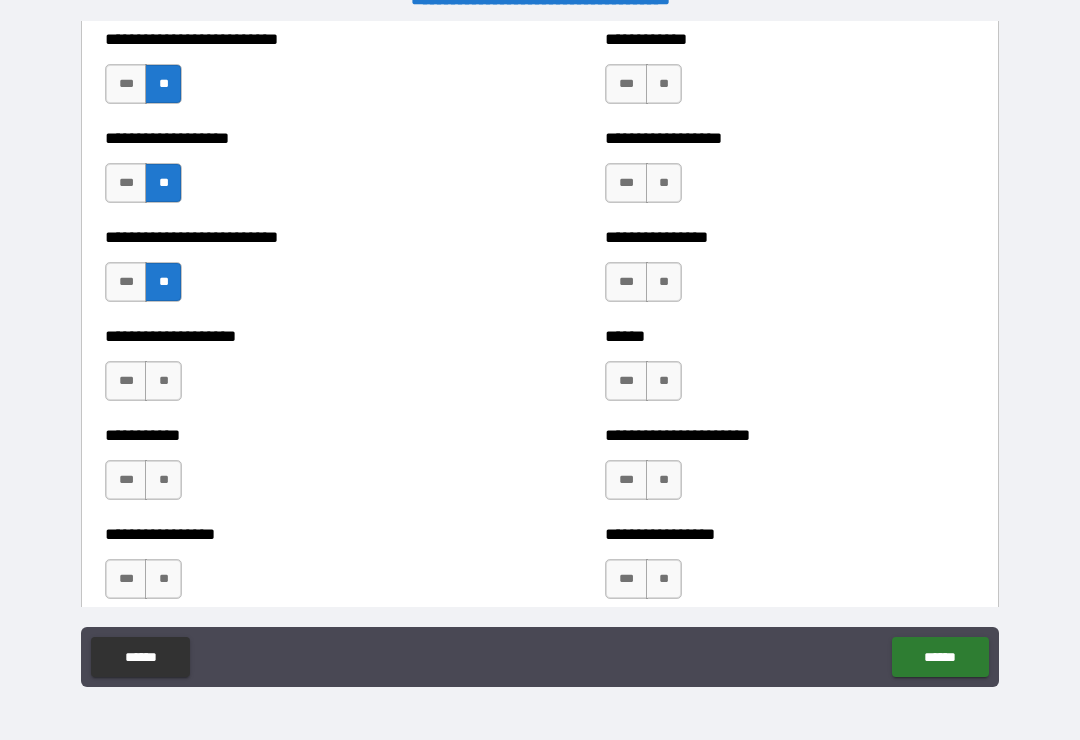click on "**" at bounding box center [163, 381] 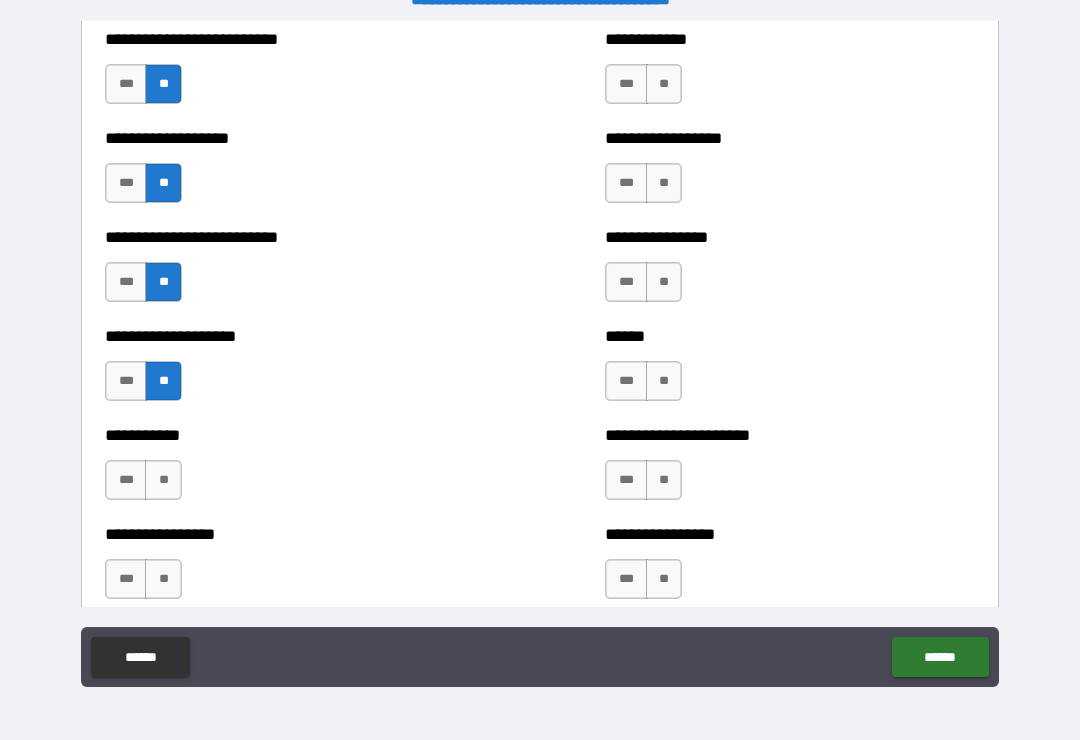 click on "**" at bounding box center [163, 480] 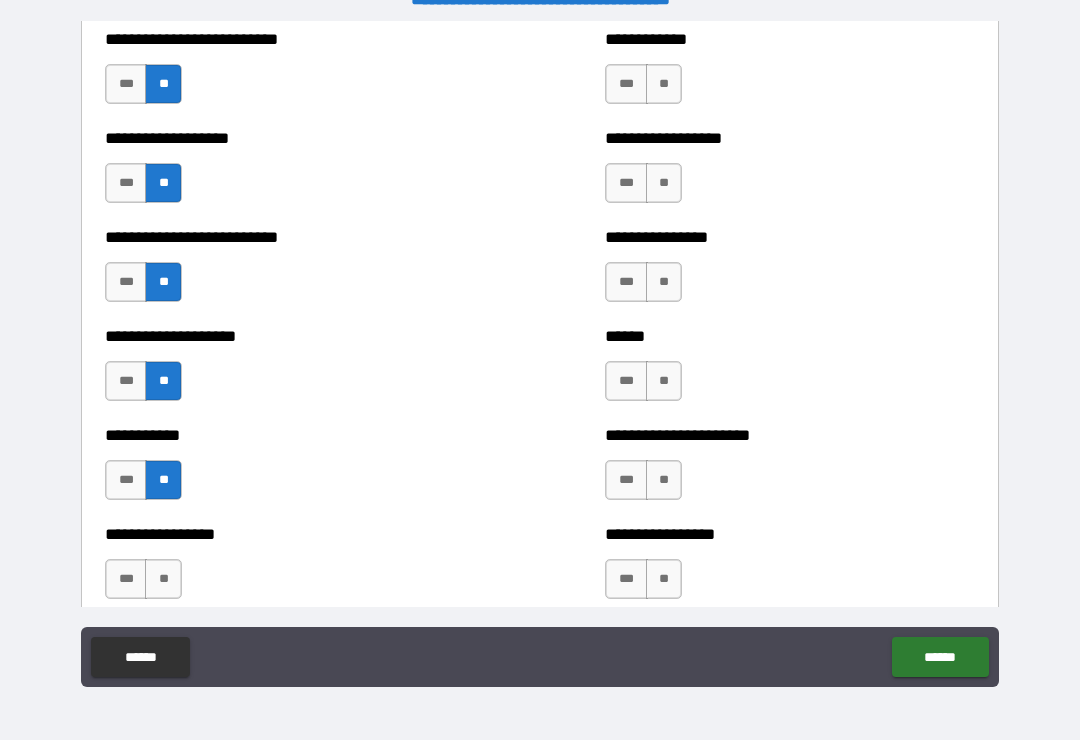 click on "**" at bounding box center [163, 579] 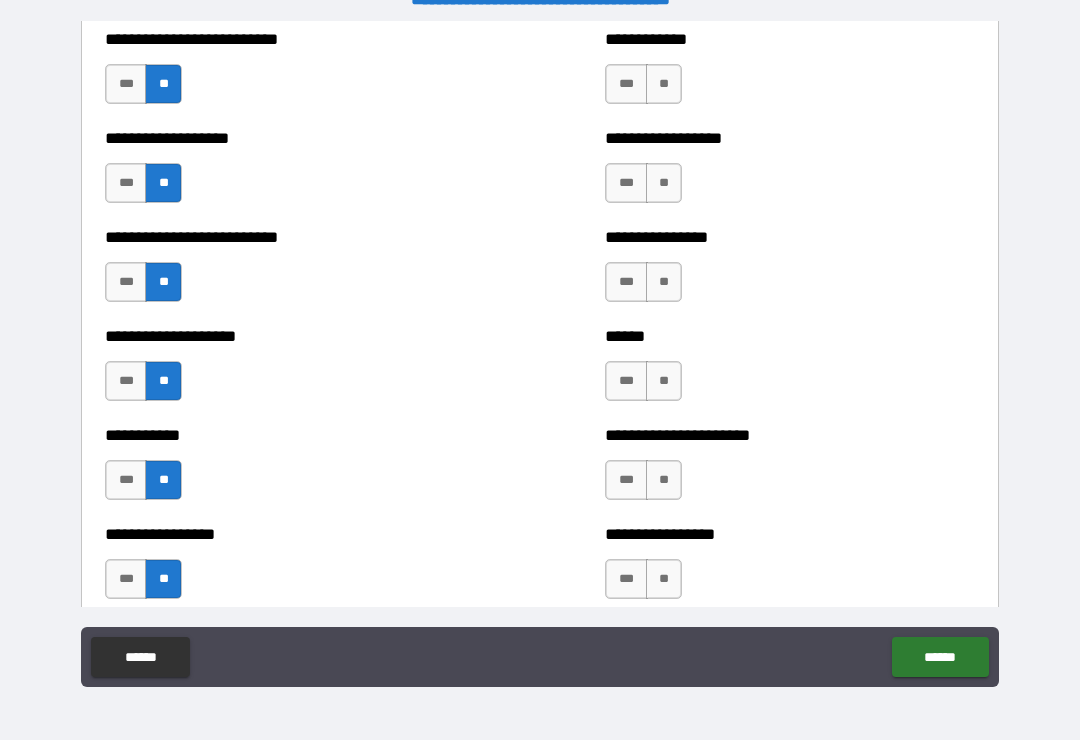 click on "**" at bounding box center [664, 579] 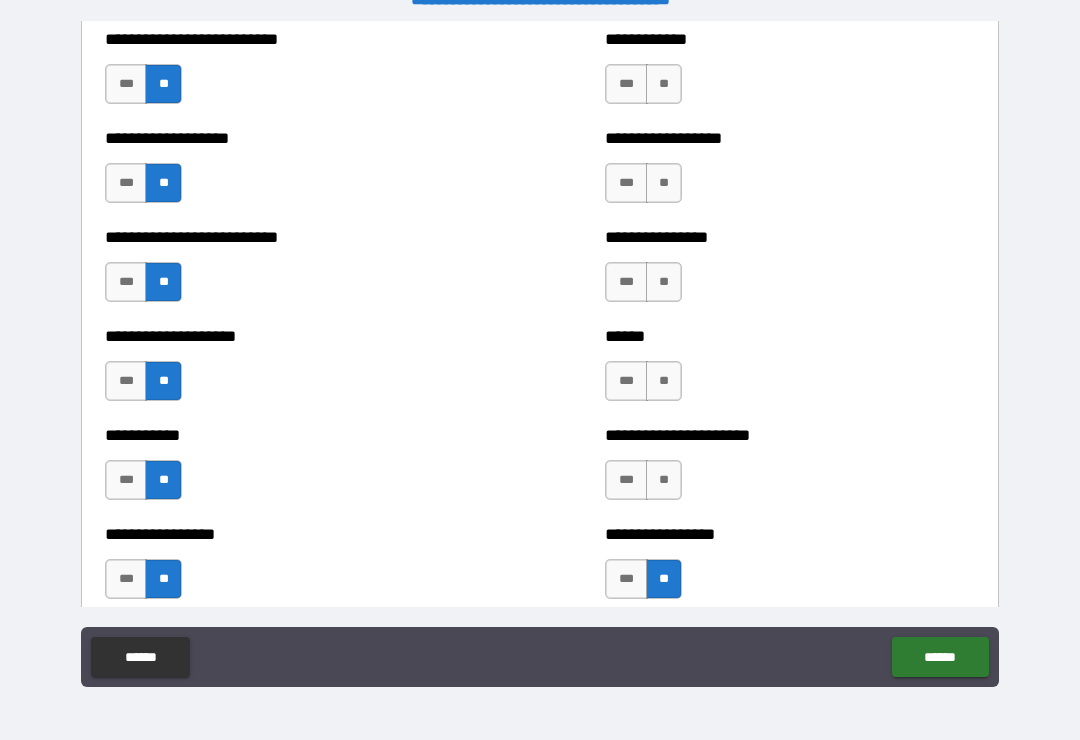 click on "**" at bounding box center (664, 480) 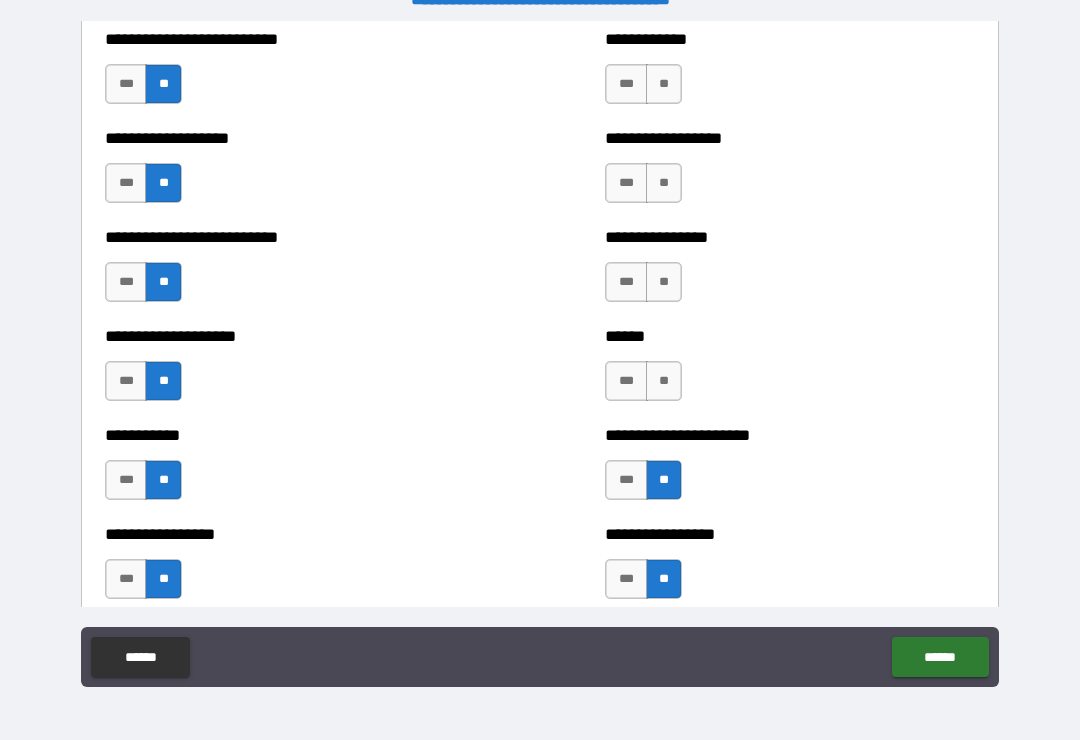 click on "**" at bounding box center (664, 381) 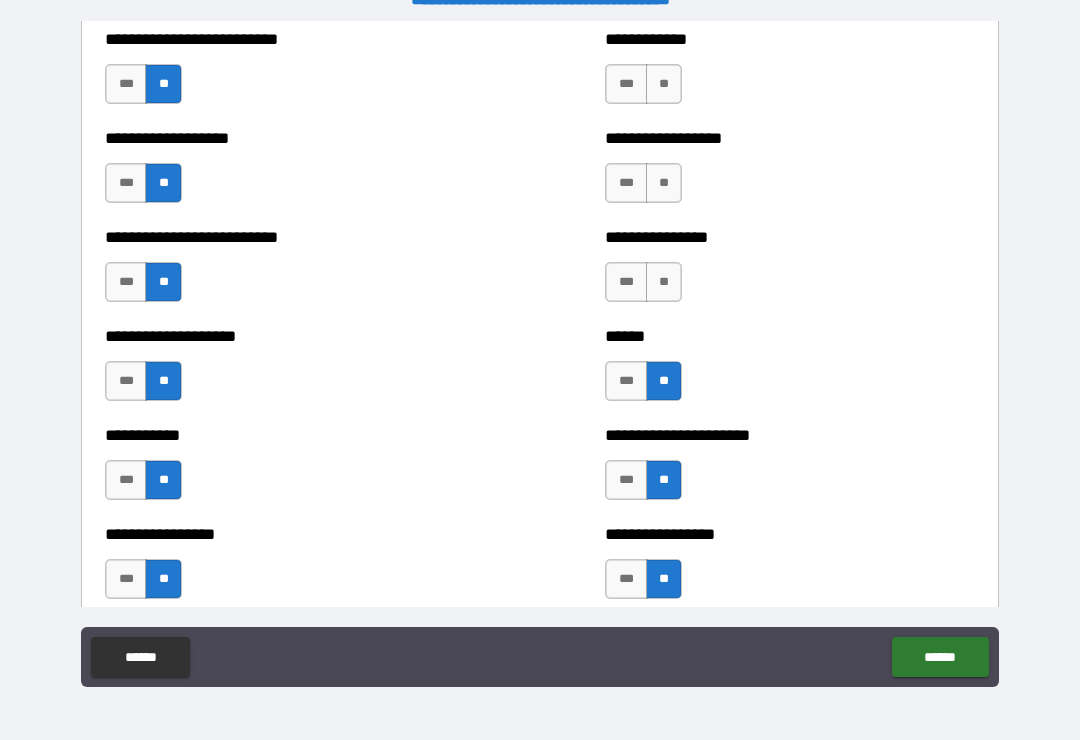 click on "**" at bounding box center [664, 282] 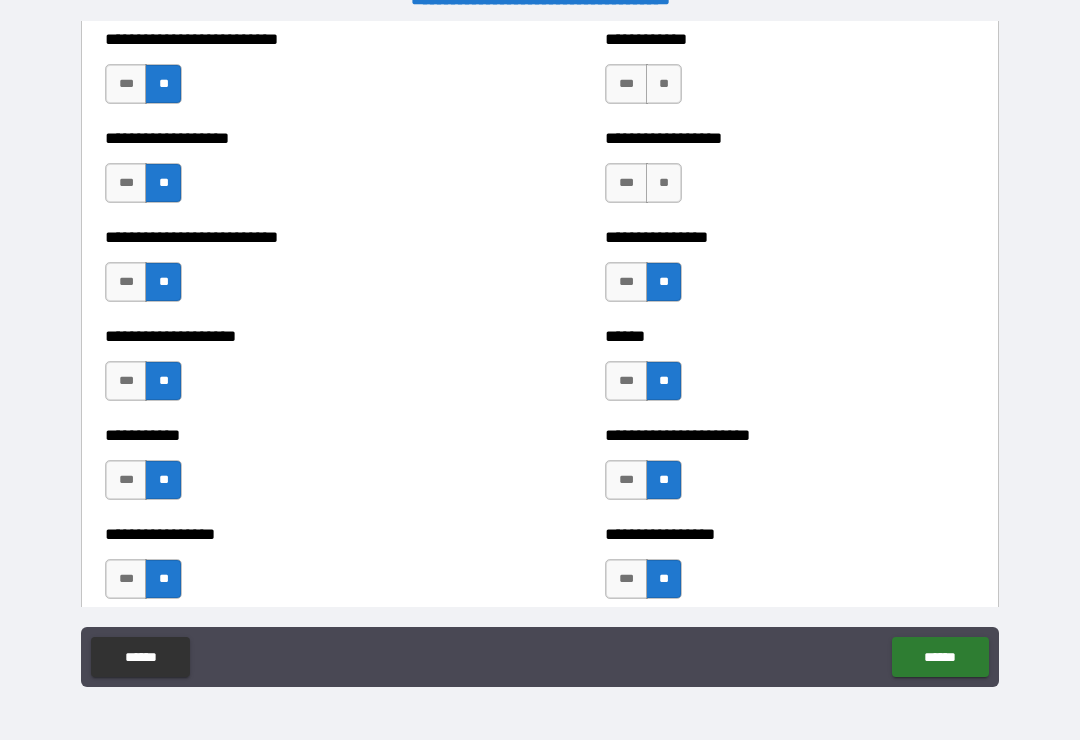 click on "**" at bounding box center [664, 183] 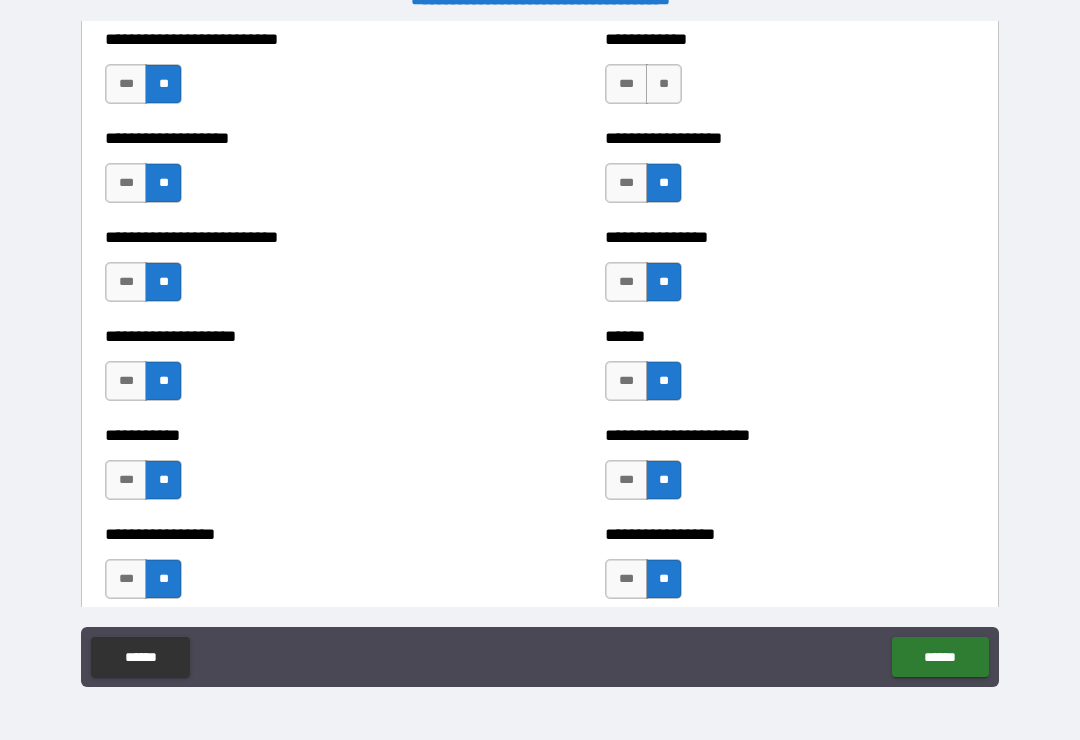 click on "**" at bounding box center (664, 84) 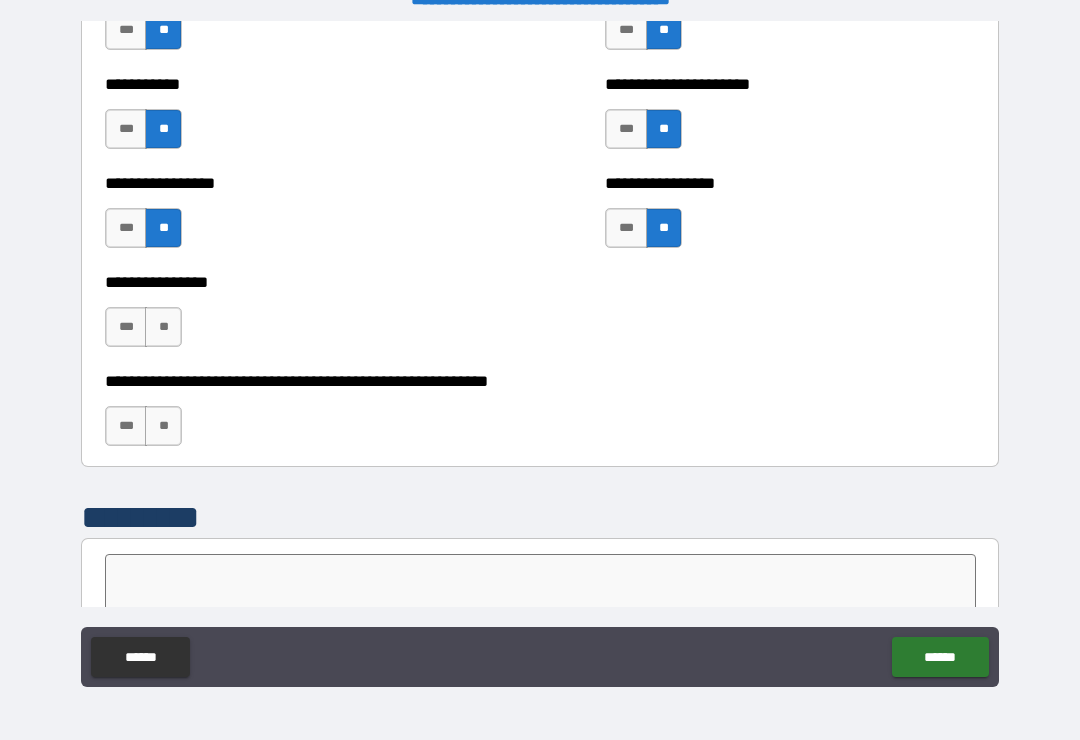 scroll, scrollTop: 6025, scrollLeft: 0, axis: vertical 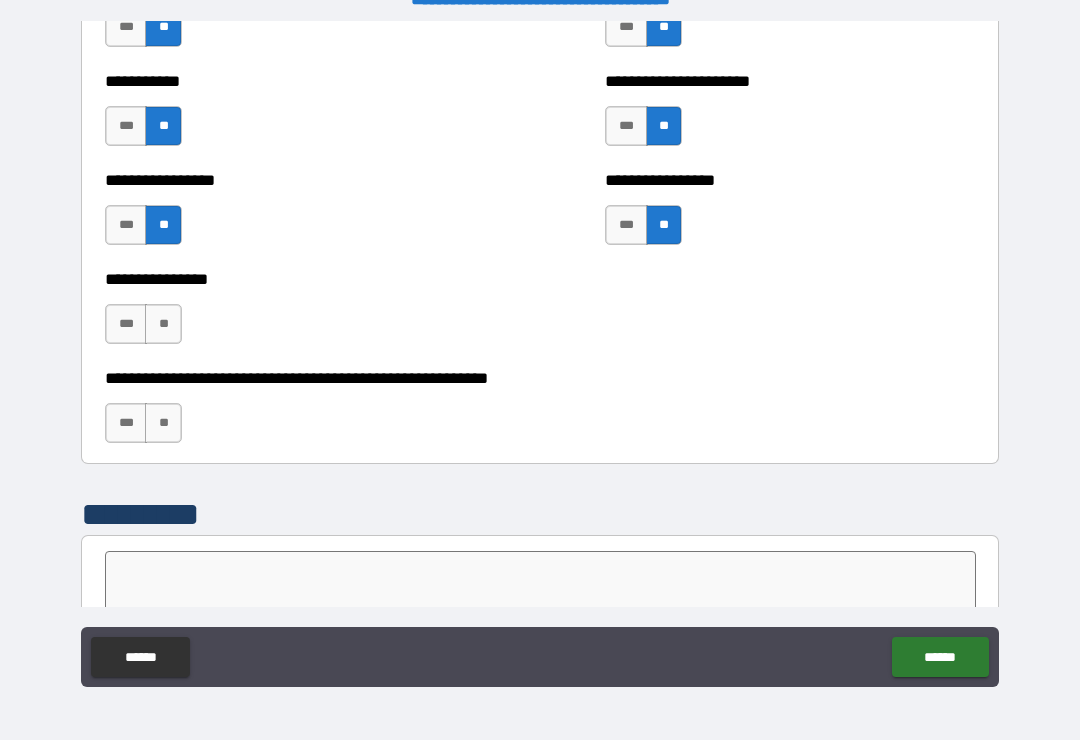 click on "**" at bounding box center (163, 324) 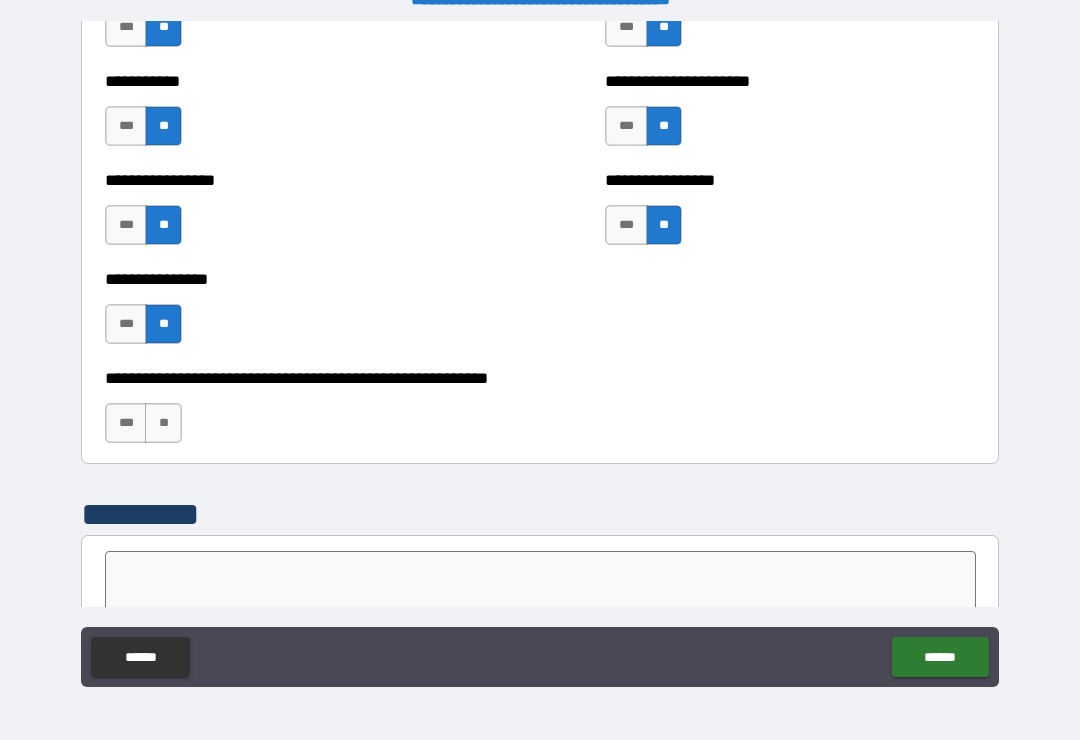 click on "**" at bounding box center [163, 423] 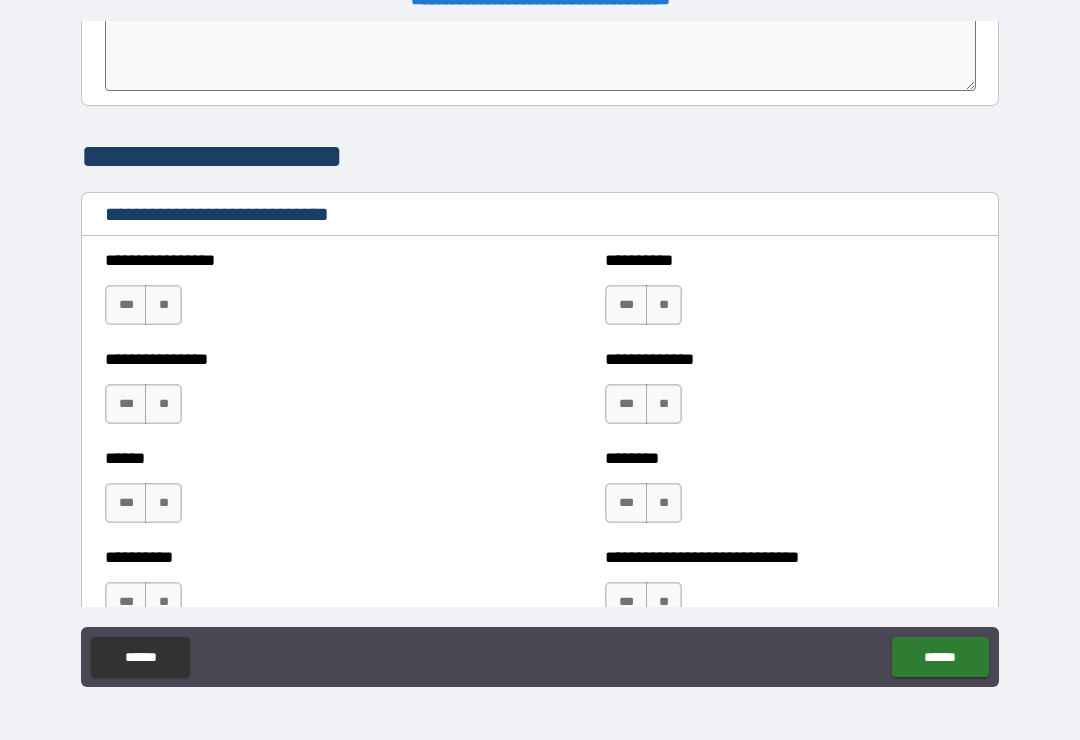 scroll, scrollTop: 6563, scrollLeft: 0, axis: vertical 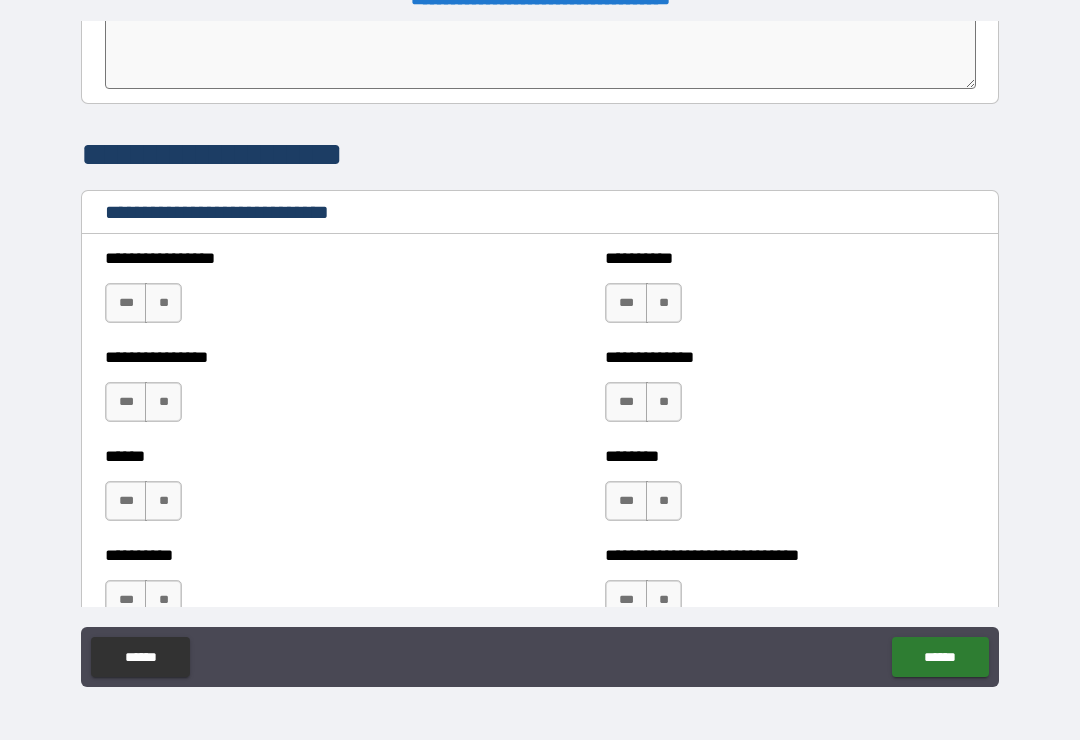 click on "*** **" at bounding box center [146, 308] 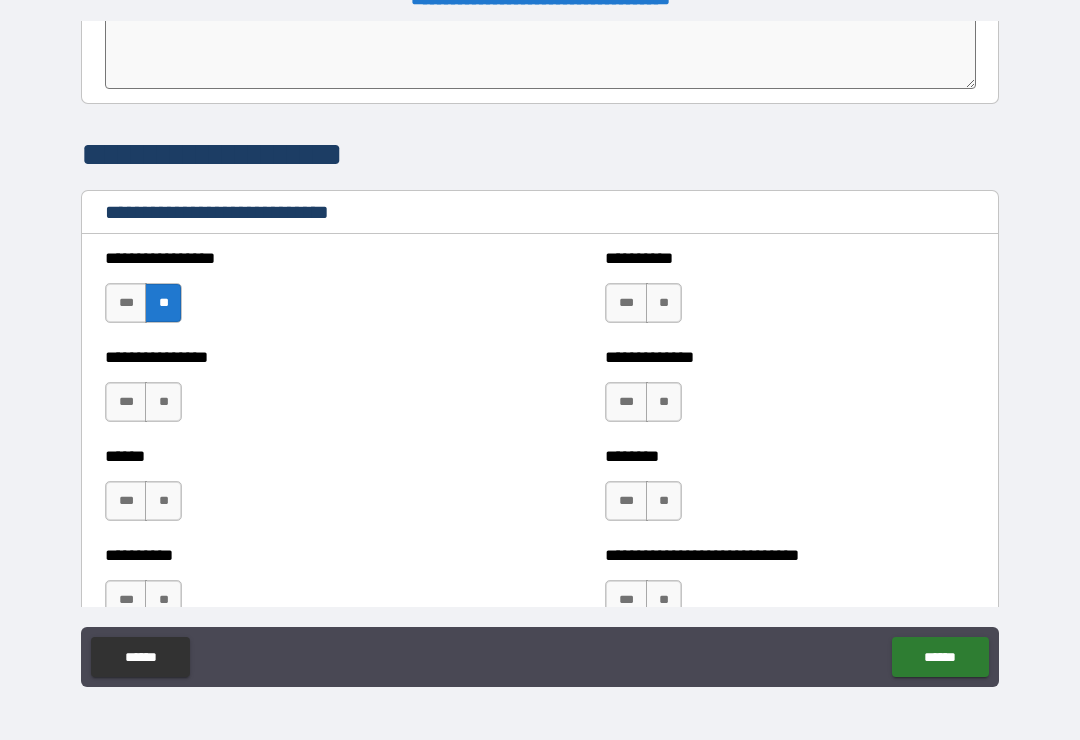 click on "**" at bounding box center [163, 402] 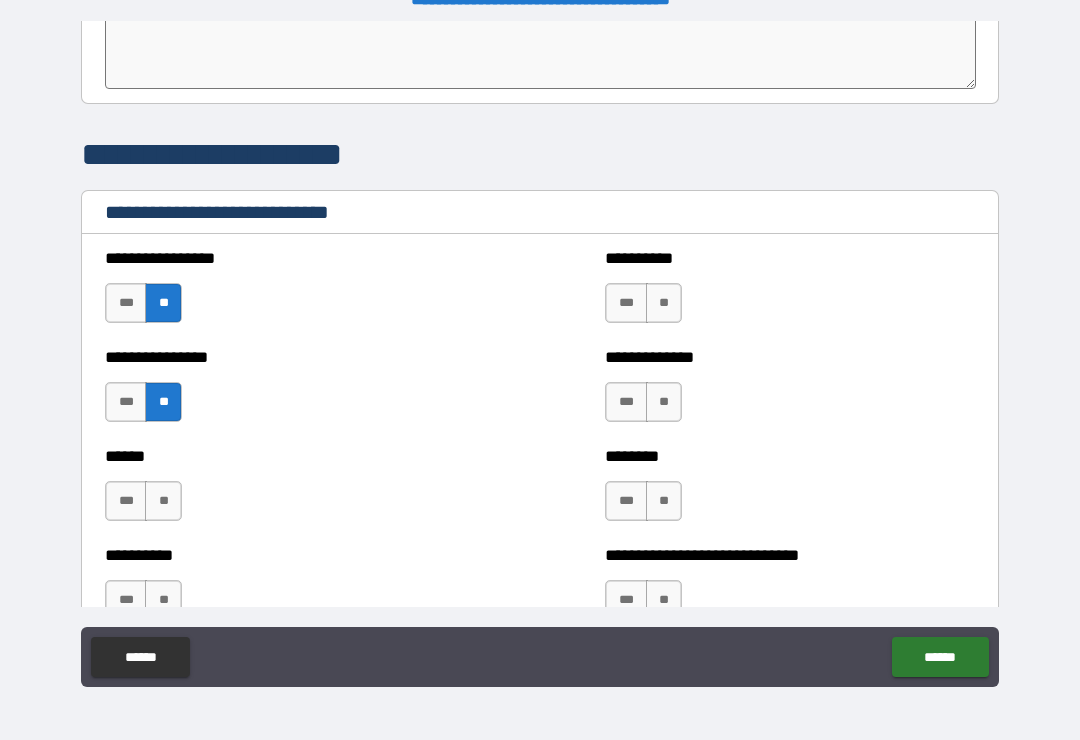 click on "**" at bounding box center (163, 501) 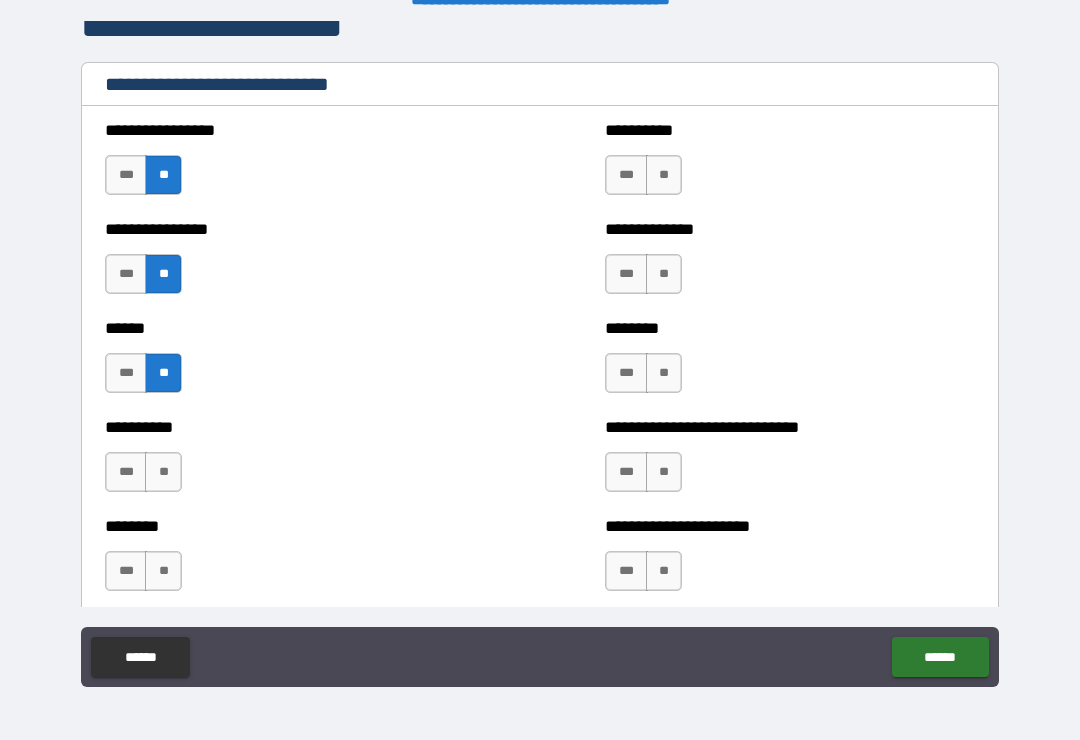 scroll, scrollTop: 6694, scrollLeft: 0, axis: vertical 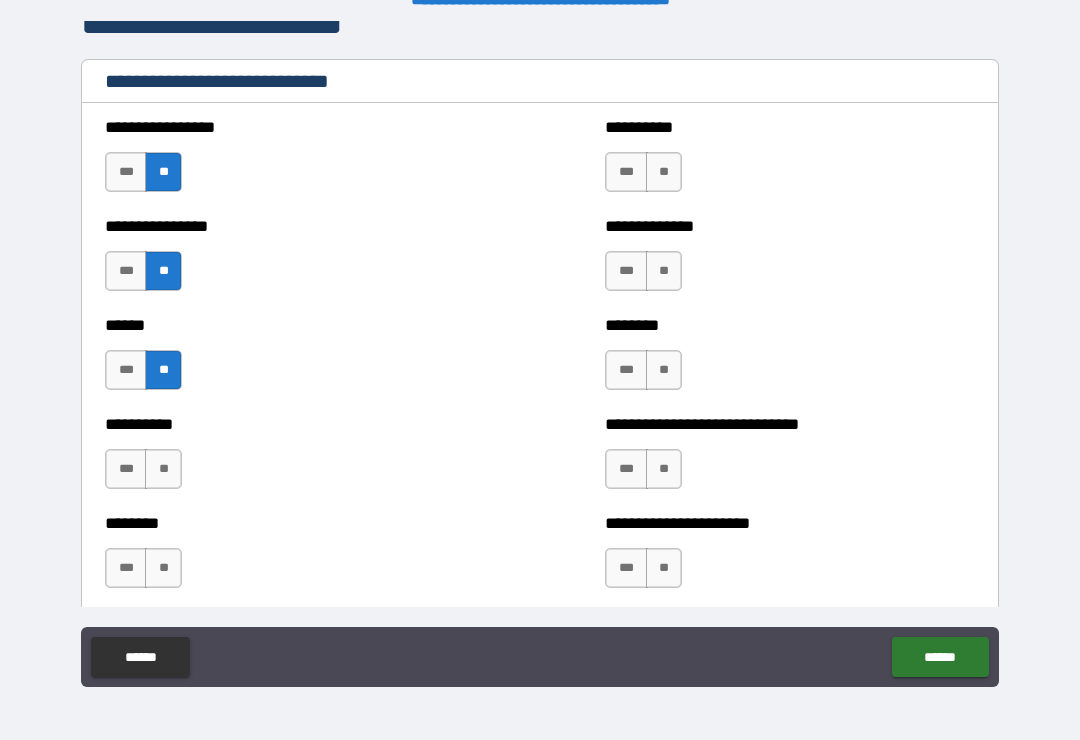 click on "**" at bounding box center [163, 469] 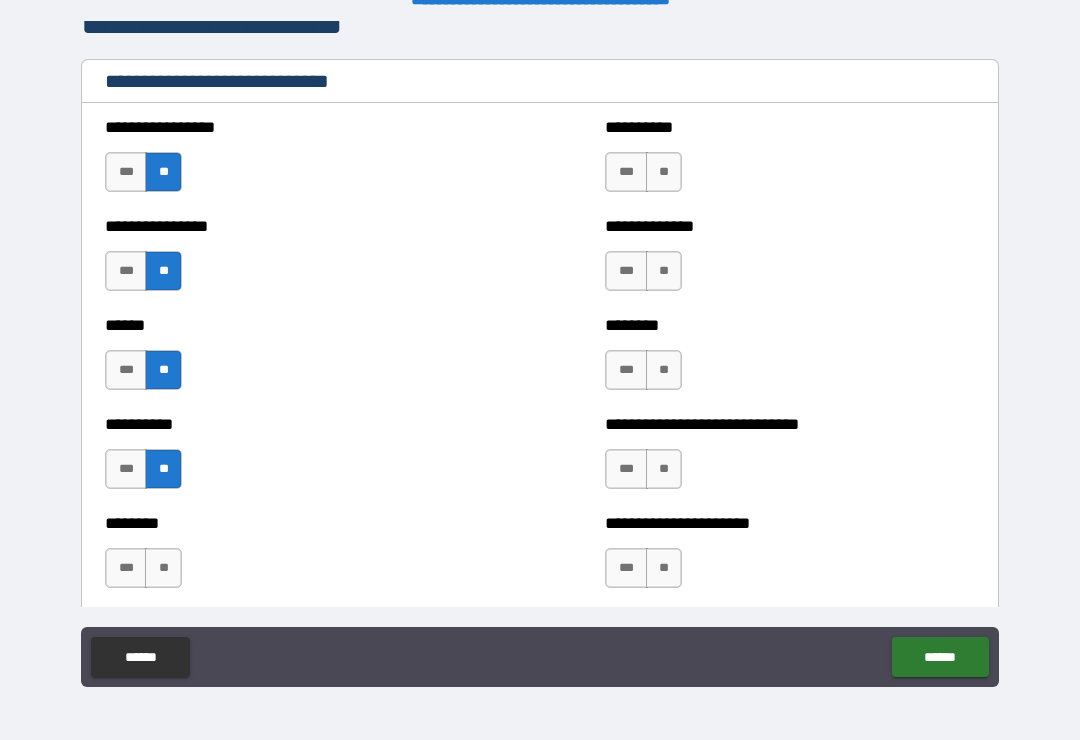 click on "**" at bounding box center [163, 568] 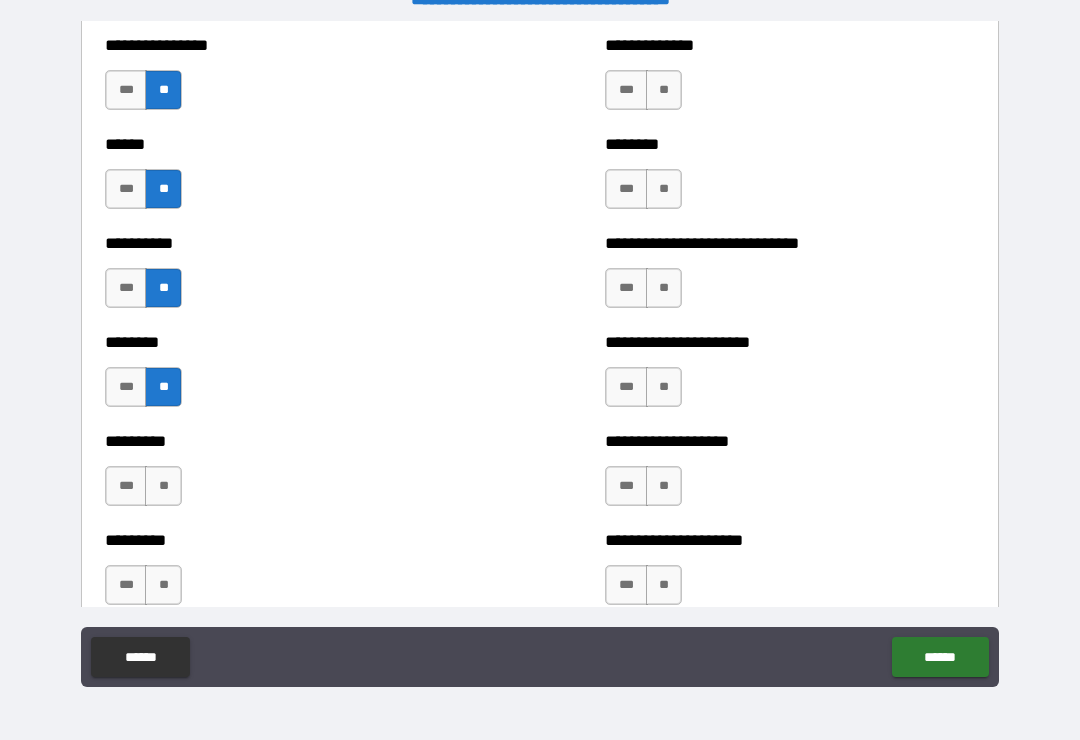 scroll, scrollTop: 6893, scrollLeft: 0, axis: vertical 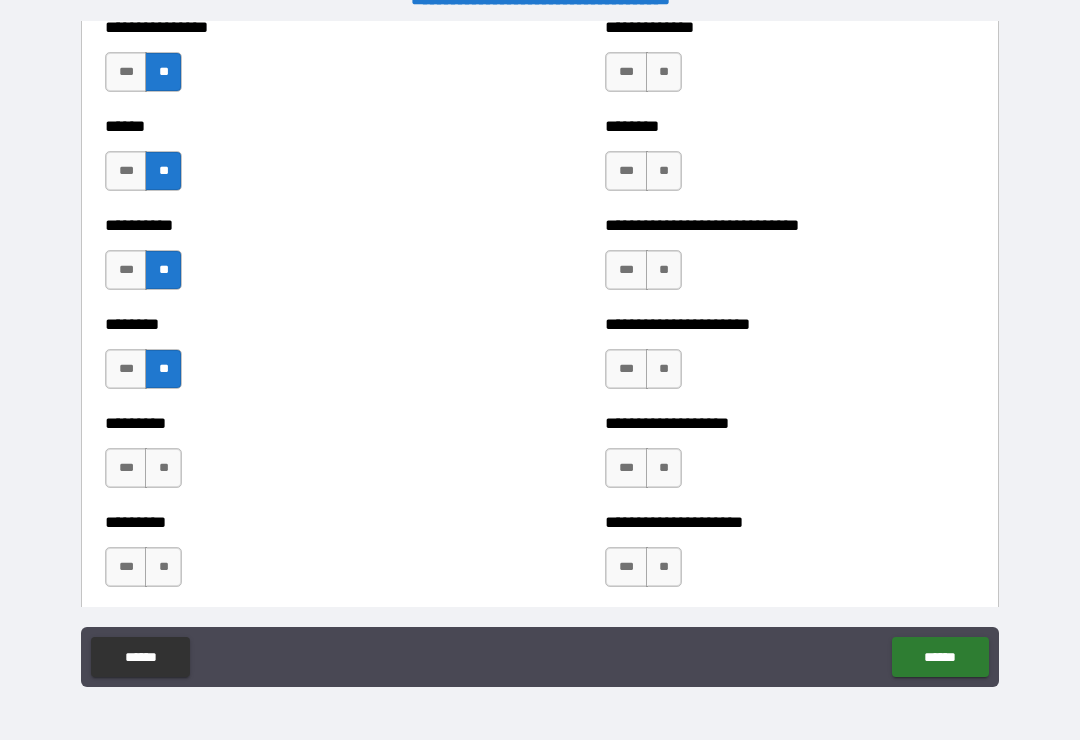 click on "**" at bounding box center [163, 468] 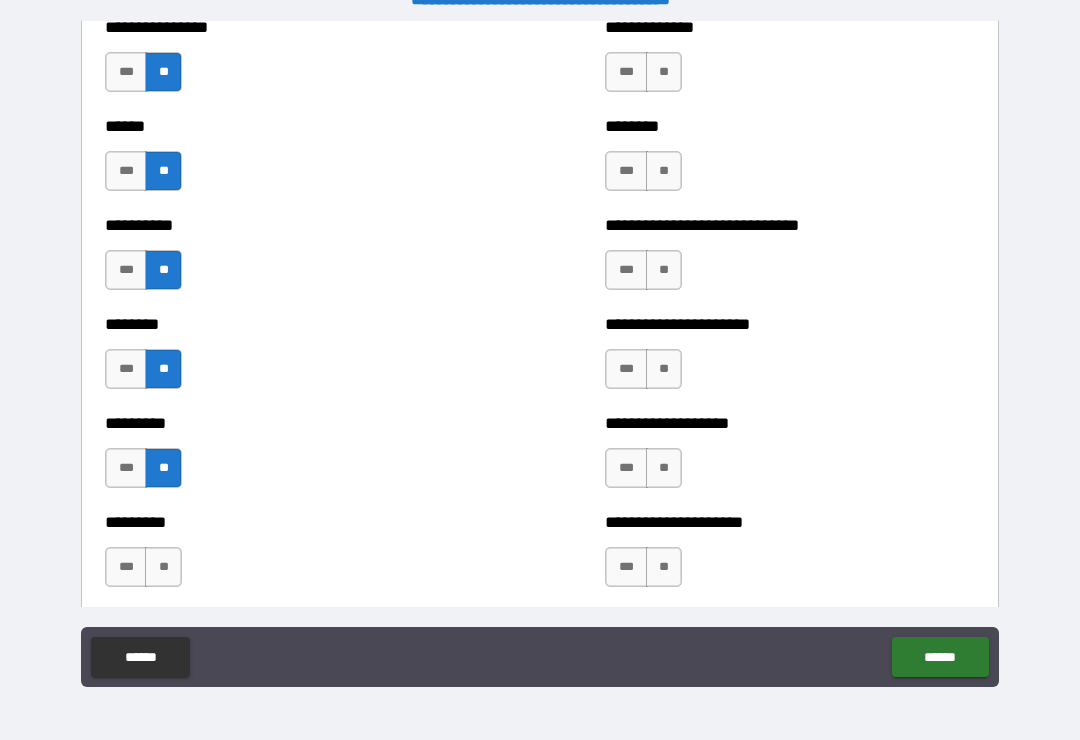 click on "**" at bounding box center (163, 567) 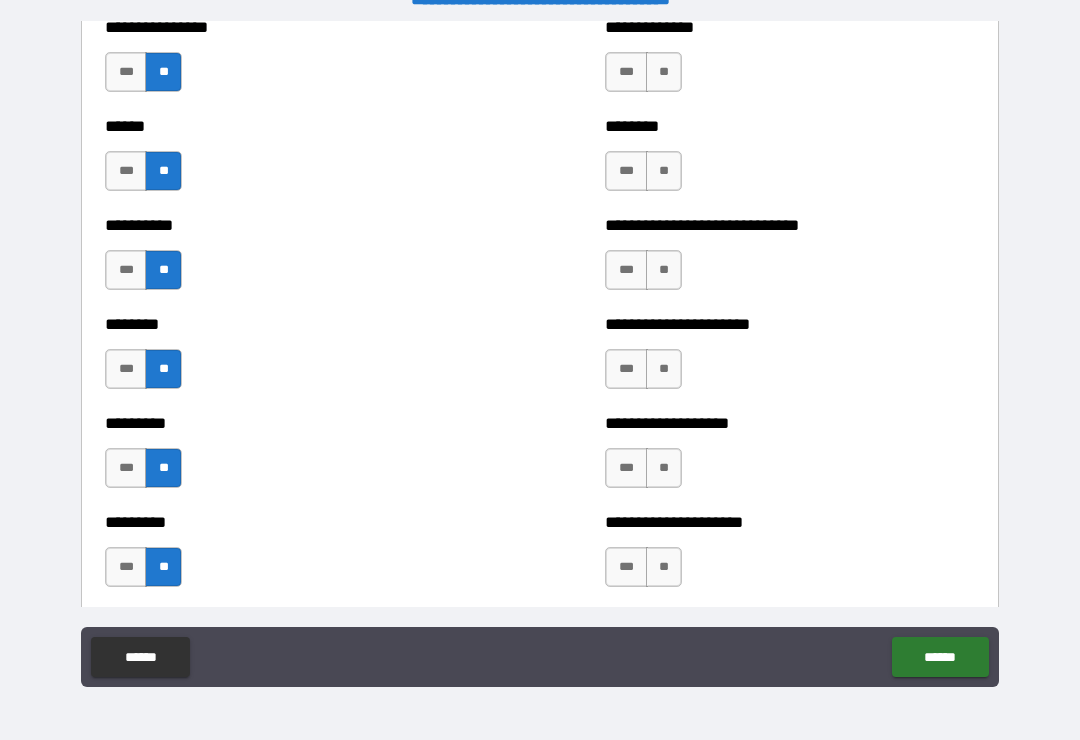 click on "**" at bounding box center (664, 567) 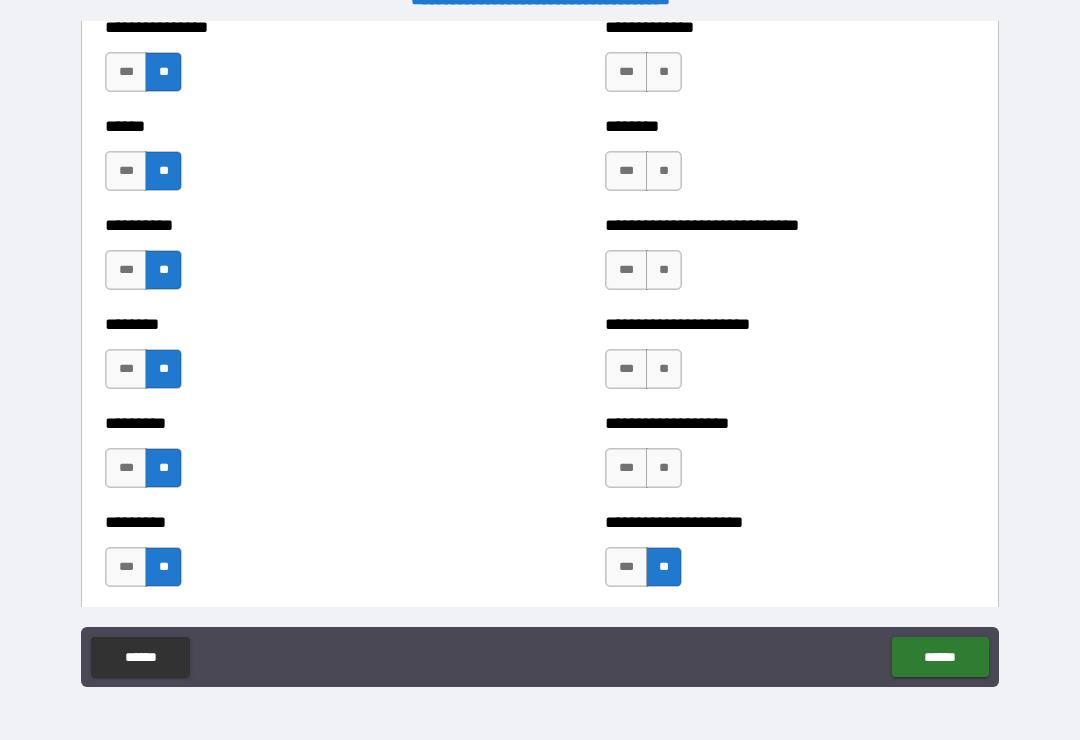 click on "***" at bounding box center (626, 468) 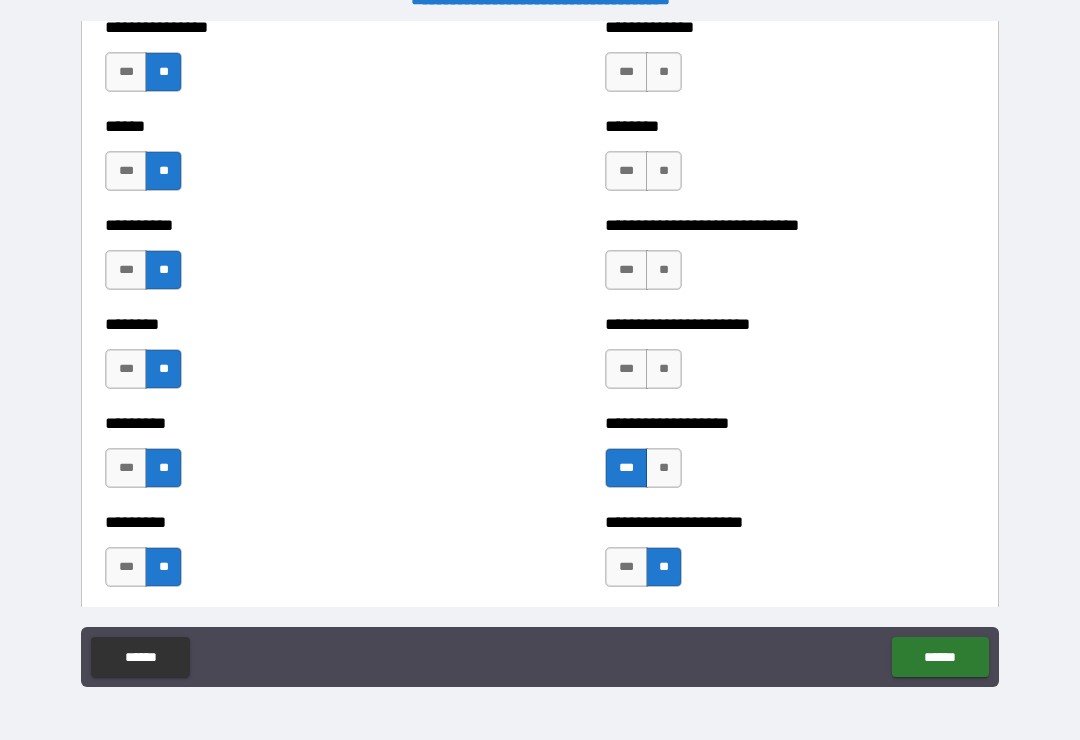 click on "**" at bounding box center (664, 369) 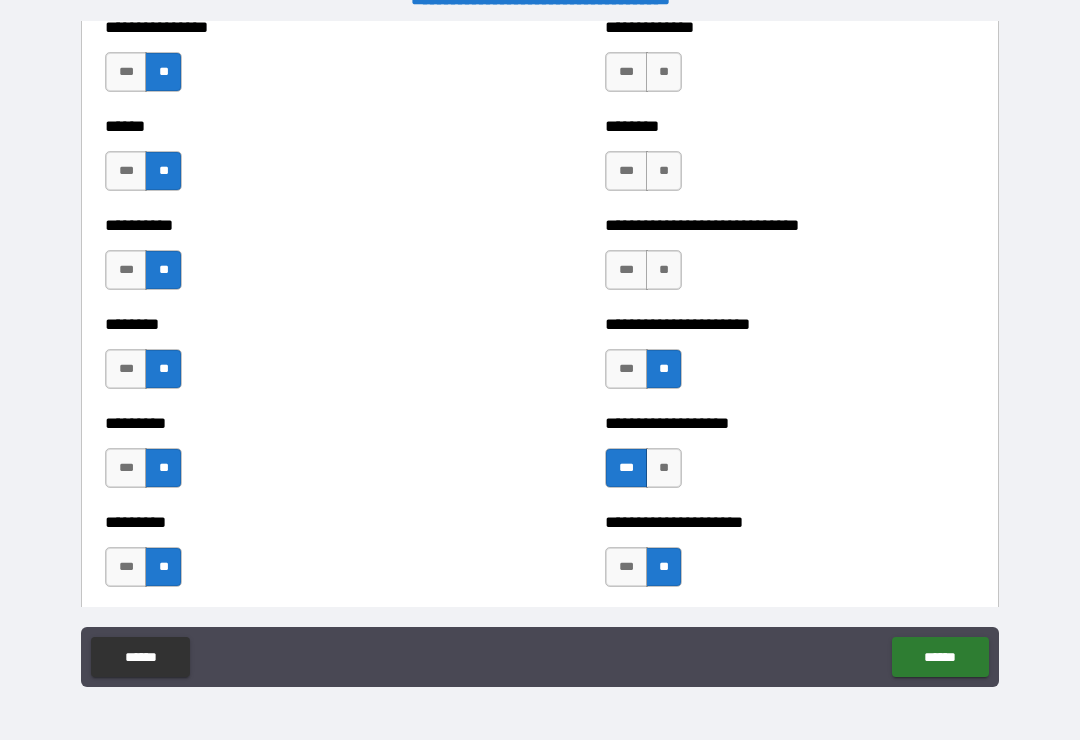click on "**" at bounding box center [664, 270] 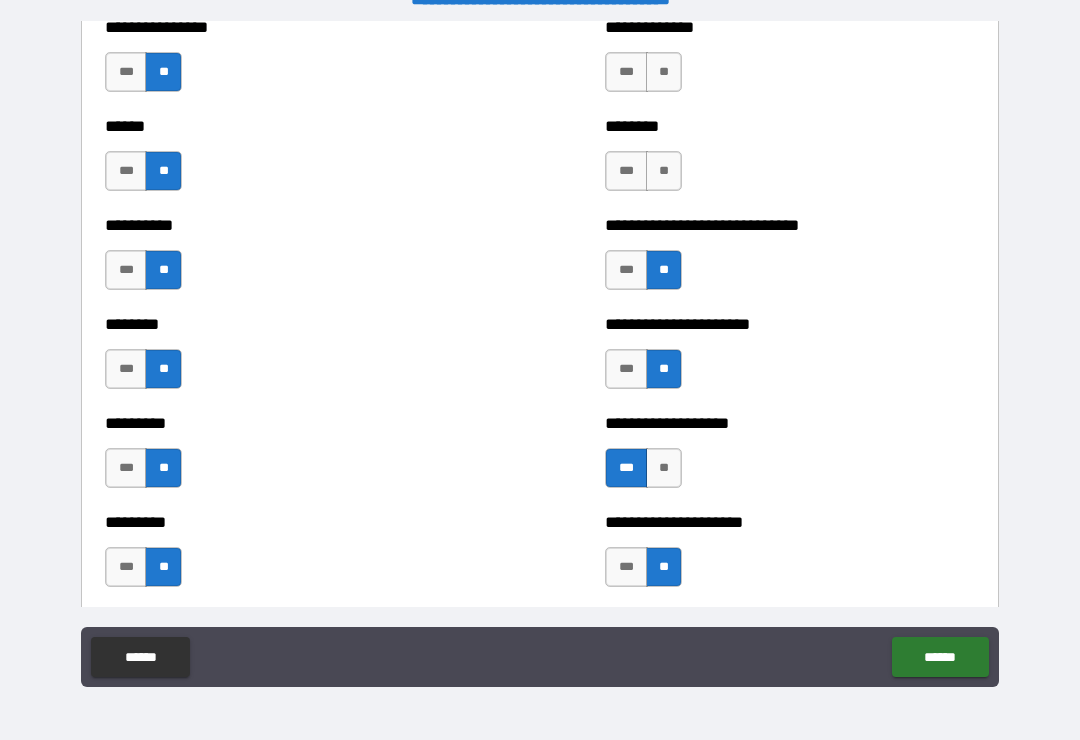 click on "**" at bounding box center [664, 171] 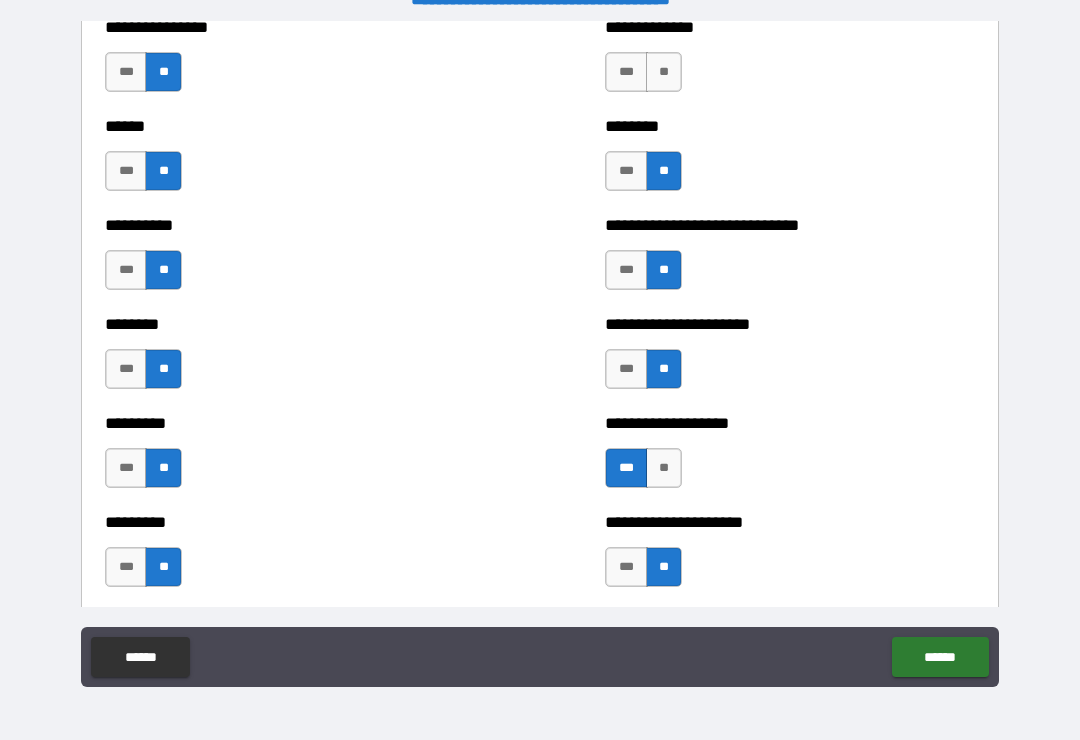 click on "**" at bounding box center [664, 72] 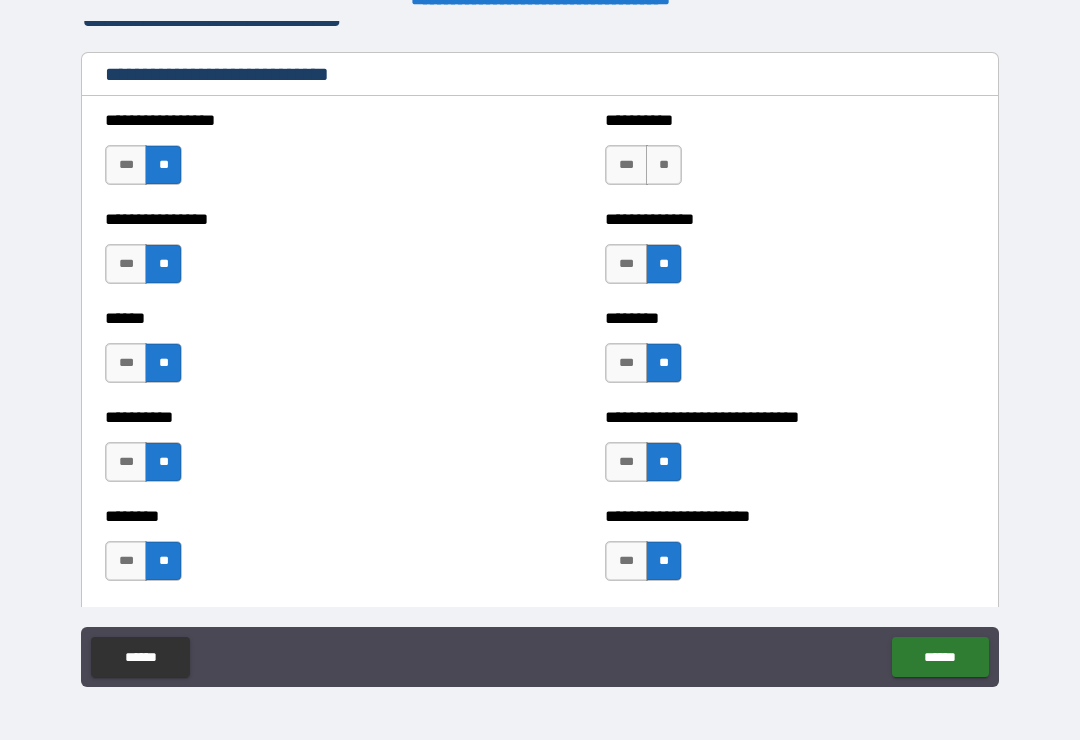 scroll, scrollTop: 6700, scrollLeft: 0, axis: vertical 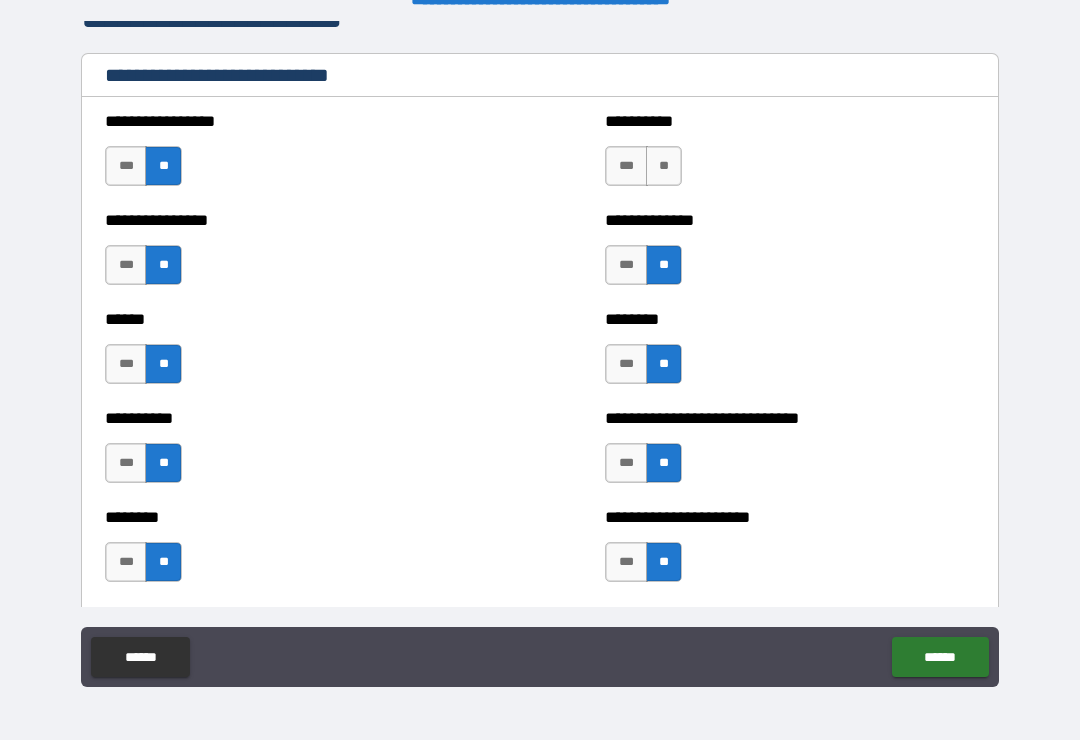 click on "**" at bounding box center (664, 166) 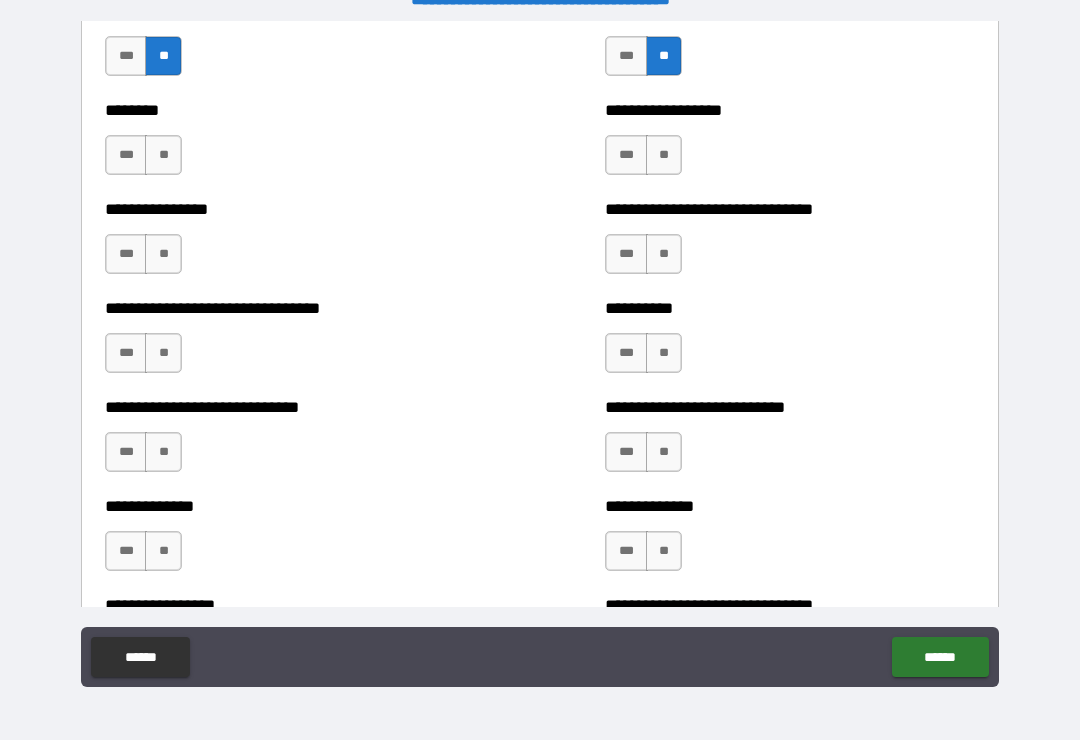 scroll, scrollTop: 7405, scrollLeft: 0, axis: vertical 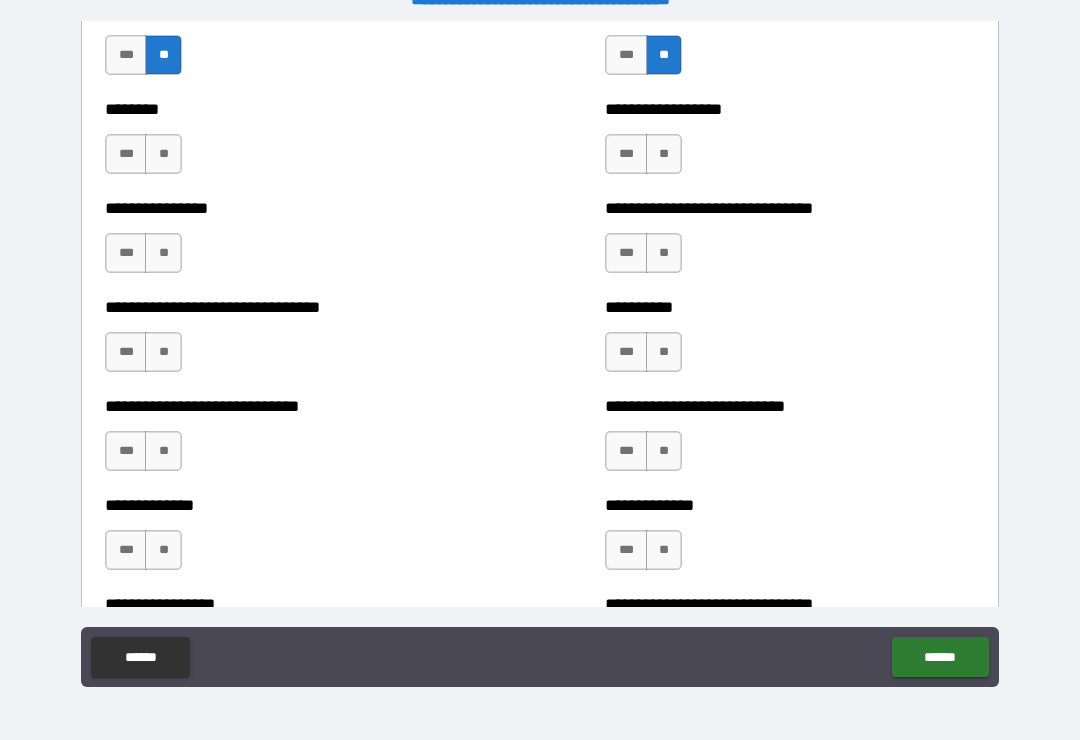 click on "**" at bounding box center [664, 154] 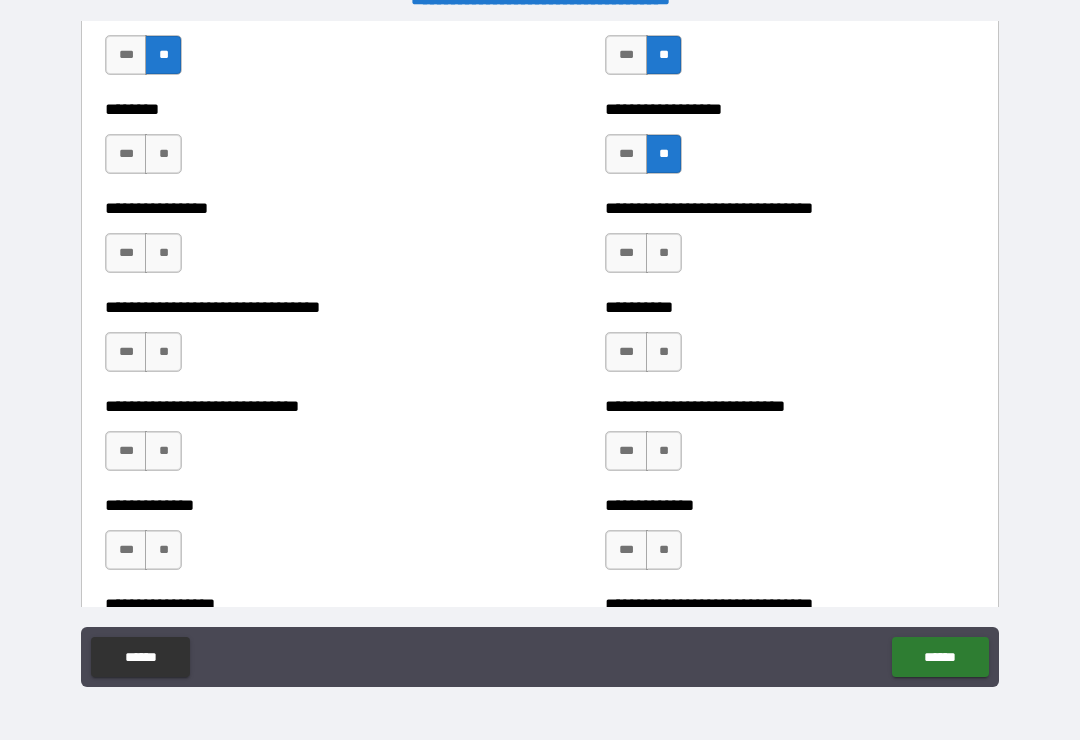 click on "**" at bounding box center [664, 253] 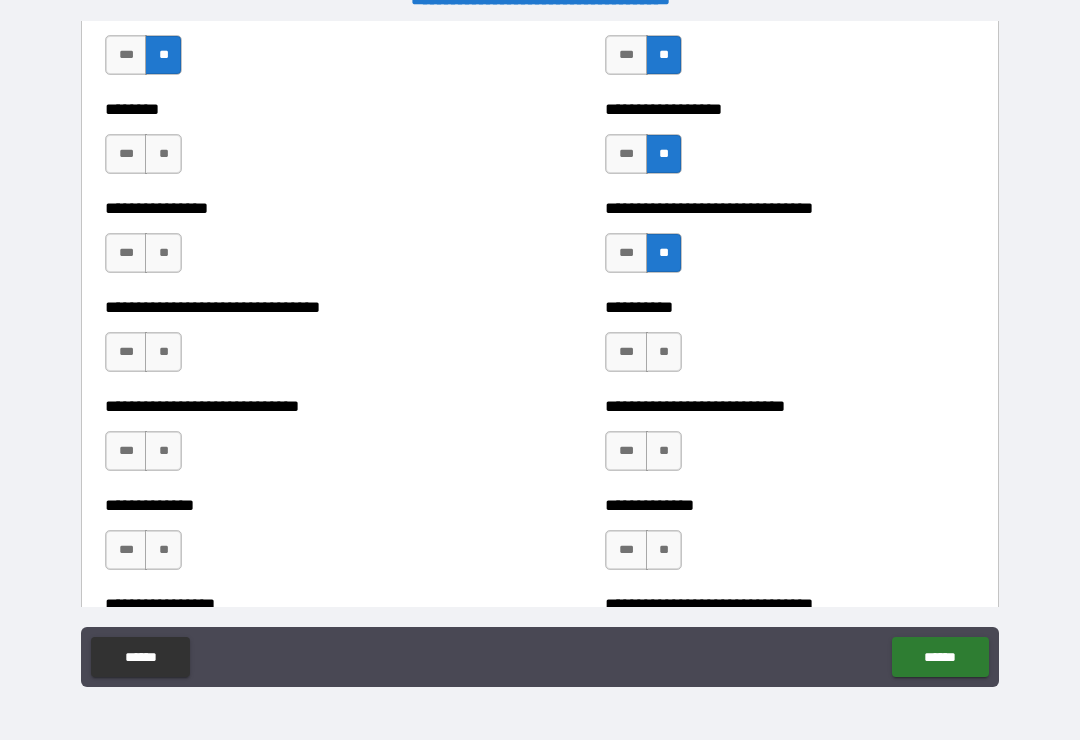 click on "**" at bounding box center (664, 352) 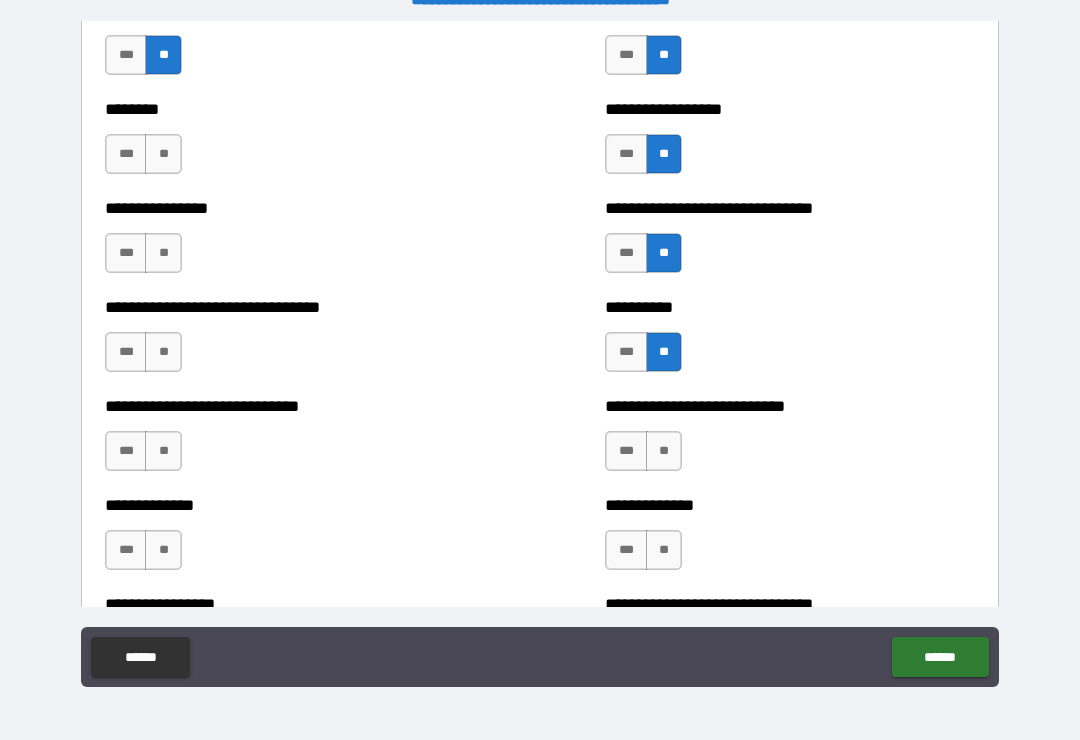 click on "**" at bounding box center (664, 451) 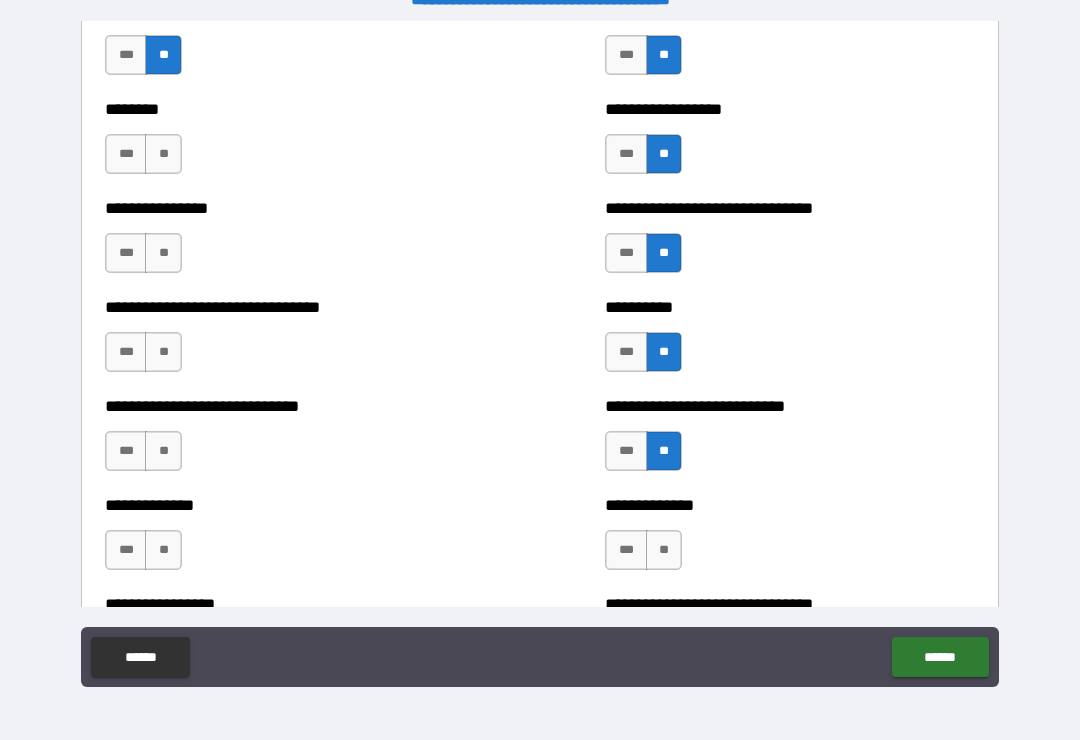 click on "**" at bounding box center (664, 550) 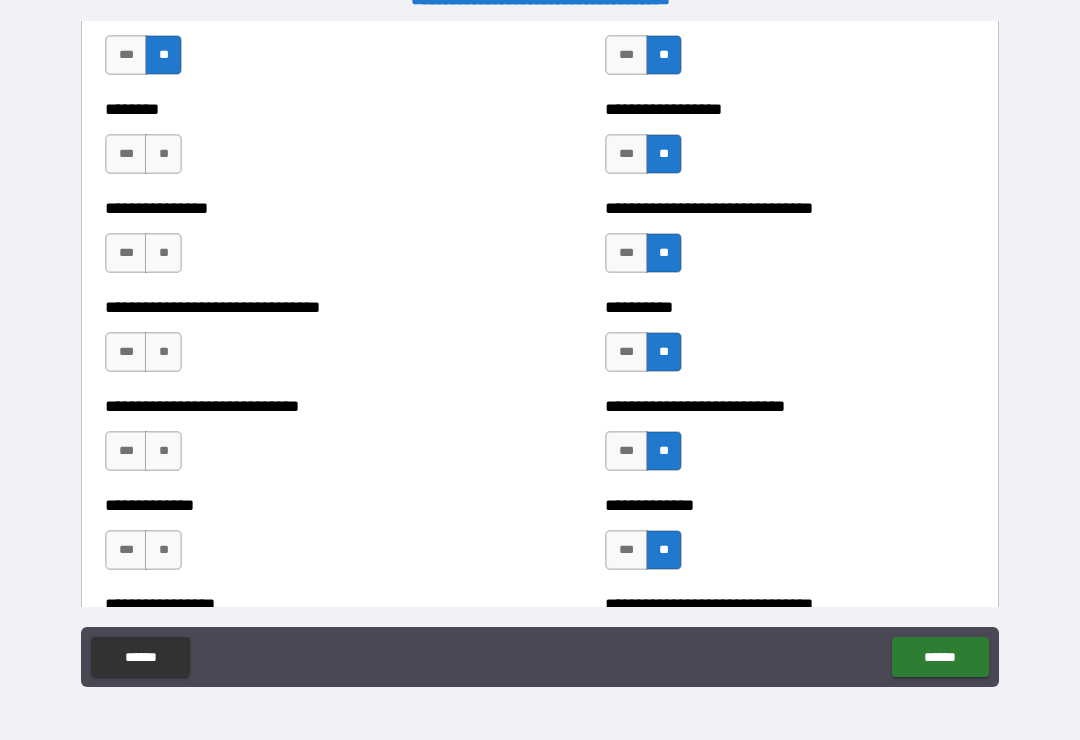 click on "**" at bounding box center (163, 550) 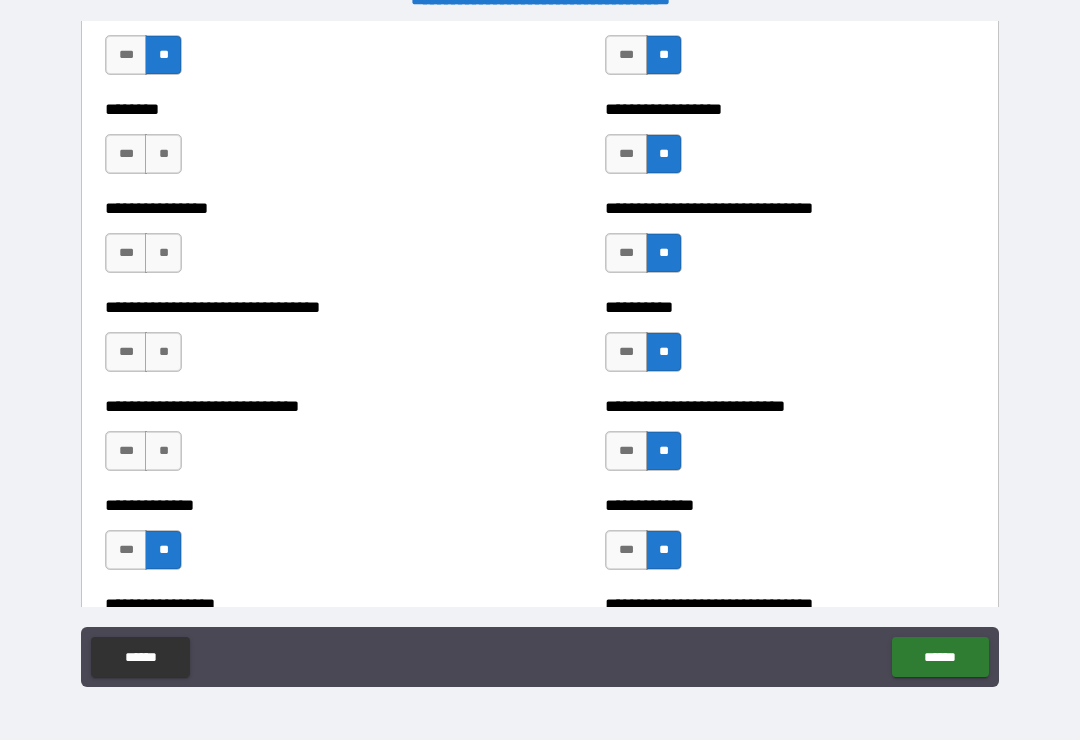 click on "**" at bounding box center [163, 451] 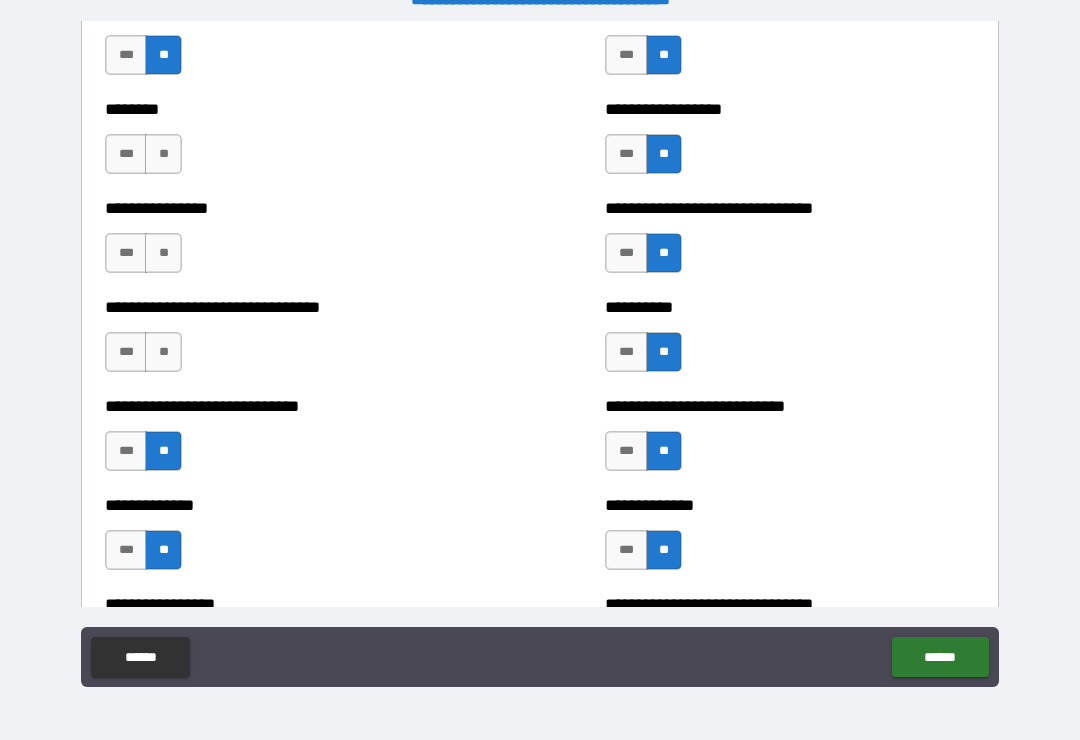 click on "**" at bounding box center (163, 352) 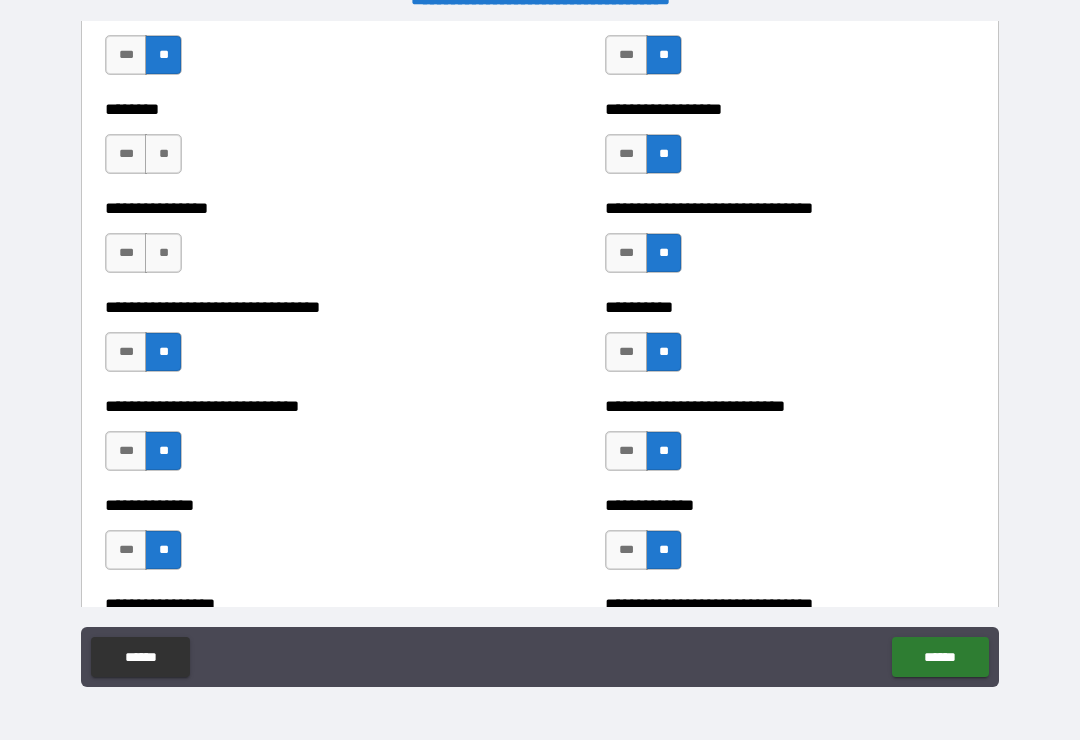click on "**" at bounding box center (163, 253) 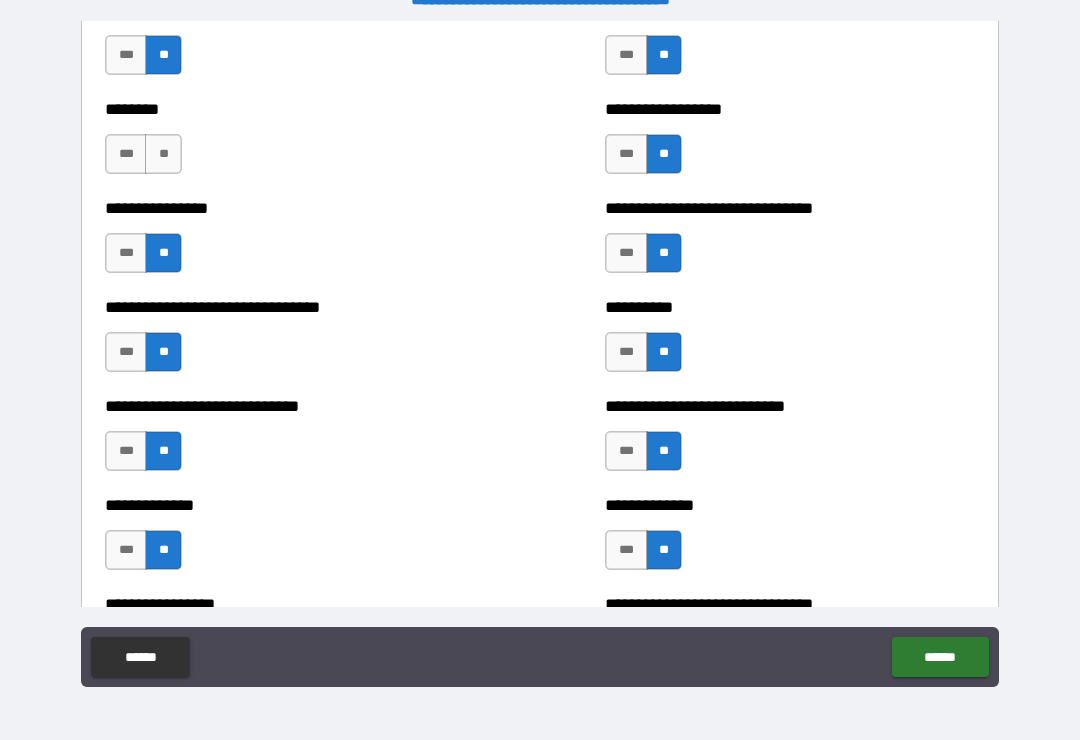 click on "**" at bounding box center [163, 154] 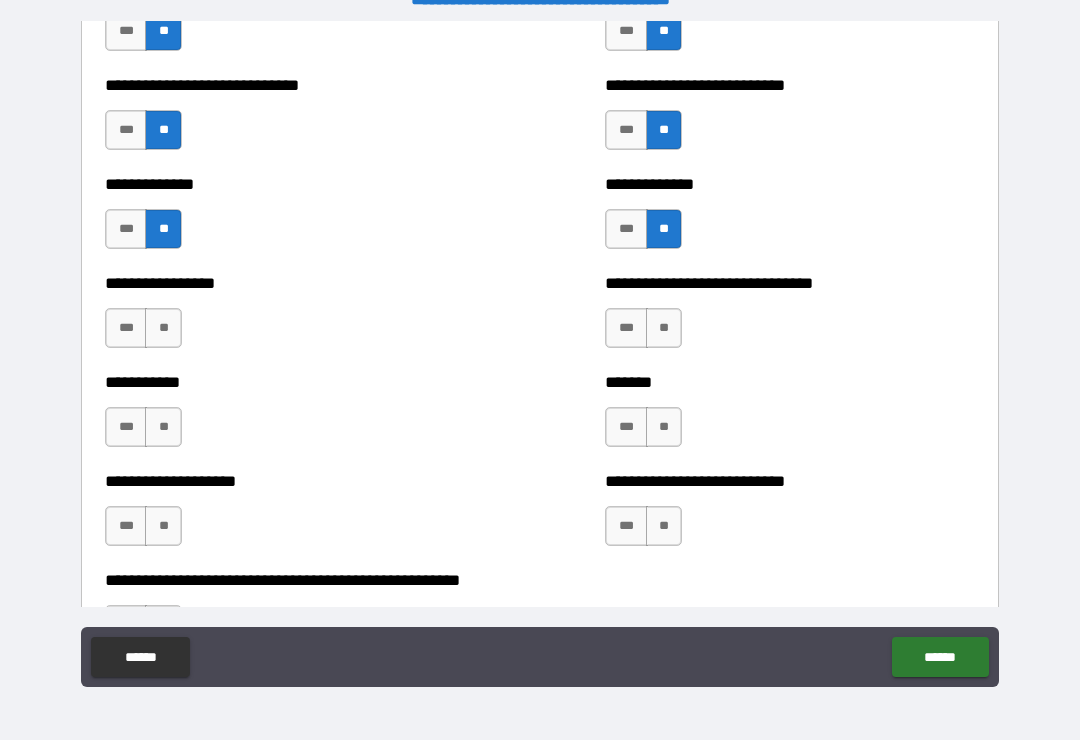 scroll, scrollTop: 7732, scrollLeft: 0, axis: vertical 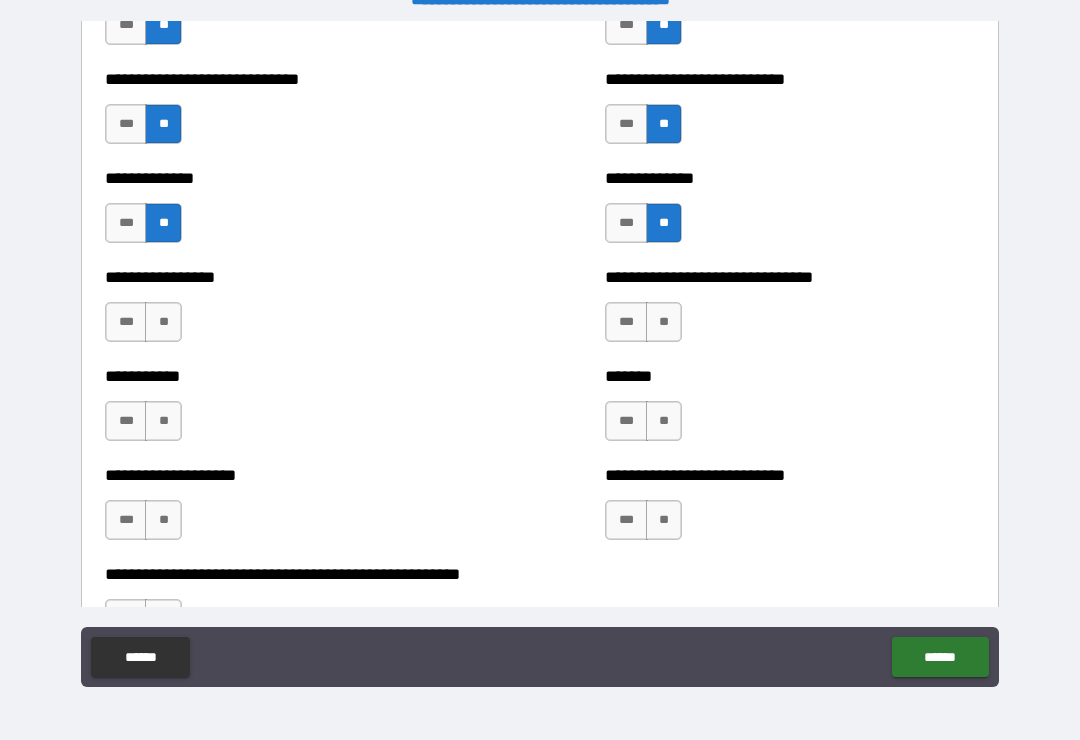 click on "**" at bounding box center (163, 322) 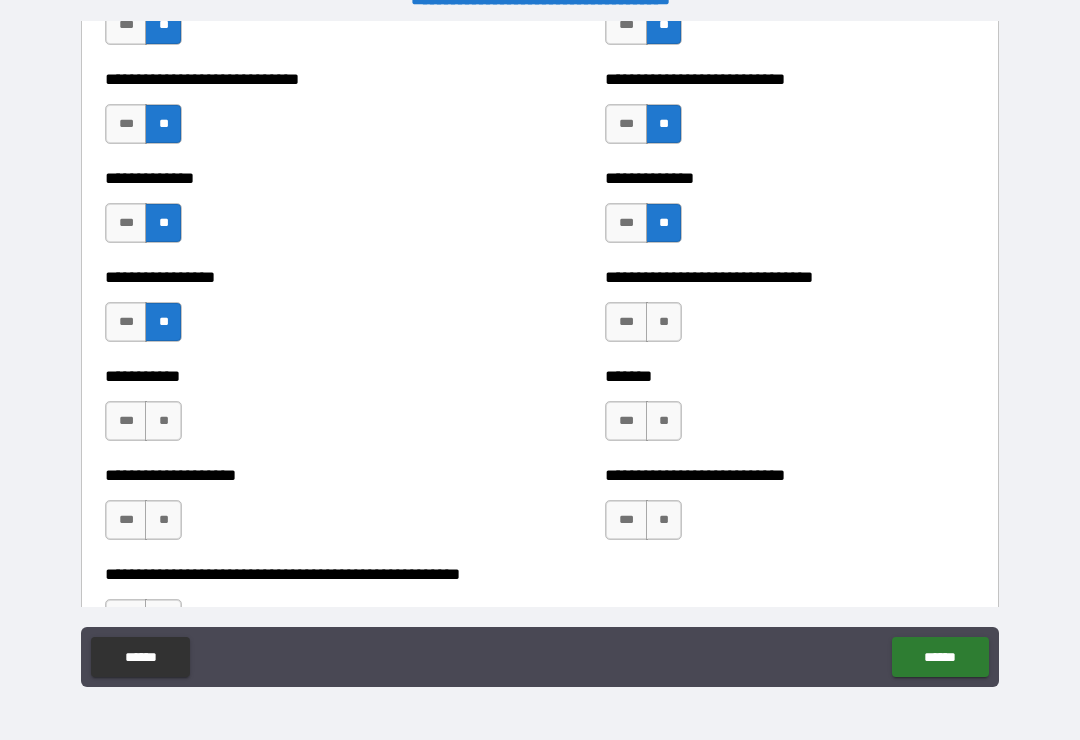 click on "***" at bounding box center (126, 421) 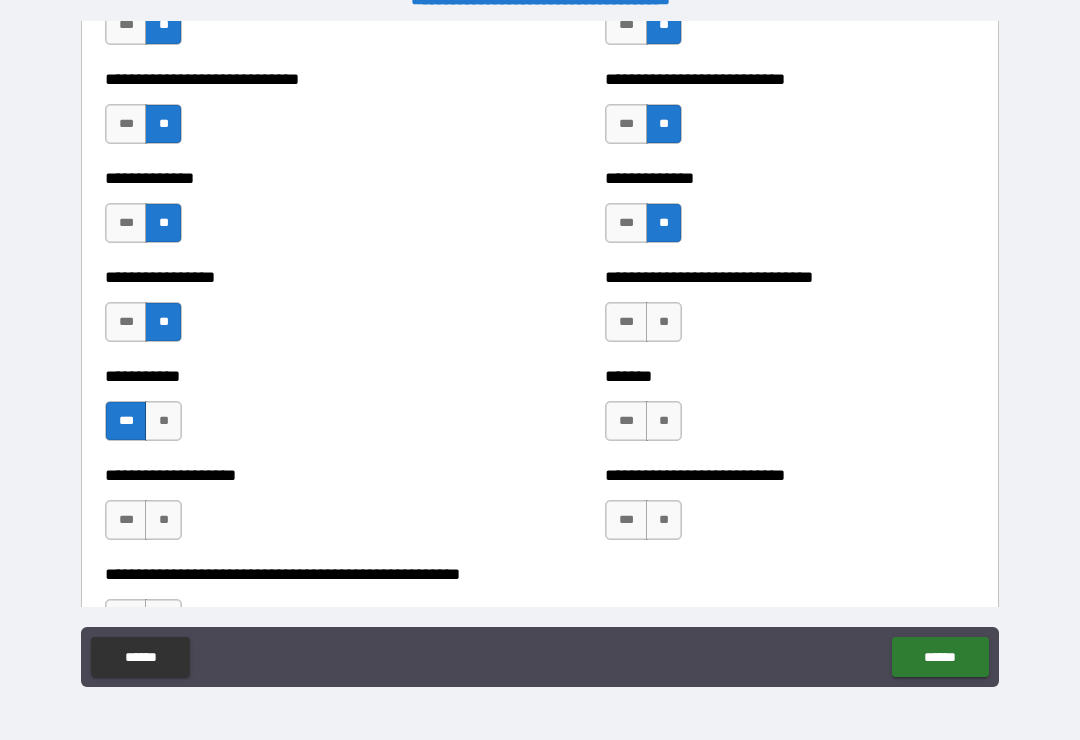 click on "**" at bounding box center (163, 520) 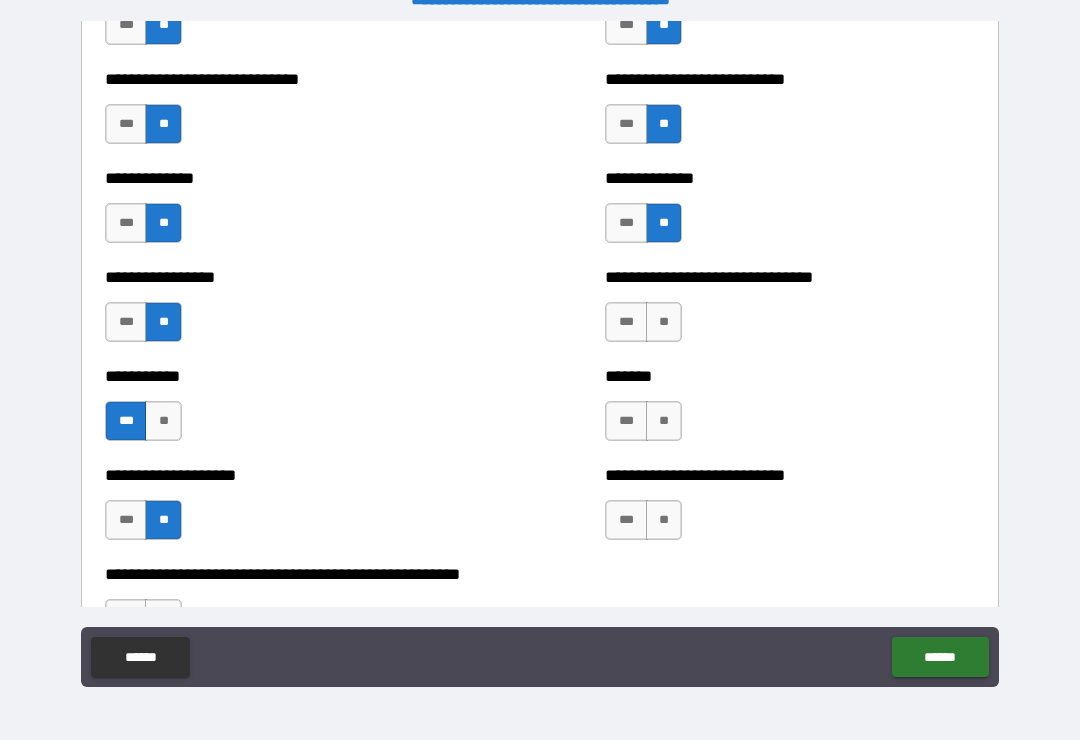 click on "**" at bounding box center (664, 520) 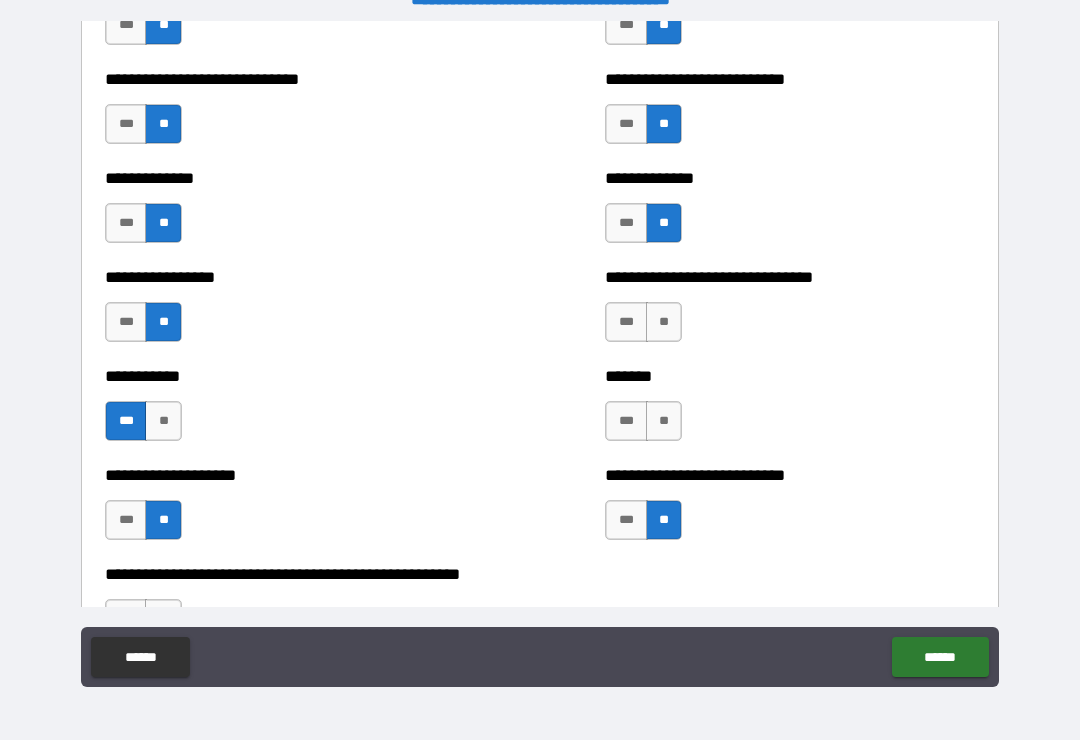 click on "**" at bounding box center (664, 421) 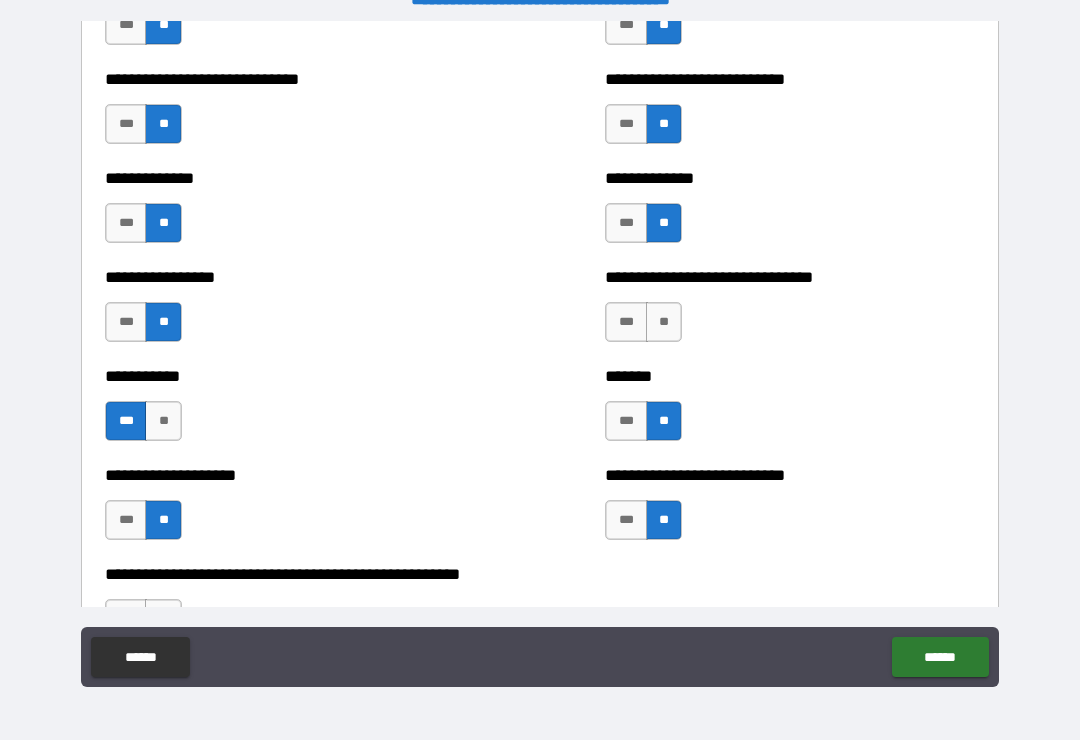 click on "***" at bounding box center (626, 421) 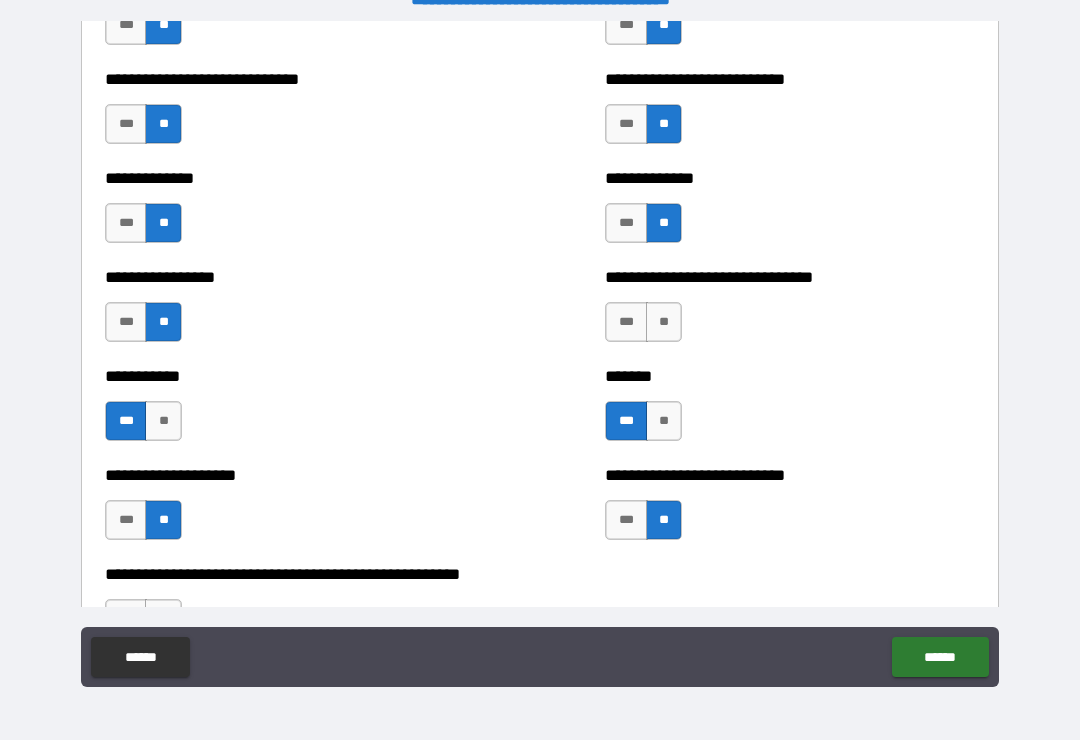 click on "**" at bounding box center [664, 322] 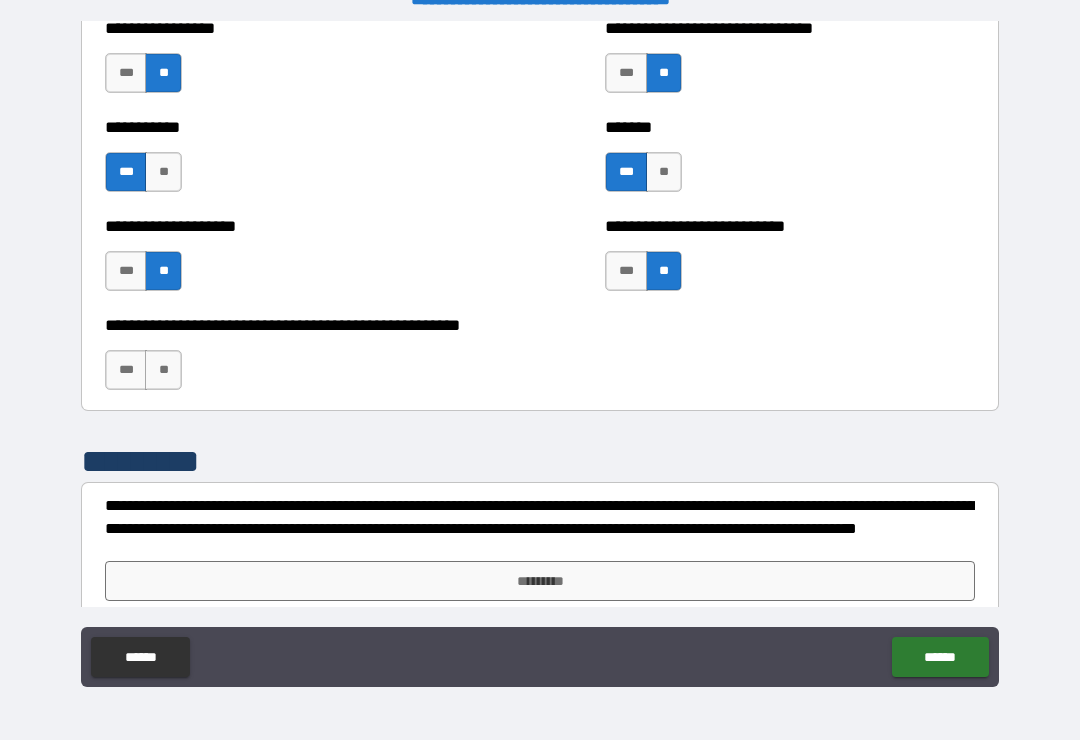 scroll, scrollTop: 7988, scrollLeft: 0, axis: vertical 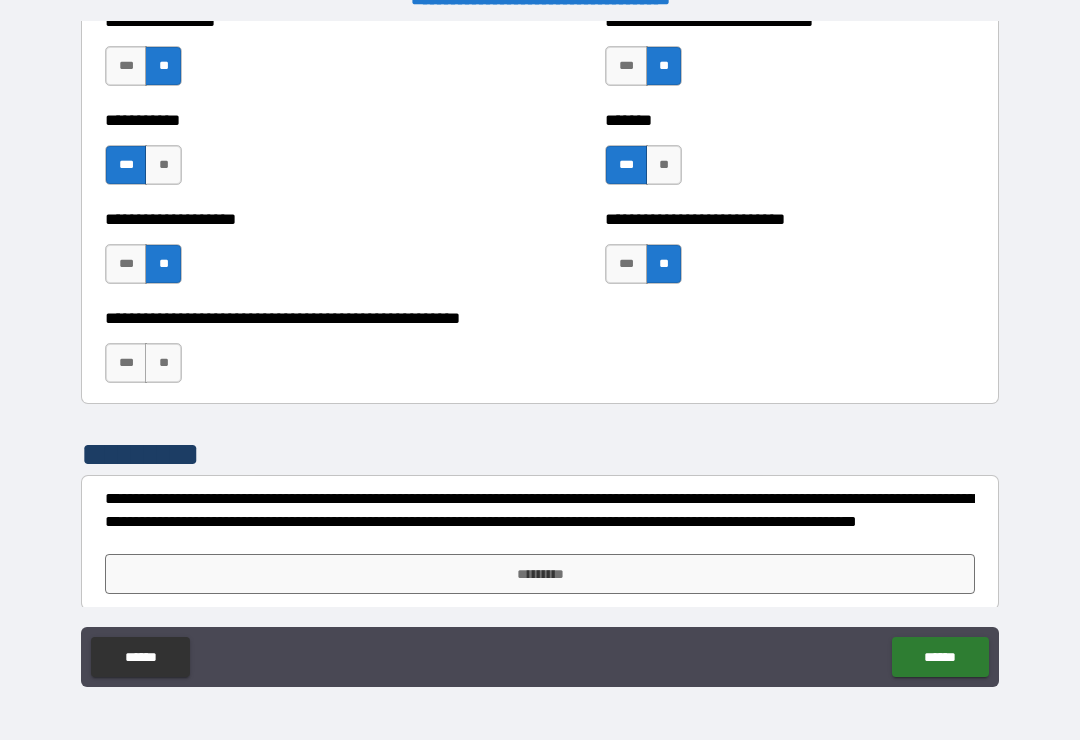 click on "***" at bounding box center (126, 363) 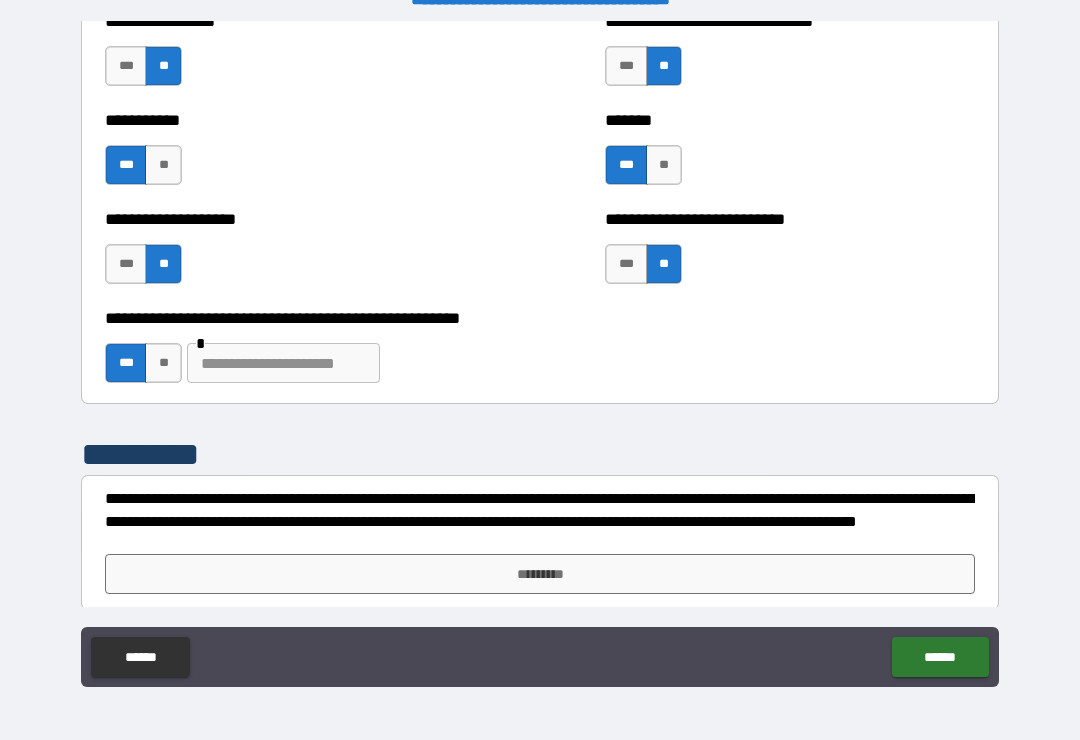 click at bounding box center [283, 363] 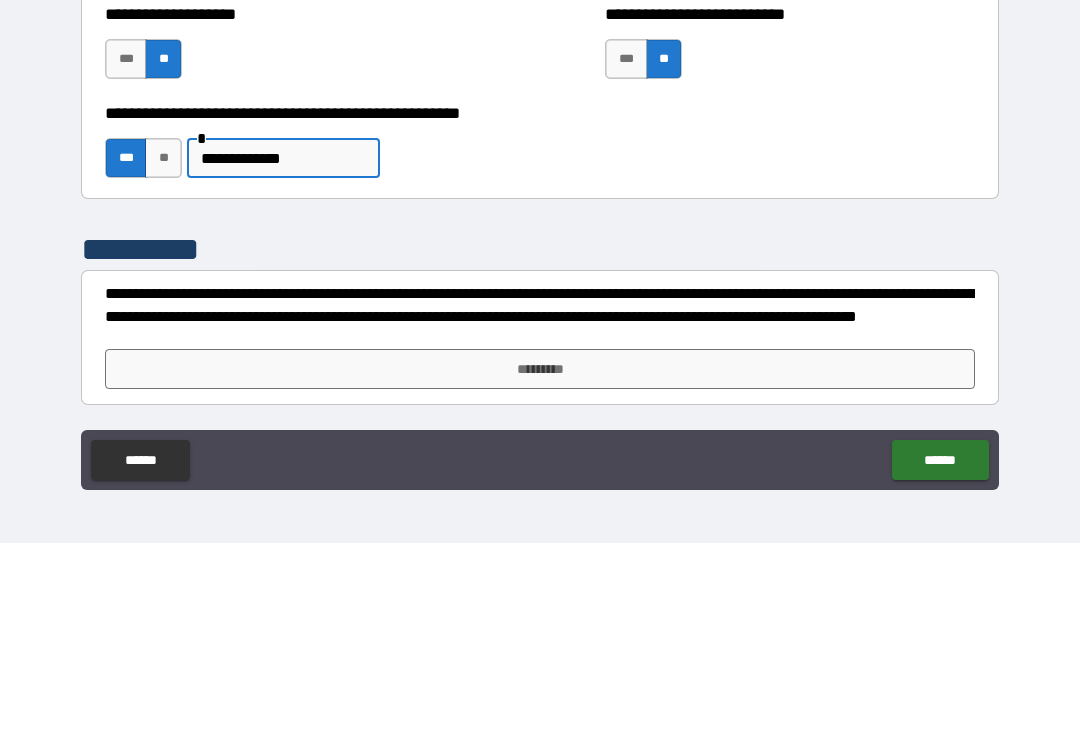 scroll, scrollTop: 7996, scrollLeft: 0, axis: vertical 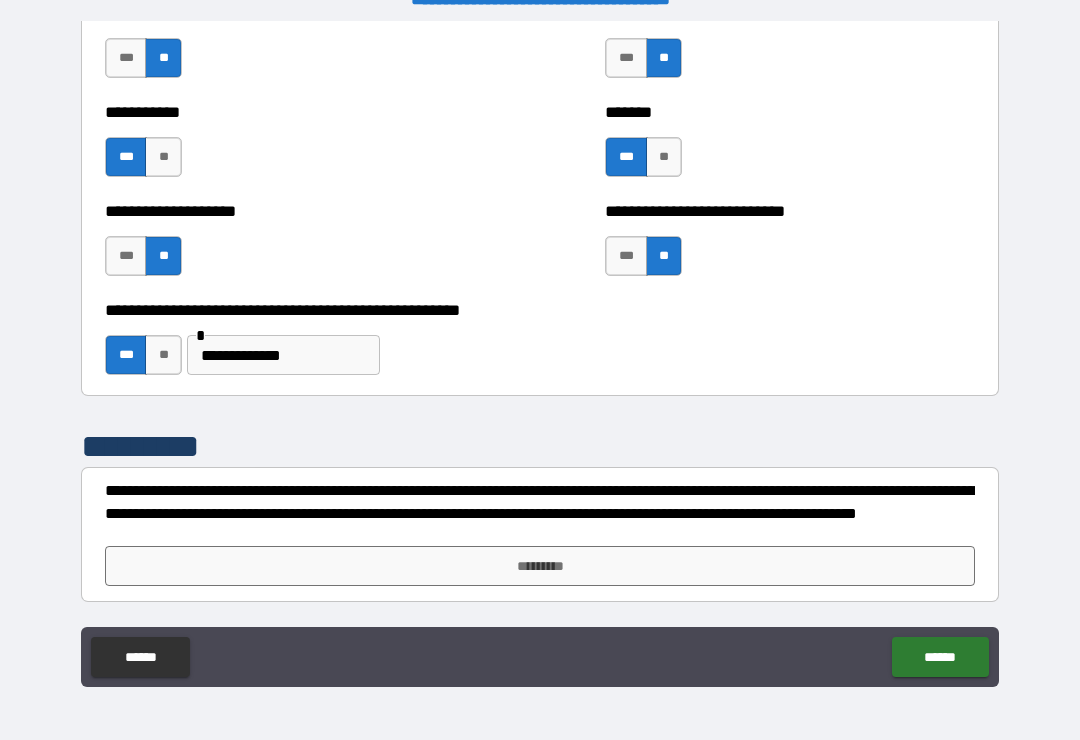 click on "*********" at bounding box center [540, 566] 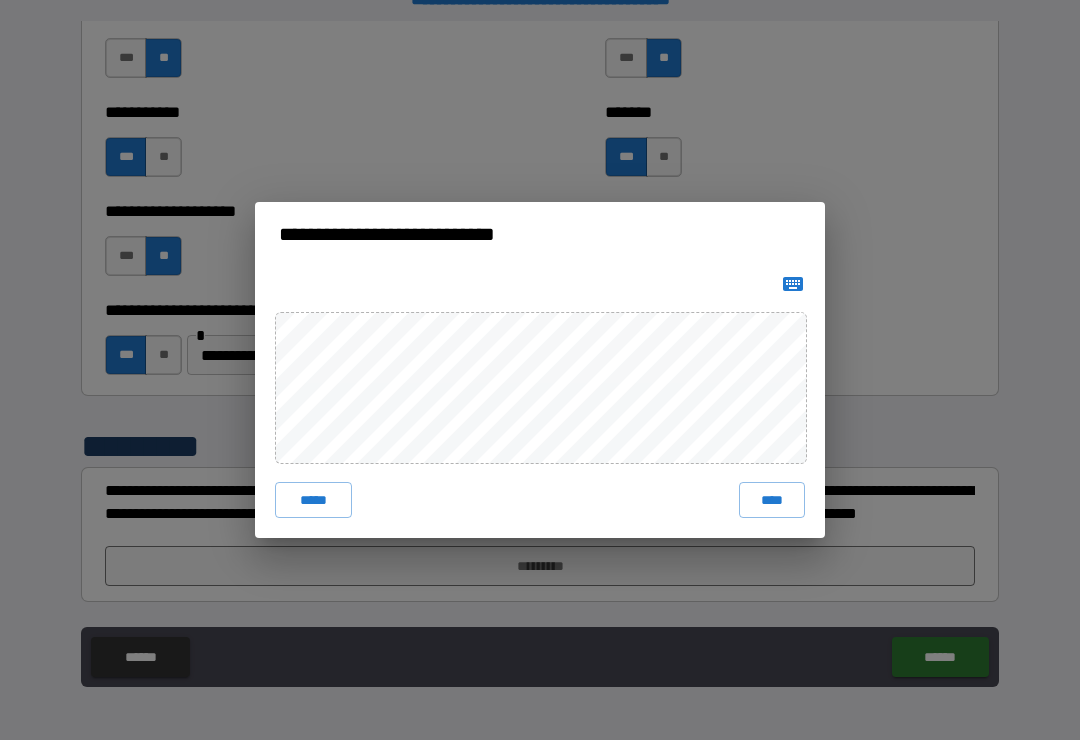 click on "****" at bounding box center [772, 500] 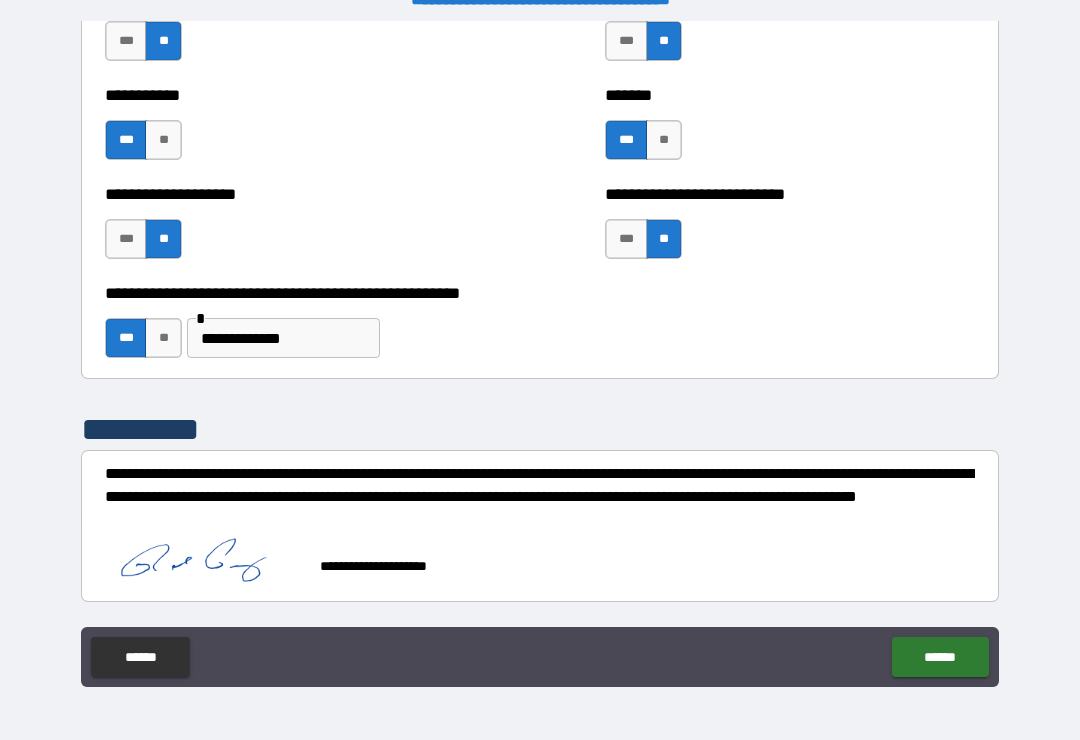 scroll, scrollTop: 8013, scrollLeft: 0, axis: vertical 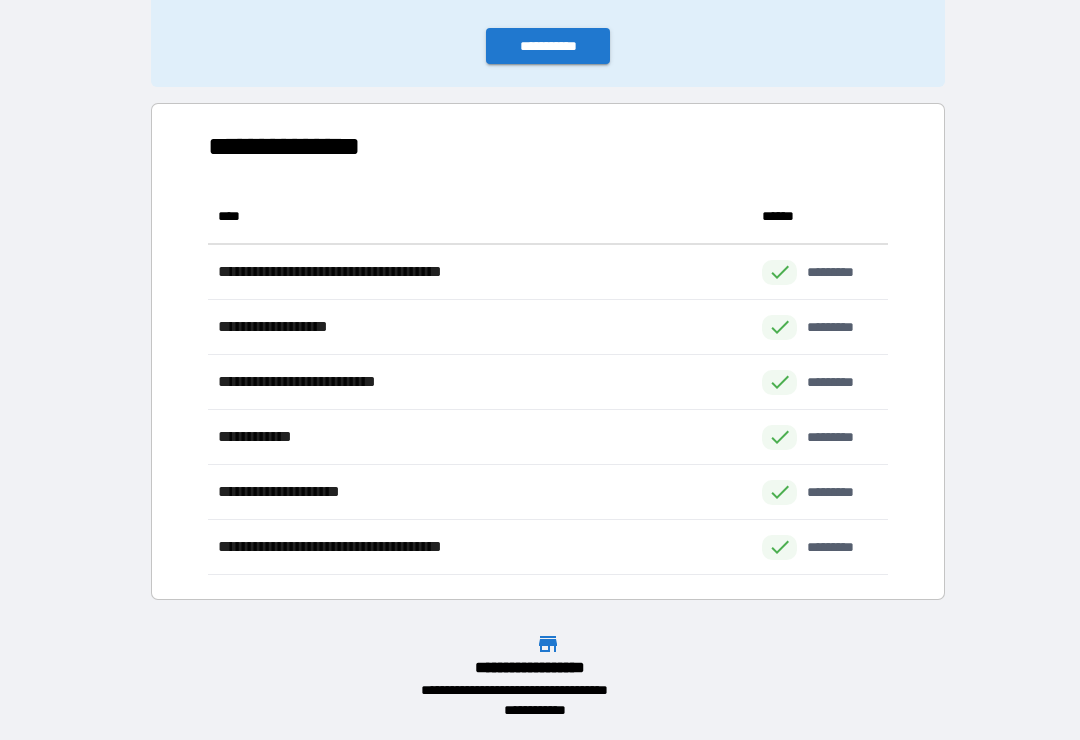 click on "**********" at bounding box center (548, 46) 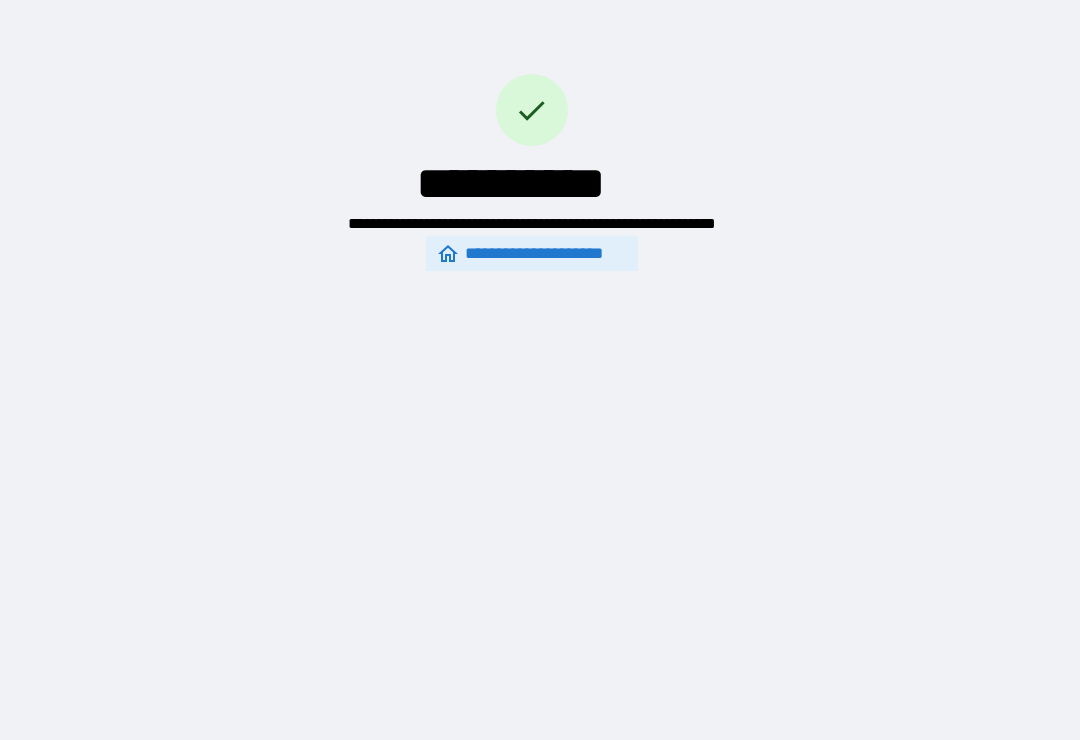scroll, scrollTop: 0, scrollLeft: 0, axis: both 